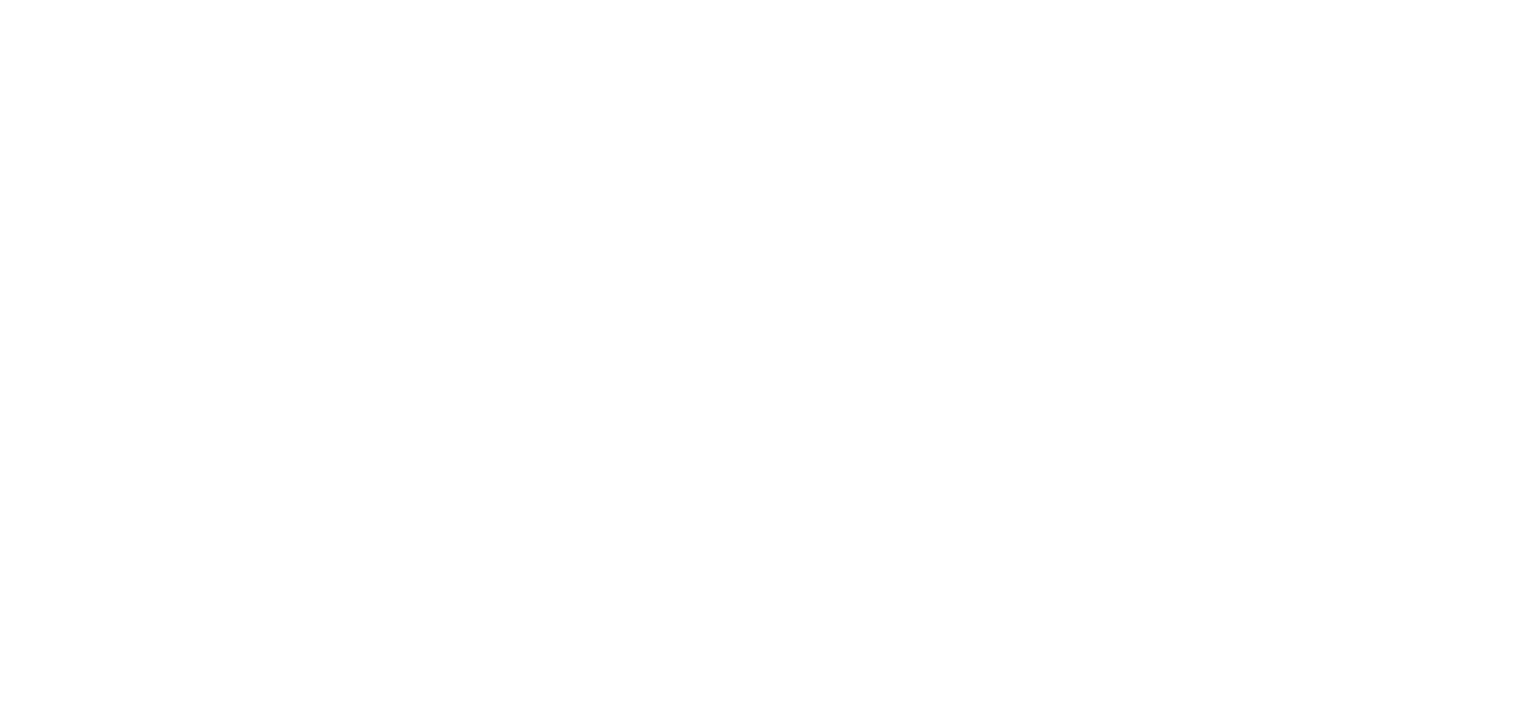 scroll, scrollTop: 0, scrollLeft: 0, axis: both 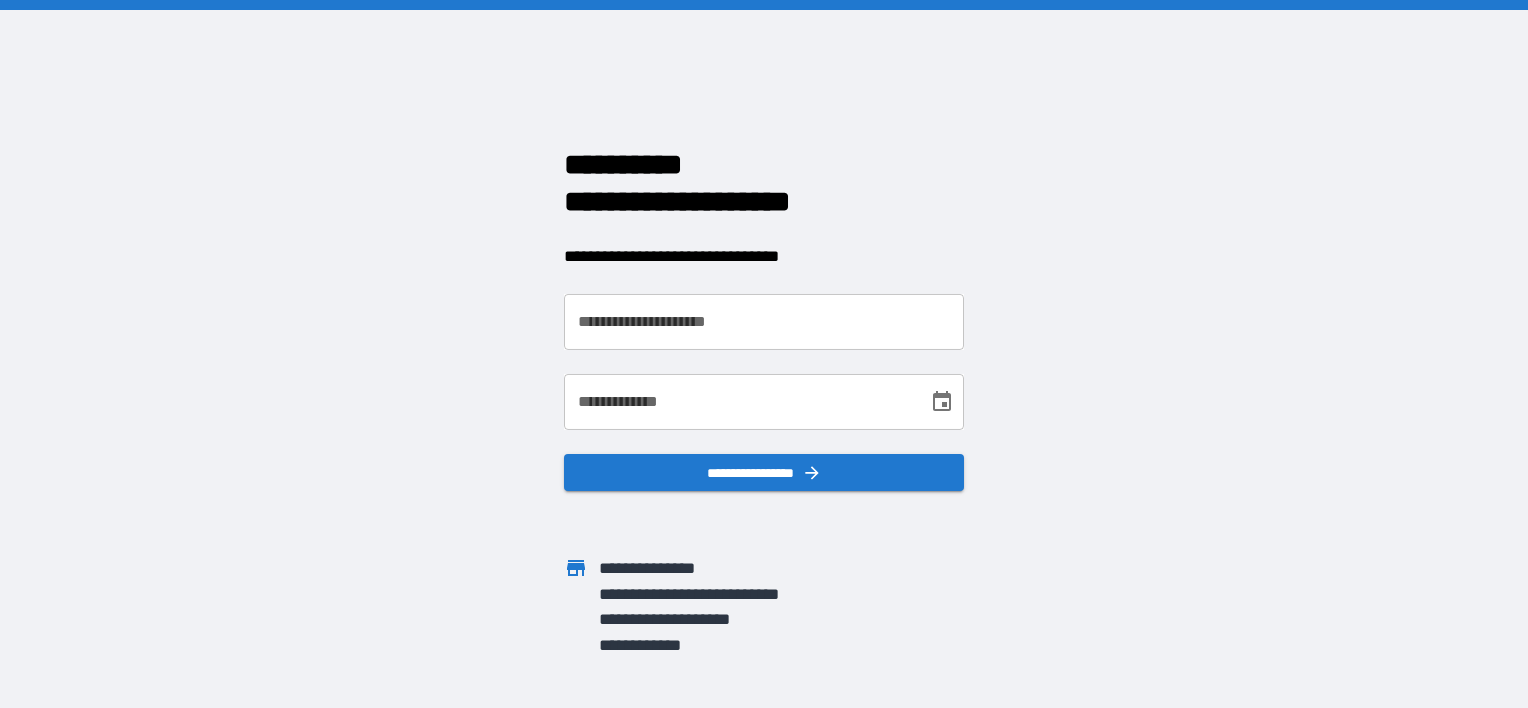 click on "**********" at bounding box center (764, 322) 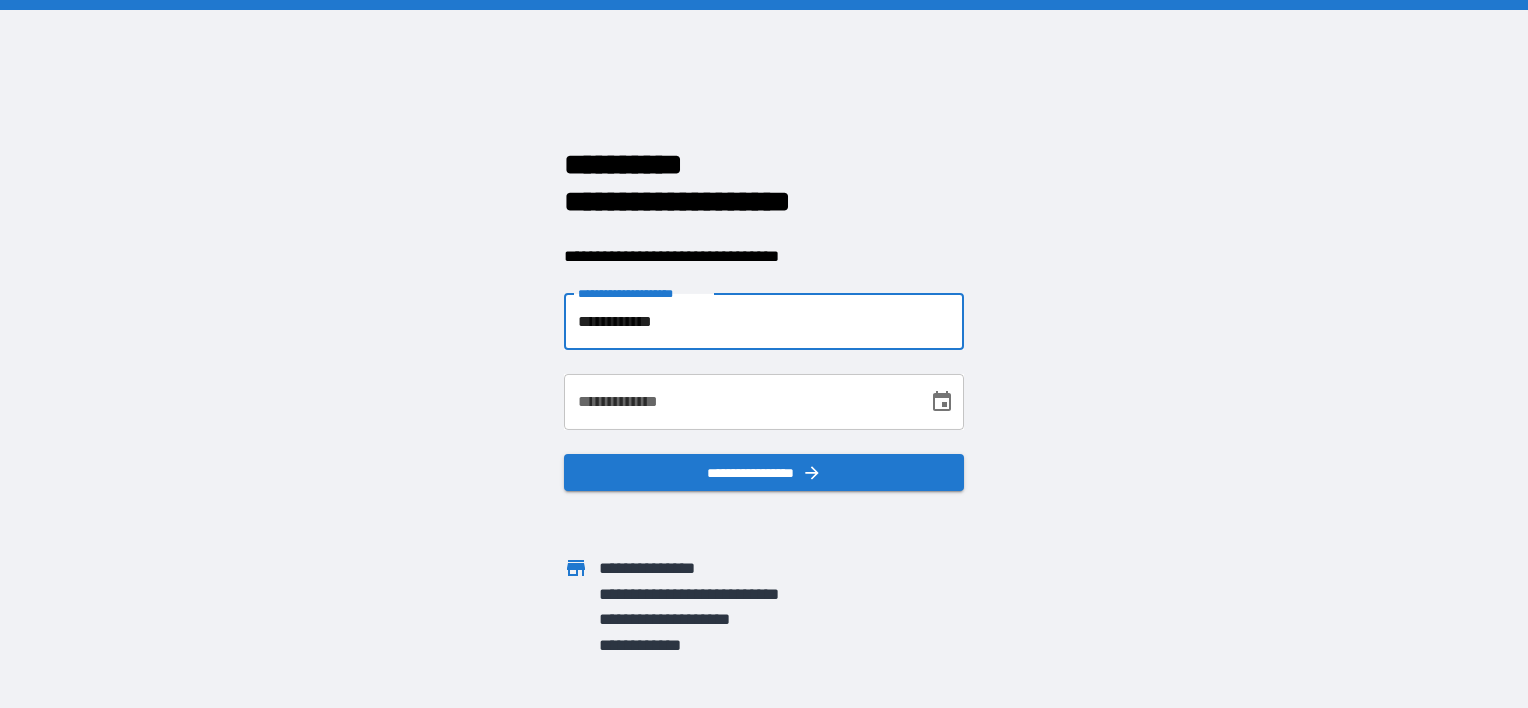 type on "**********" 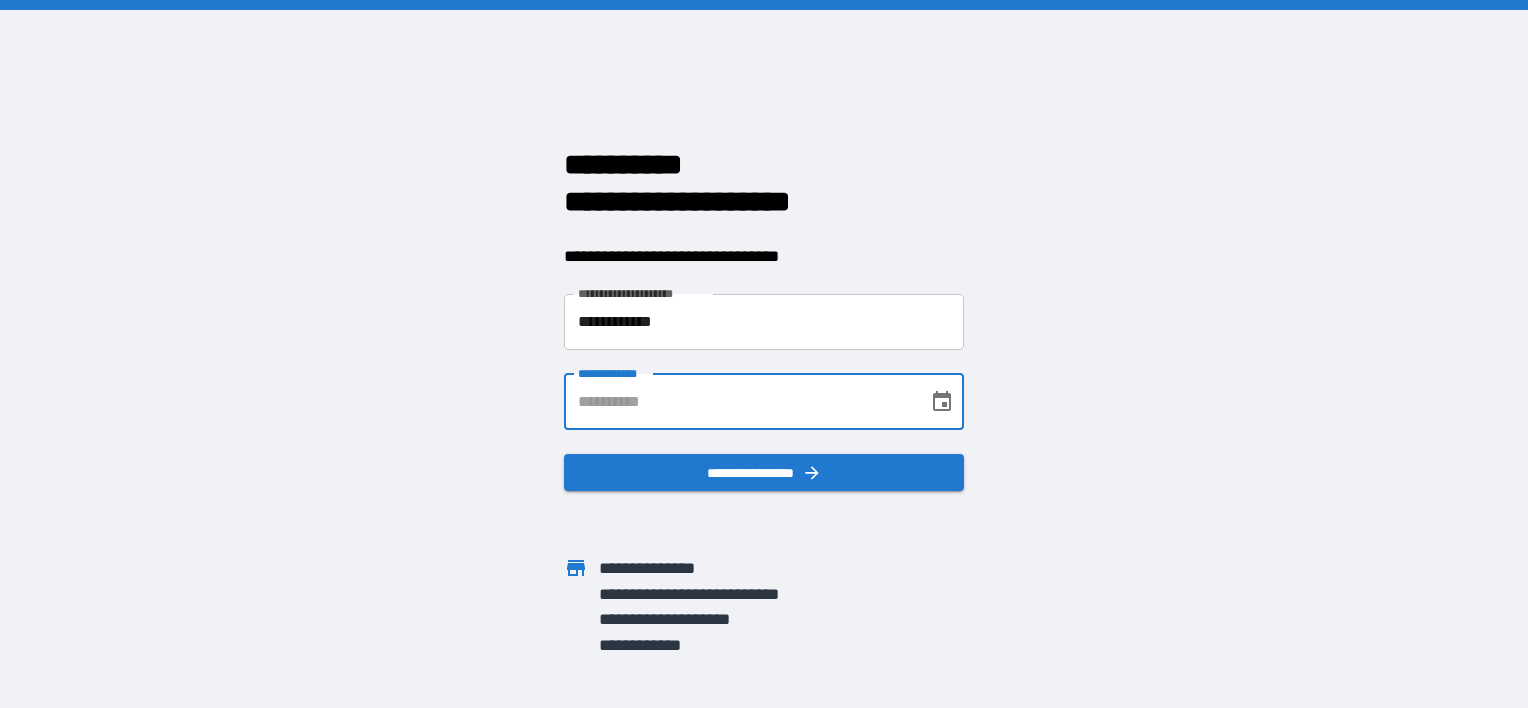 click on "**********" at bounding box center [739, 402] 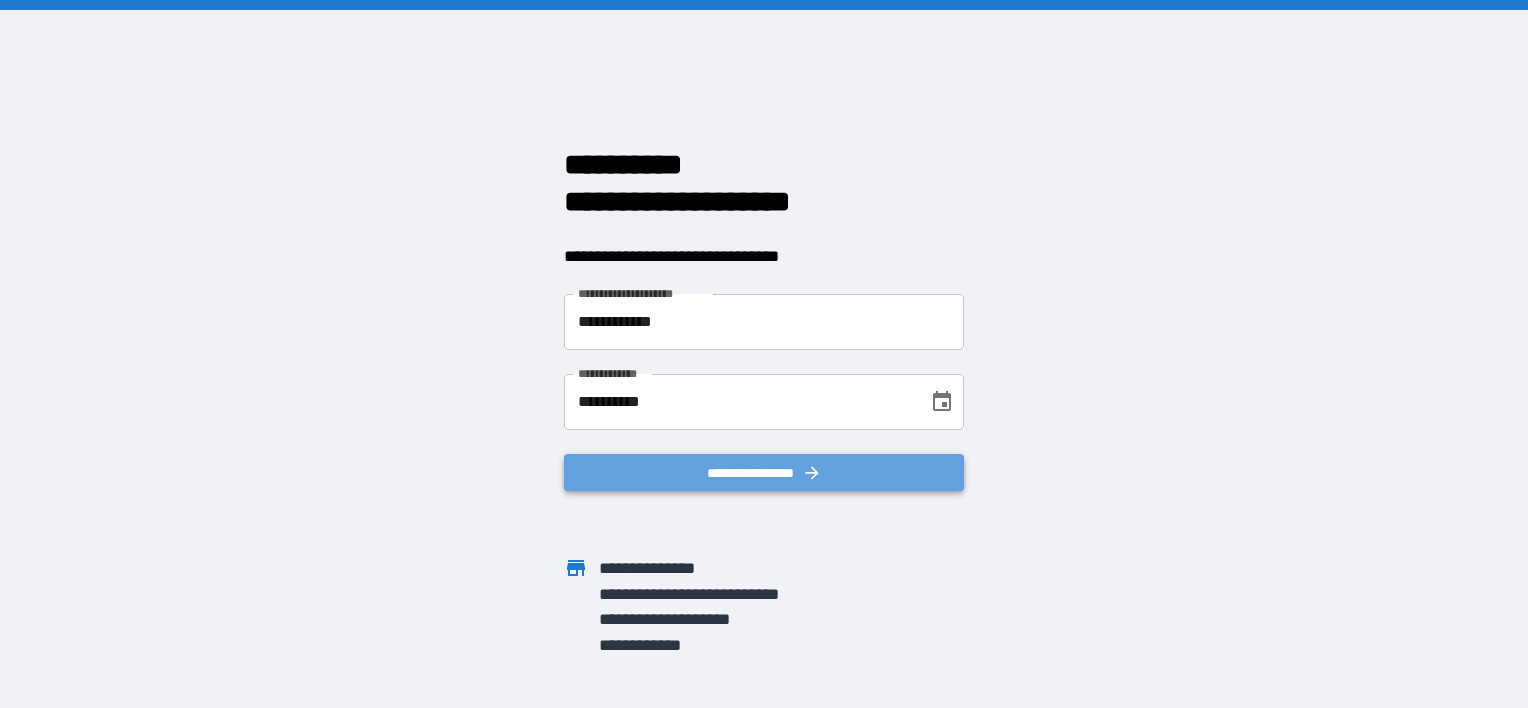 click on "**********" at bounding box center [764, 473] 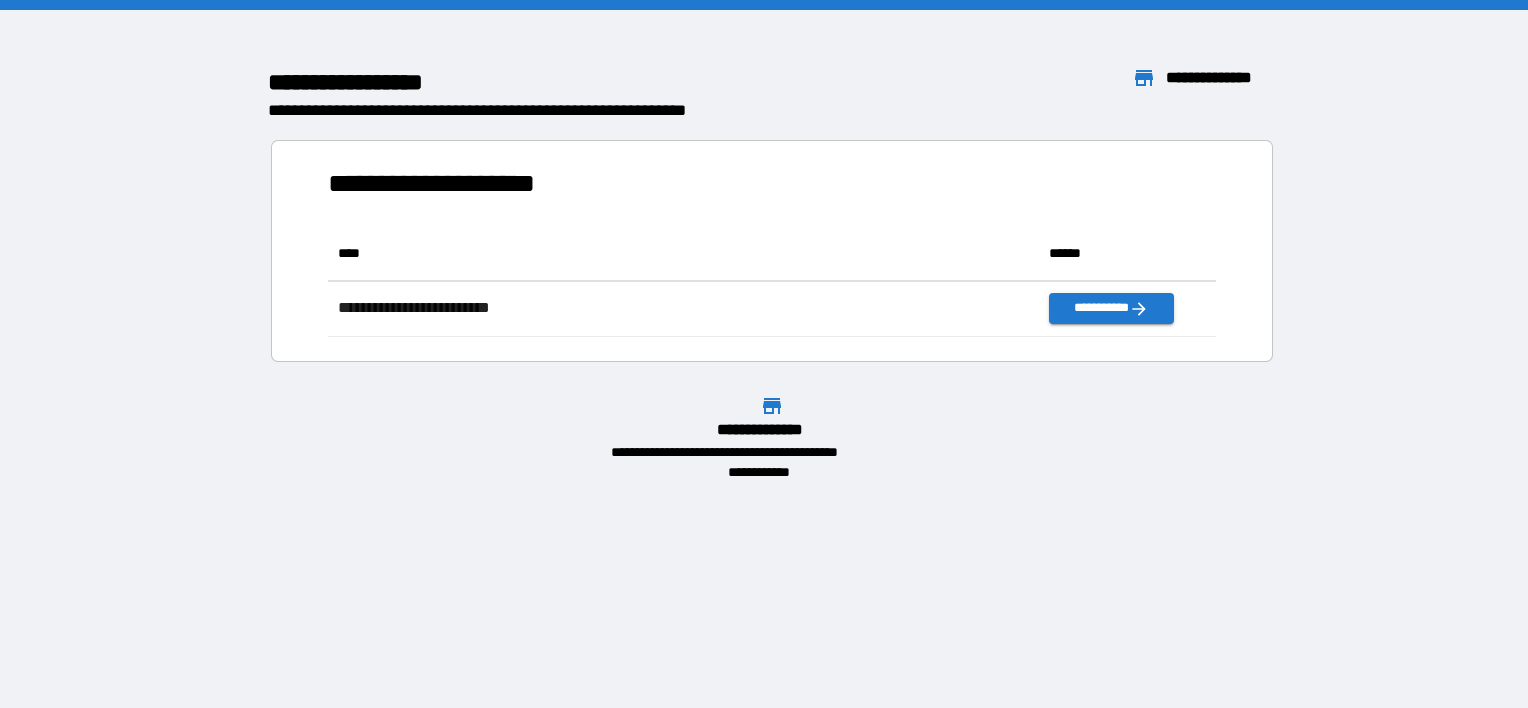 scroll, scrollTop: 16, scrollLeft: 16, axis: both 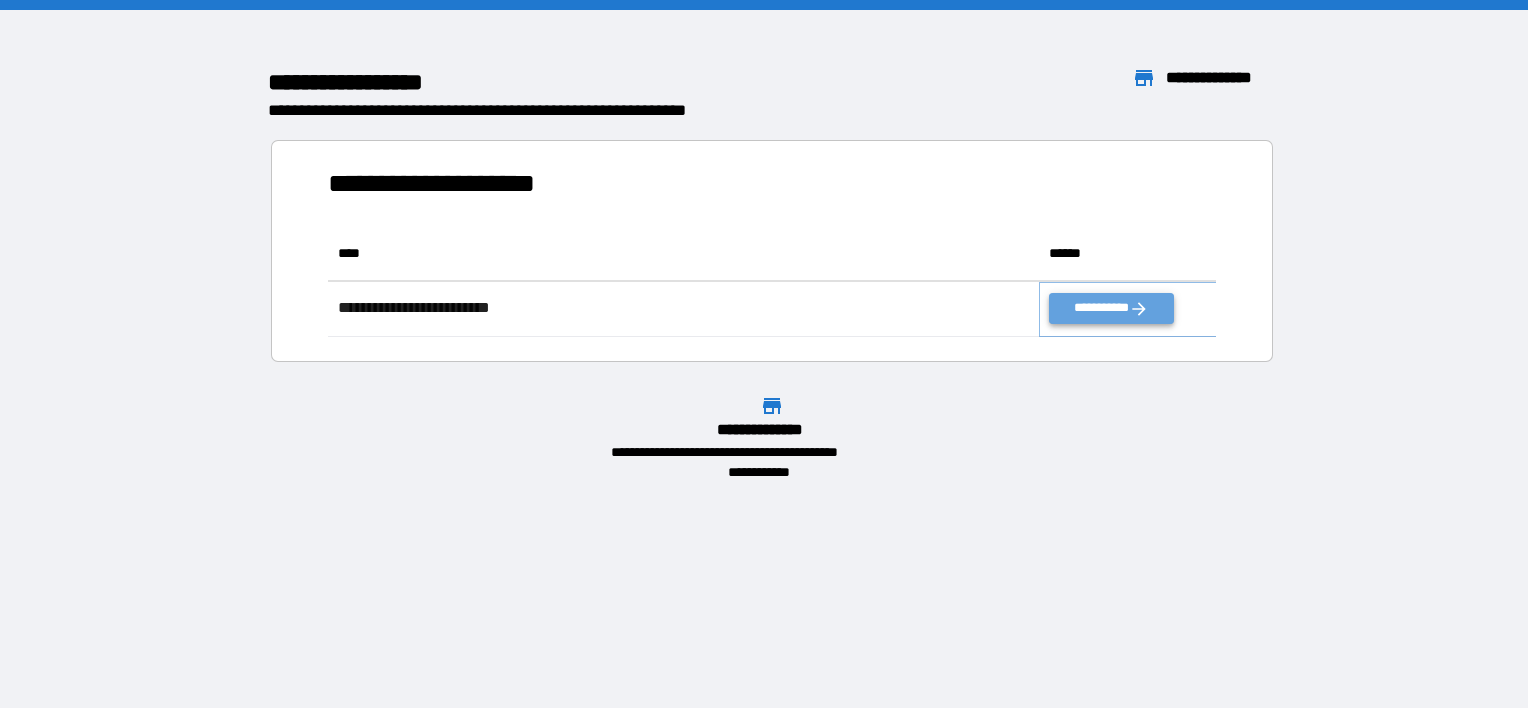 click on "**********" at bounding box center (1111, 308) 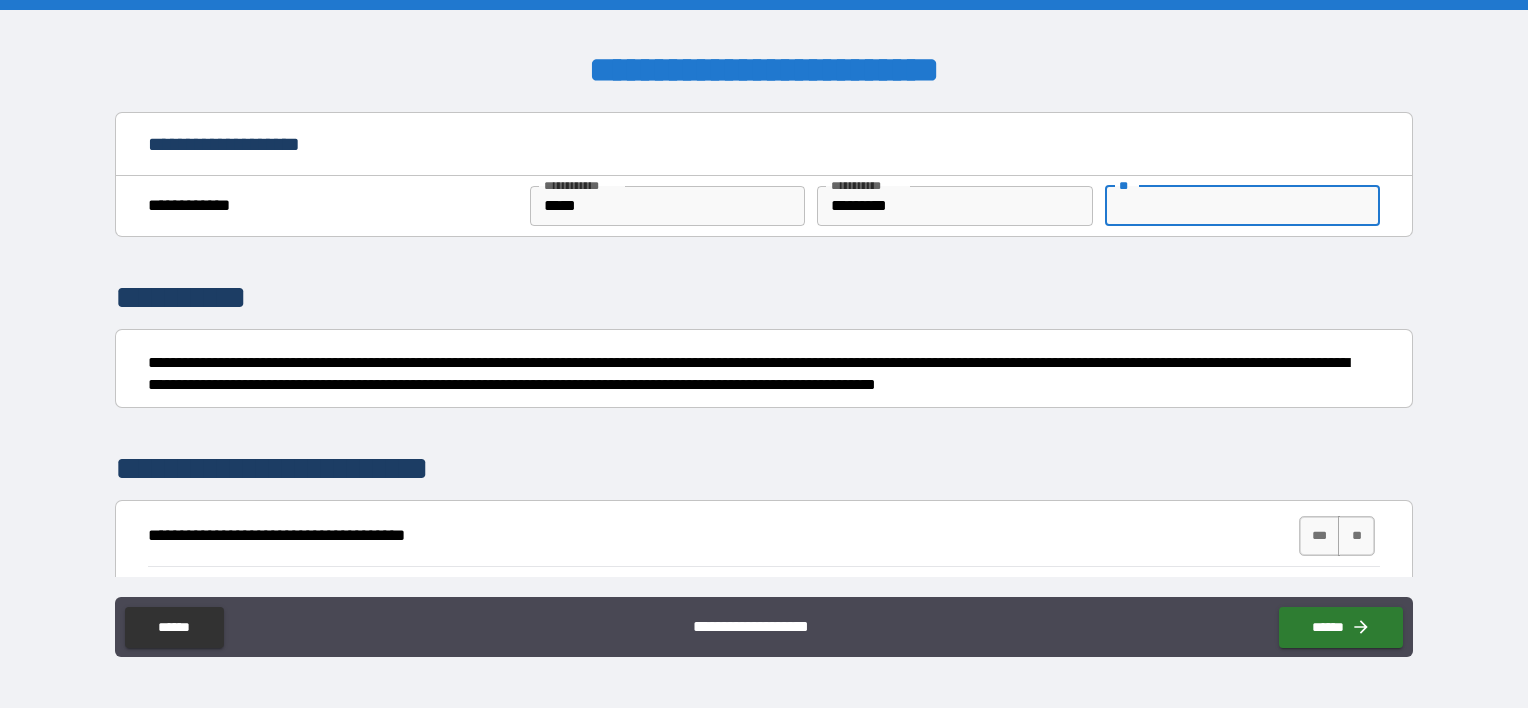 click on "**" at bounding box center (1242, 206) 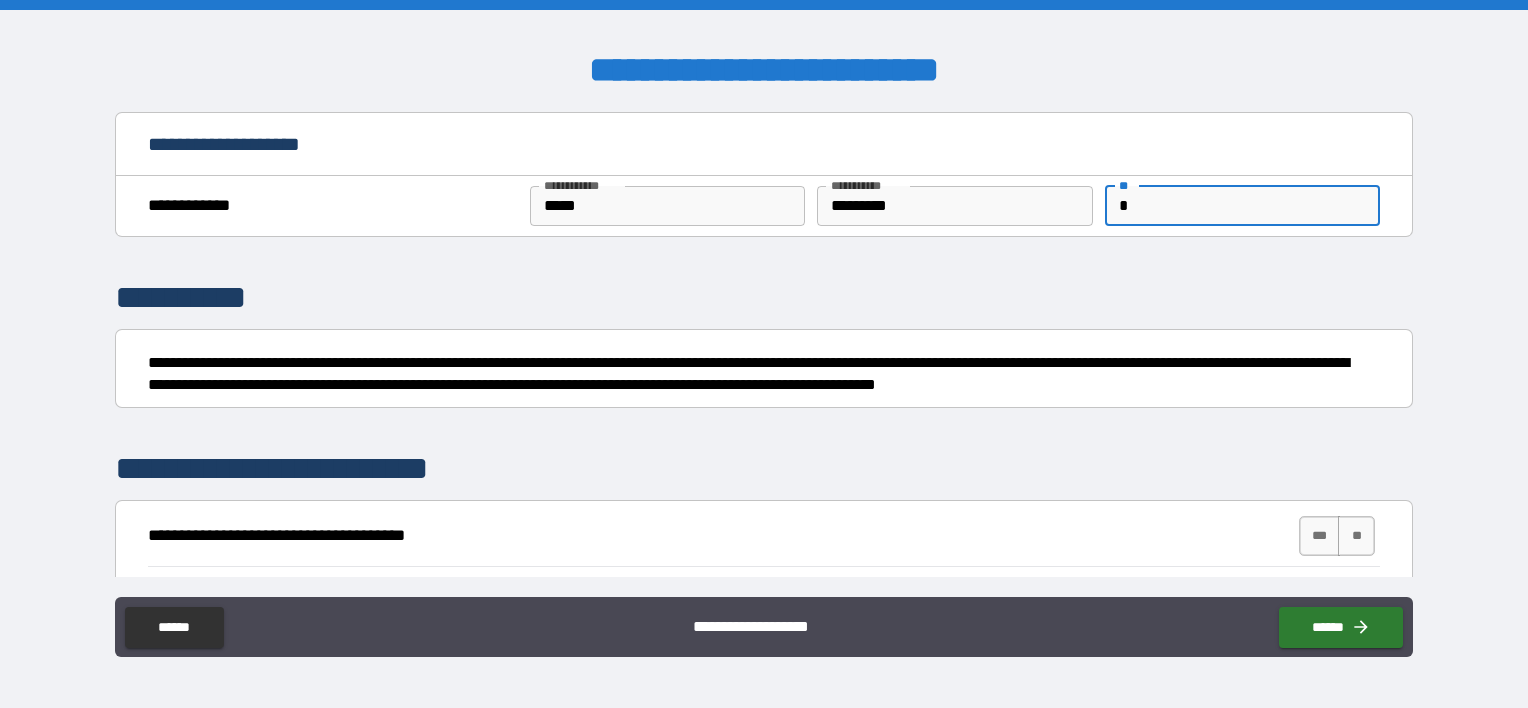 type on "*" 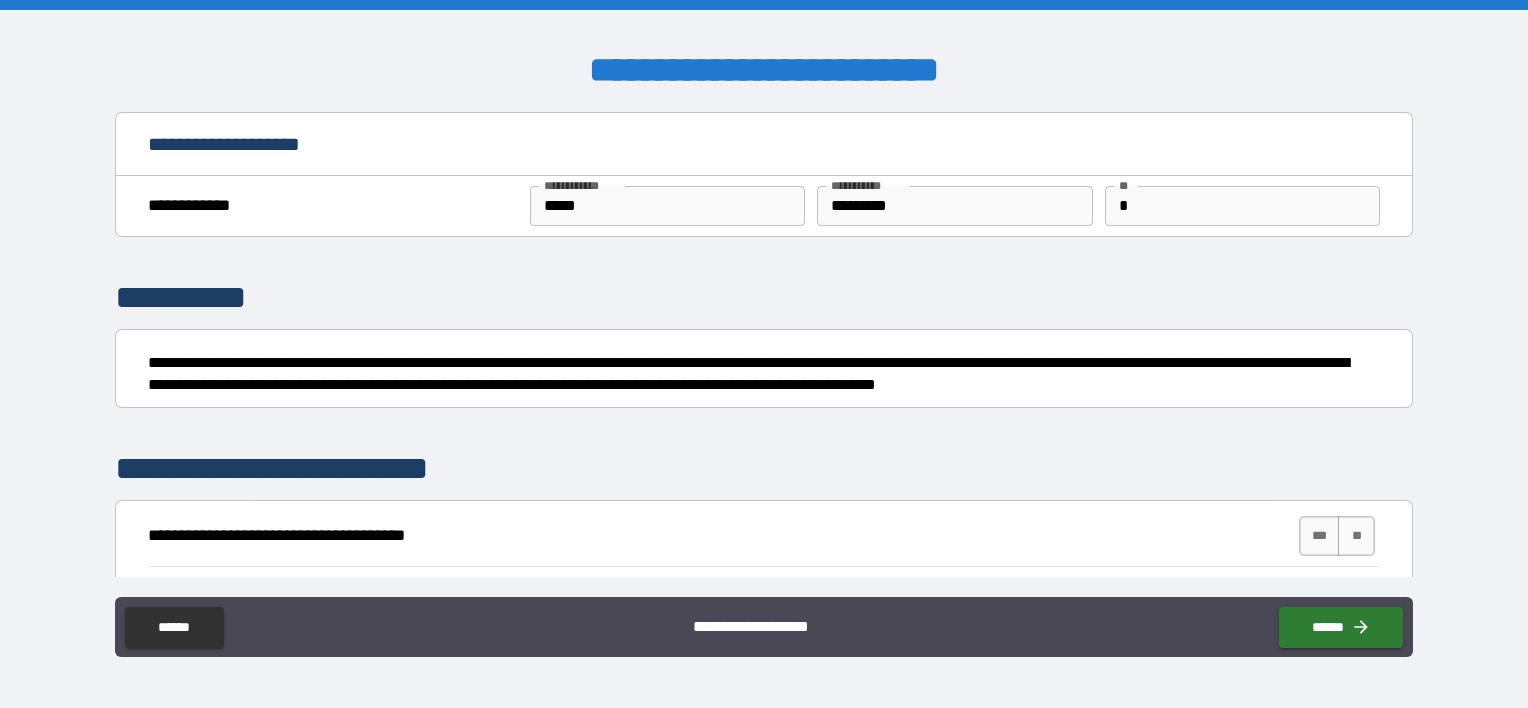 click on "**********" at bounding box center [764, 298] 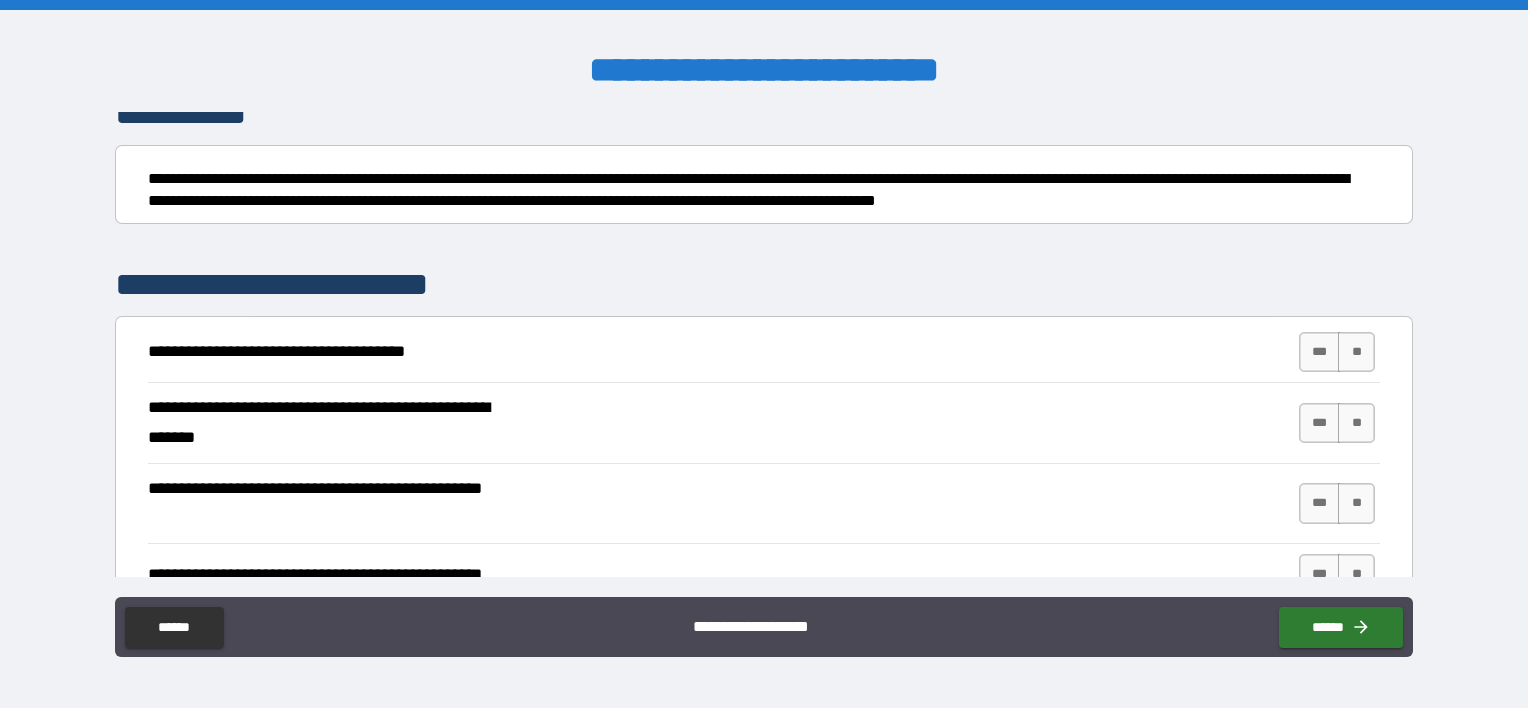 scroll, scrollTop: 200, scrollLeft: 0, axis: vertical 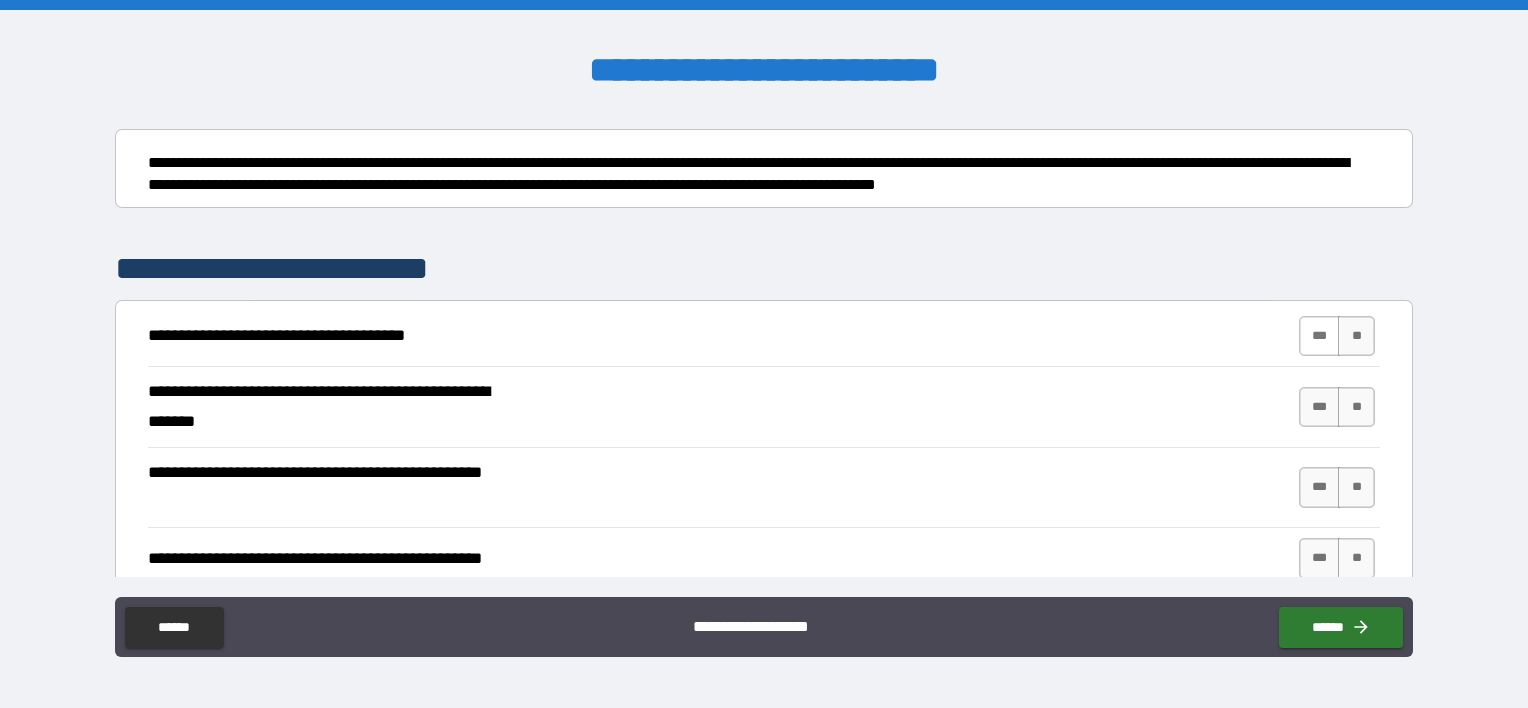 click on "***" at bounding box center [1320, 336] 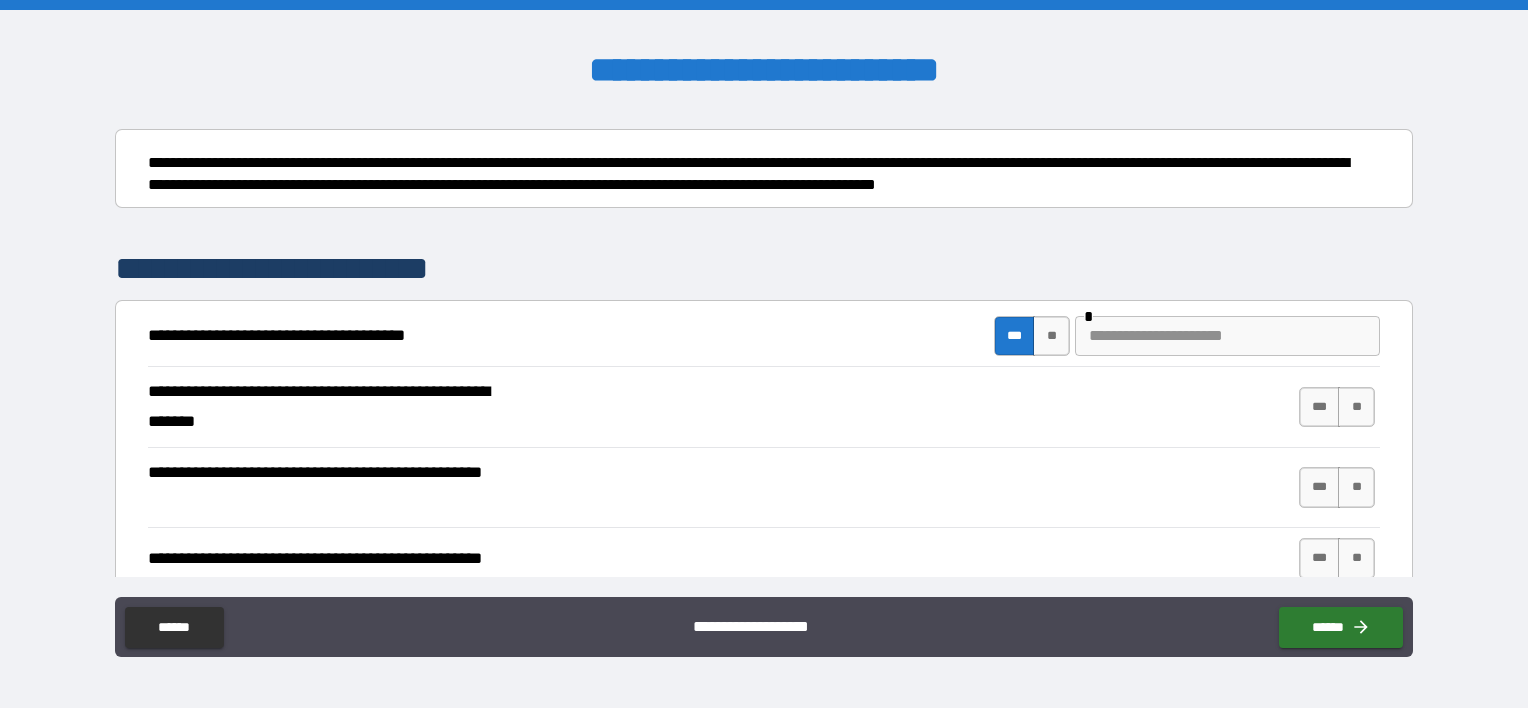 click at bounding box center [1227, 336] 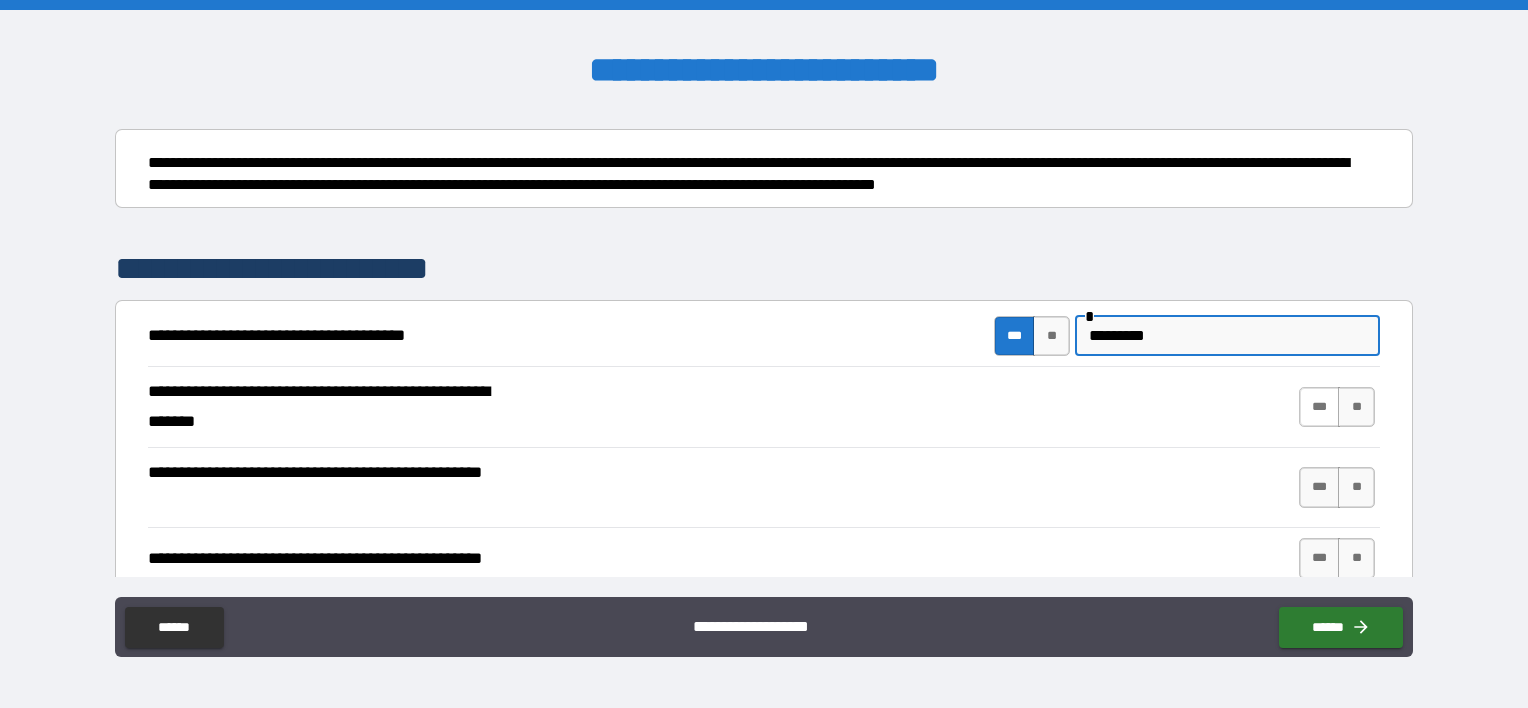 type on "*********" 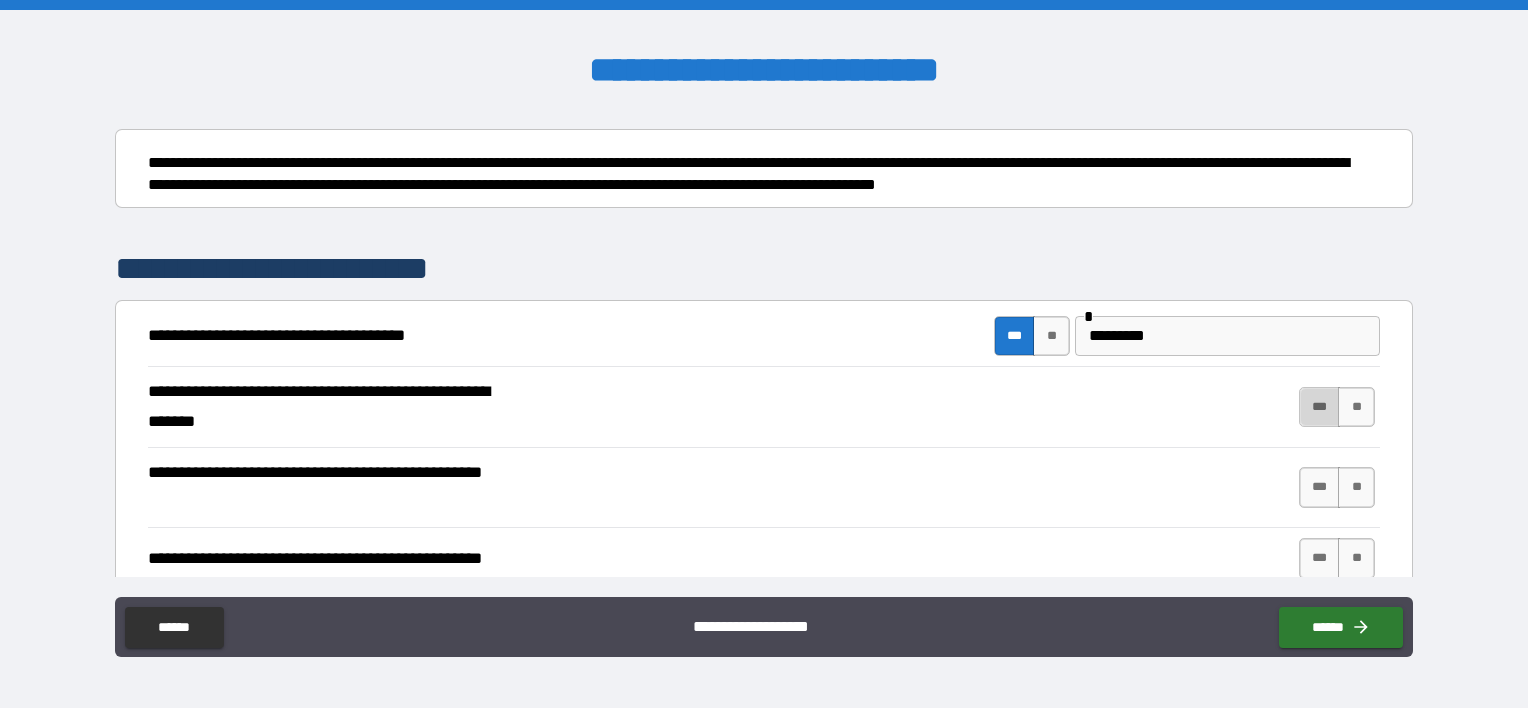 click on "***" at bounding box center [1320, 407] 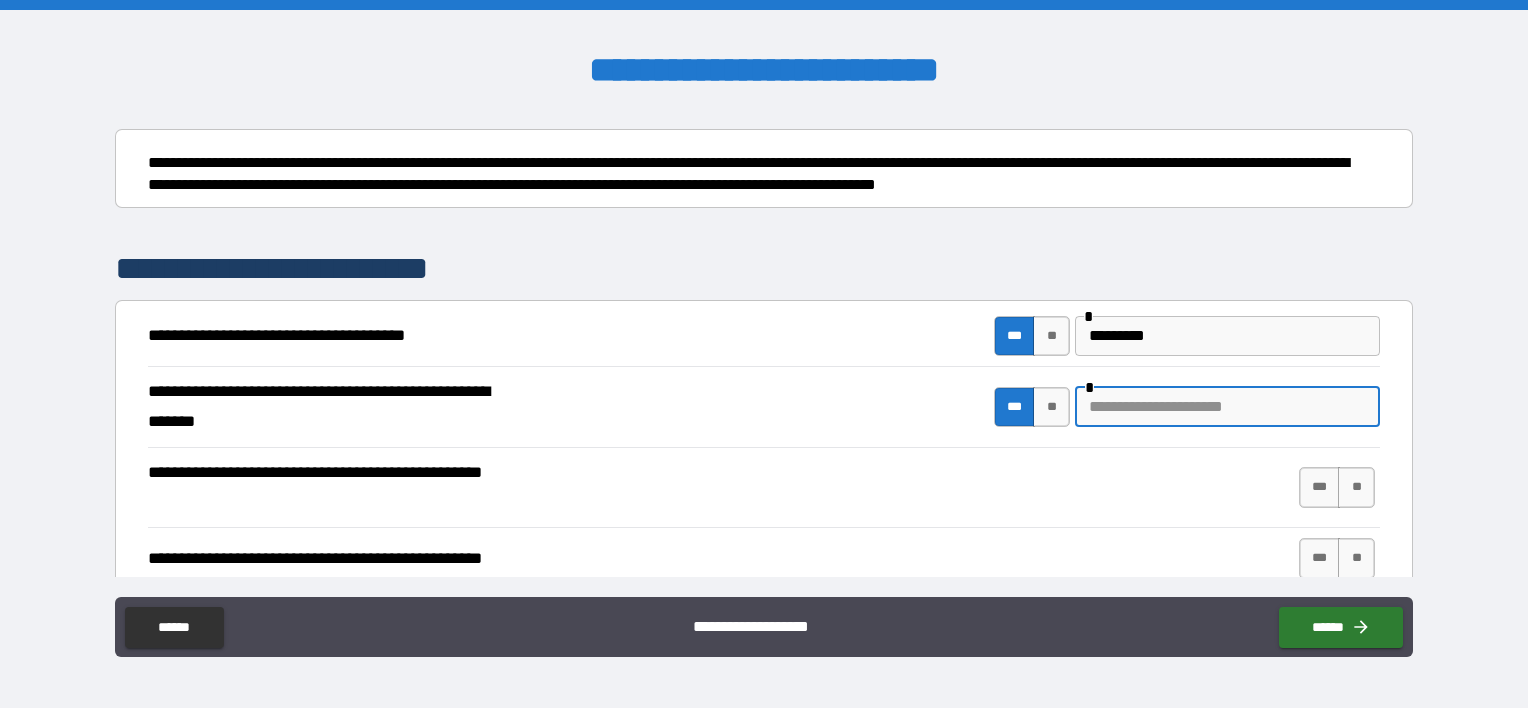 click at bounding box center (1227, 407) 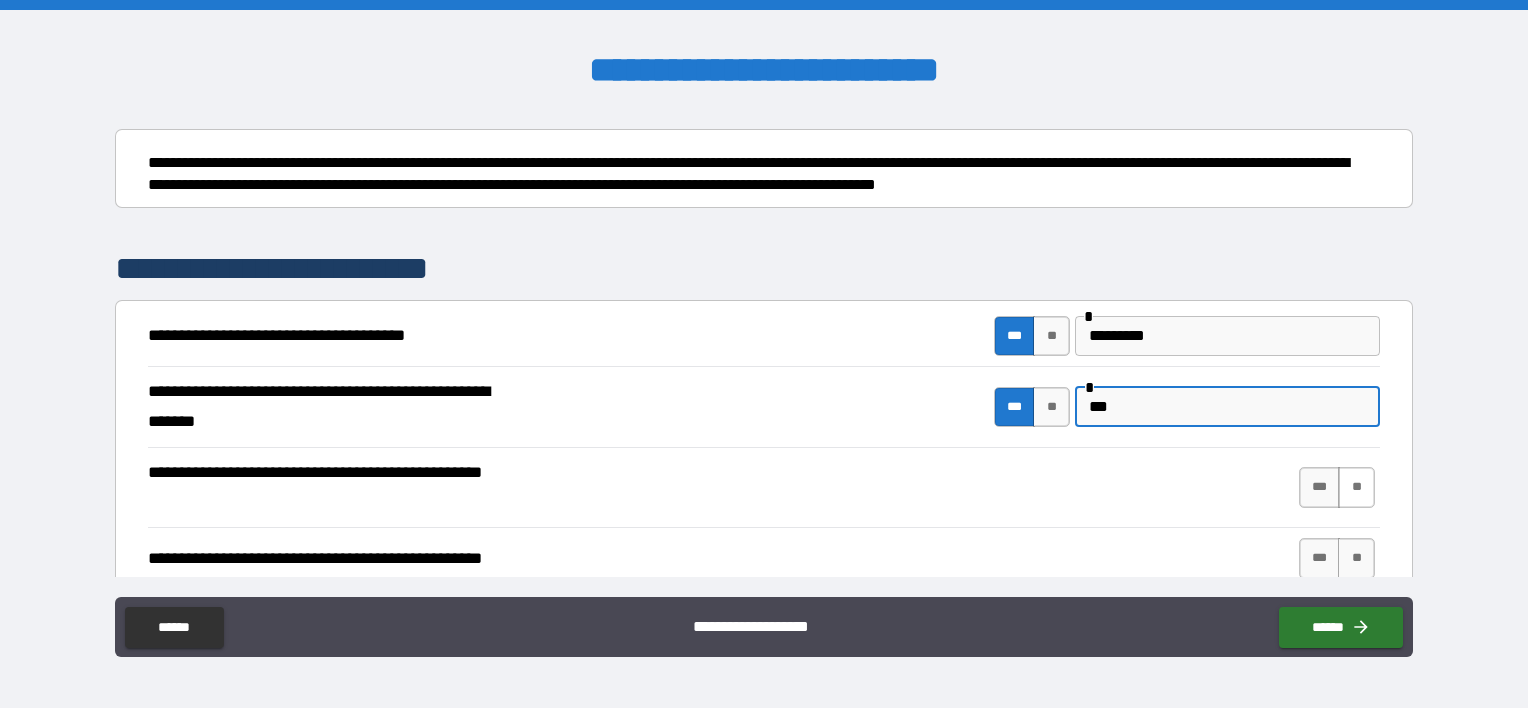 type on "***" 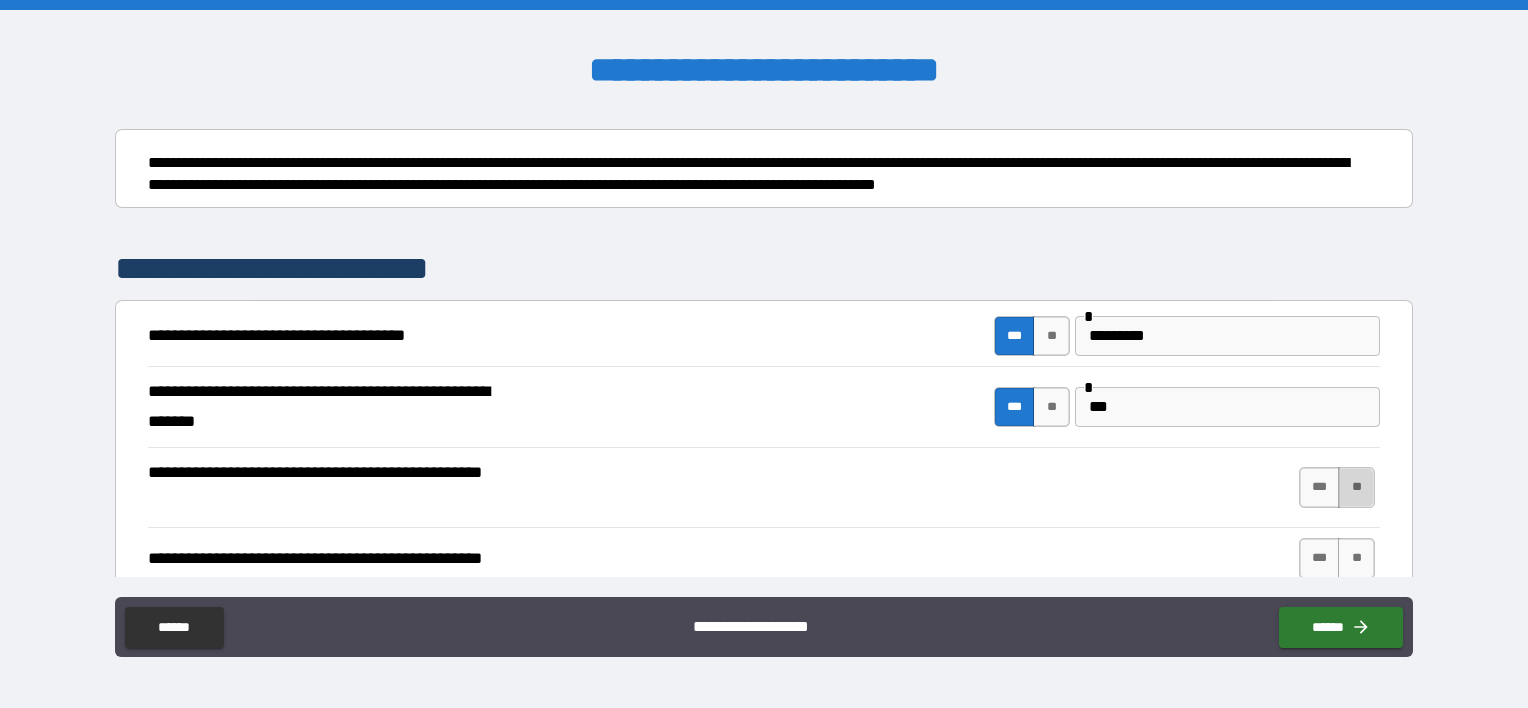 click on "**" at bounding box center (1356, 487) 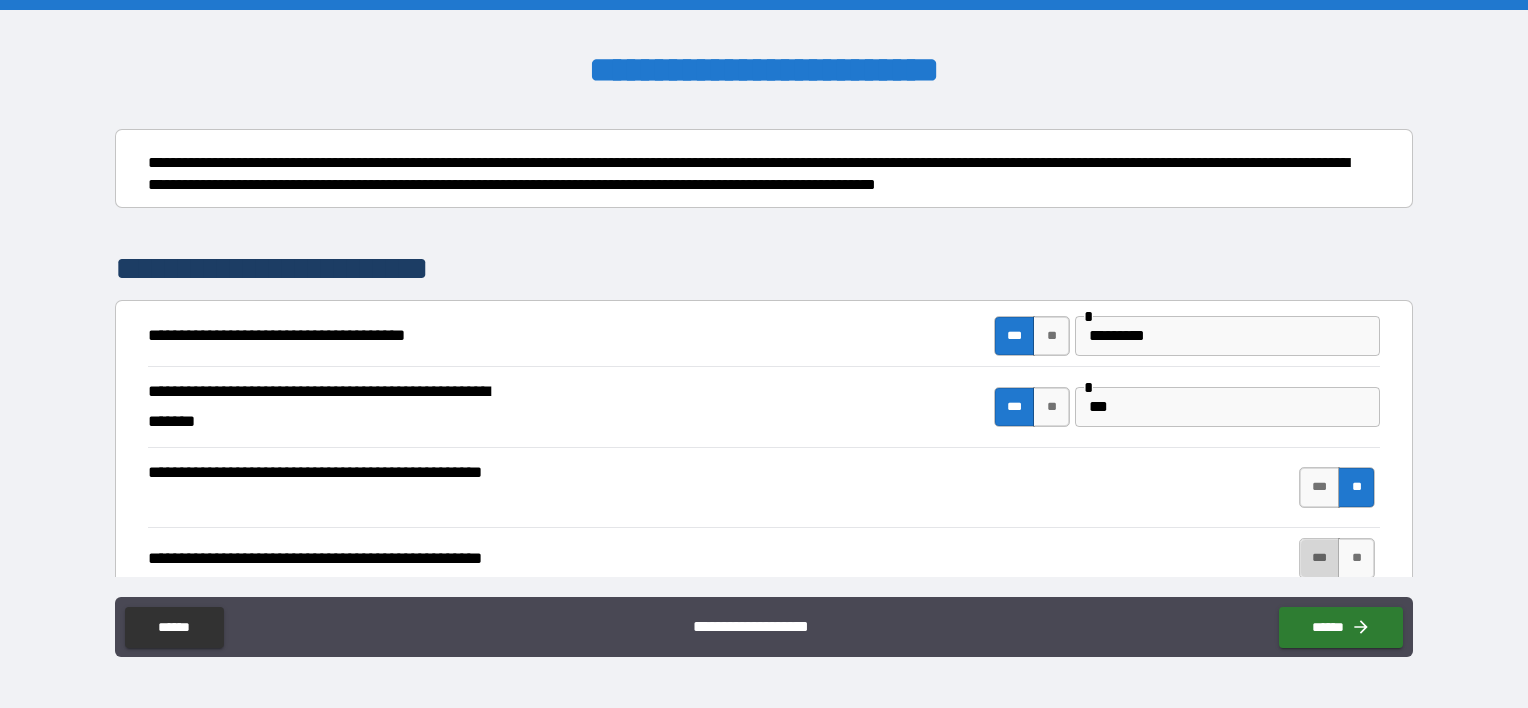 click on "***" at bounding box center [1320, 558] 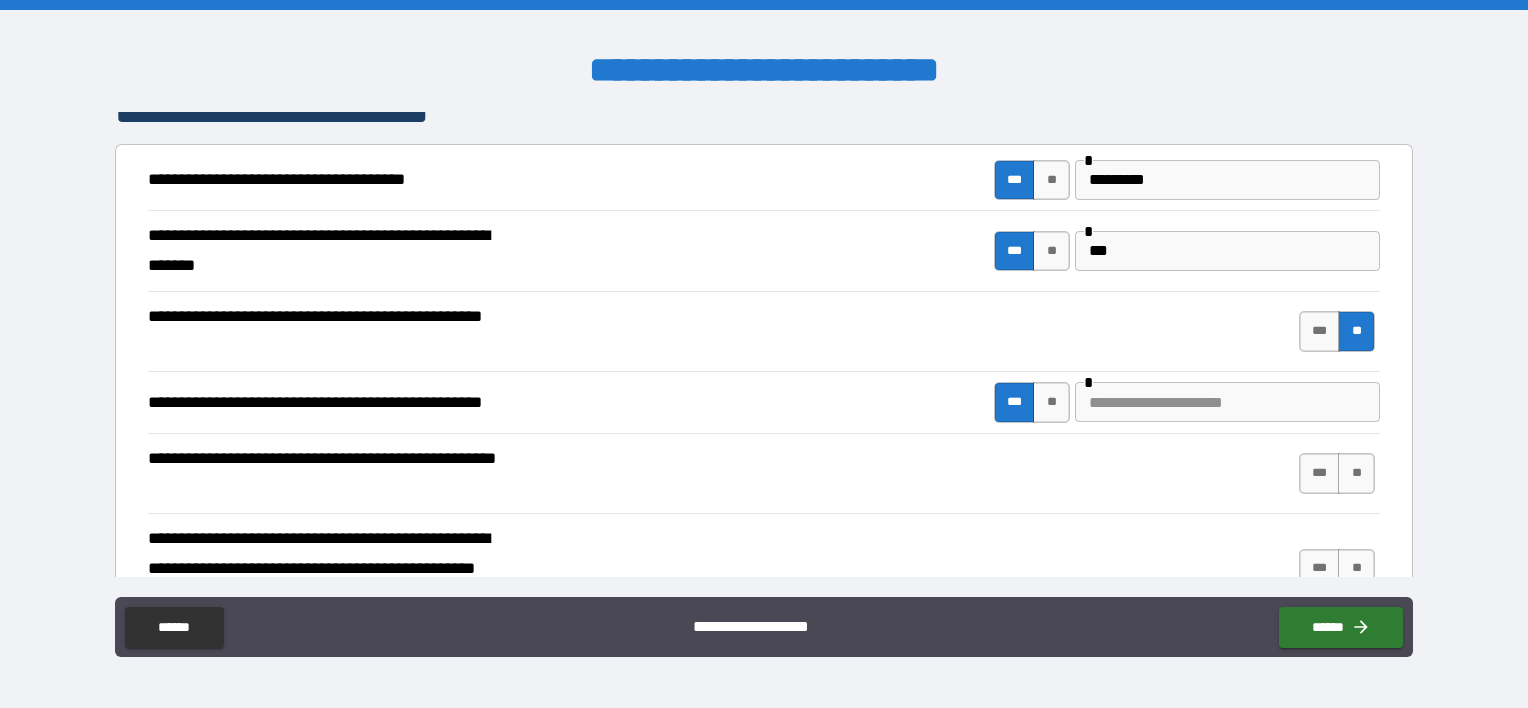 scroll, scrollTop: 400, scrollLeft: 0, axis: vertical 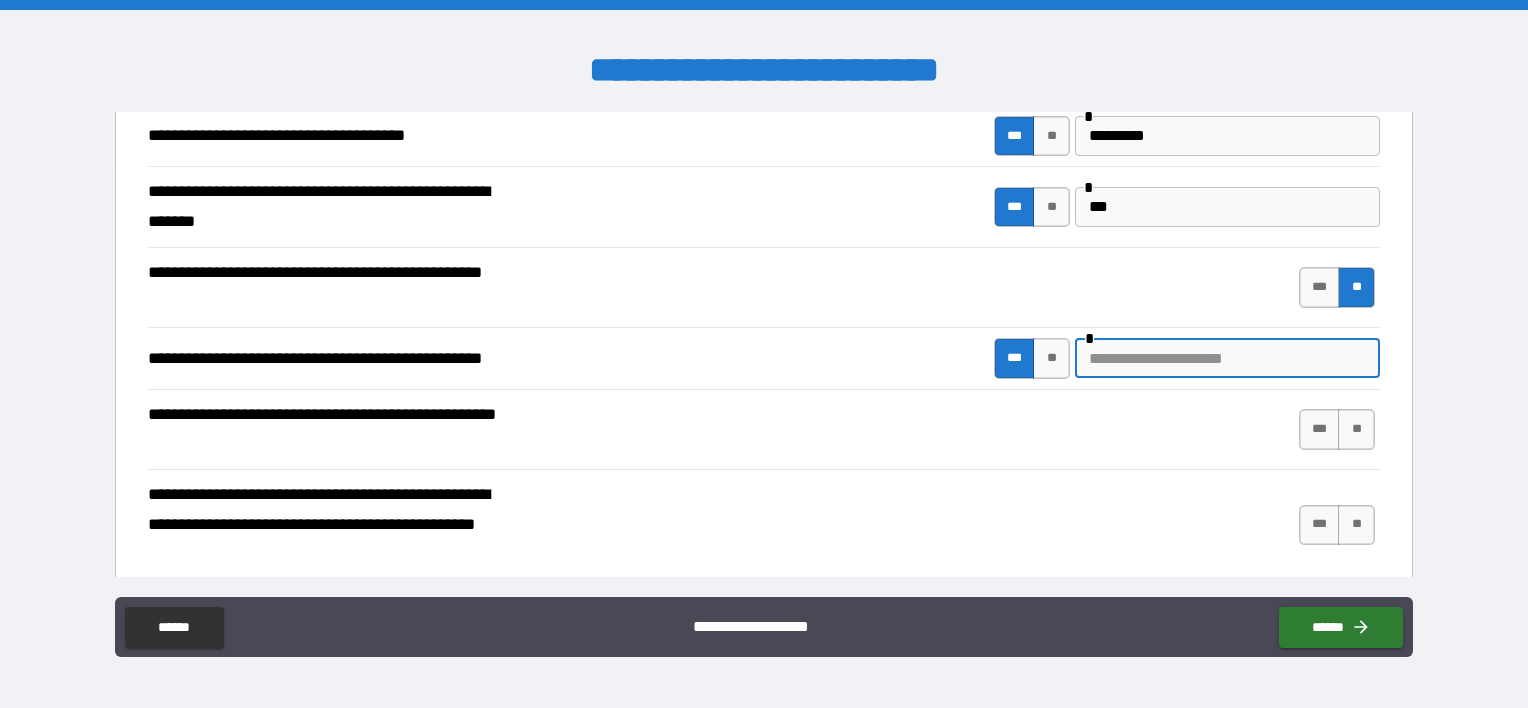 click at bounding box center [1227, 358] 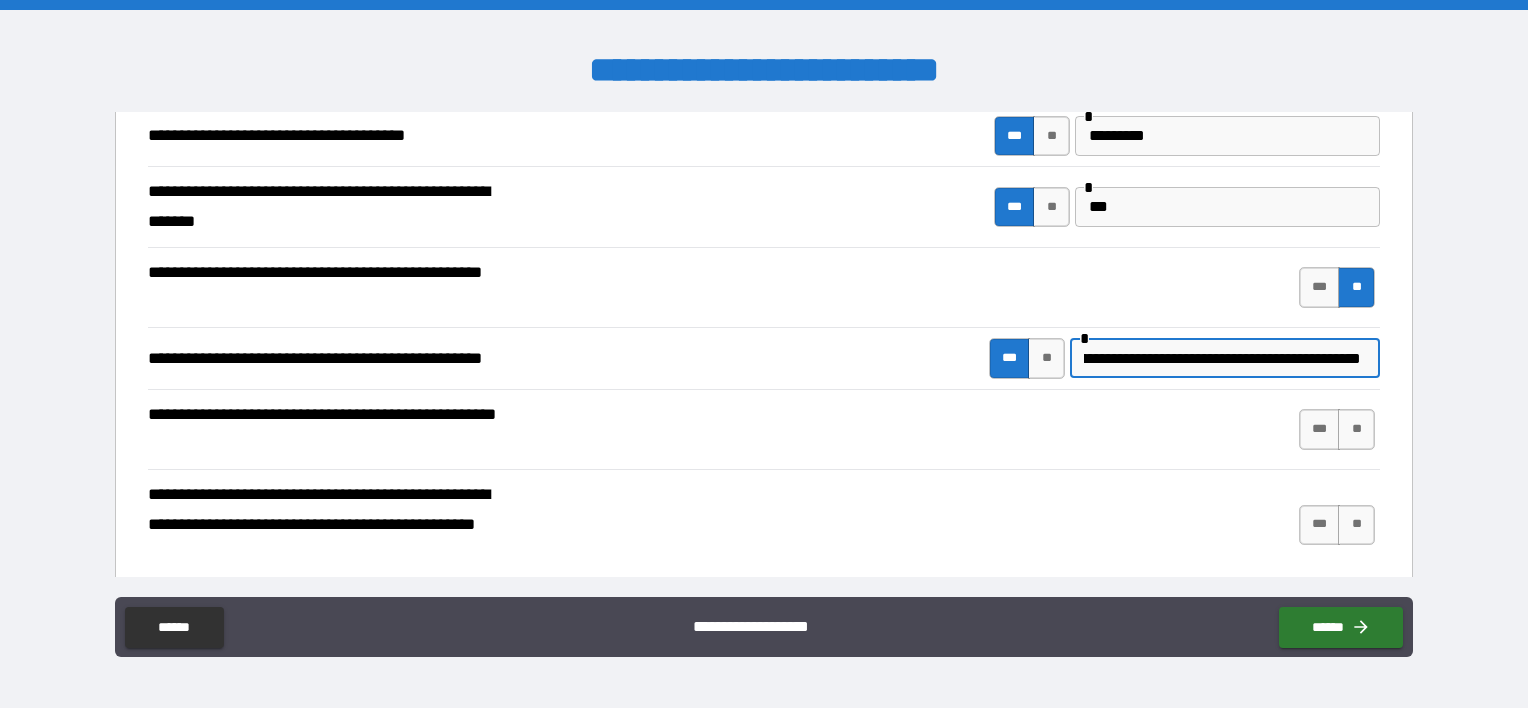 scroll, scrollTop: 0, scrollLeft: 703, axis: horizontal 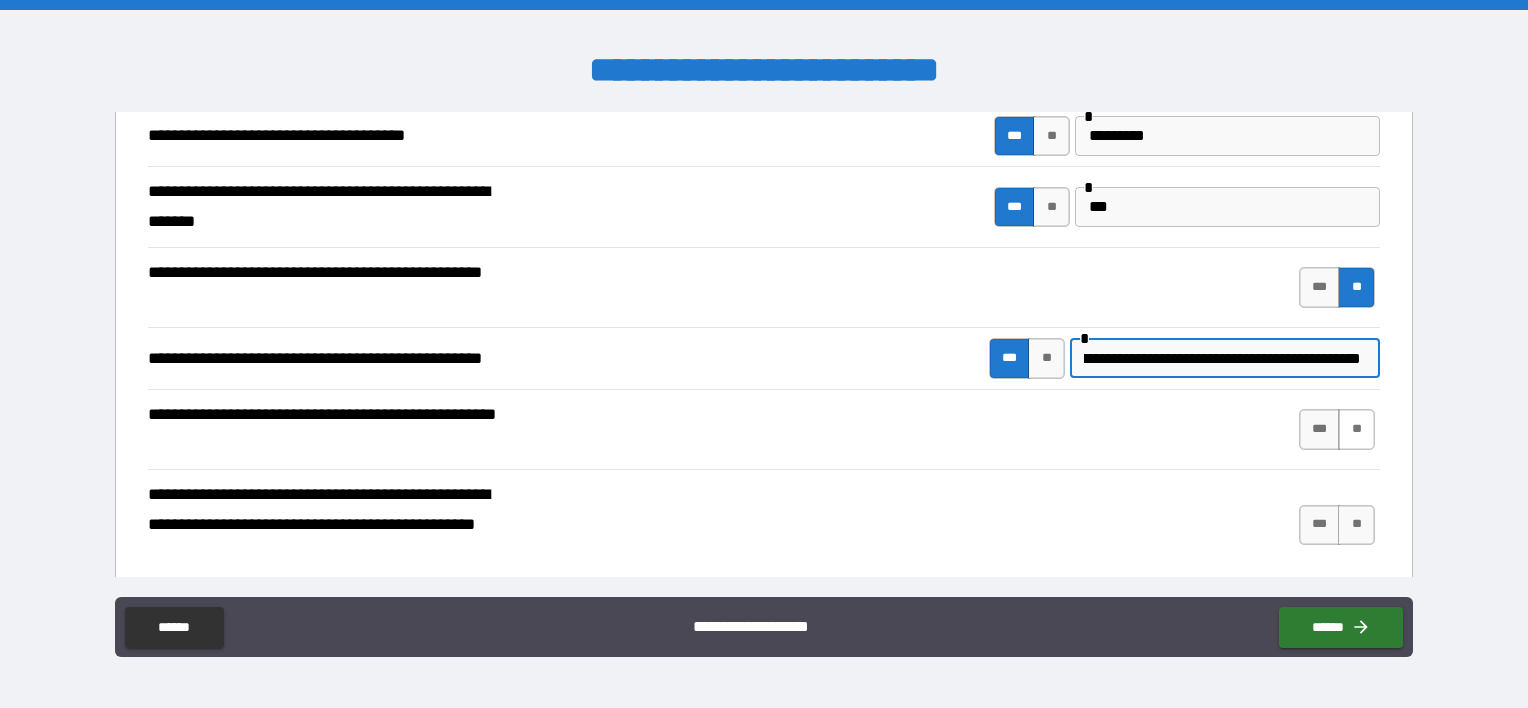 type on "**********" 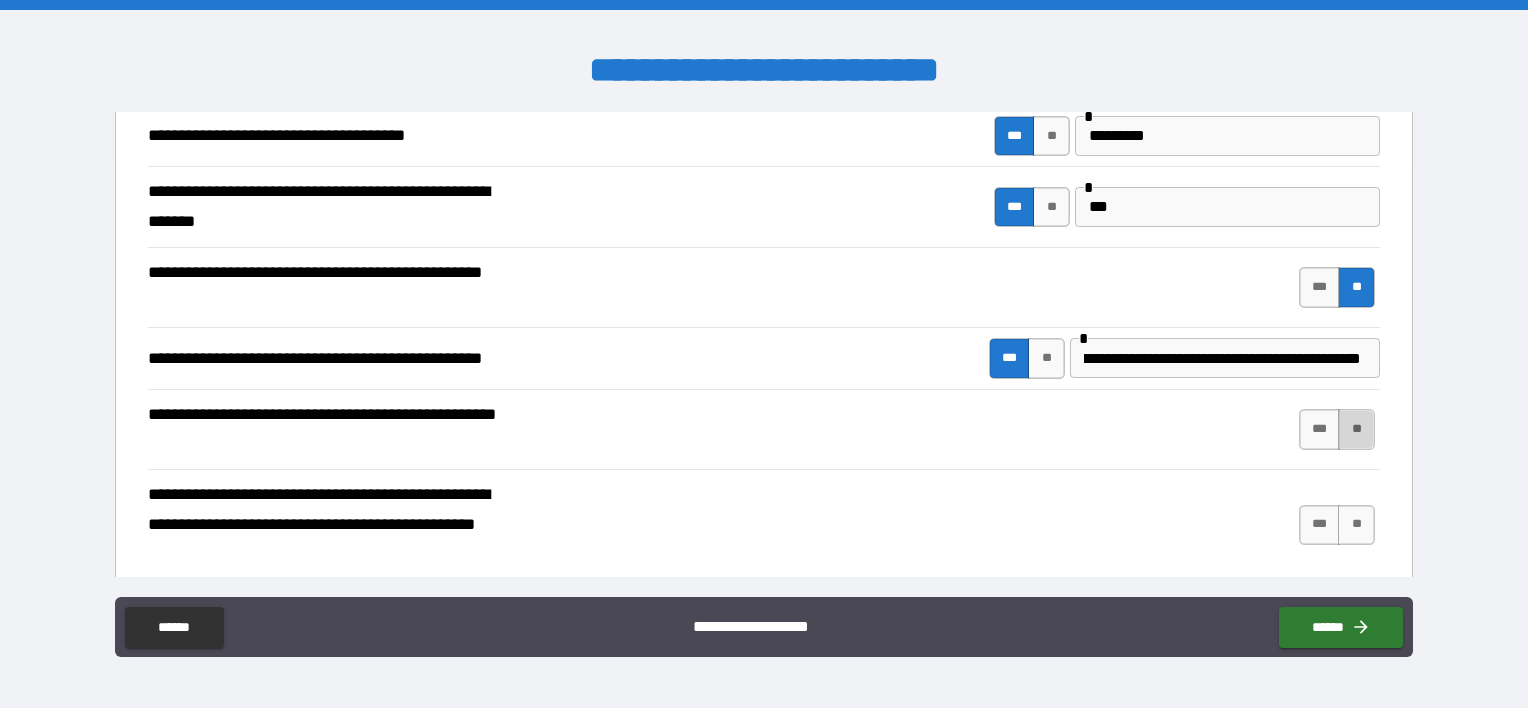 scroll, scrollTop: 0, scrollLeft: 0, axis: both 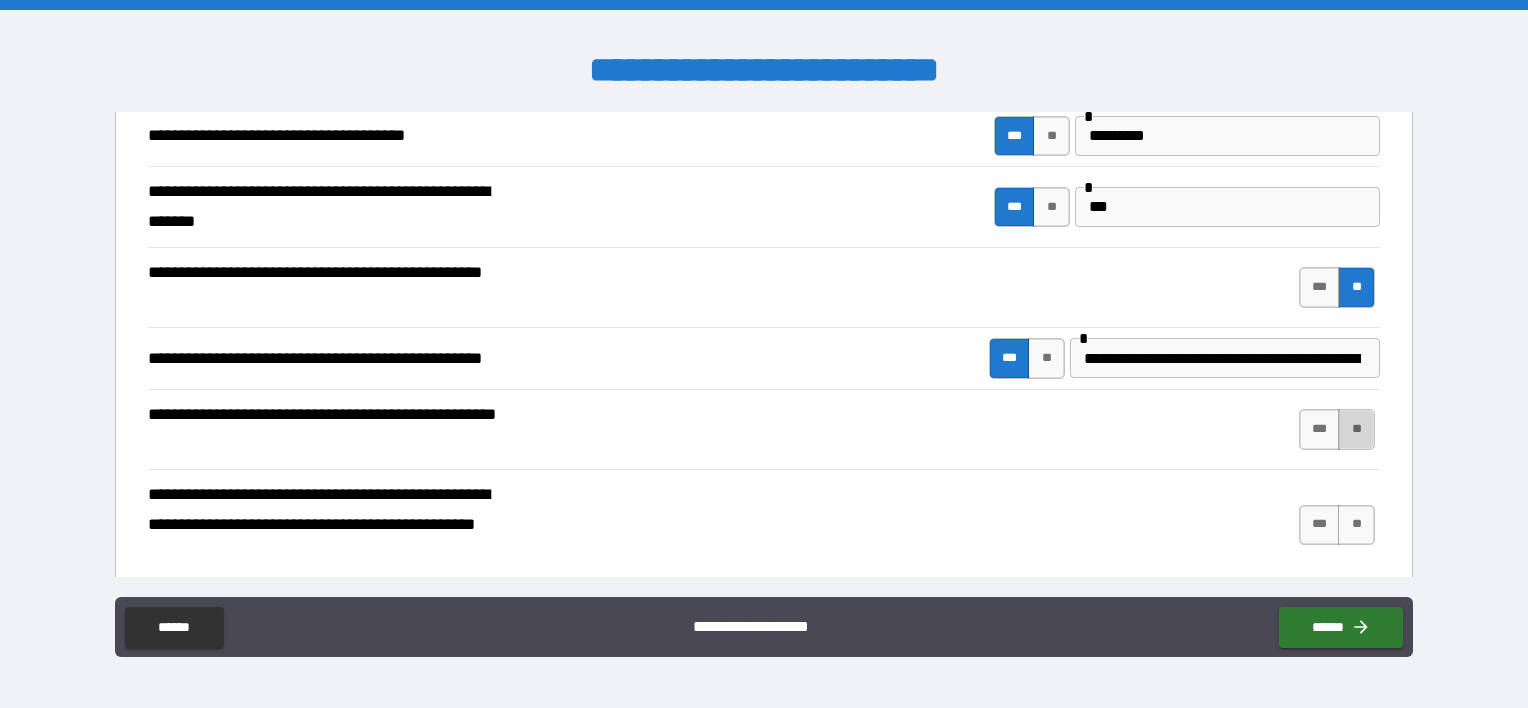 click on "**" at bounding box center [1356, 429] 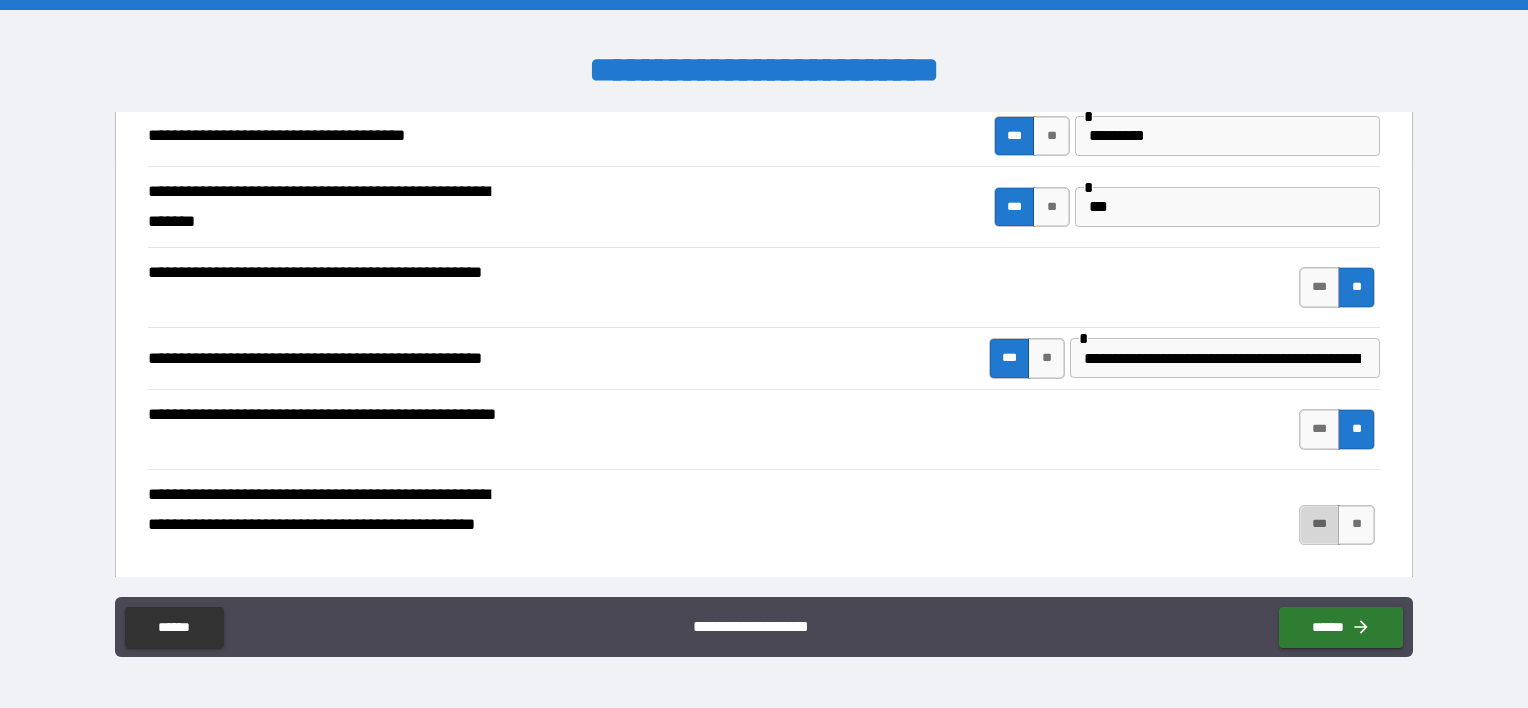 click on "***" at bounding box center [1320, 525] 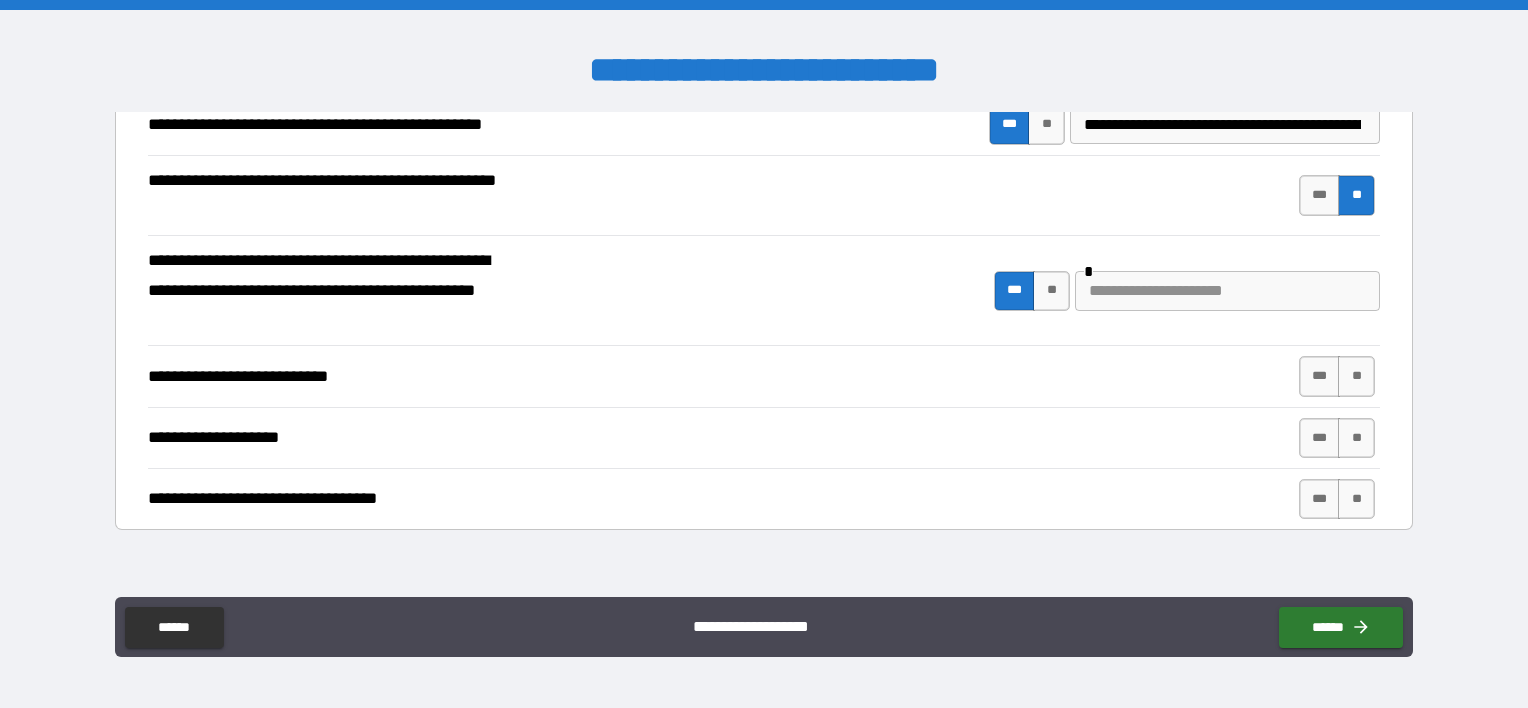 scroll, scrollTop: 600, scrollLeft: 0, axis: vertical 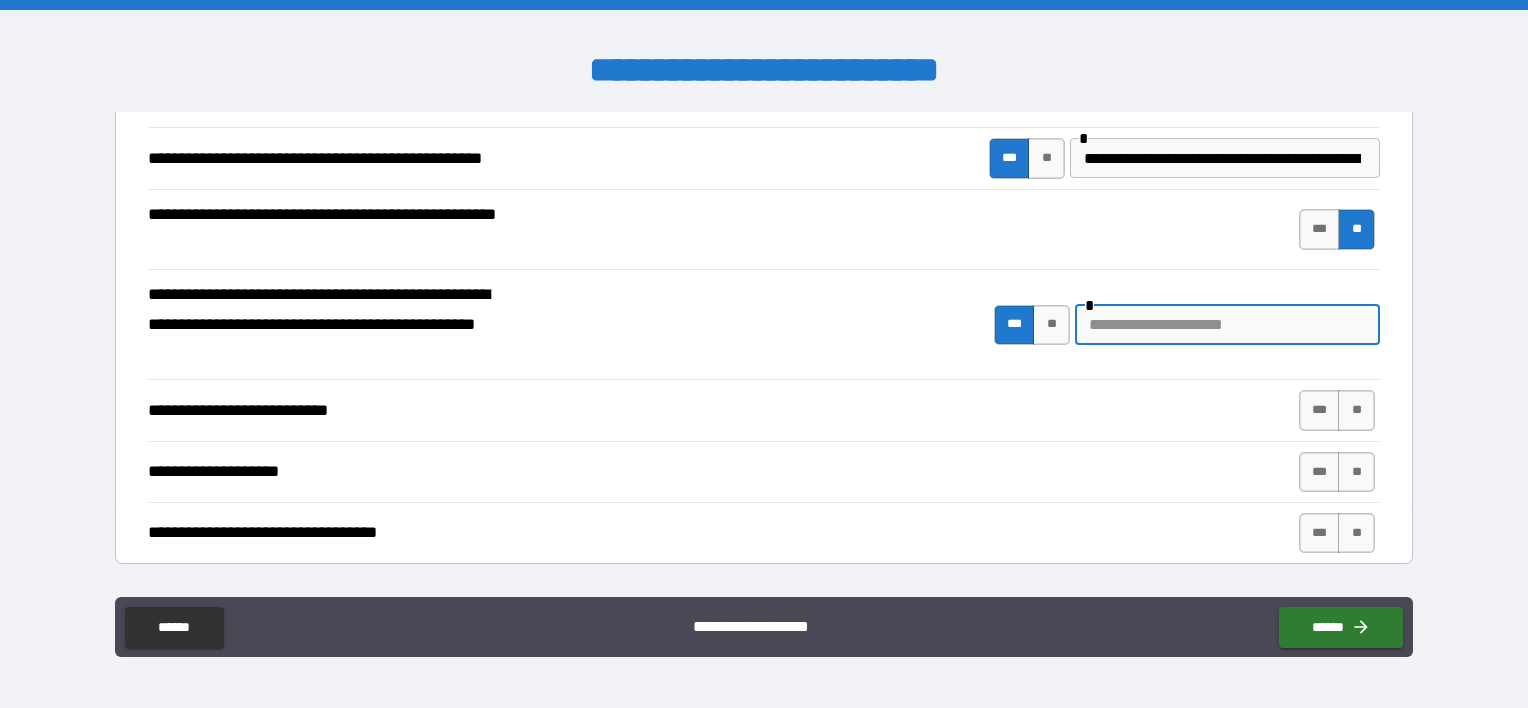 click at bounding box center (1227, 325) 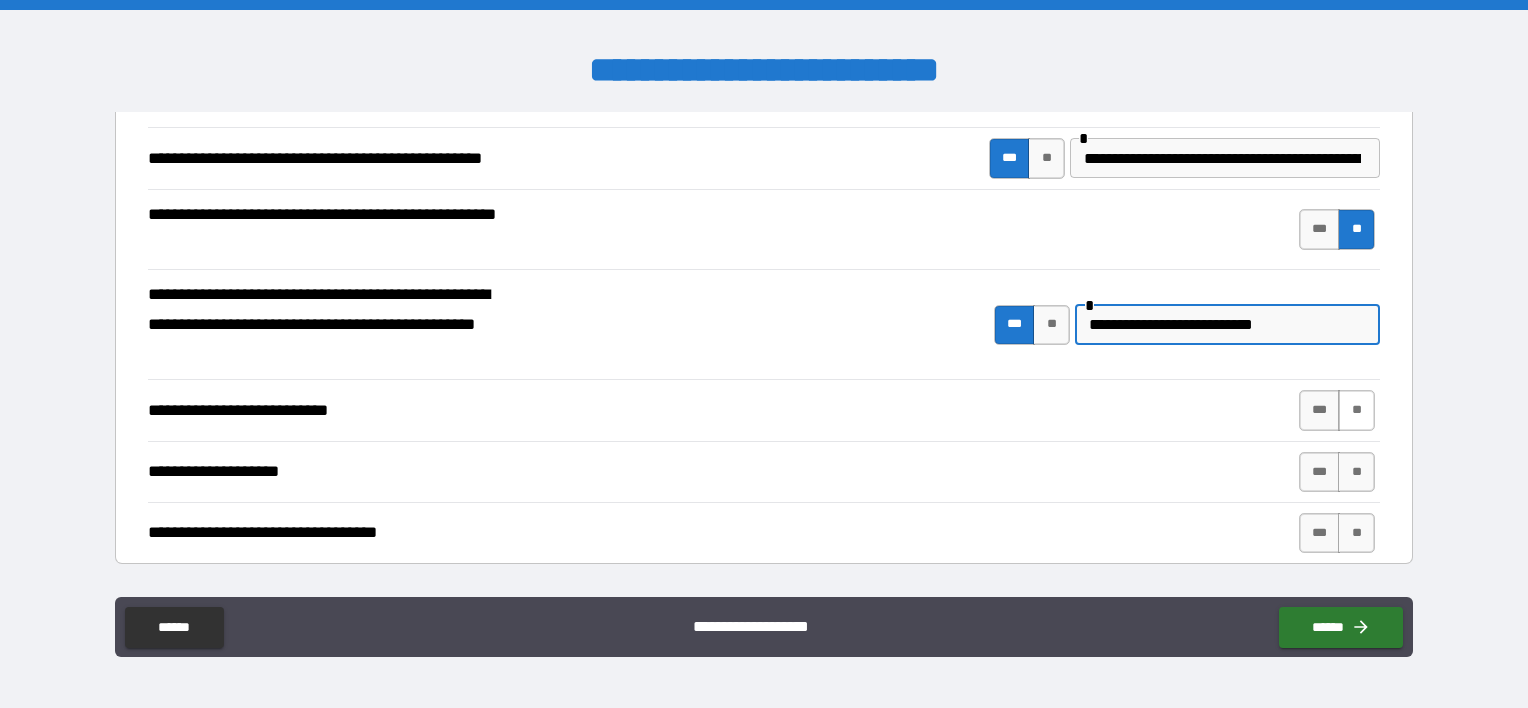 type on "**********" 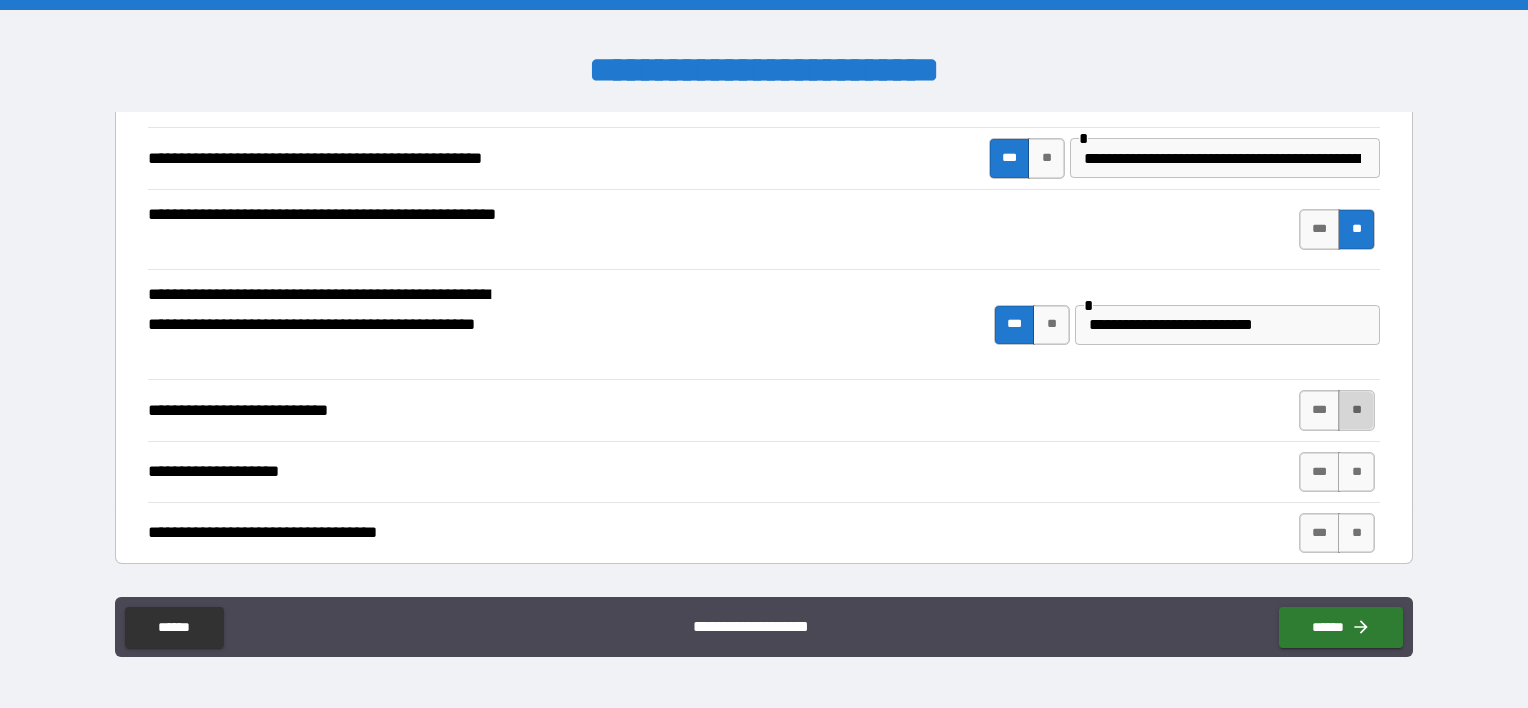 click on "**" at bounding box center (1356, 410) 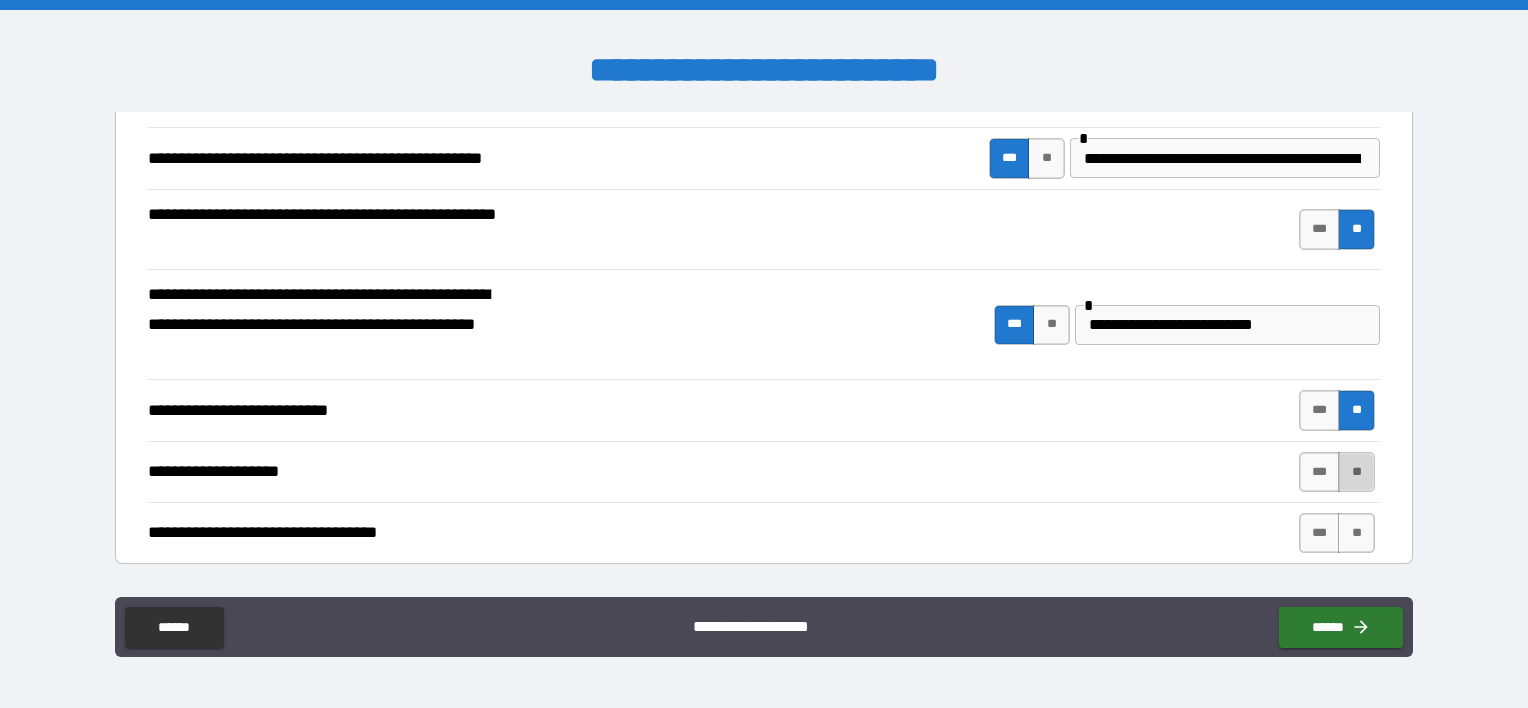 click on "**" at bounding box center [1356, 472] 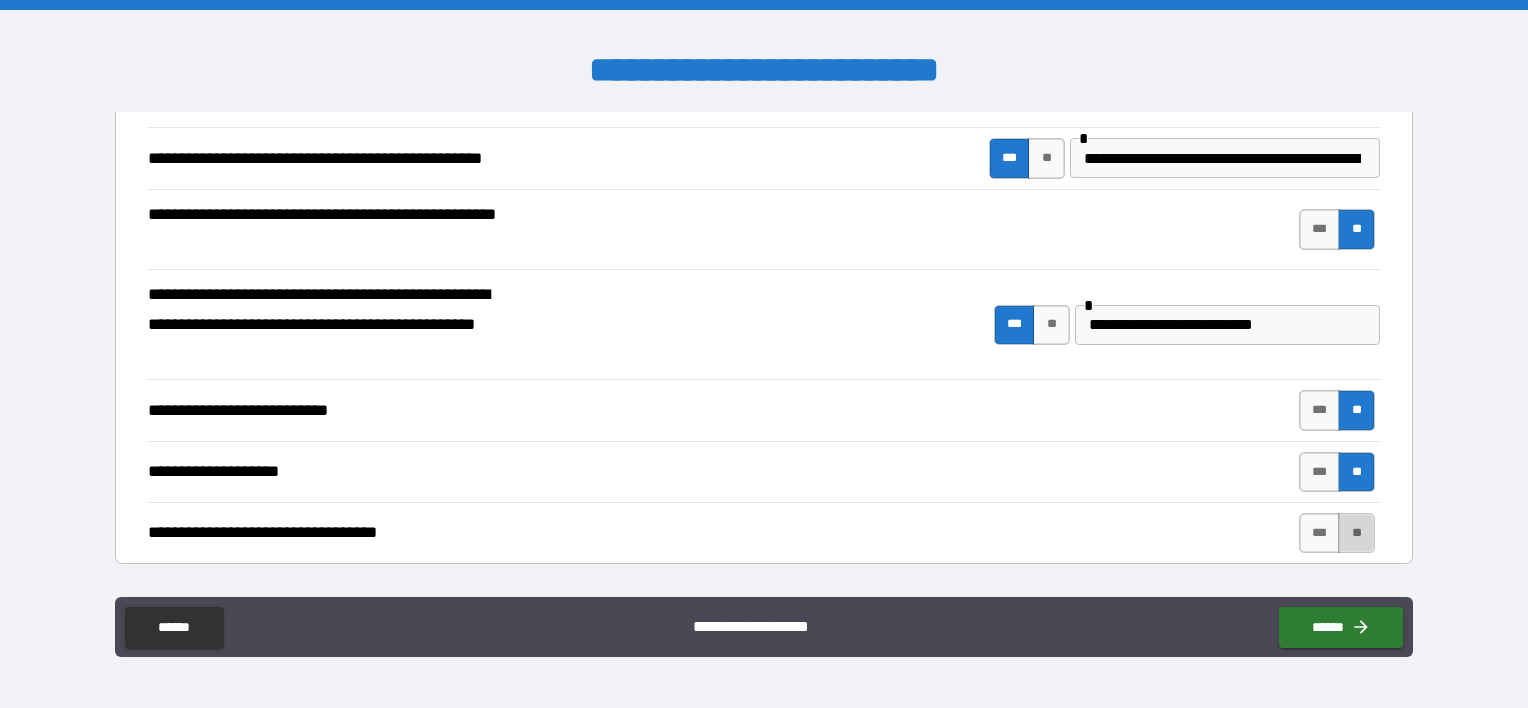 click on "**" at bounding box center (1356, 533) 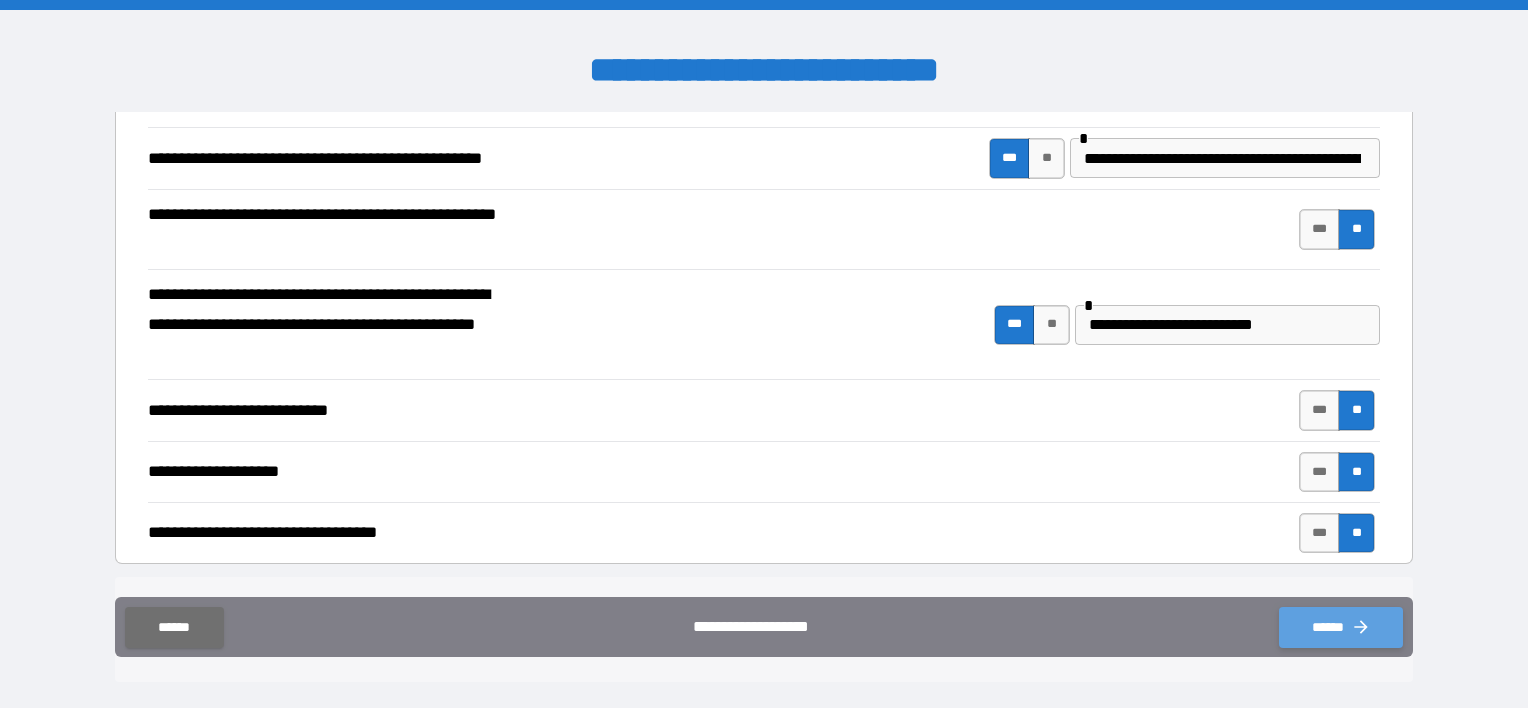 click on "******" at bounding box center [1341, 627] 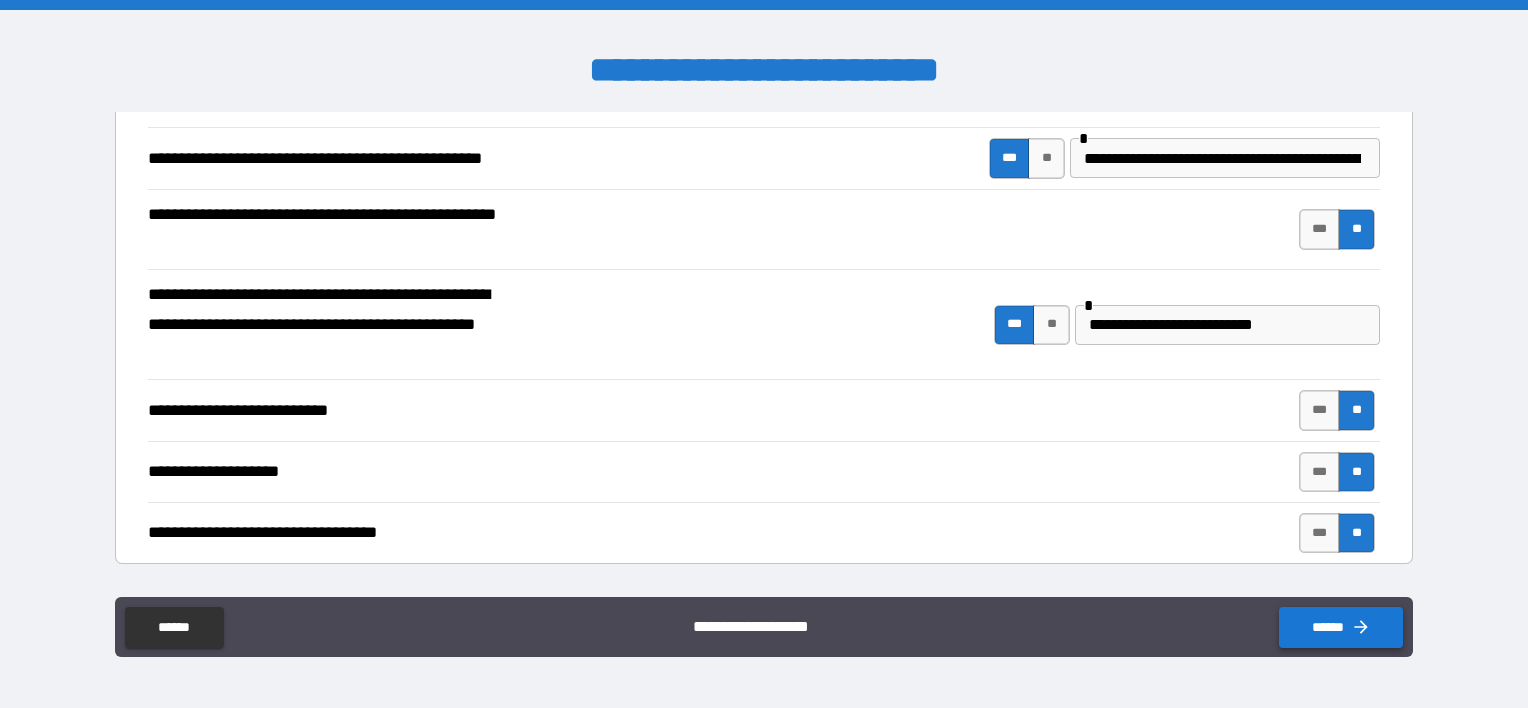 click on "******" at bounding box center (1341, 627) 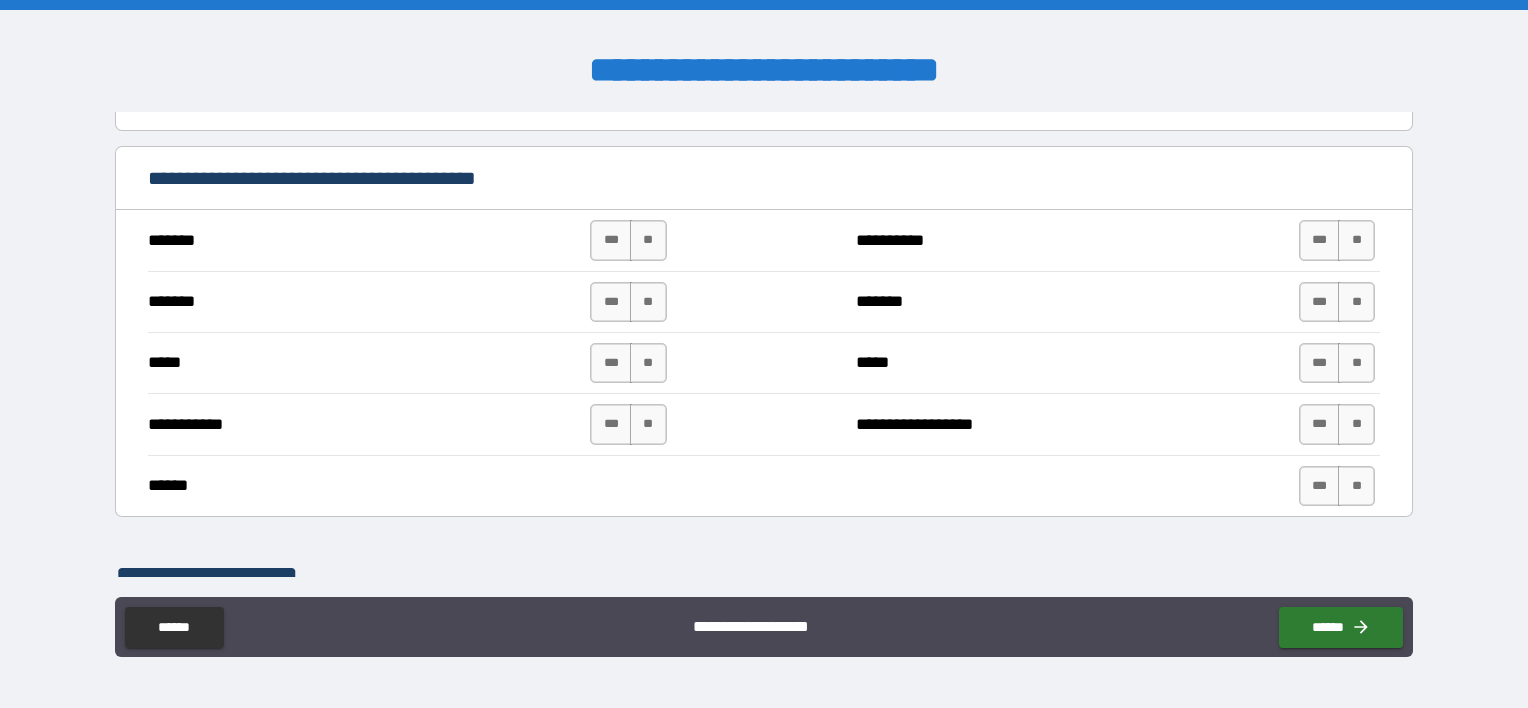 scroll, scrollTop: 1400, scrollLeft: 0, axis: vertical 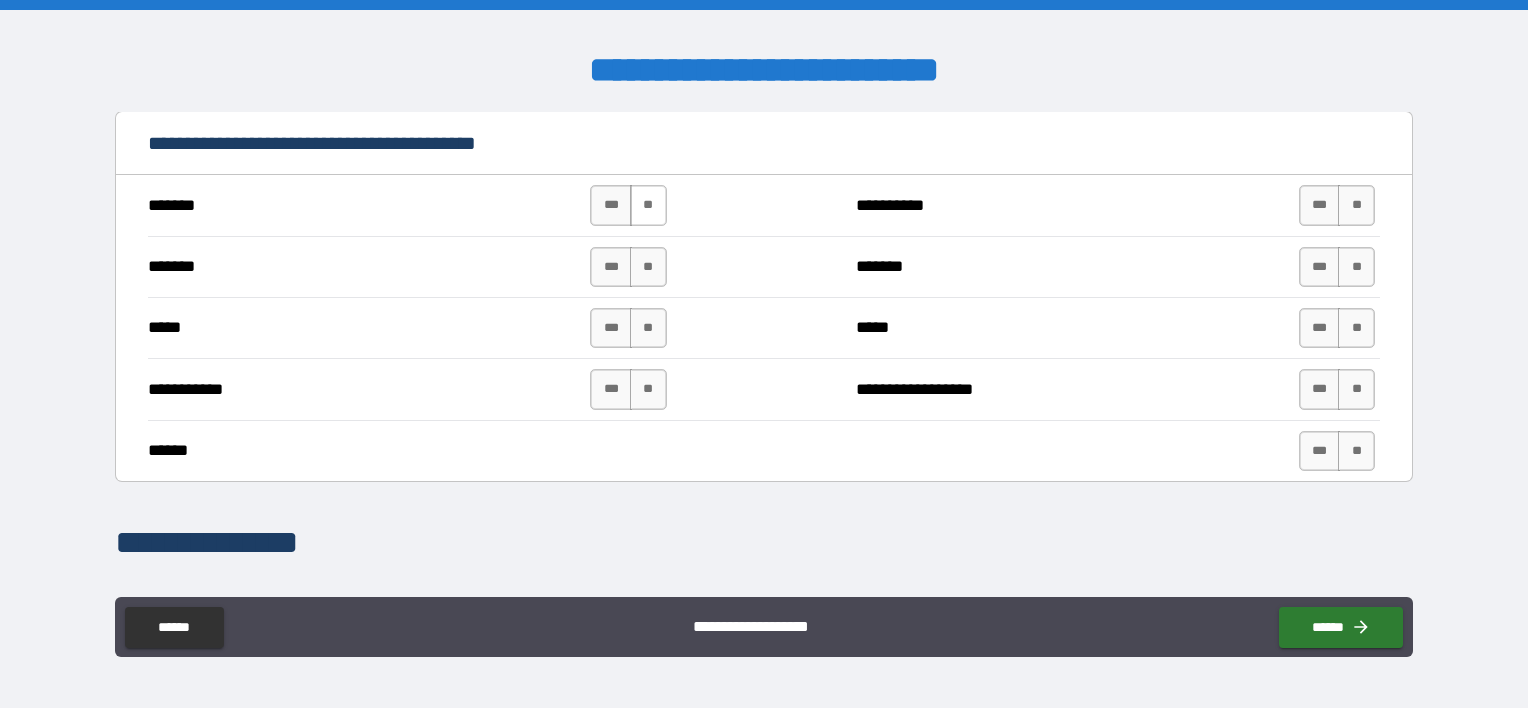 click on "**" at bounding box center (648, 205) 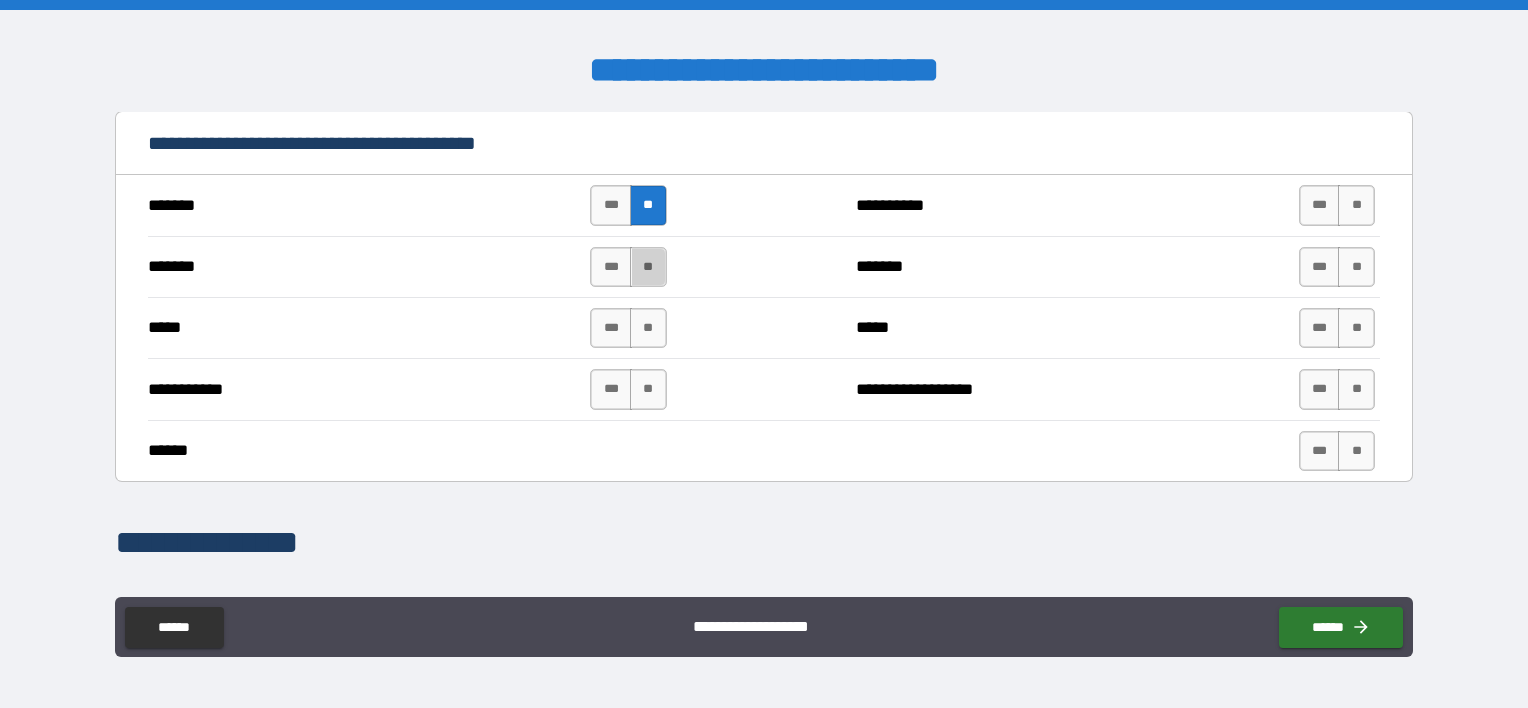 drag, startPoint x: 639, startPoint y: 266, endPoint x: 632, endPoint y: 293, distance: 27.89265 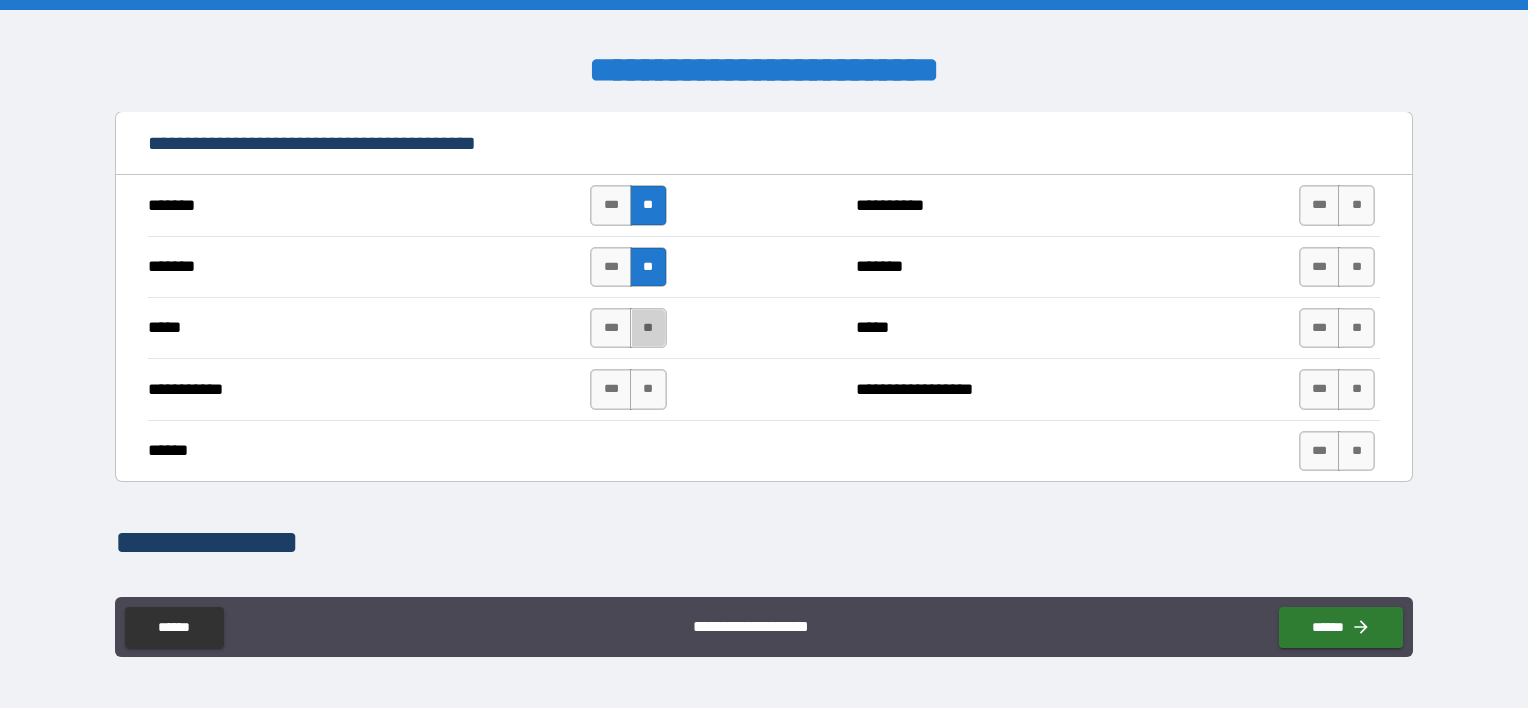 drag, startPoint x: 637, startPoint y: 324, endPoint x: 635, endPoint y: 346, distance: 22.090721 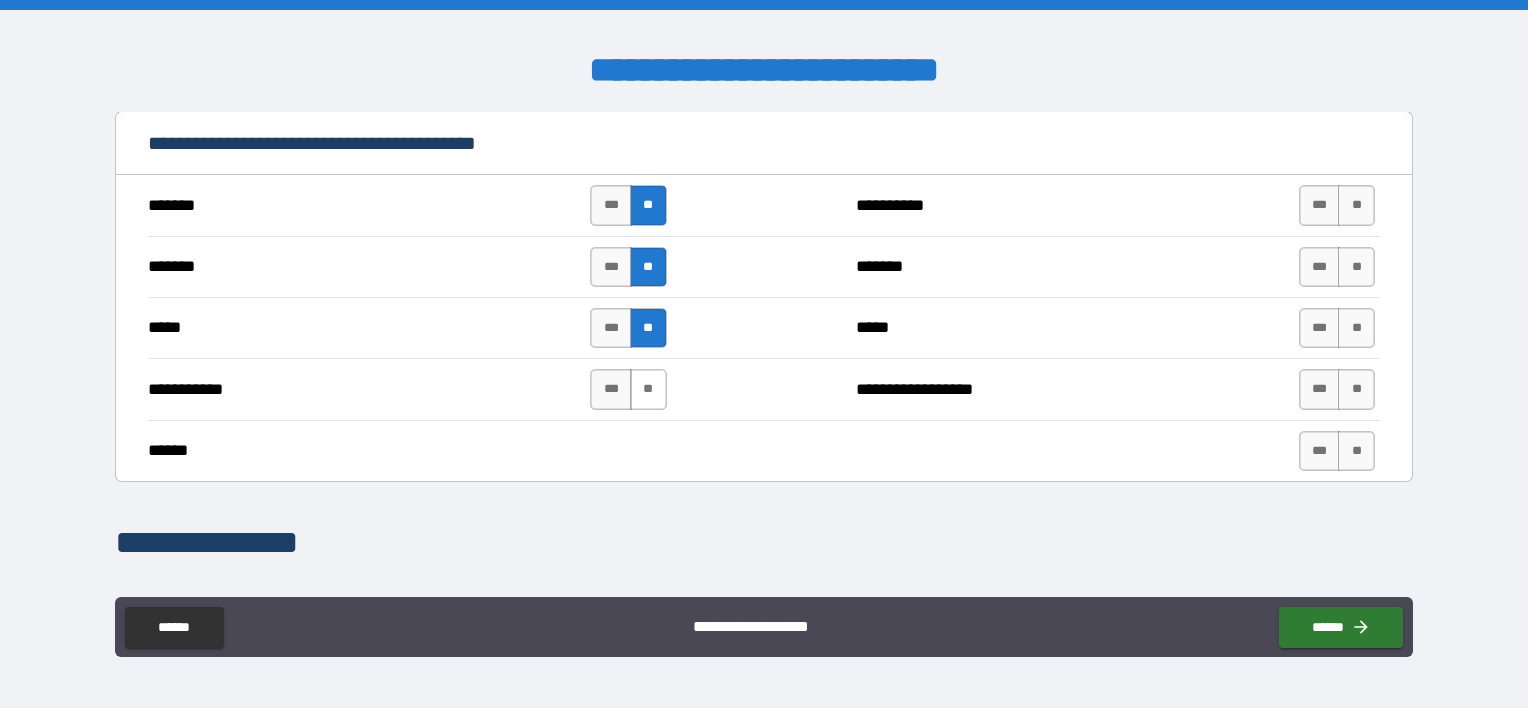 click on "**" at bounding box center [648, 389] 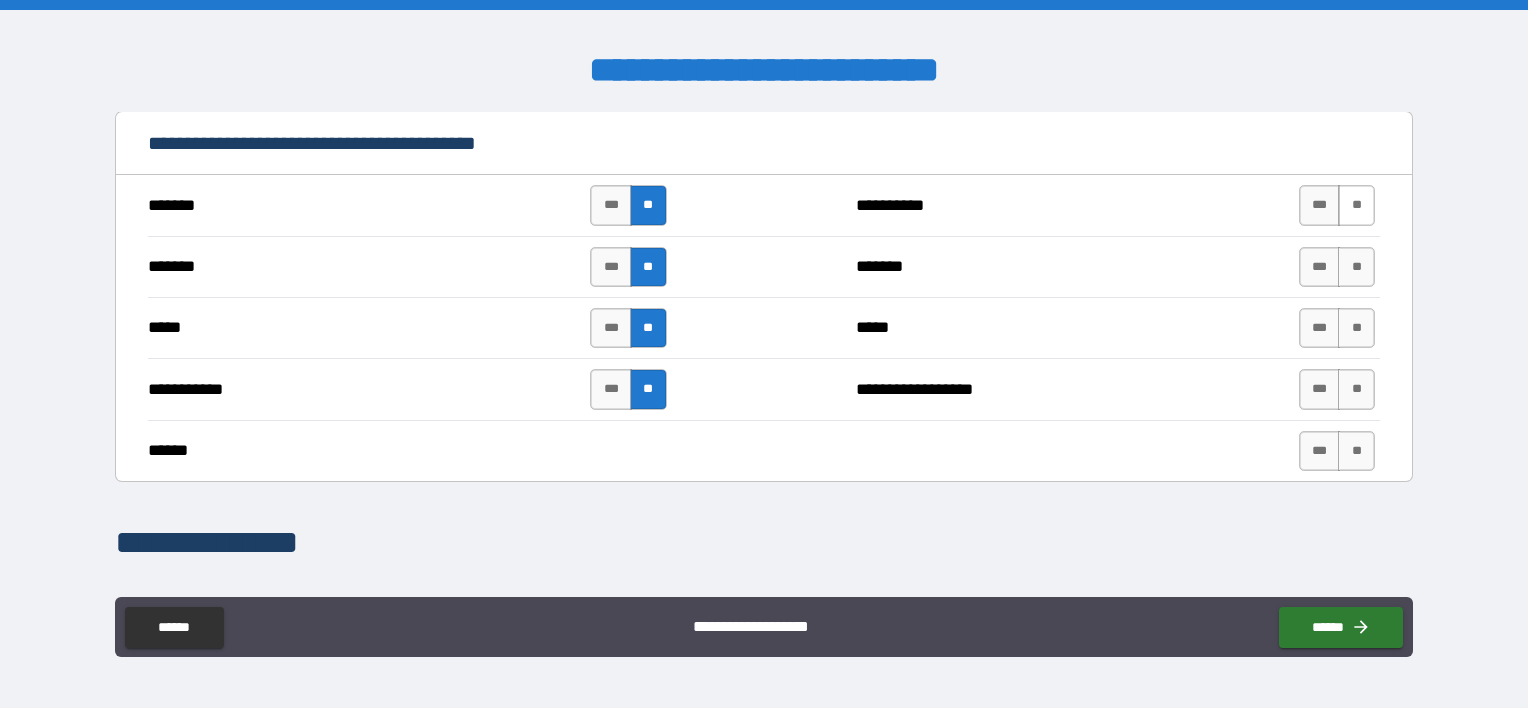 click on "**" at bounding box center [1356, 205] 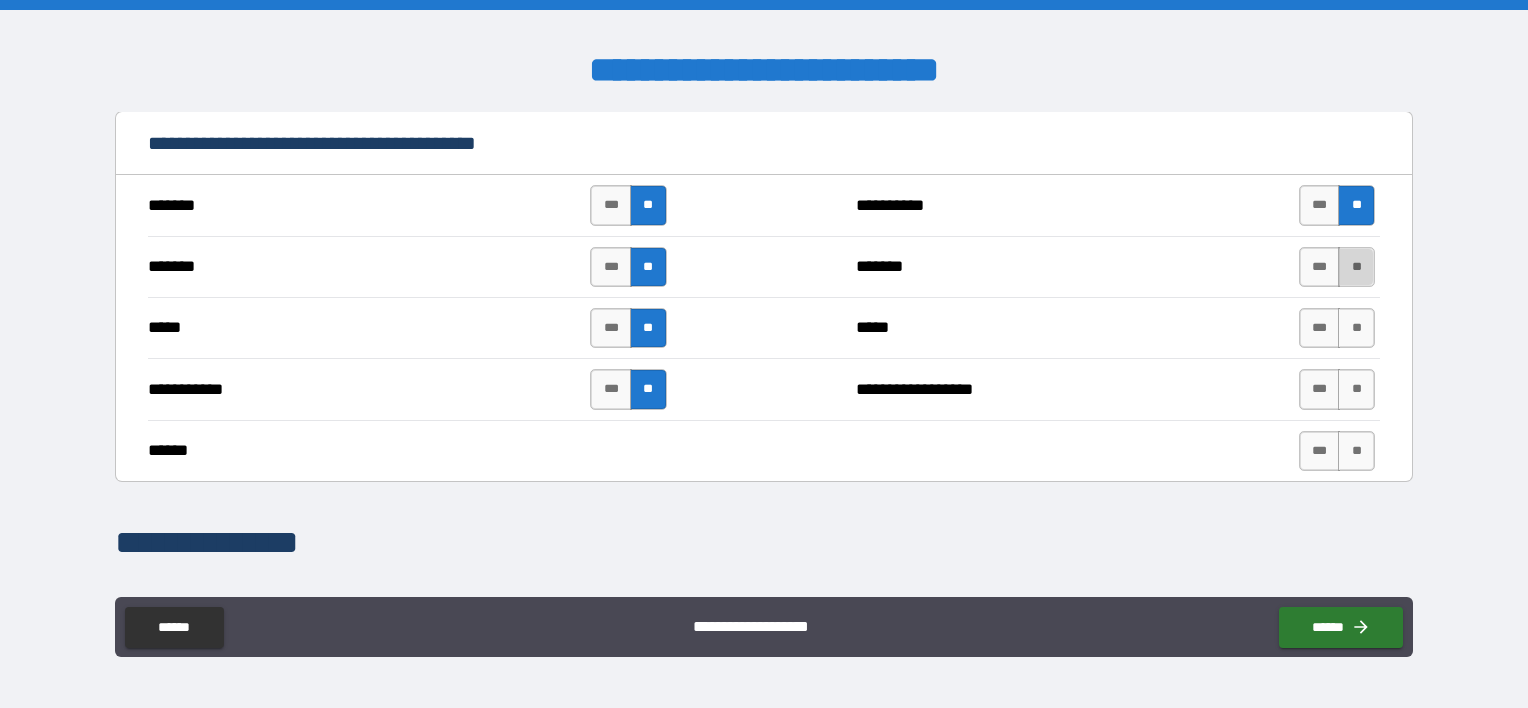 click on "**" at bounding box center (1356, 267) 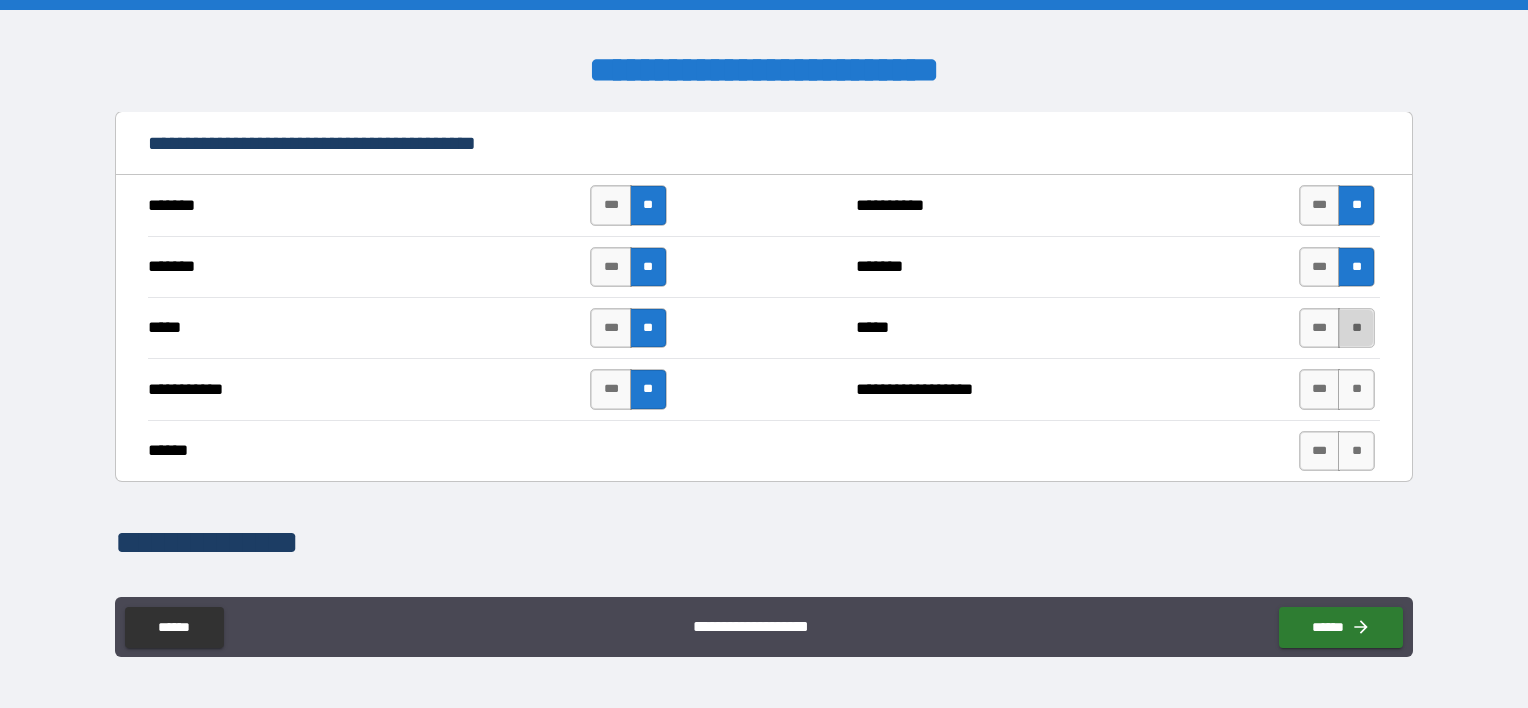 click on "**" at bounding box center [1356, 328] 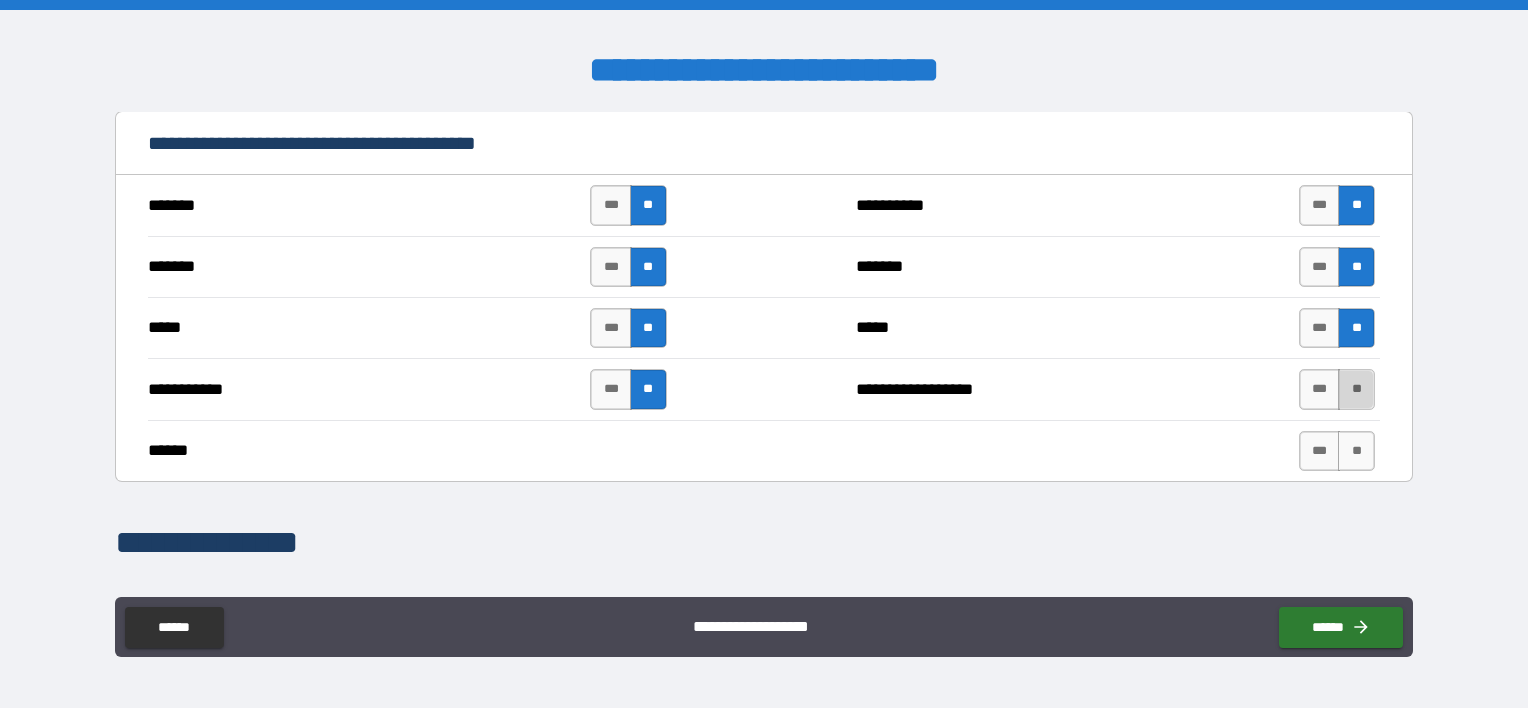 click on "**" at bounding box center (1356, 389) 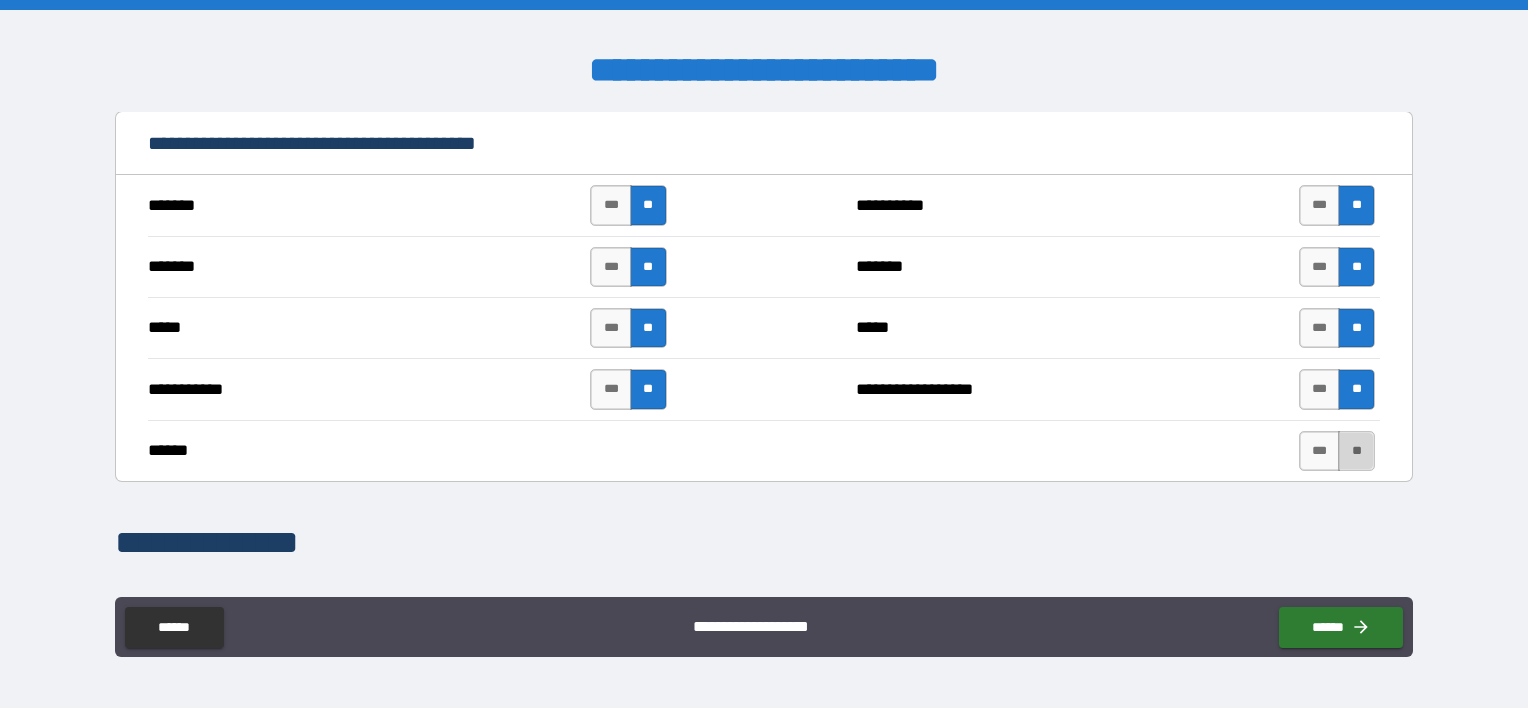 click on "**" at bounding box center [1356, 451] 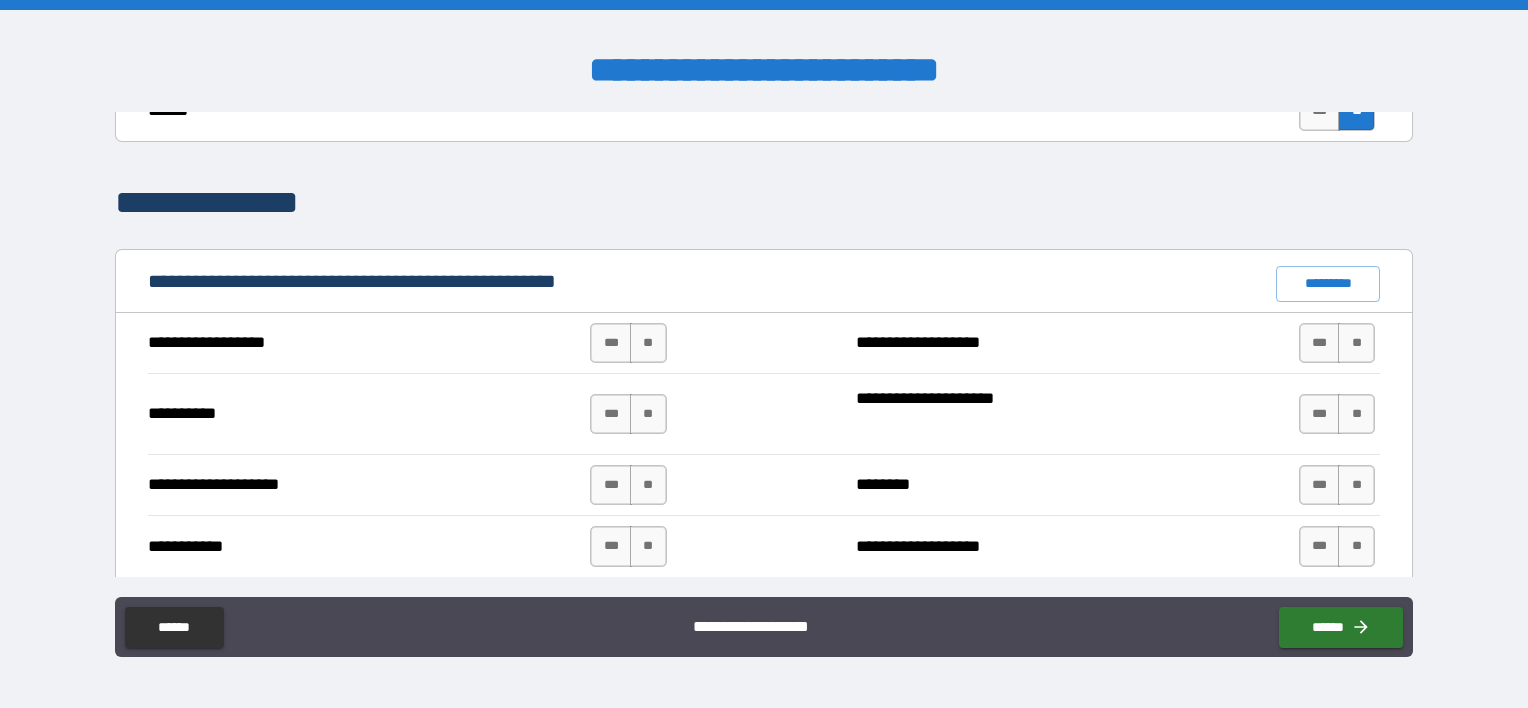 scroll, scrollTop: 1800, scrollLeft: 0, axis: vertical 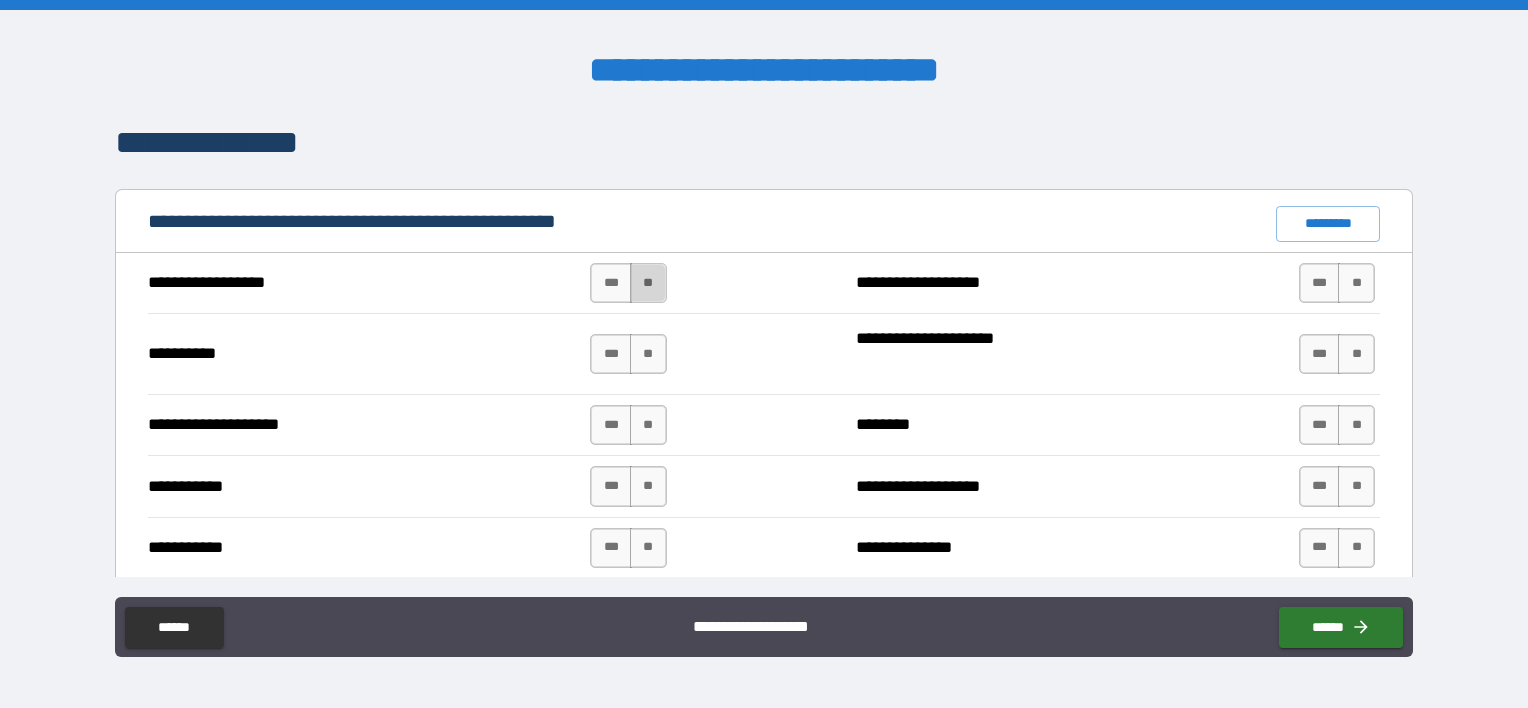 click on "**" at bounding box center [648, 283] 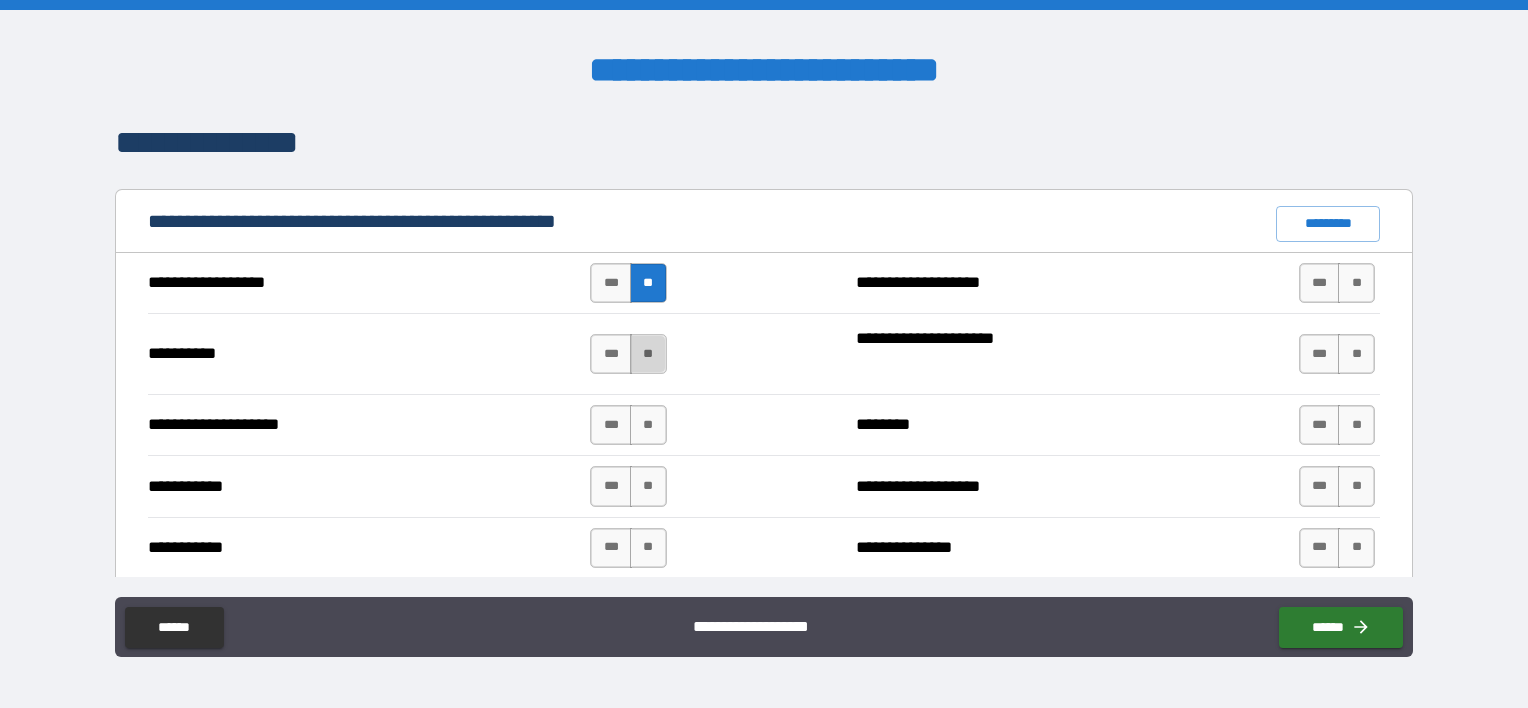 click on "**" at bounding box center (648, 354) 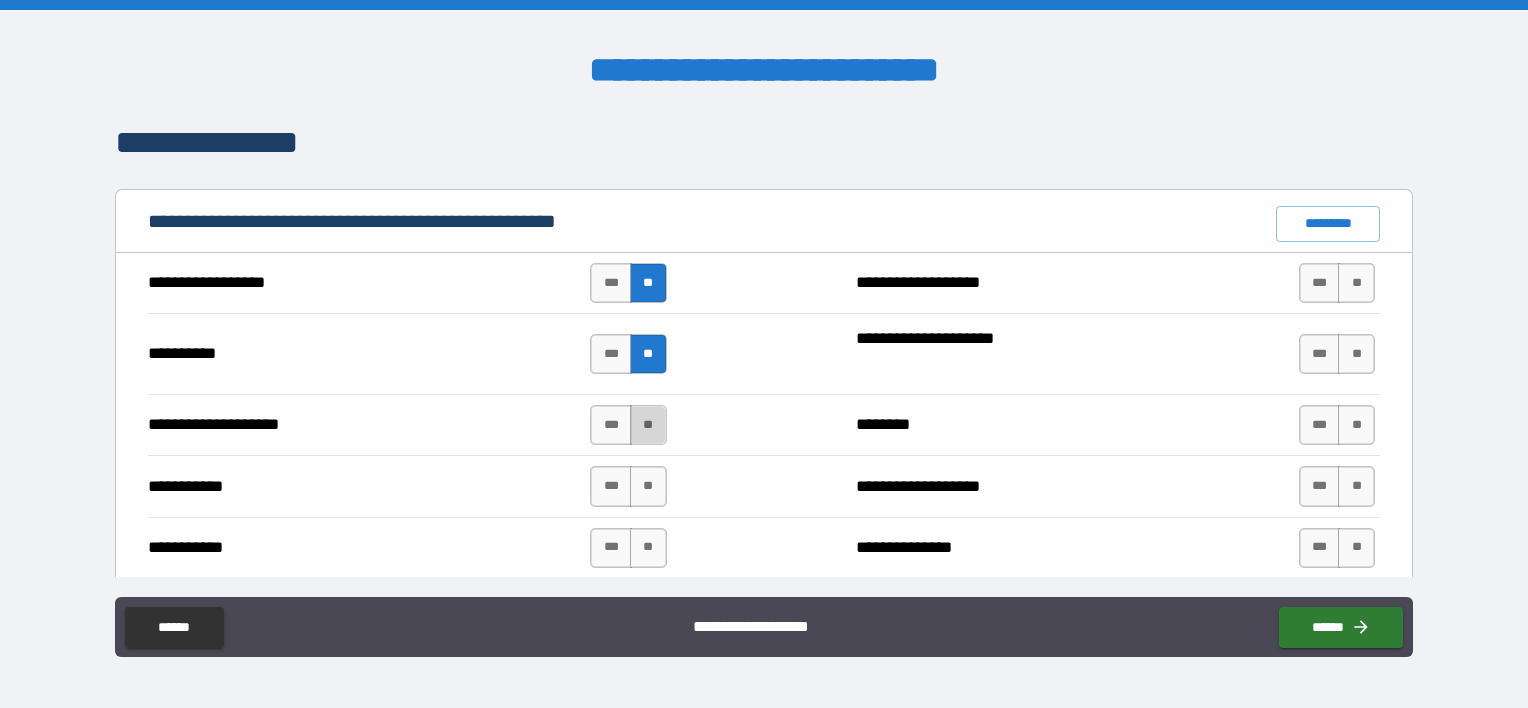 click on "**" at bounding box center (648, 425) 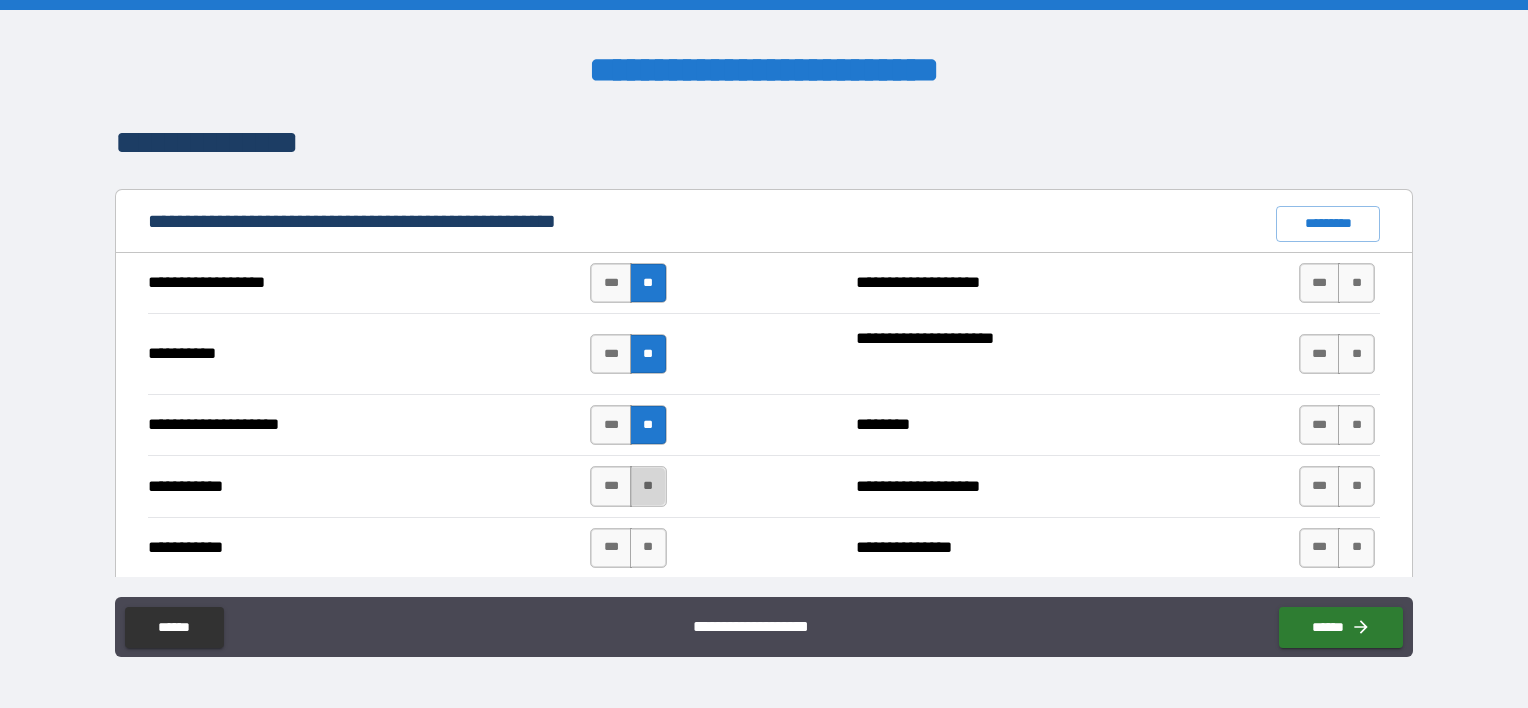 click on "**" at bounding box center [648, 486] 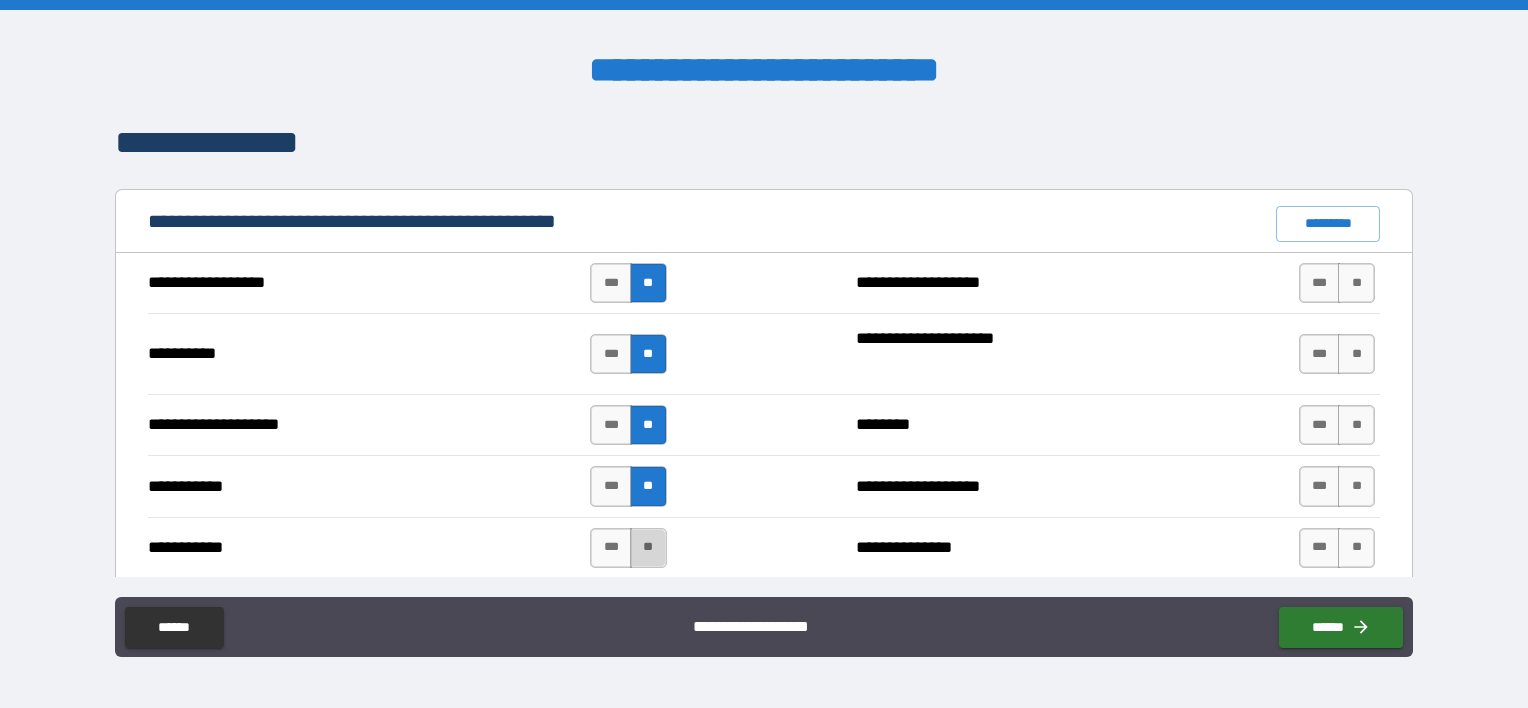 click on "**" at bounding box center [648, 548] 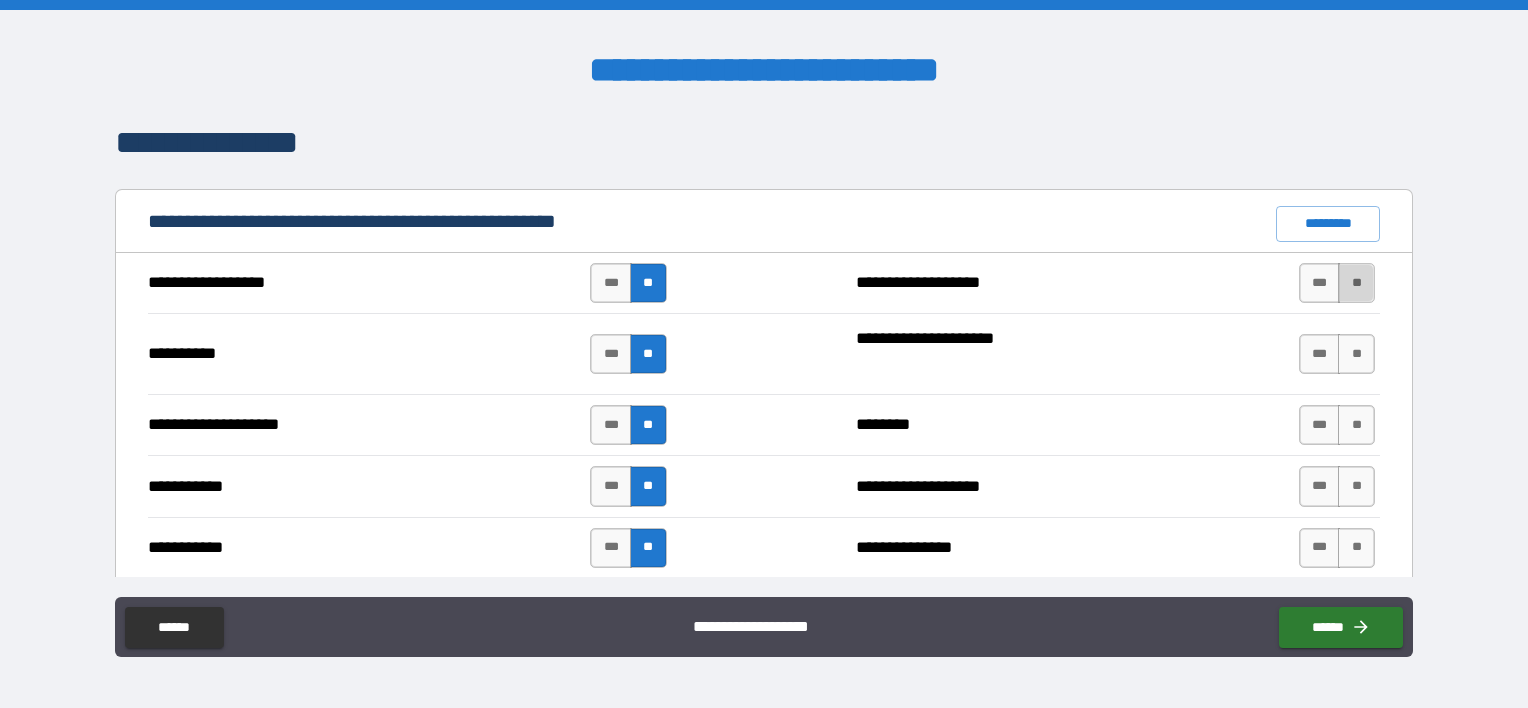 click on "**" at bounding box center (1356, 283) 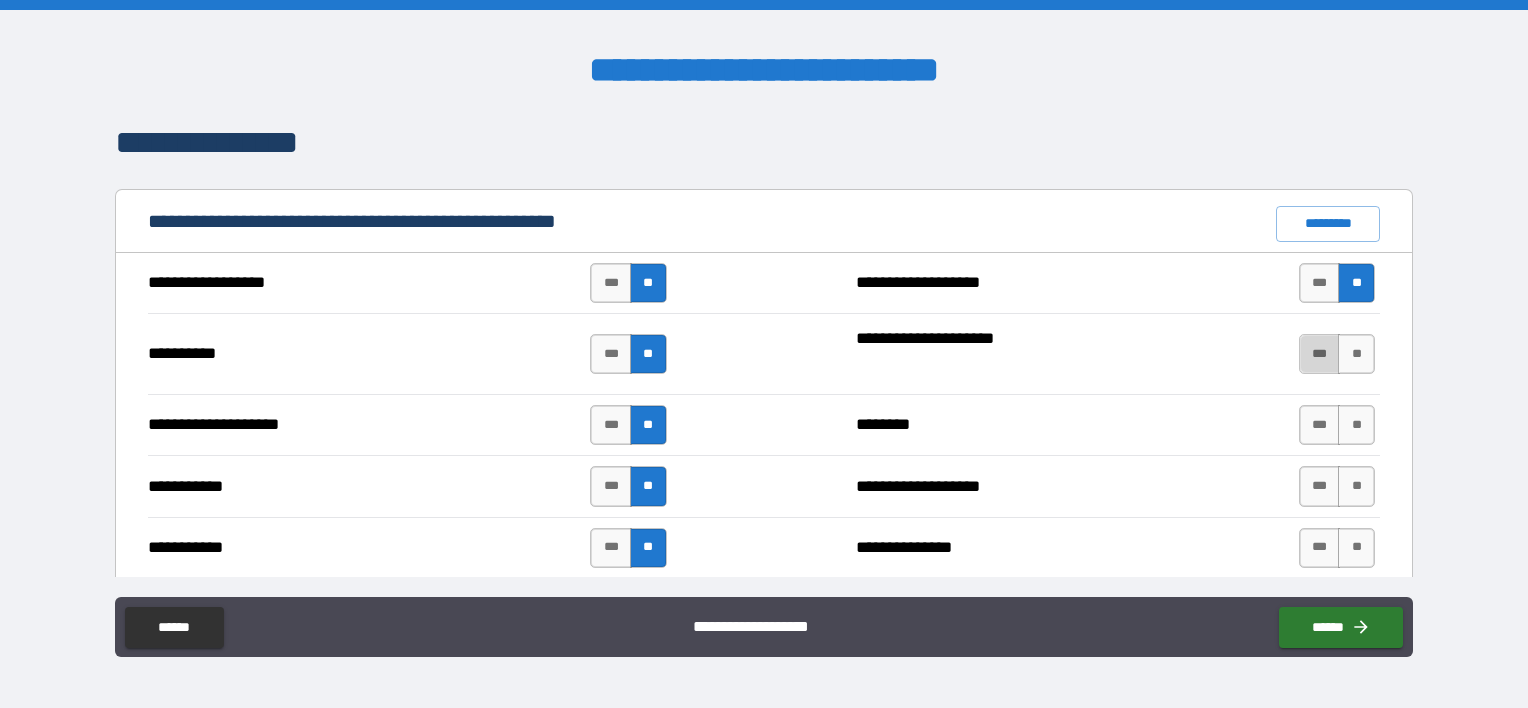click on "***" at bounding box center [1320, 354] 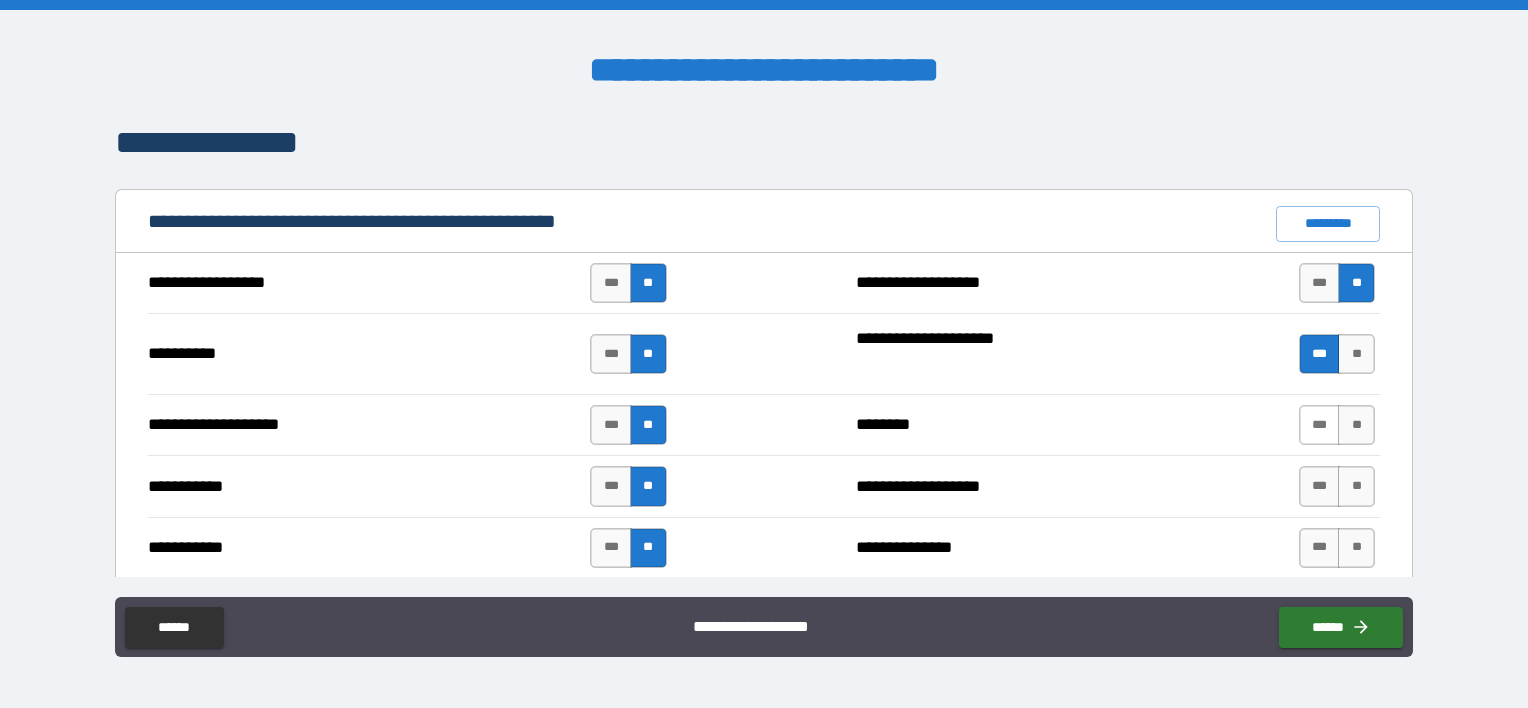 click on "***" at bounding box center [1320, 425] 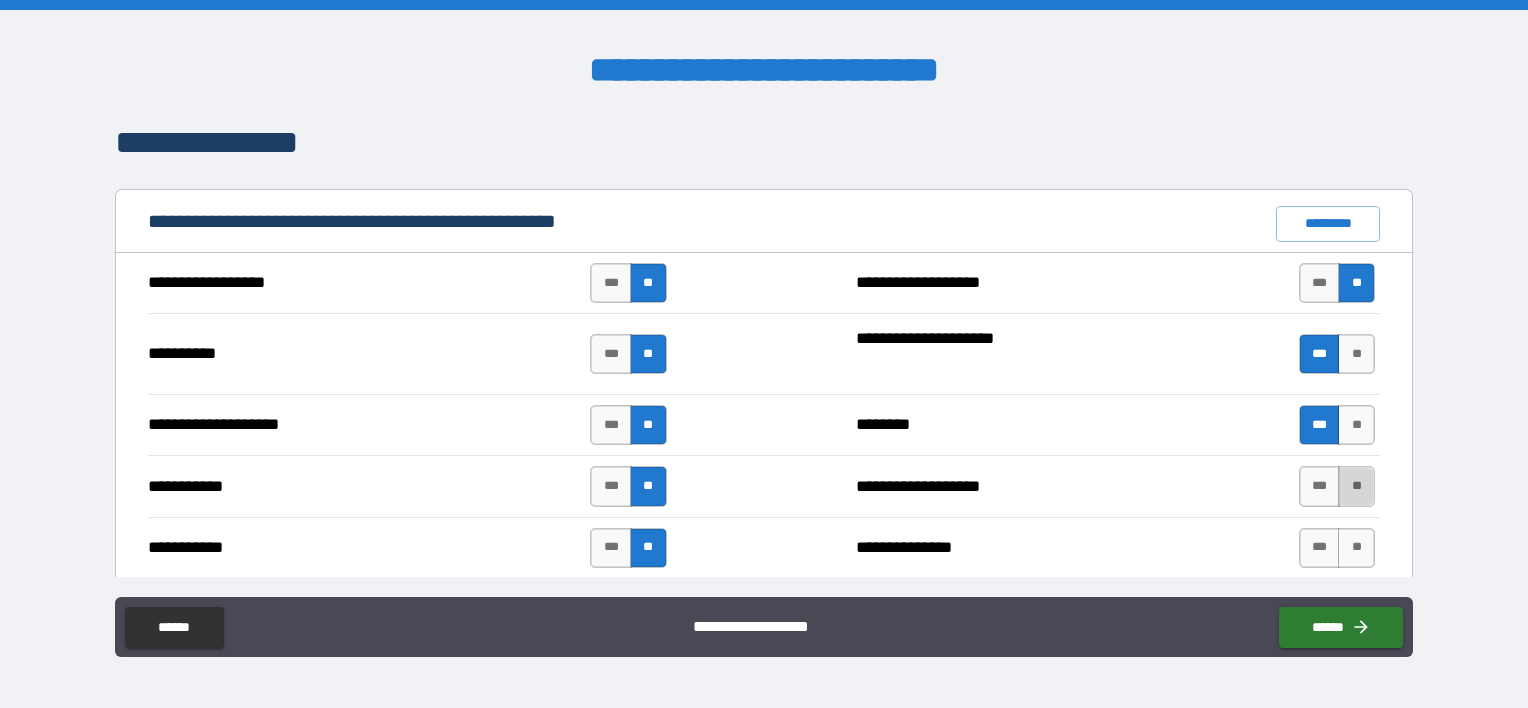 click on "**" at bounding box center [1356, 486] 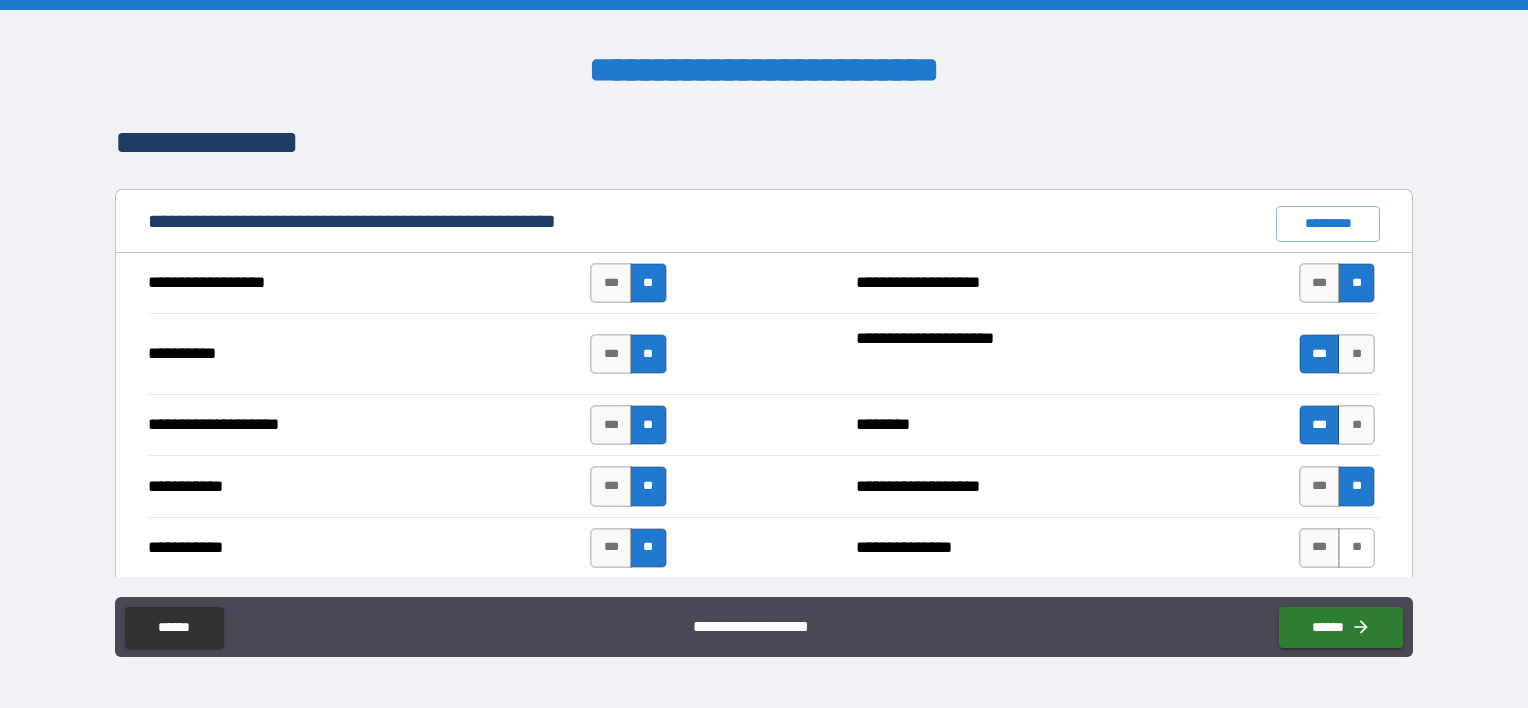 drag, startPoint x: 1345, startPoint y: 539, endPoint x: 1259, endPoint y: 523, distance: 87.47571 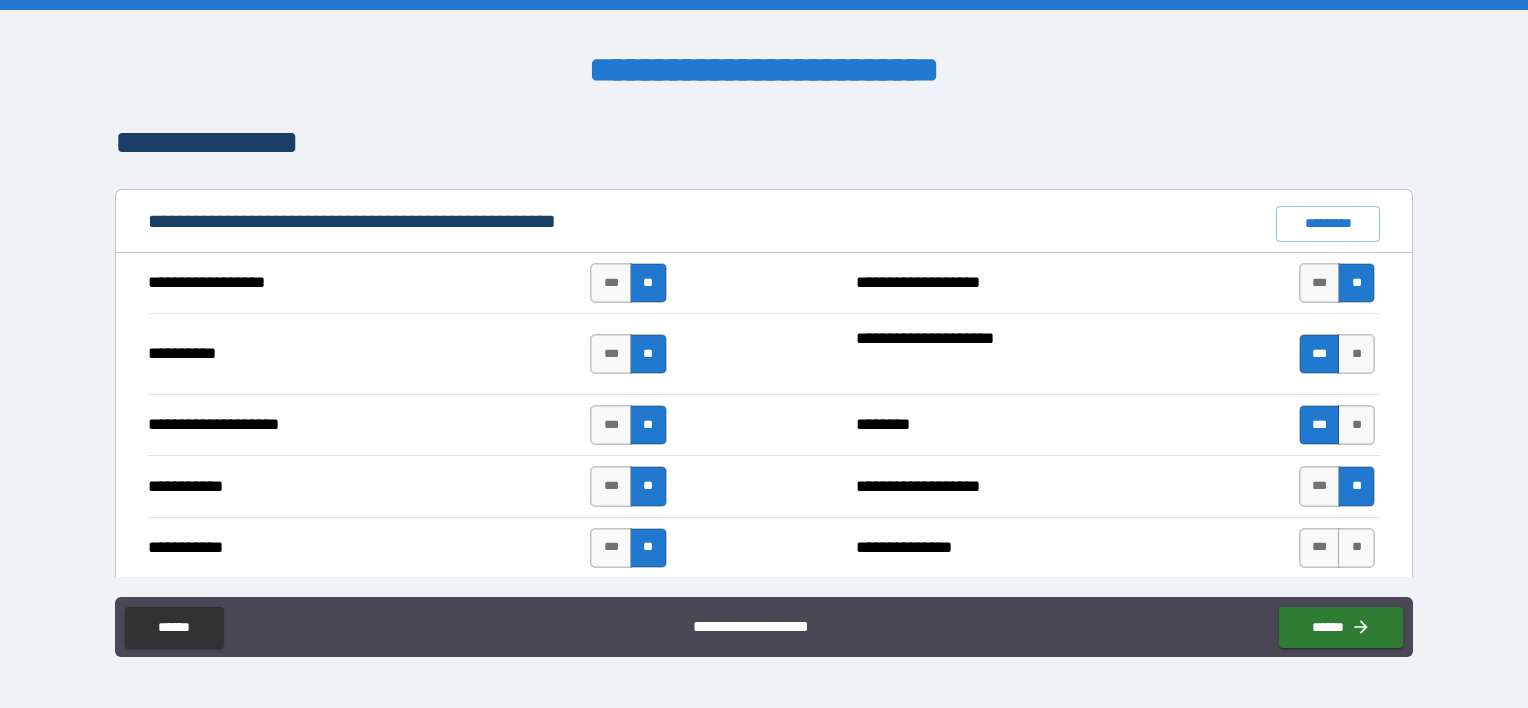 click on "**" at bounding box center (1356, 548) 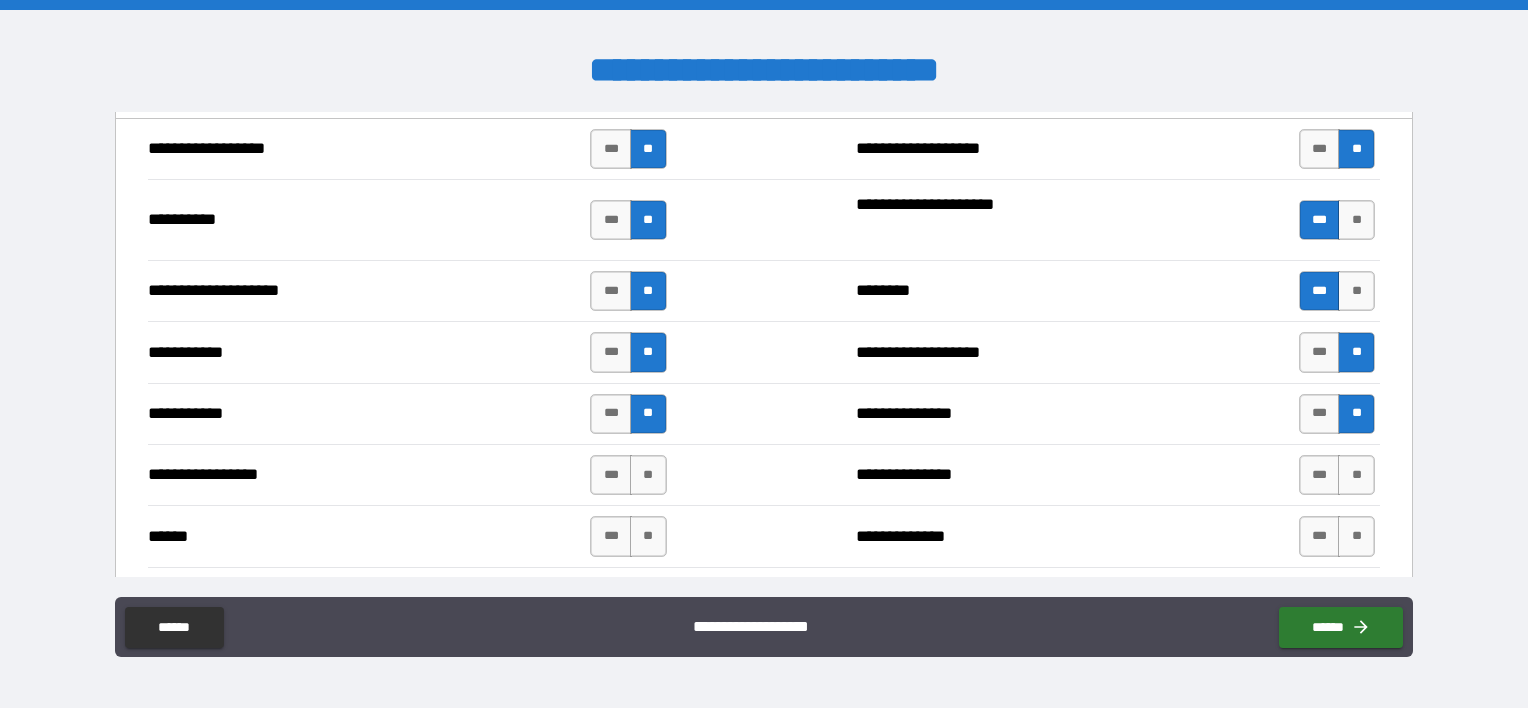 scroll, scrollTop: 2000, scrollLeft: 0, axis: vertical 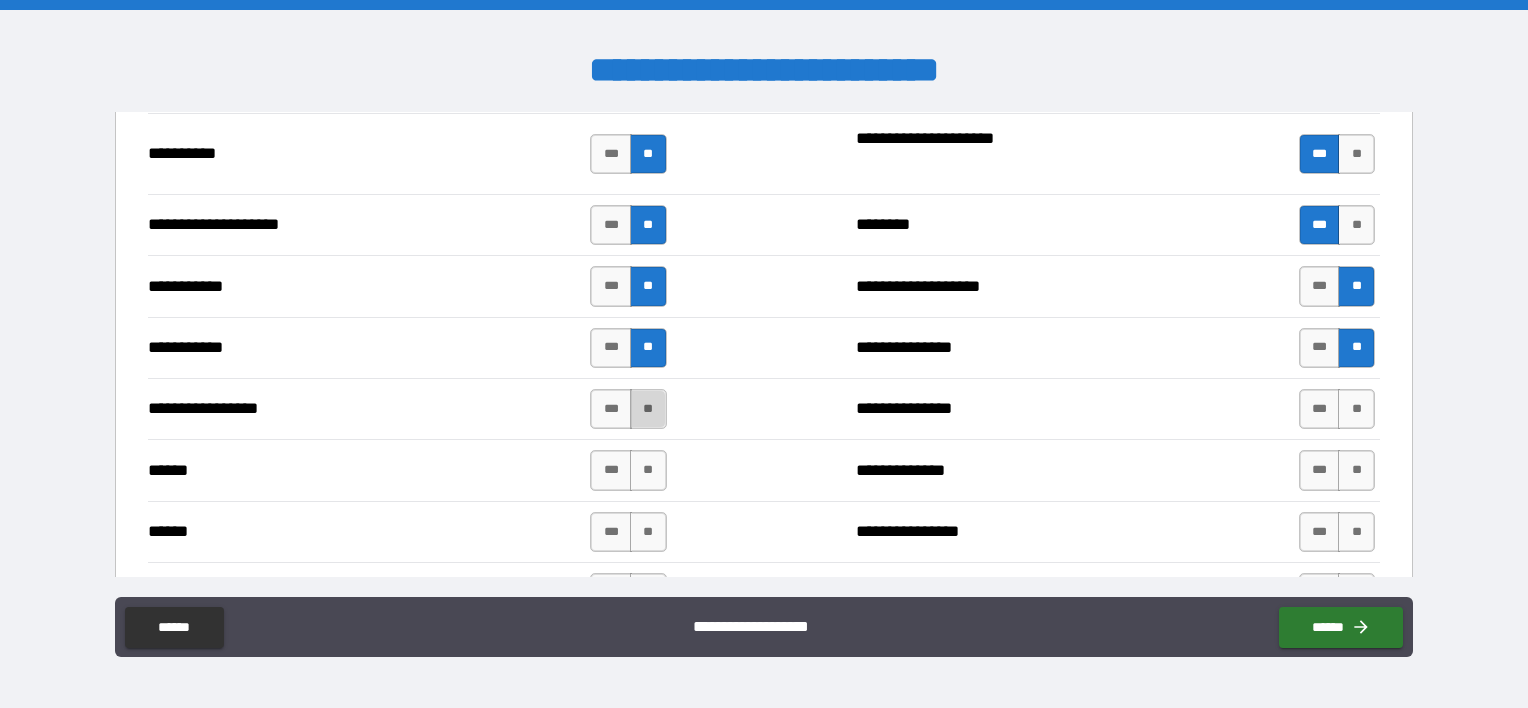 click on "**" at bounding box center (648, 409) 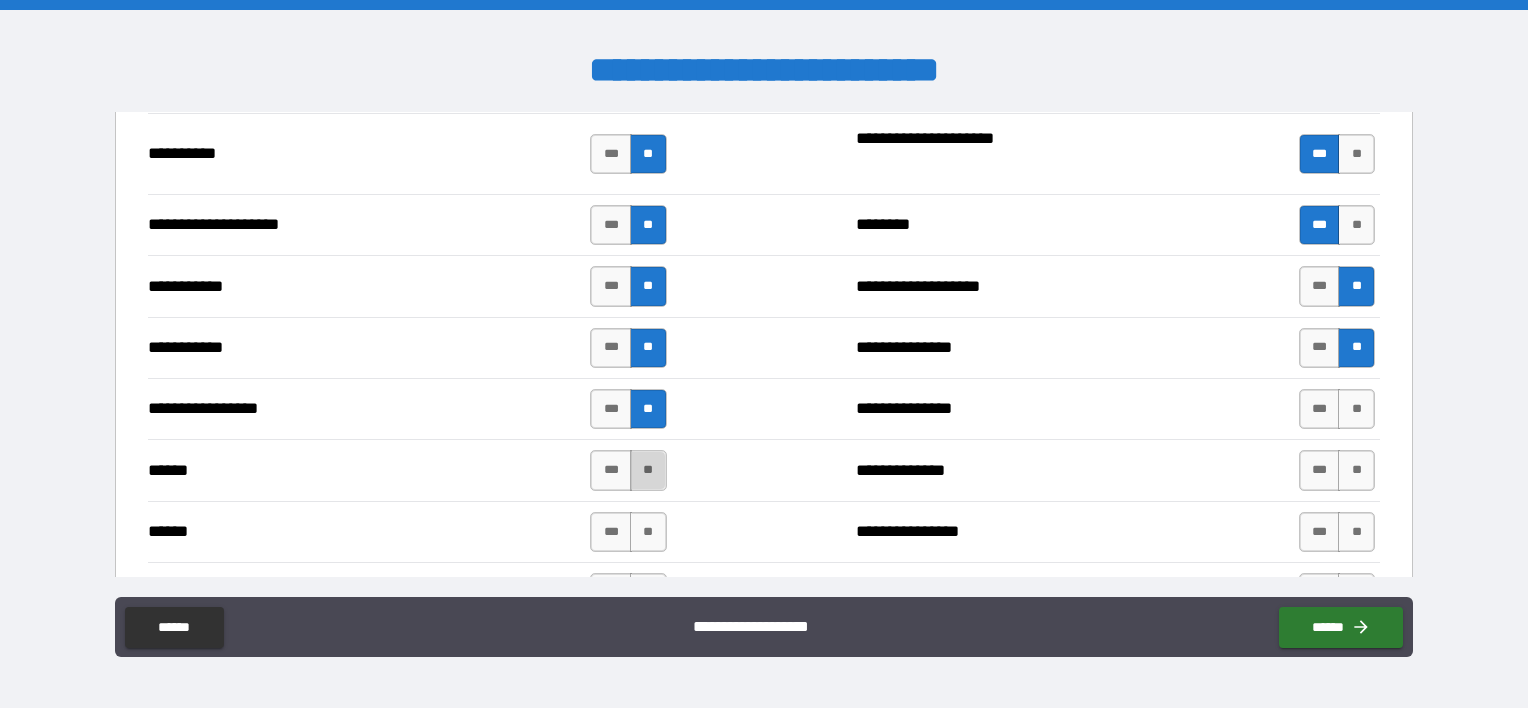 click on "**" at bounding box center (648, 470) 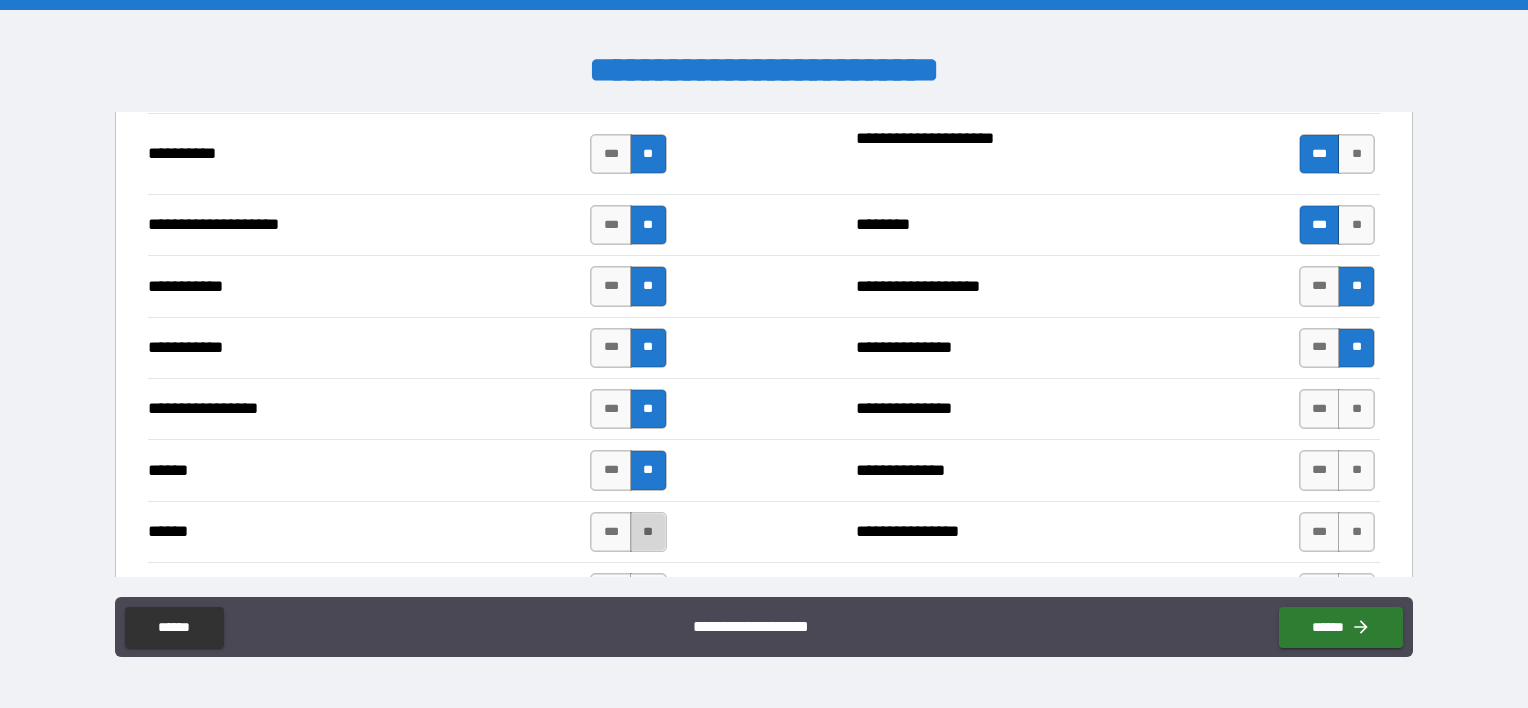 click on "**" at bounding box center (648, 532) 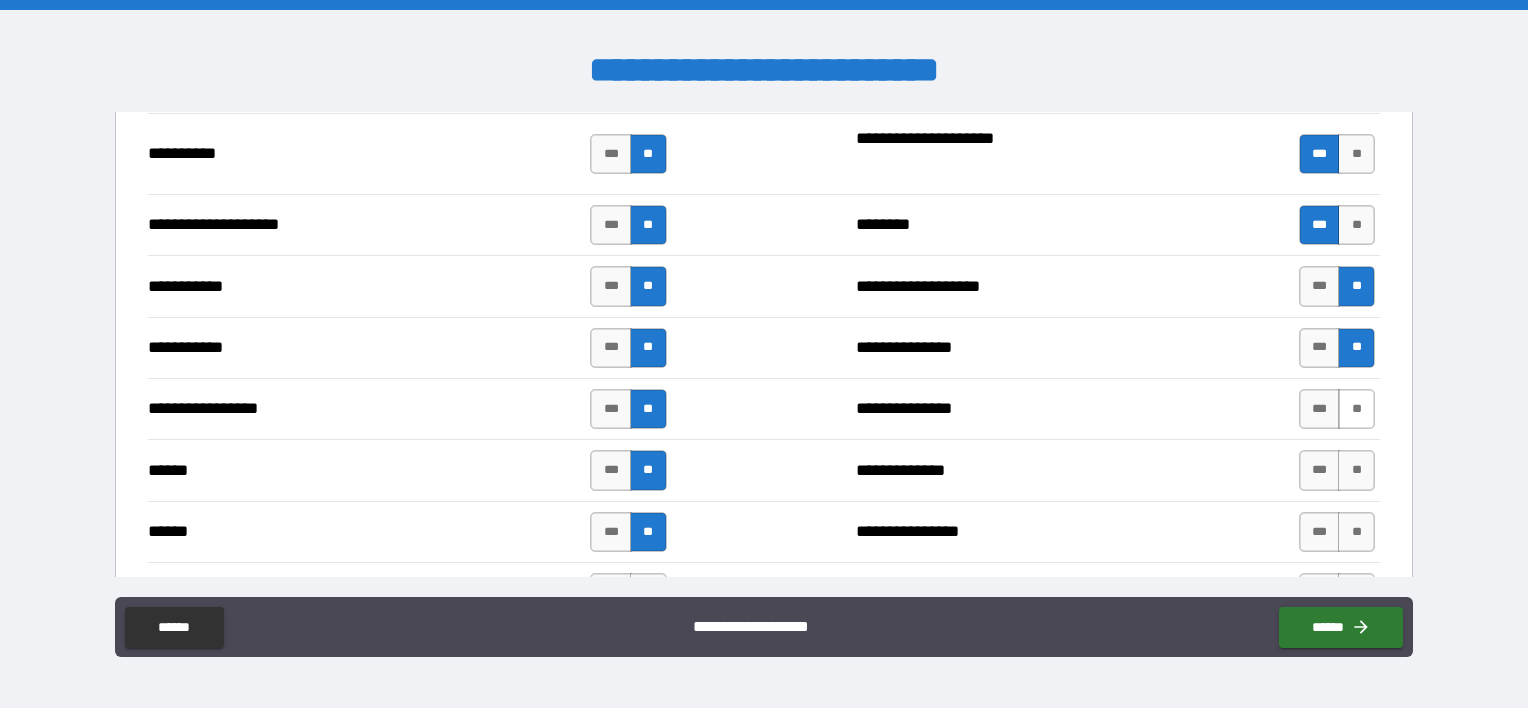 click on "**" at bounding box center [1356, 409] 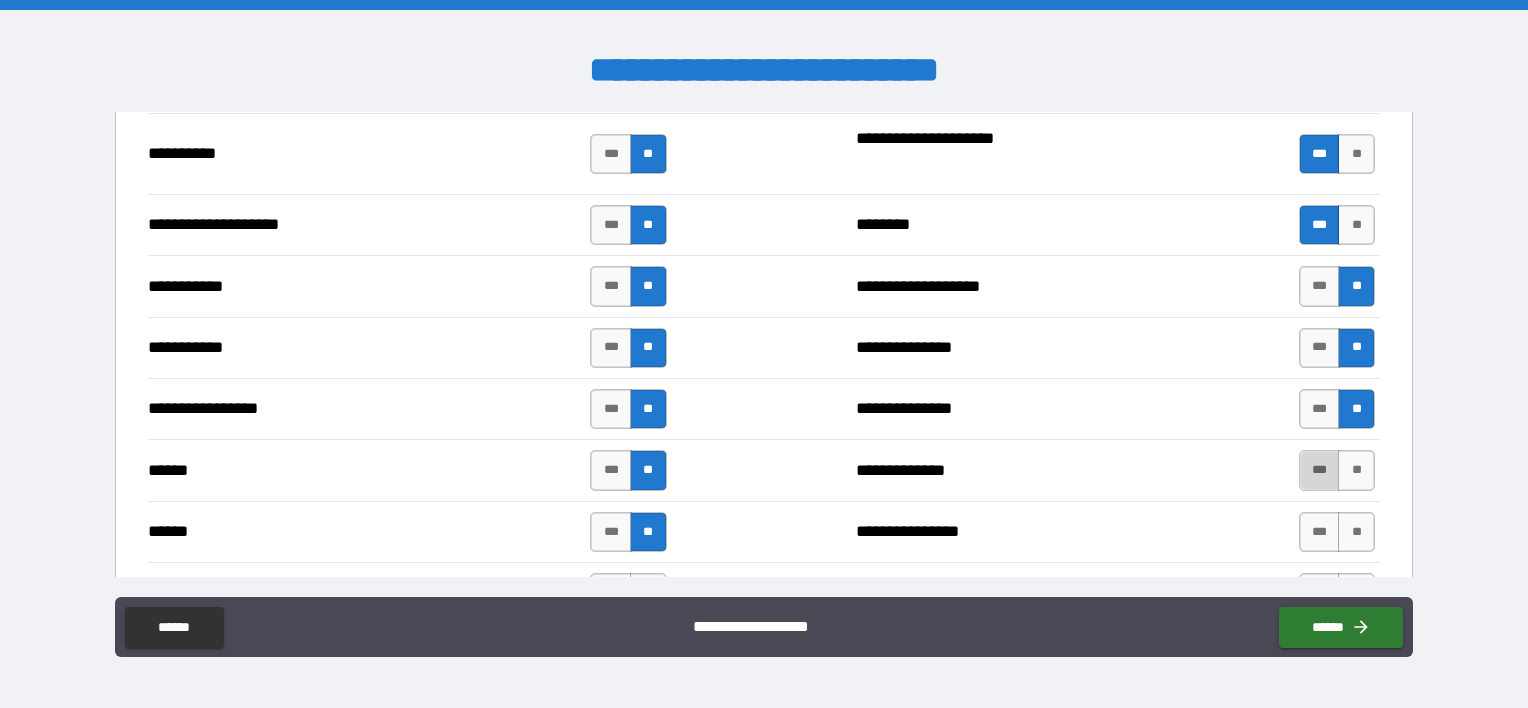 click on "***" at bounding box center [1320, 470] 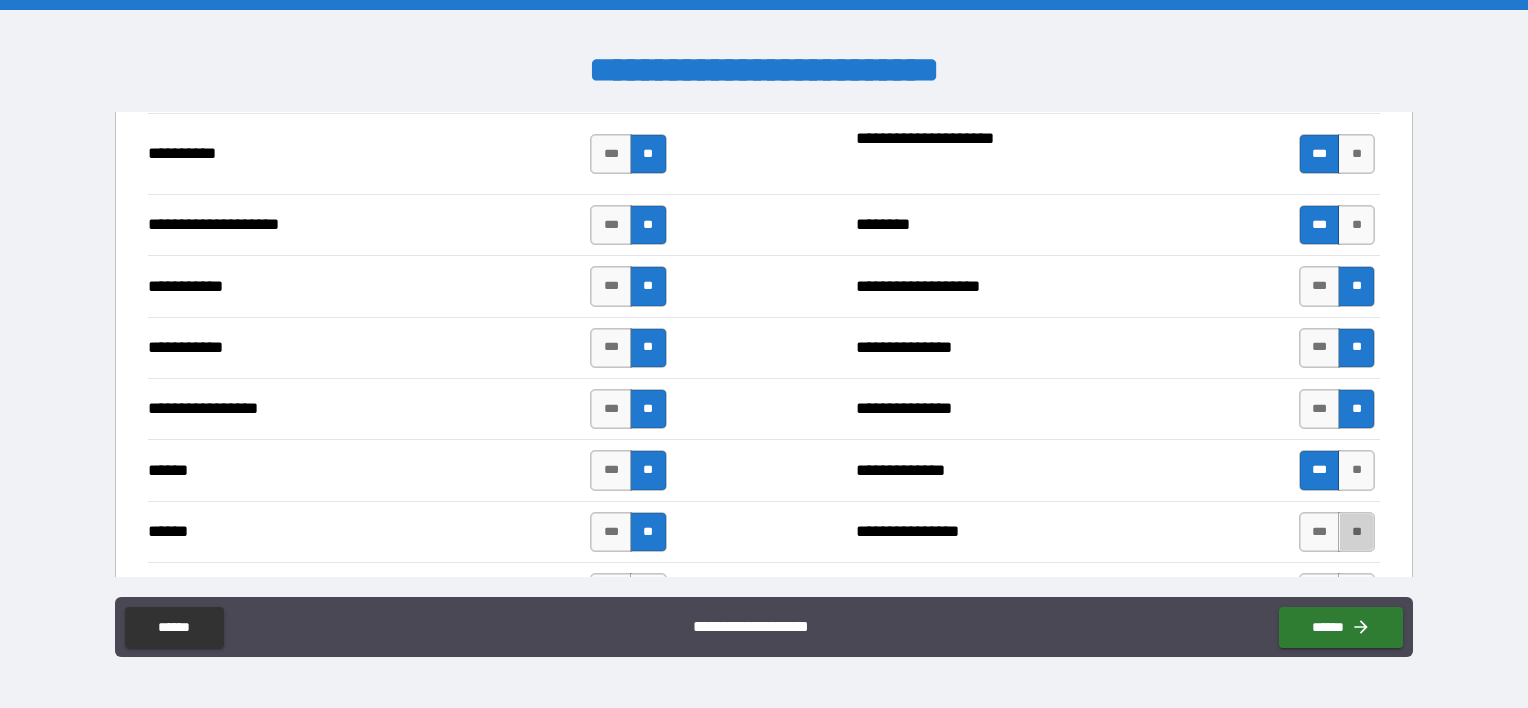 drag, startPoint x: 1344, startPoint y: 526, endPoint x: 1252, endPoint y: 464, distance: 110.94143 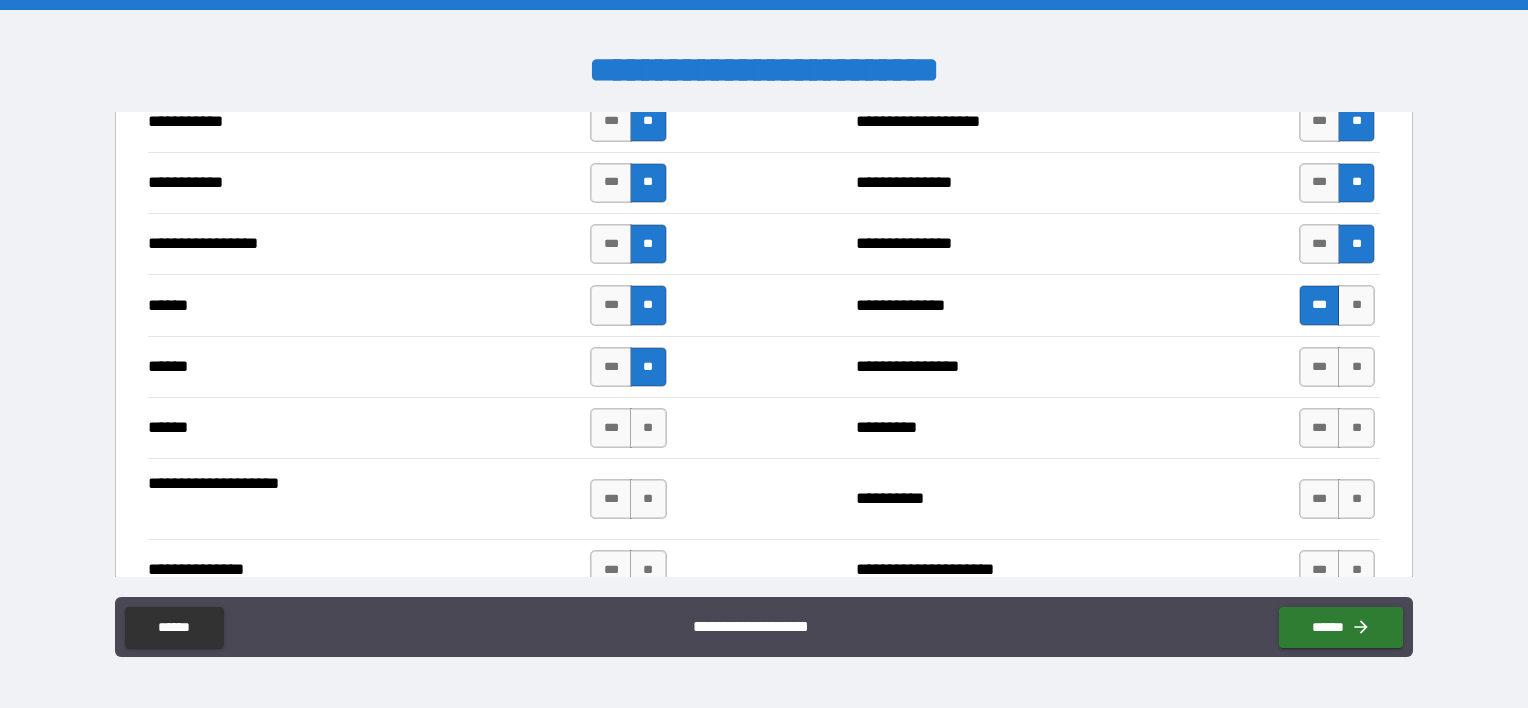 scroll, scrollTop: 2200, scrollLeft: 0, axis: vertical 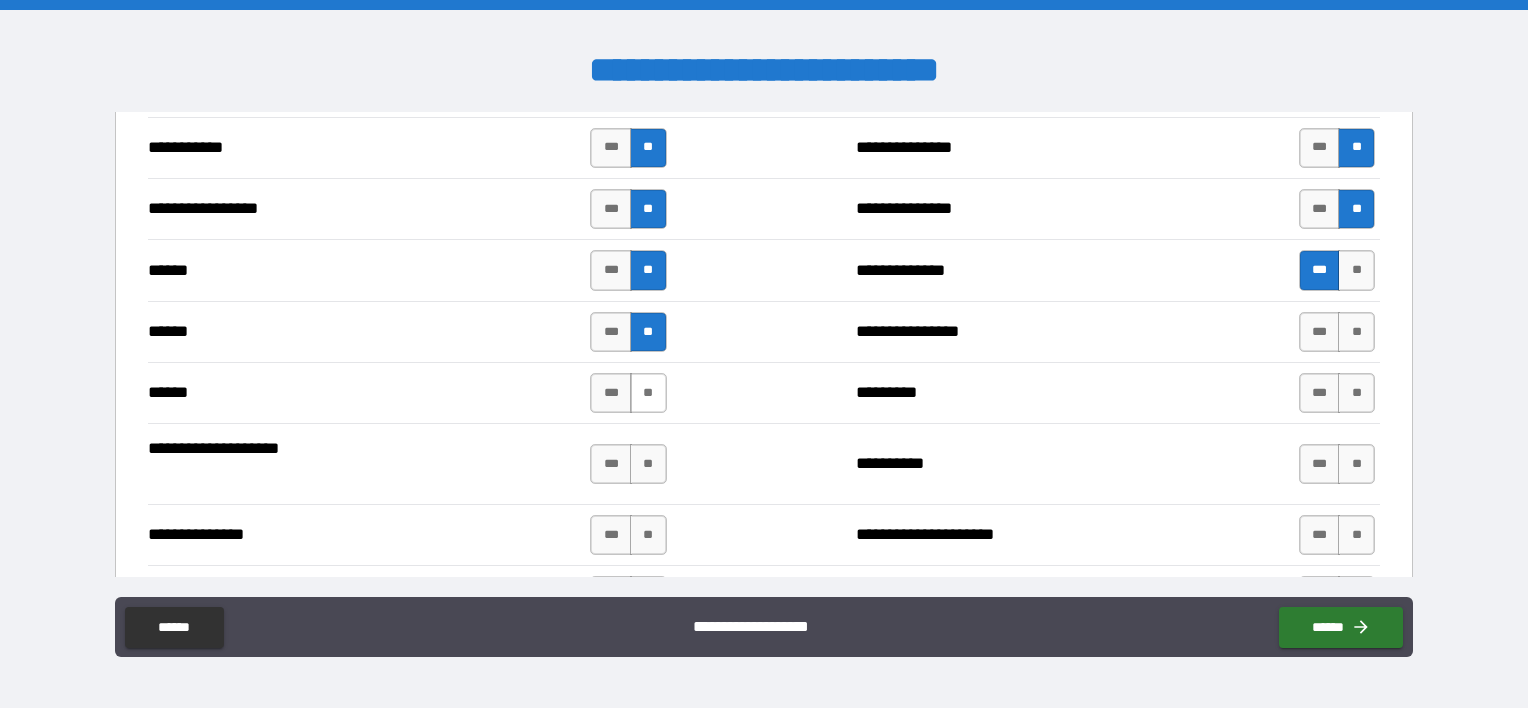 click on "**" at bounding box center (648, 393) 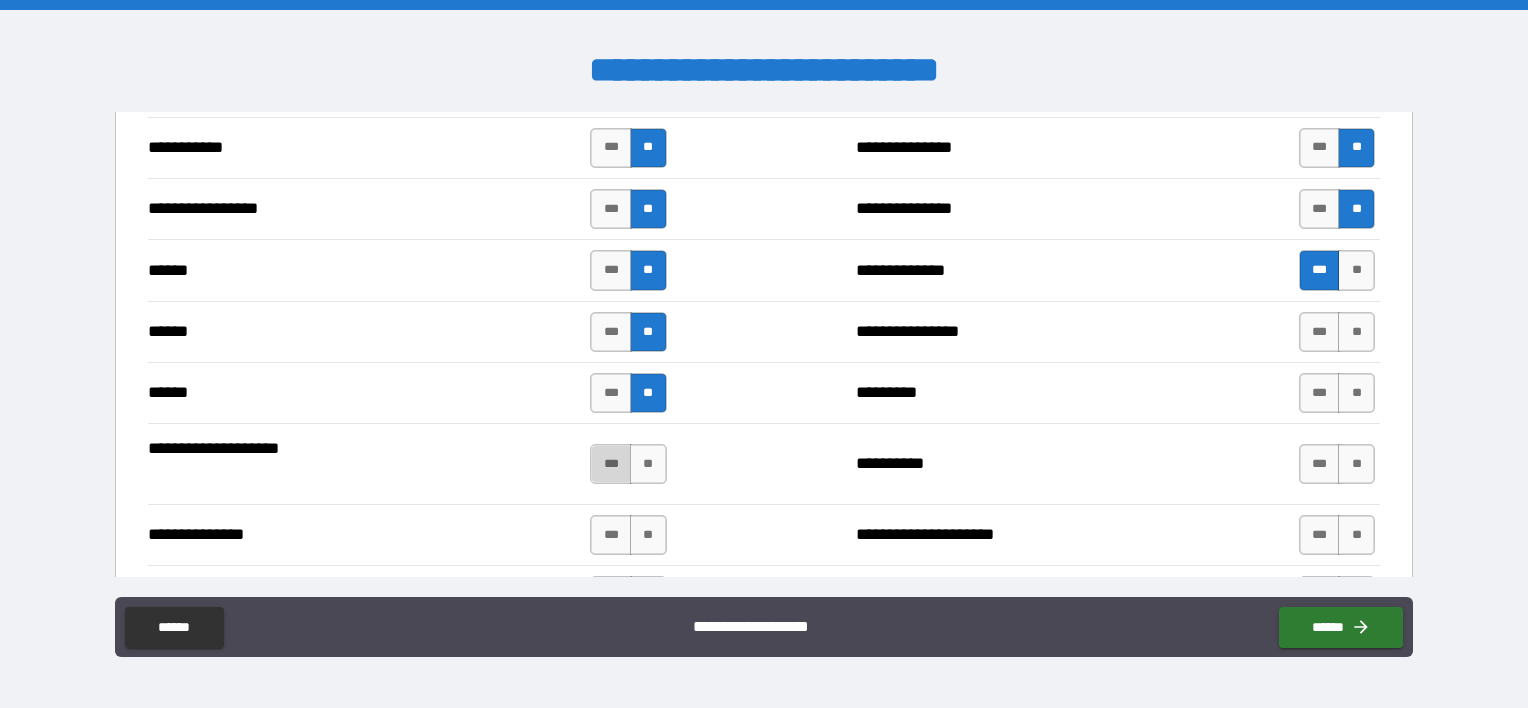 click on "***" at bounding box center (611, 464) 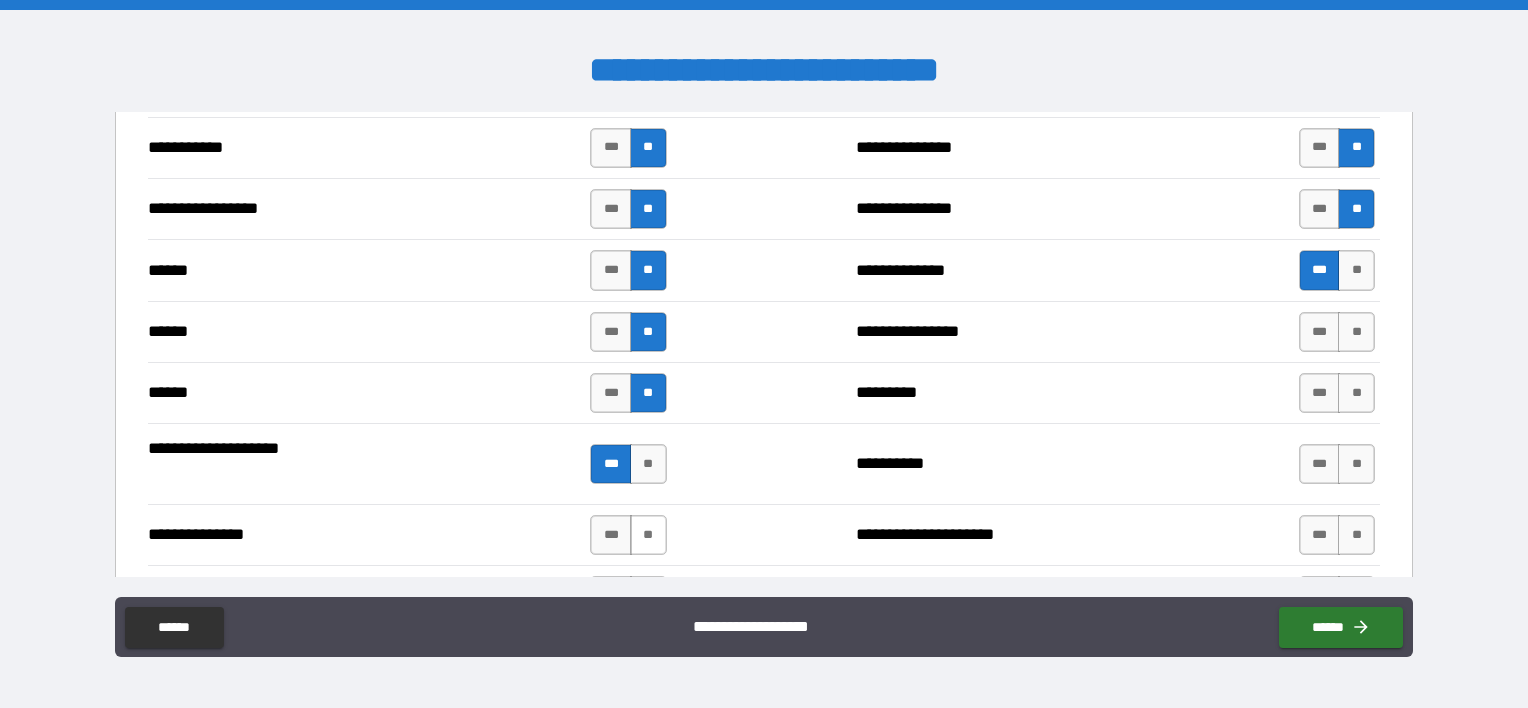 click on "**" at bounding box center [648, 535] 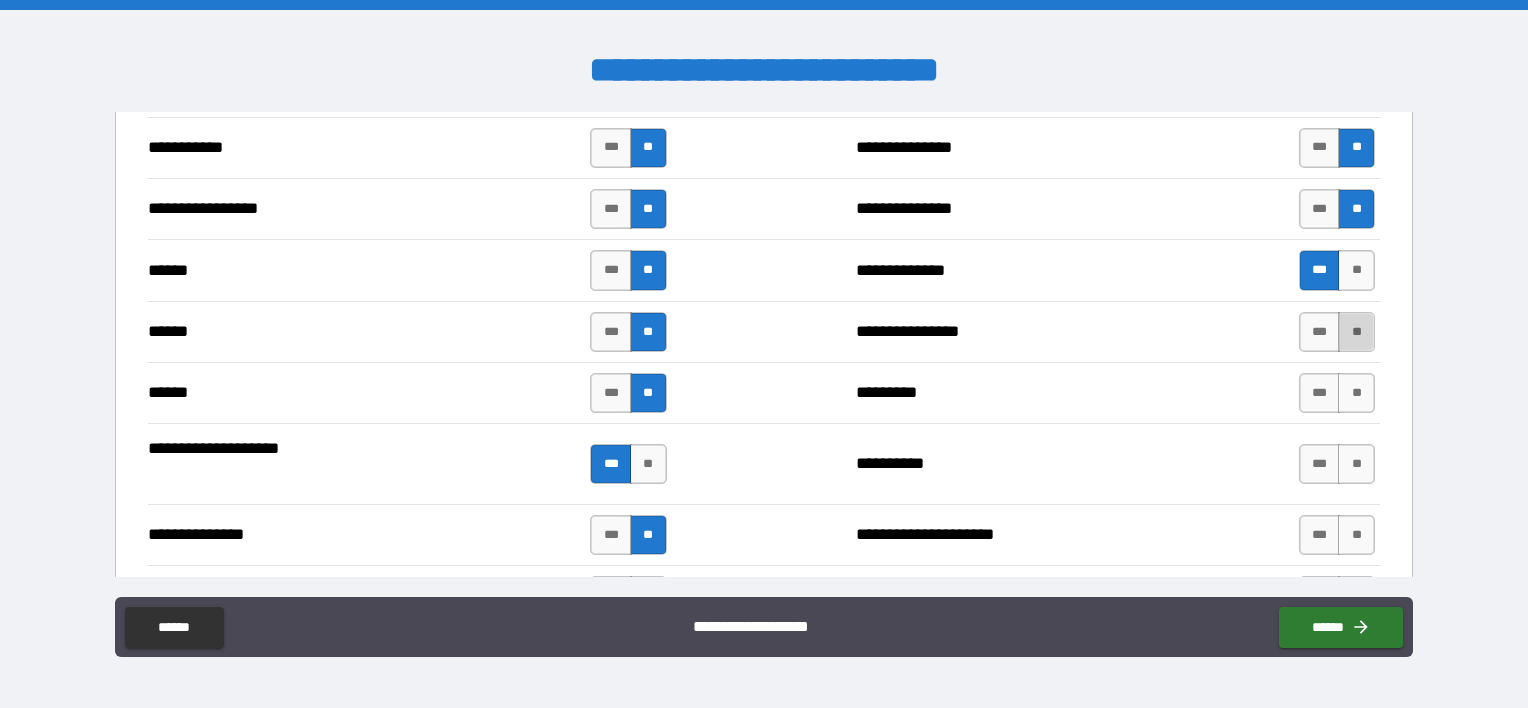 click on "**" at bounding box center [1356, 332] 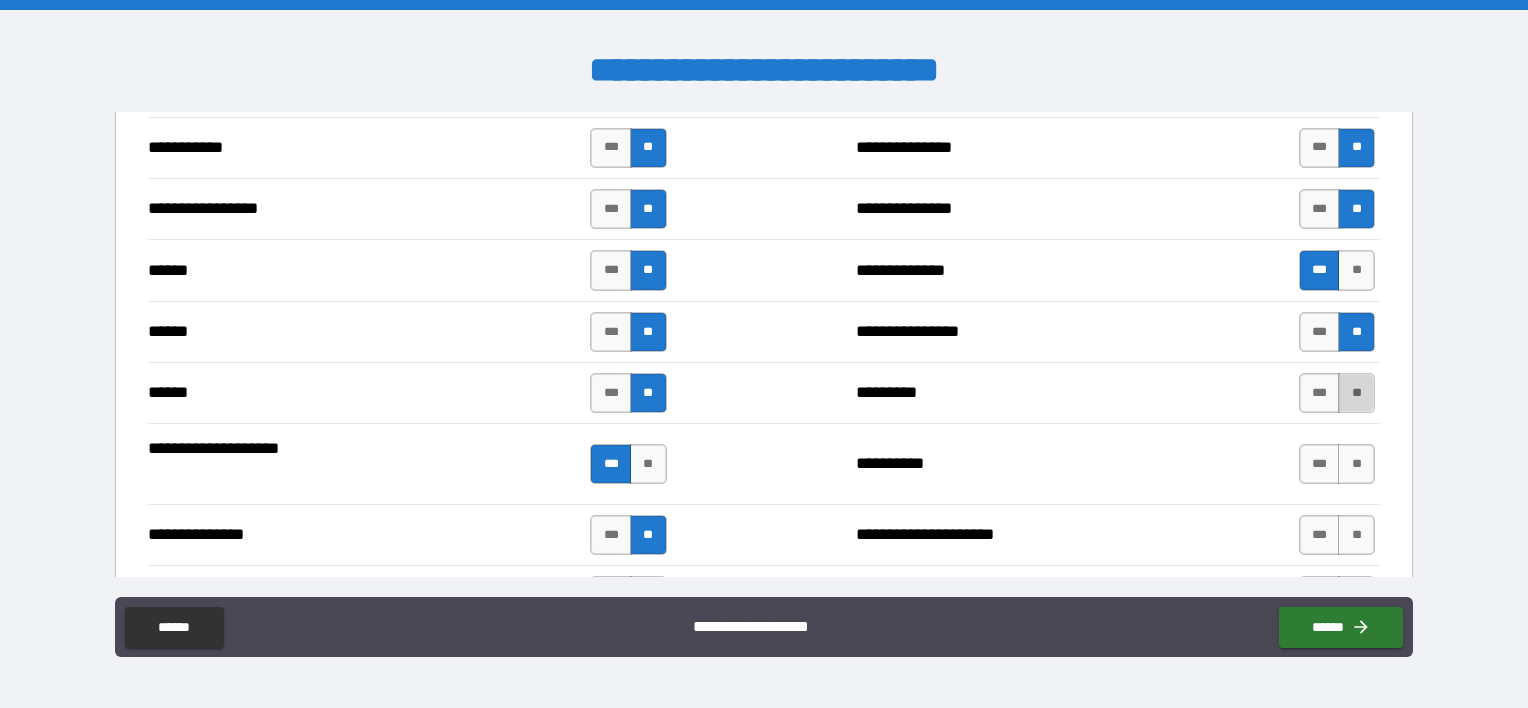 click on "**" at bounding box center (1356, 393) 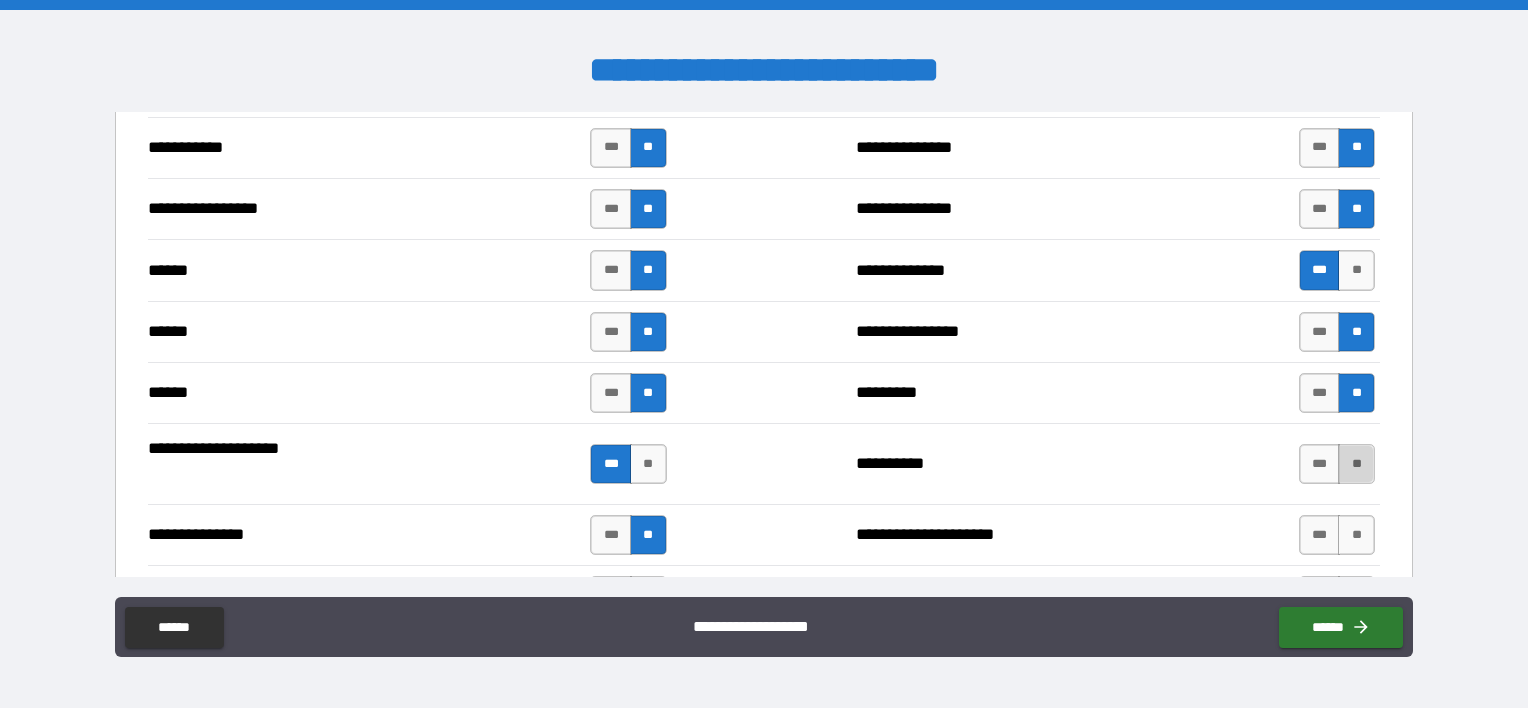 click on "**" at bounding box center [1356, 464] 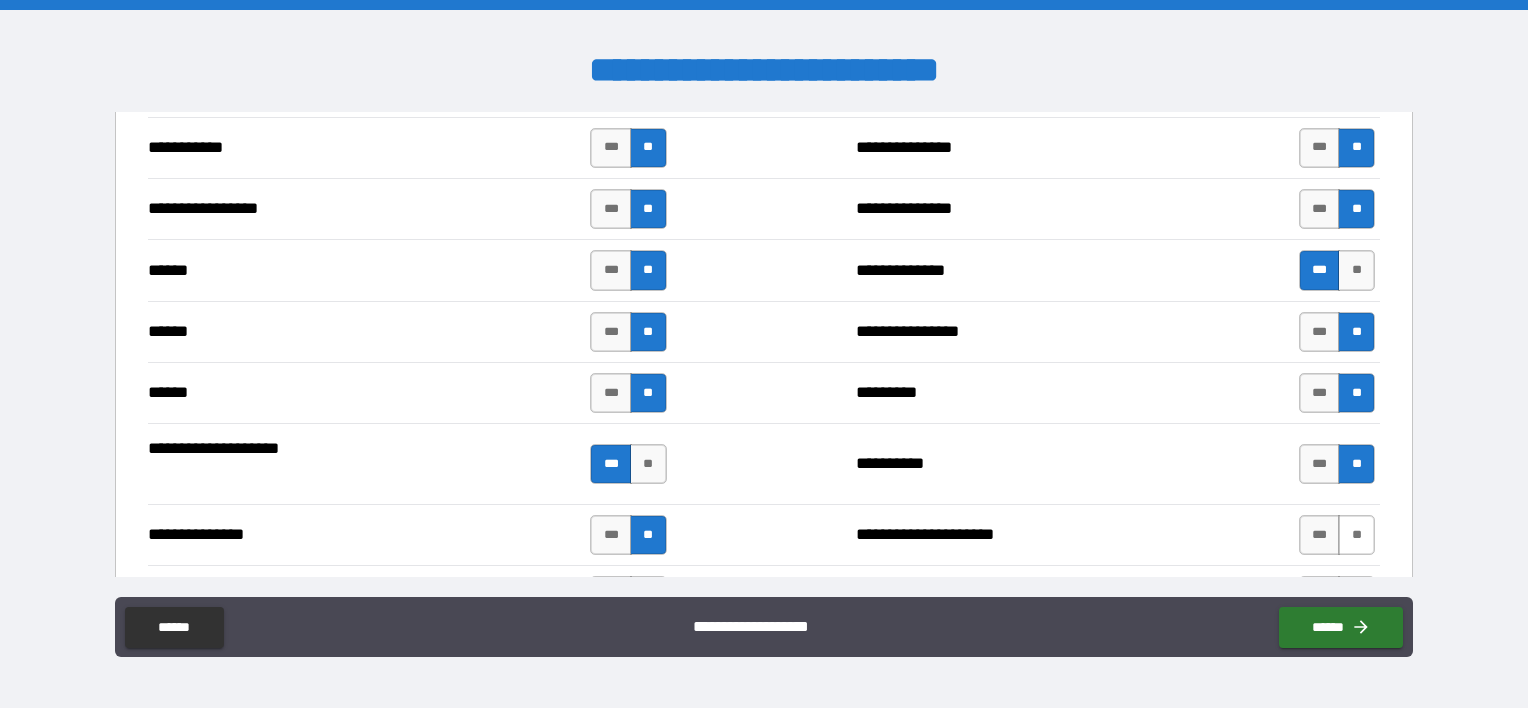 click on "**" at bounding box center (1356, 535) 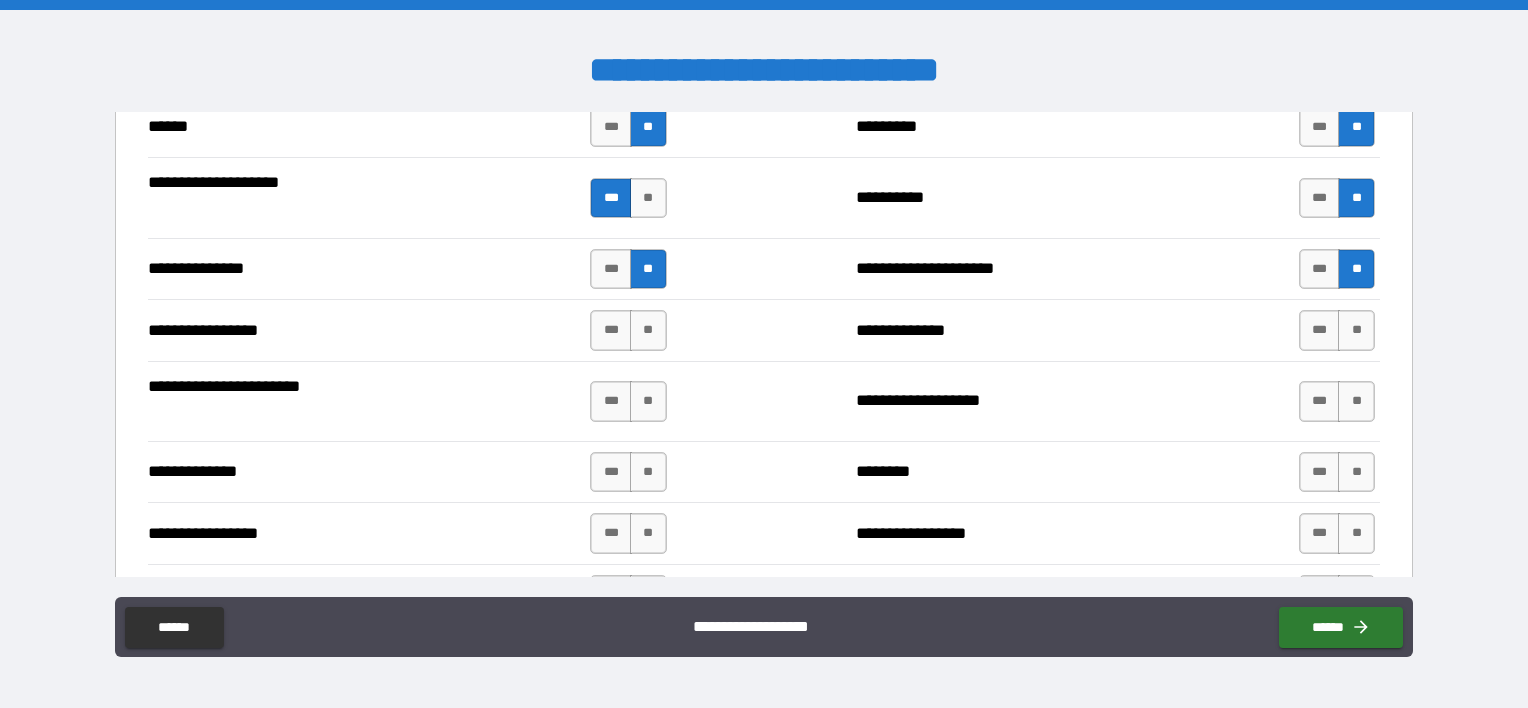 scroll, scrollTop: 2500, scrollLeft: 0, axis: vertical 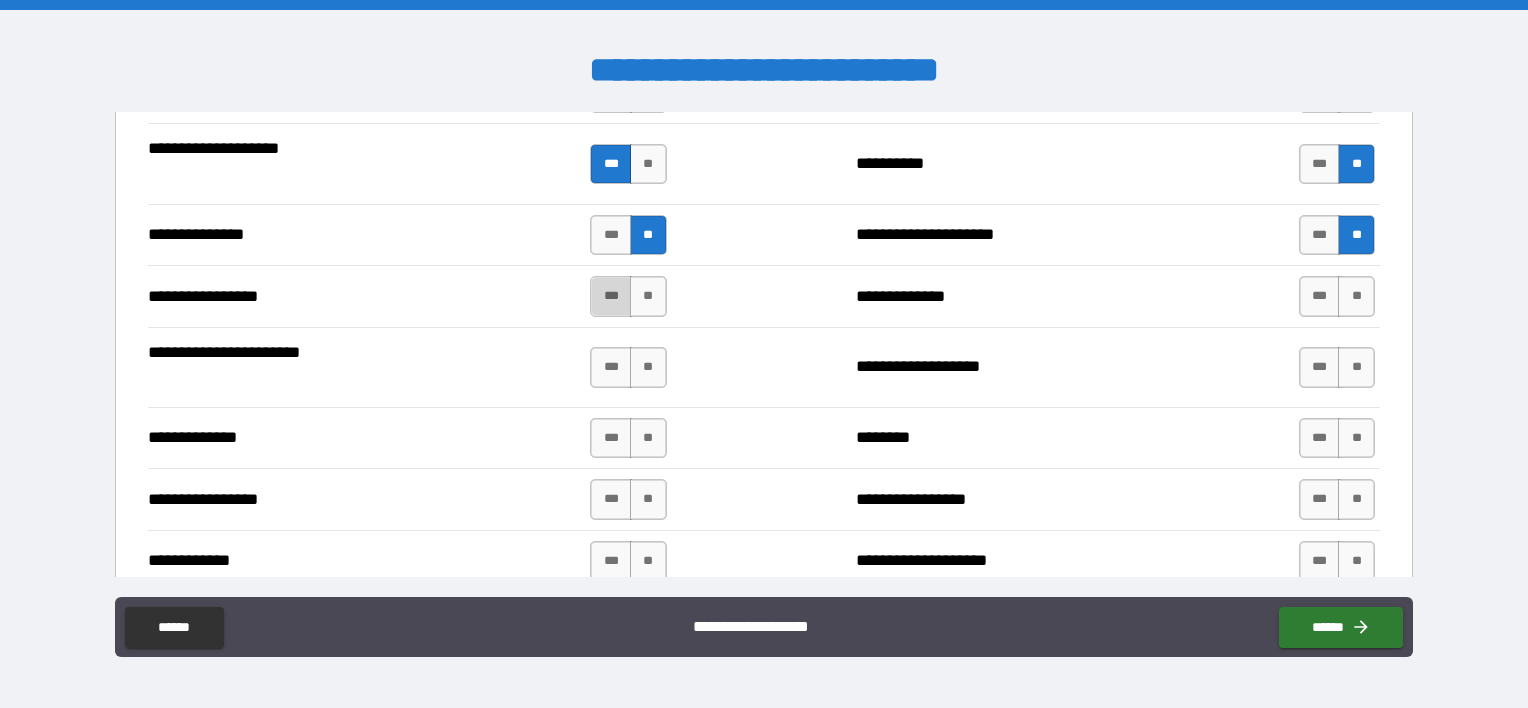 click on "***" at bounding box center [611, 296] 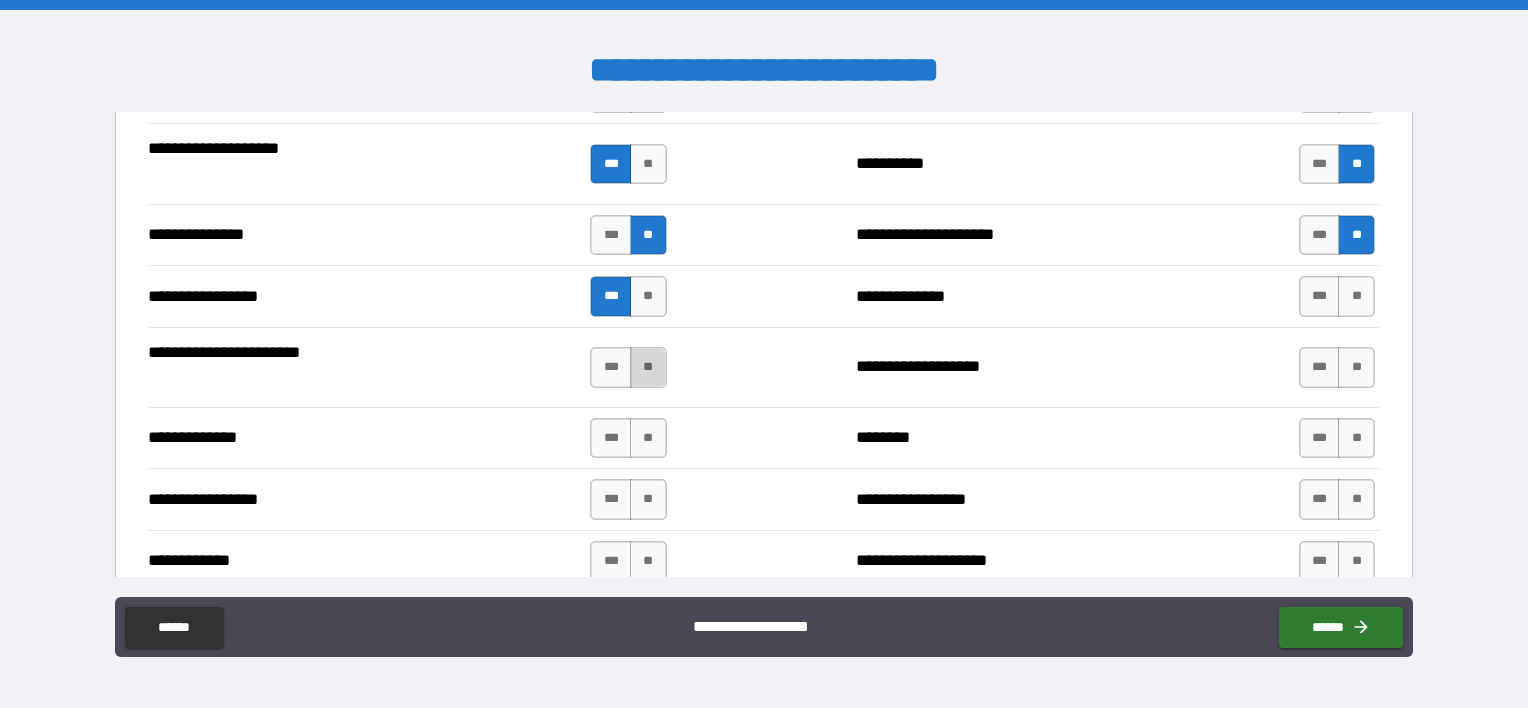 click on "**" at bounding box center (648, 367) 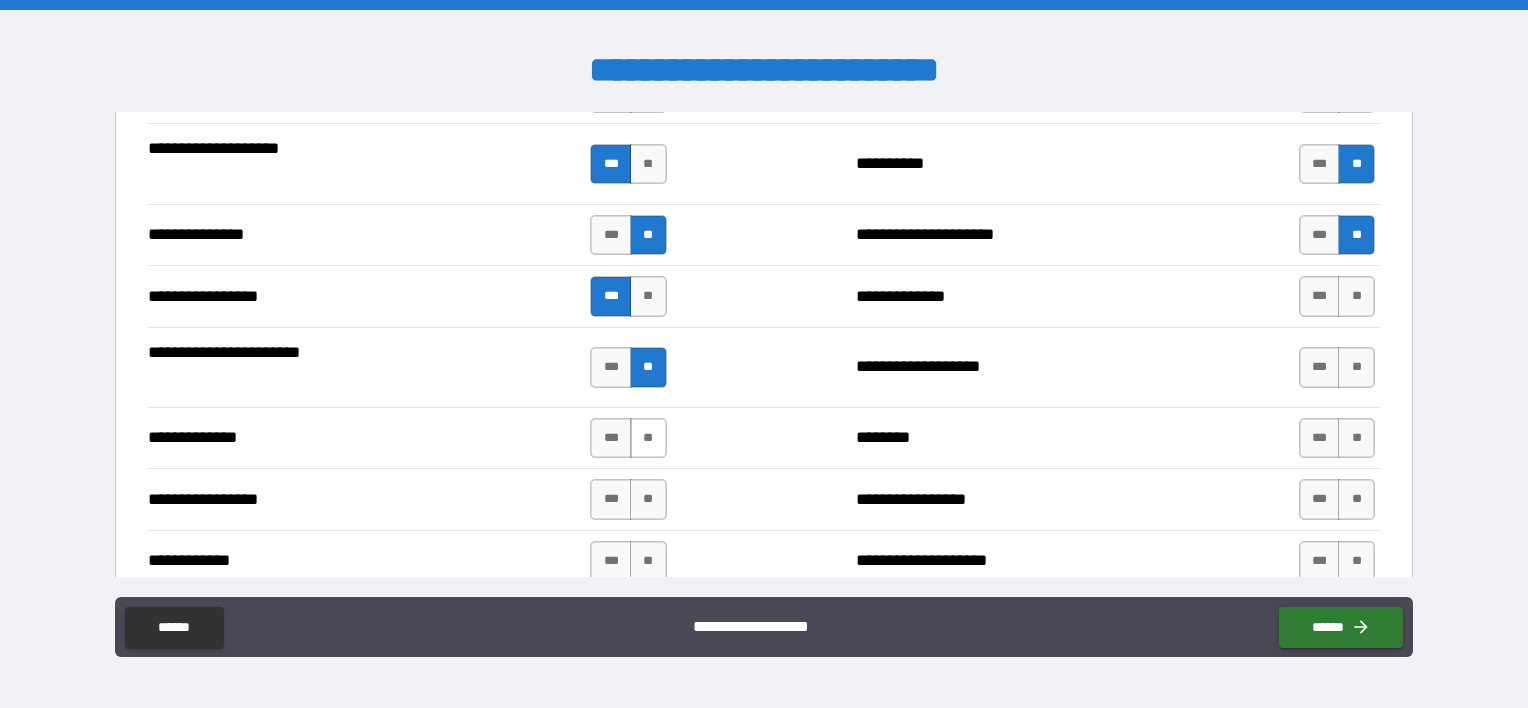 click on "**" at bounding box center (648, 438) 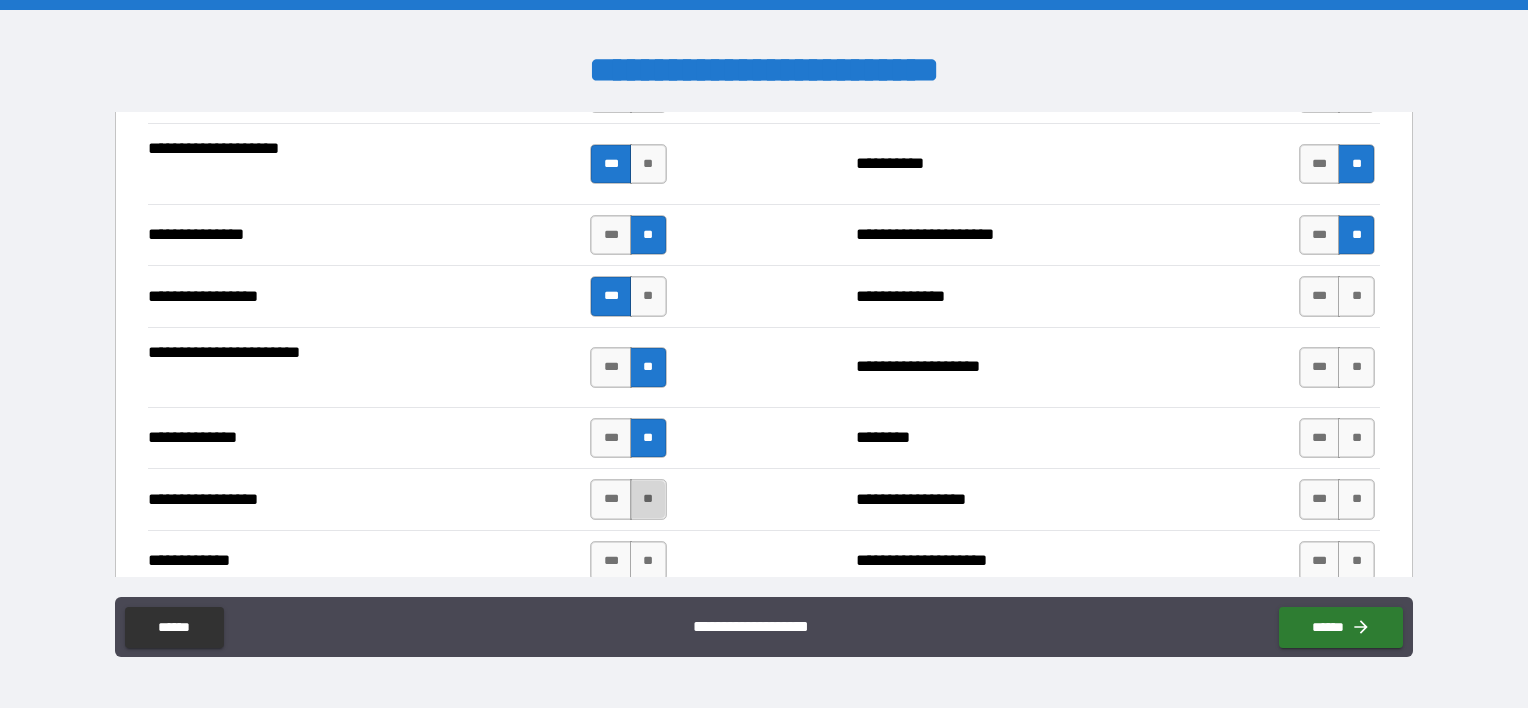 click on "**" at bounding box center (648, 499) 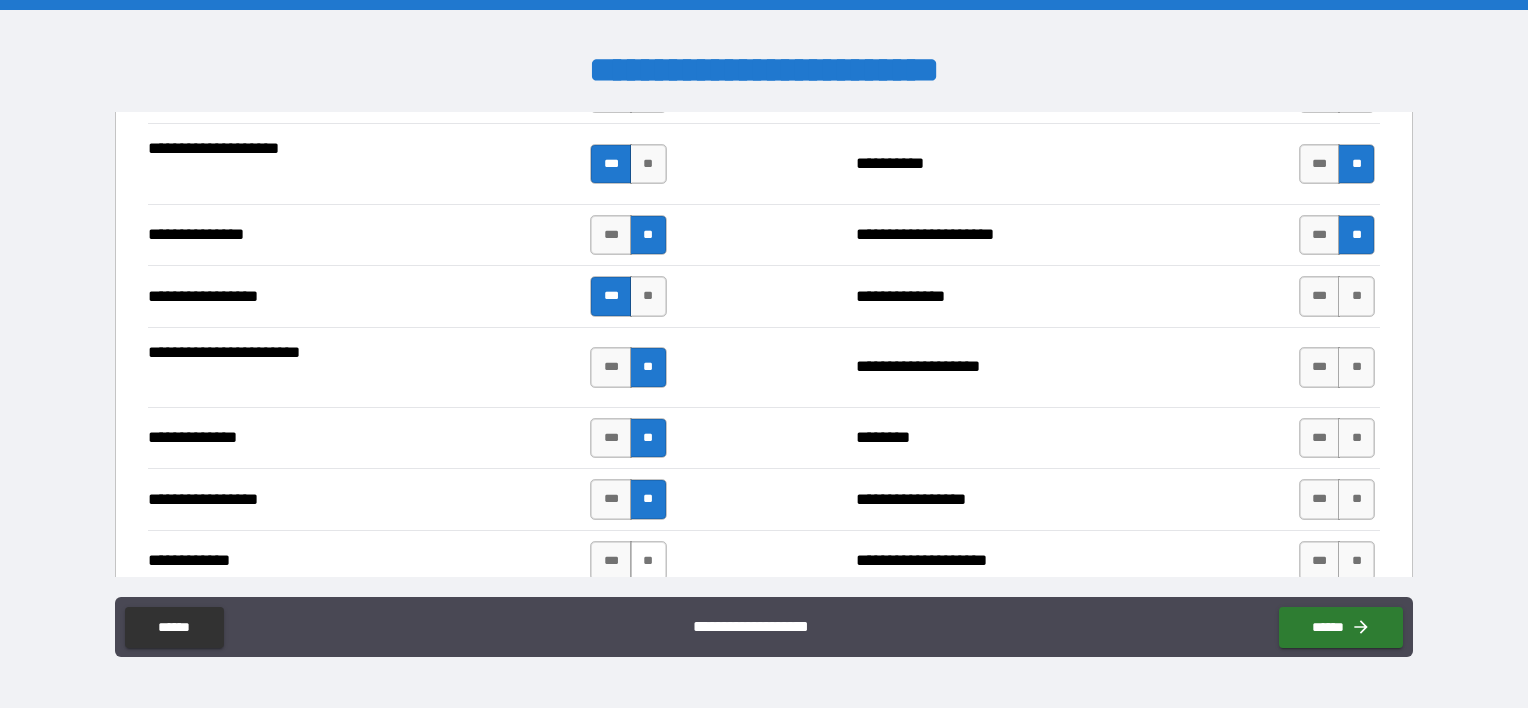 click on "**" at bounding box center [648, 561] 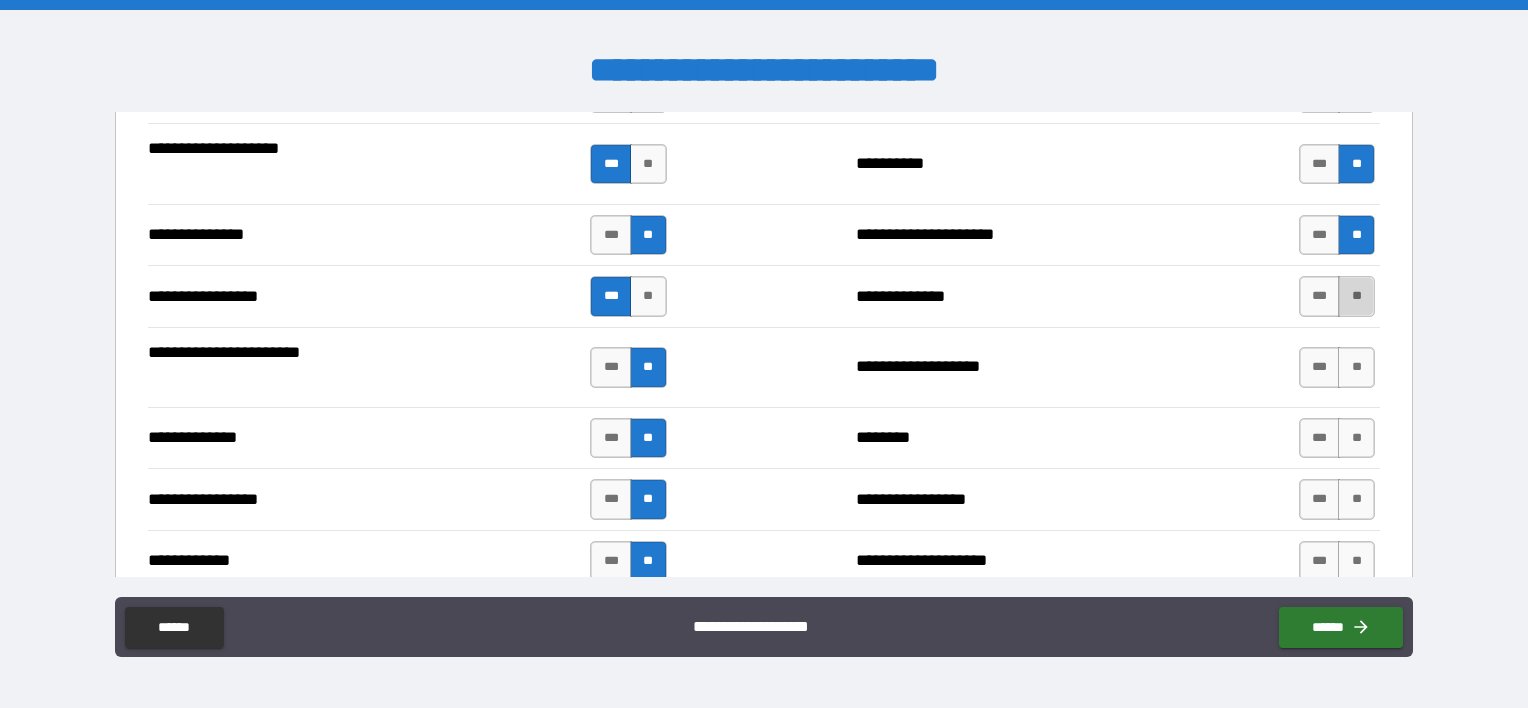 click on "**" at bounding box center (1356, 296) 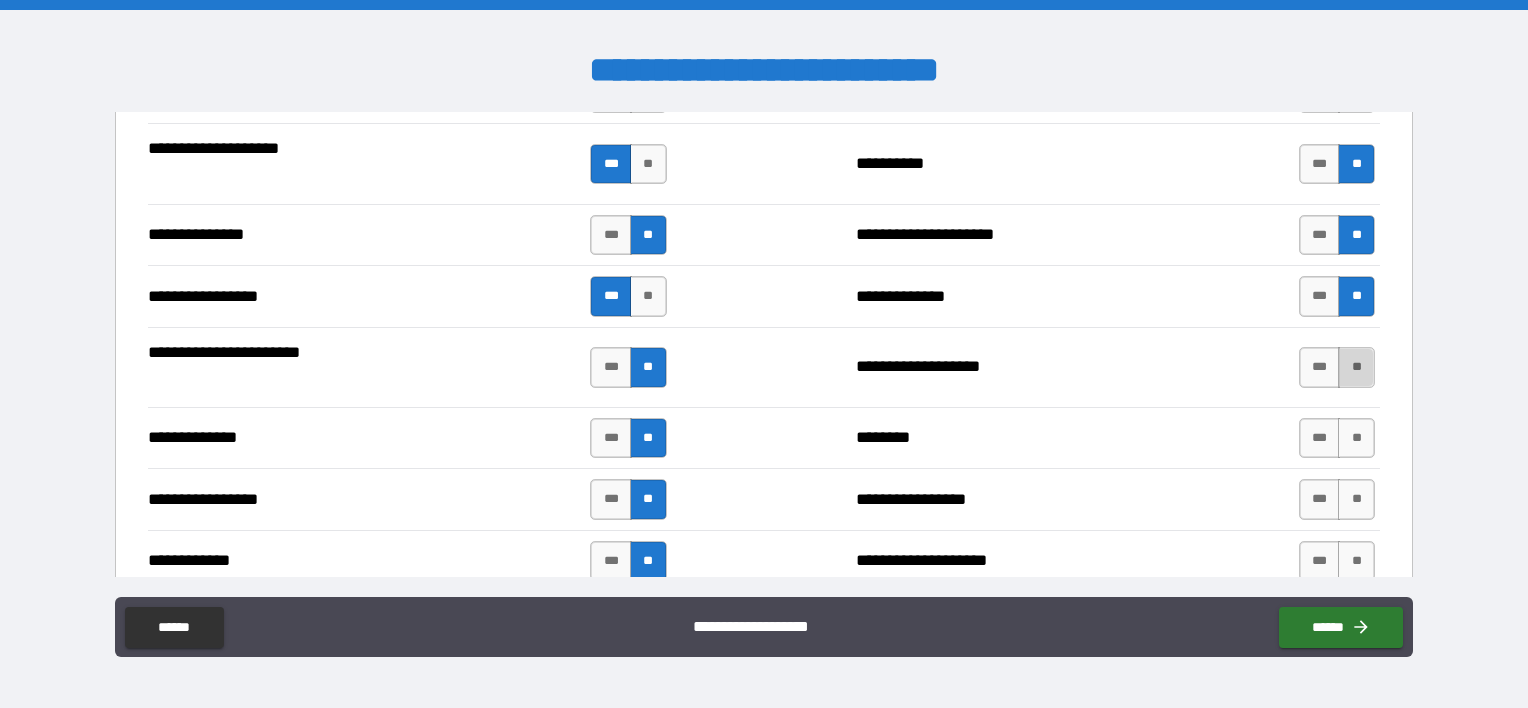 click on "**" at bounding box center [1356, 367] 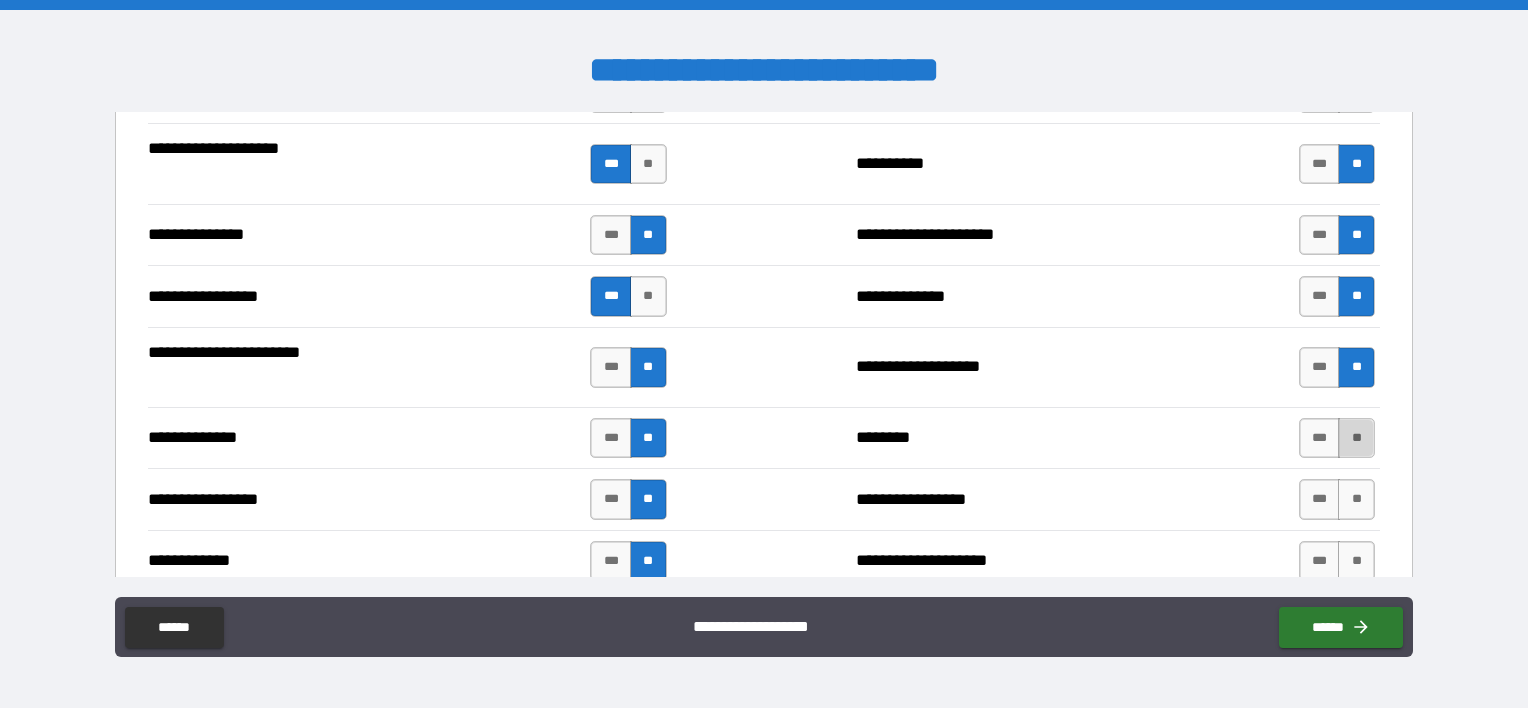 click on "**" at bounding box center [1356, 438] 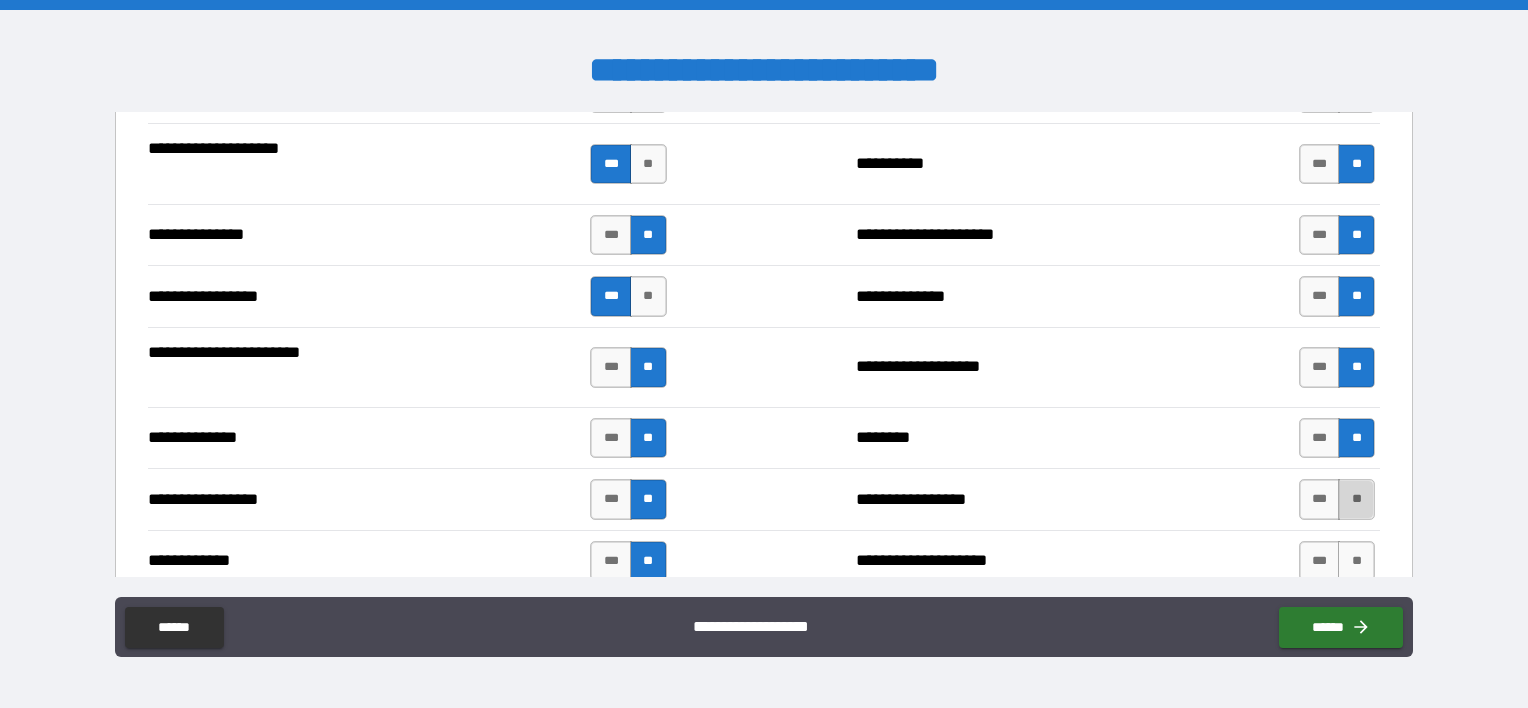 click on "**" at bounding box center (1356, 499) 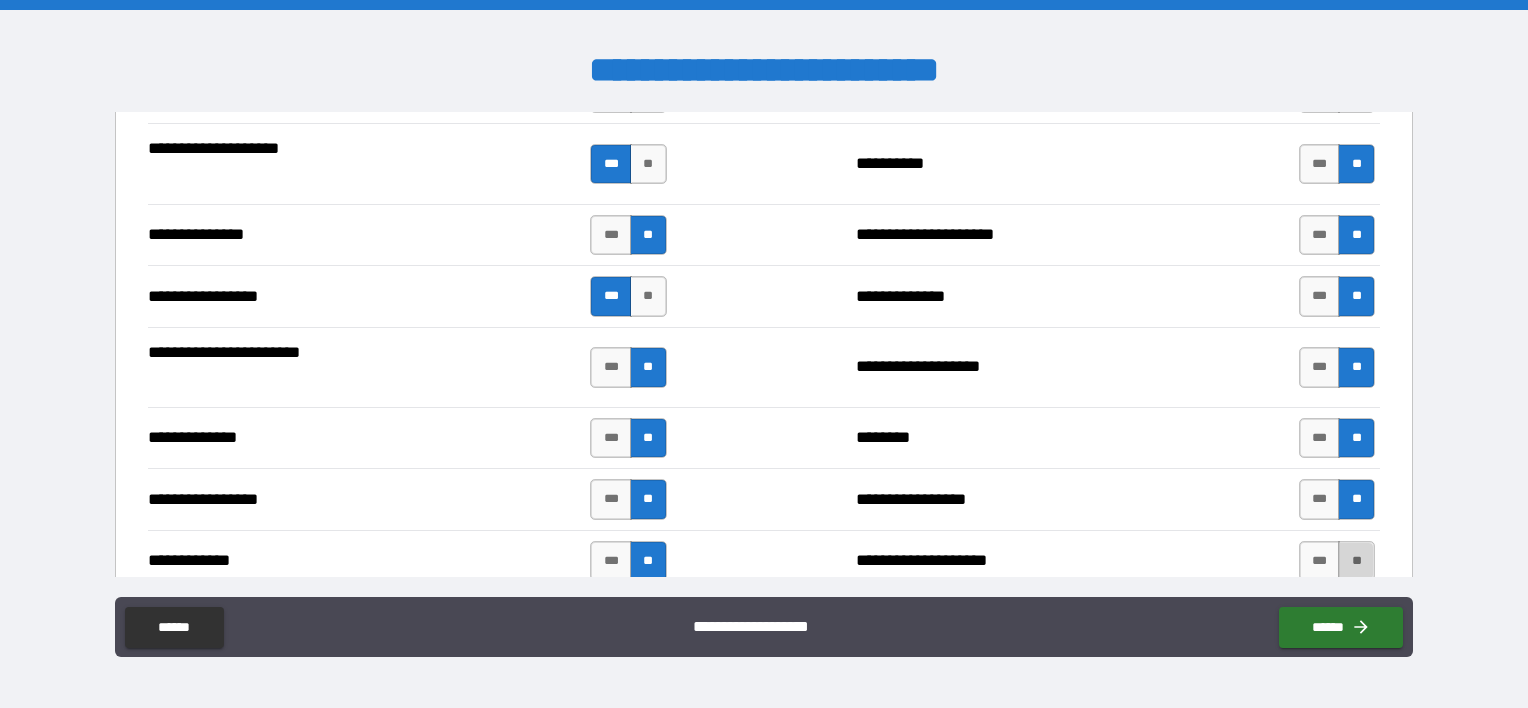 click on "**" at bounding box center (1356, 561) 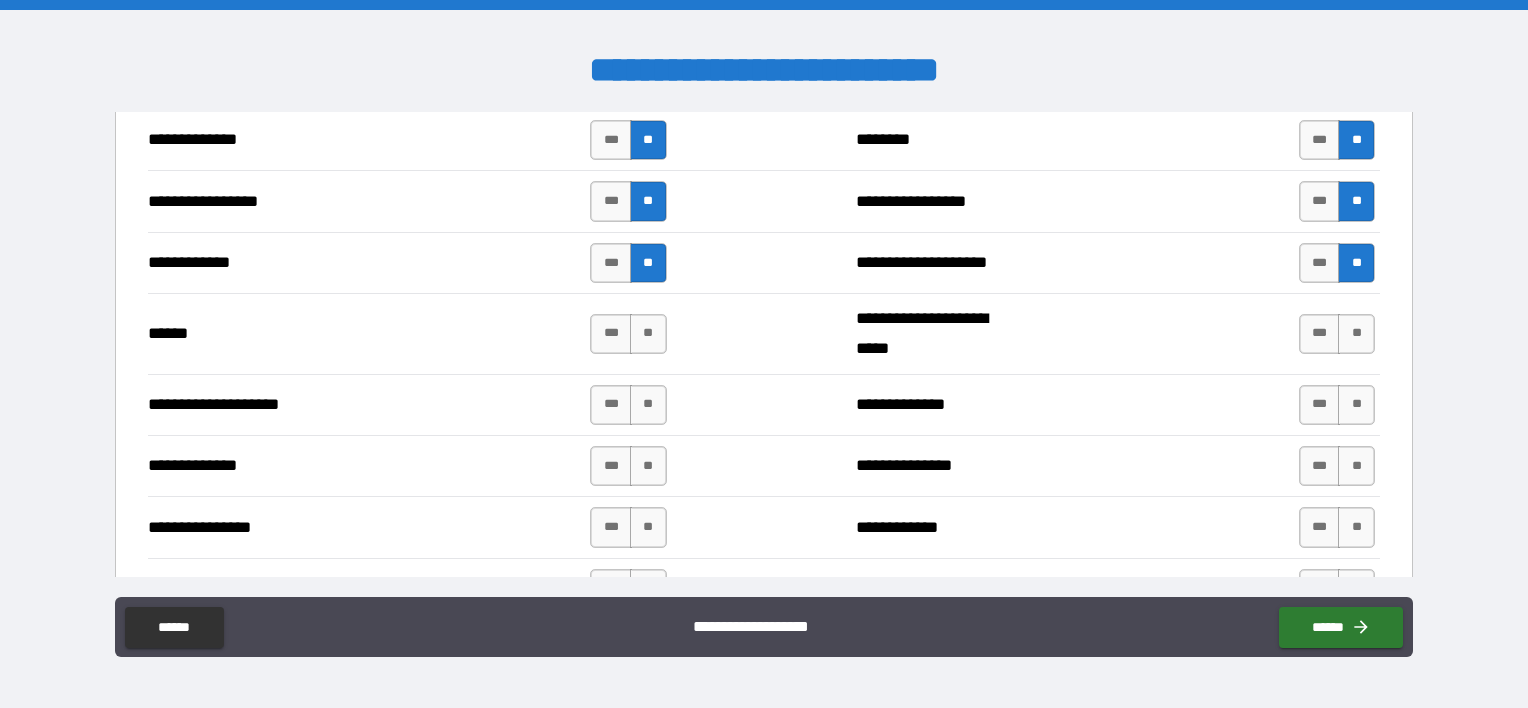 scroll, scrollTop: 2900, scrollLeft: 0, axis: vertical 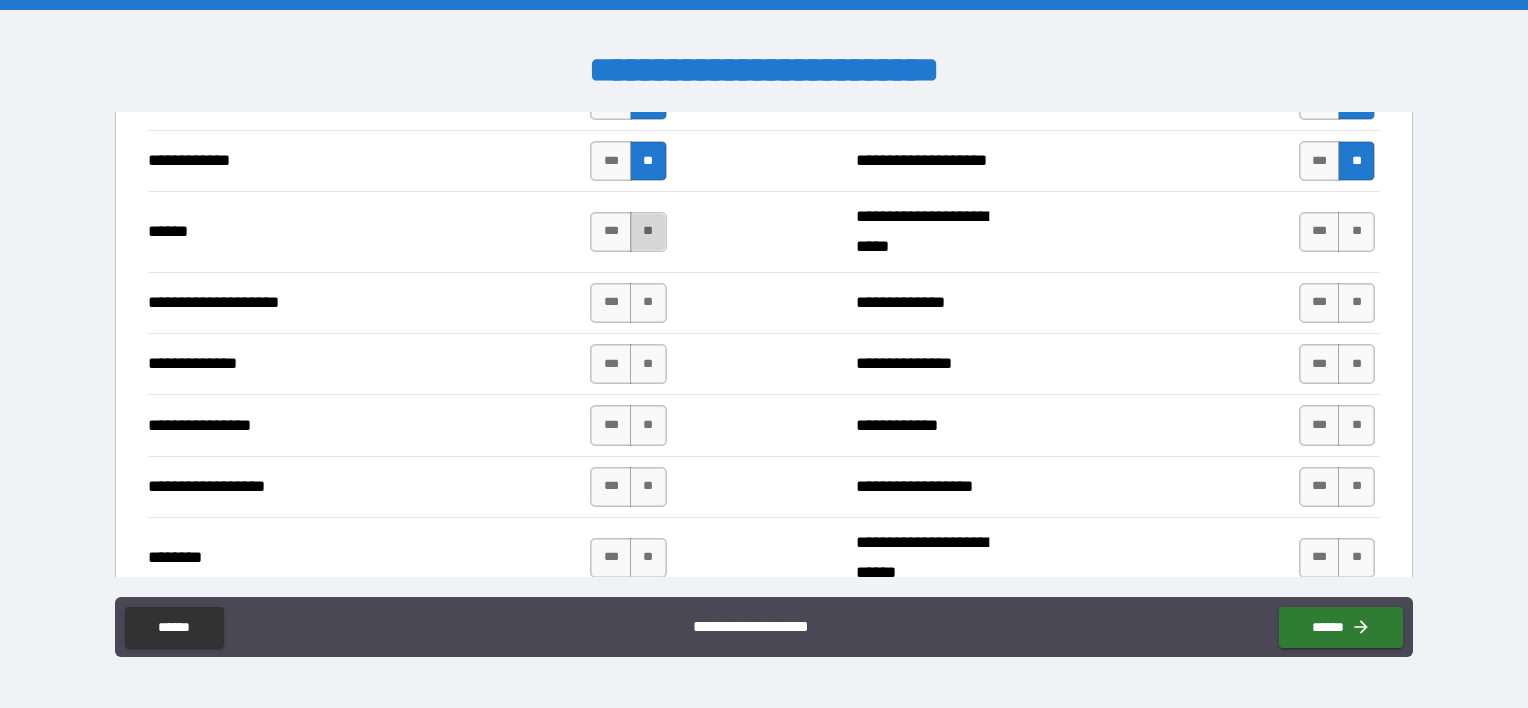 click on "**" at bounding box center (648, 232) 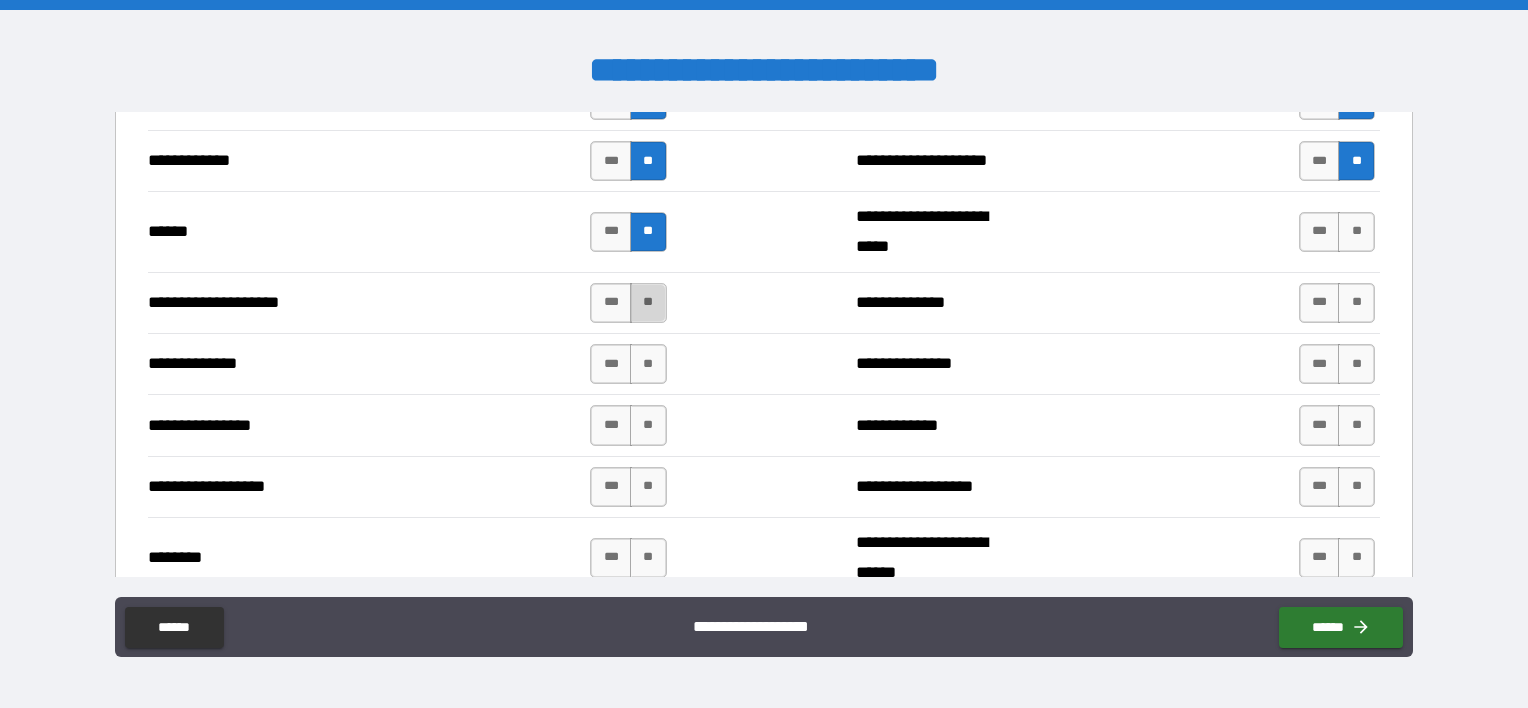click on "**" at bounding box center (648, 303) 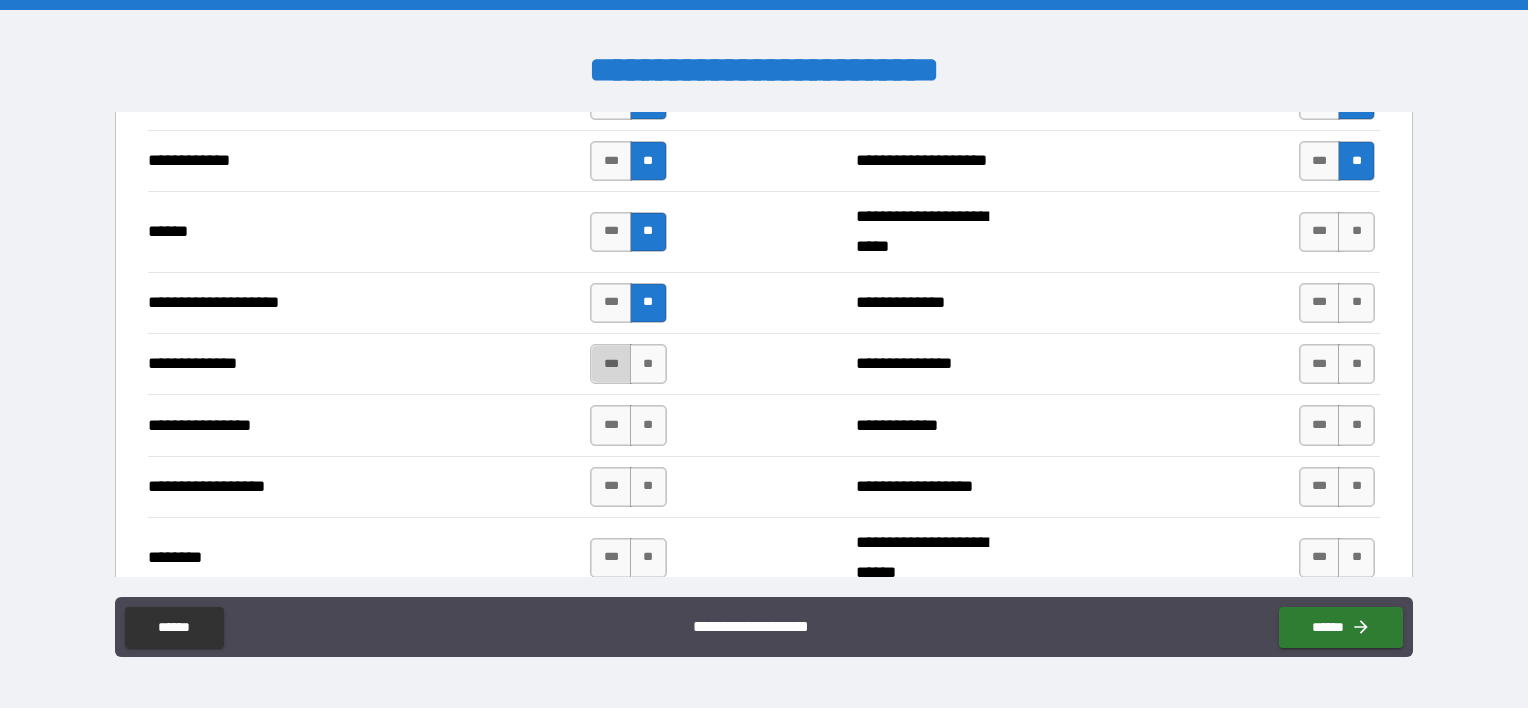 click on "***" at bounding box center (611, 364) 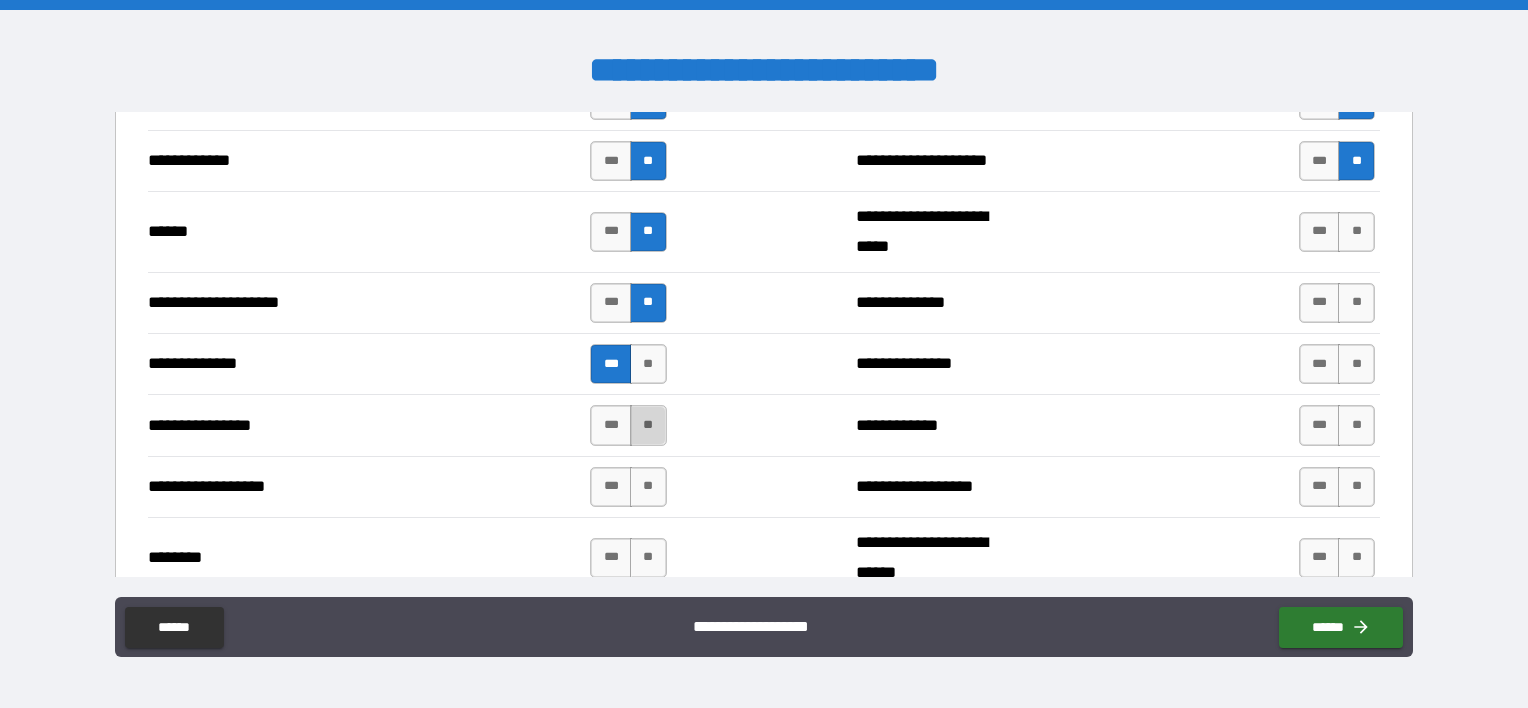 click on "**" at bounding box center [648, 425] 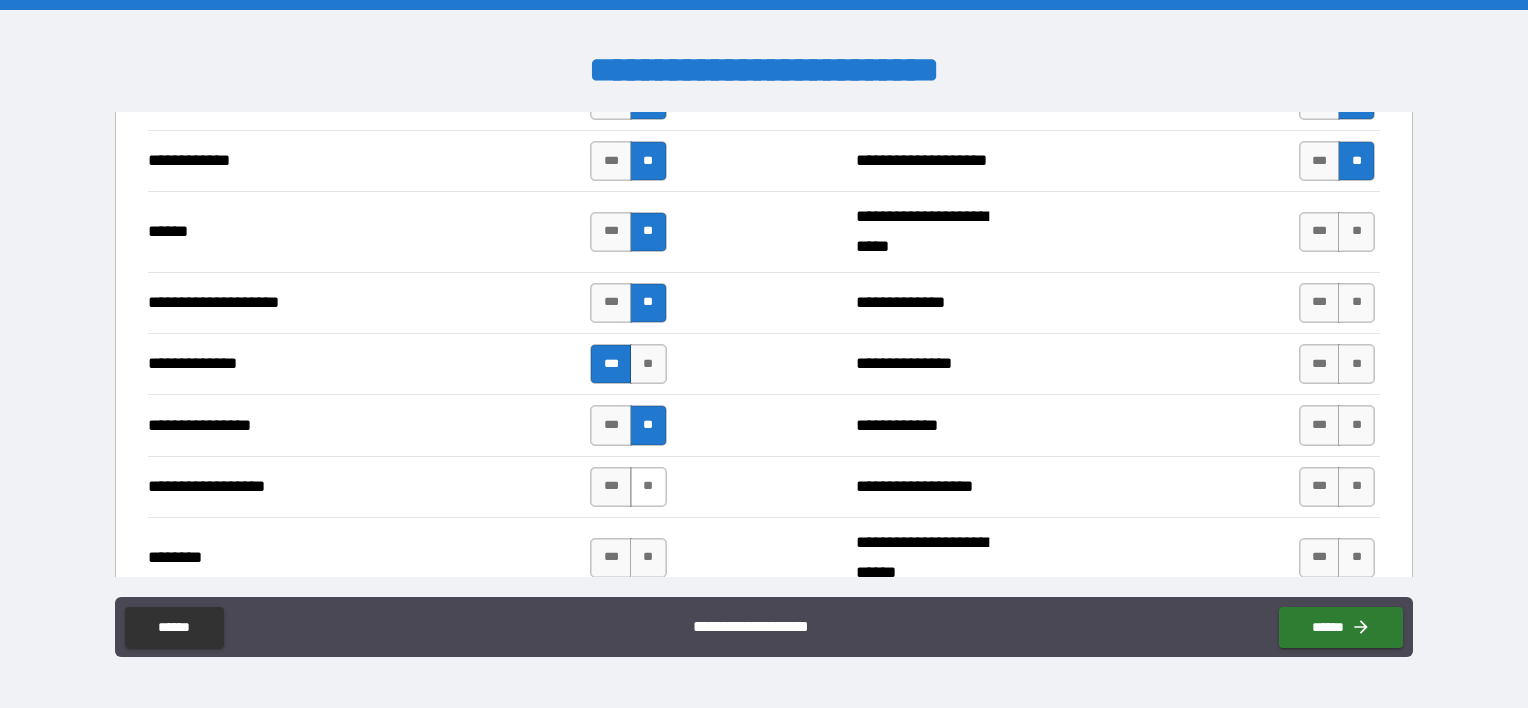 click on "**" at bounding box center (648, 487) 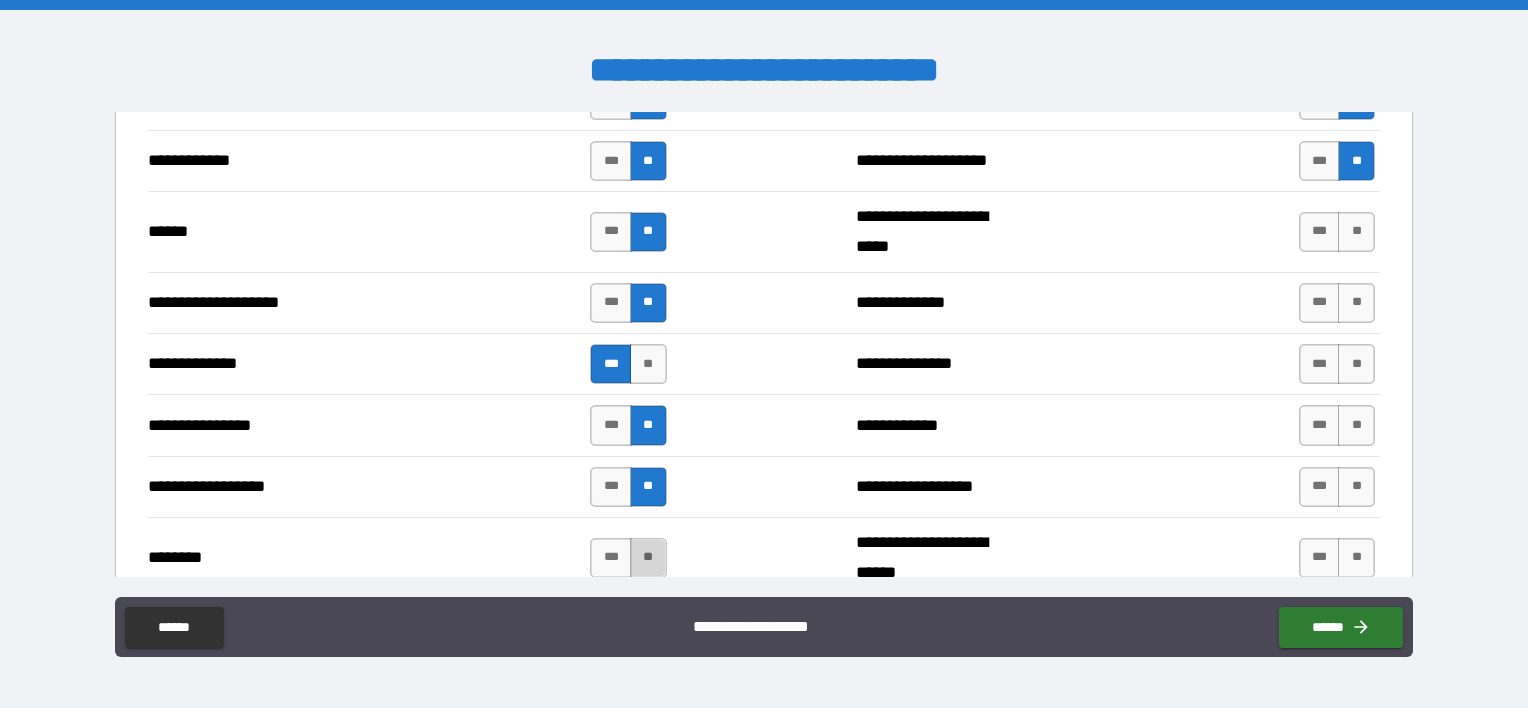 click on "**" at bounding box center (648, 558) 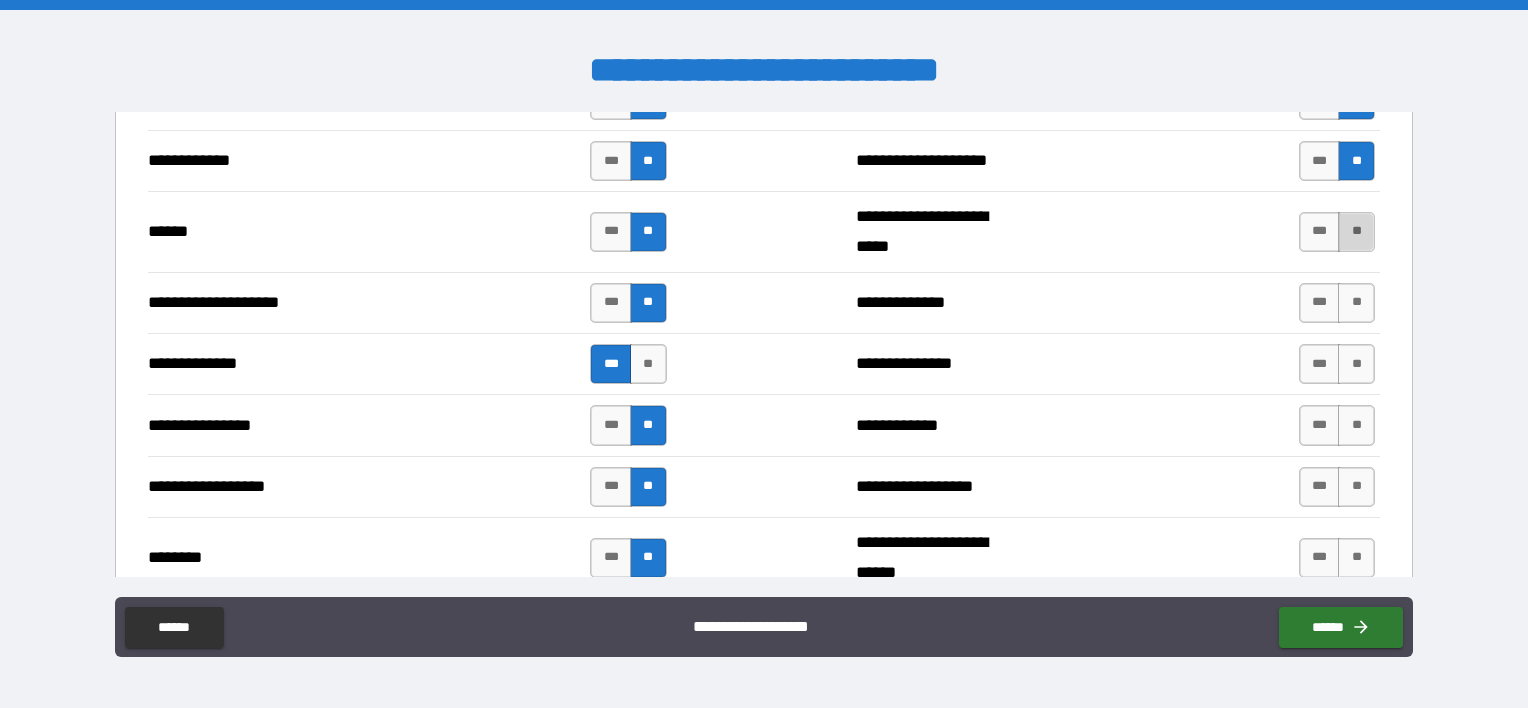 click on "**" at bounding box center (1356, 232) 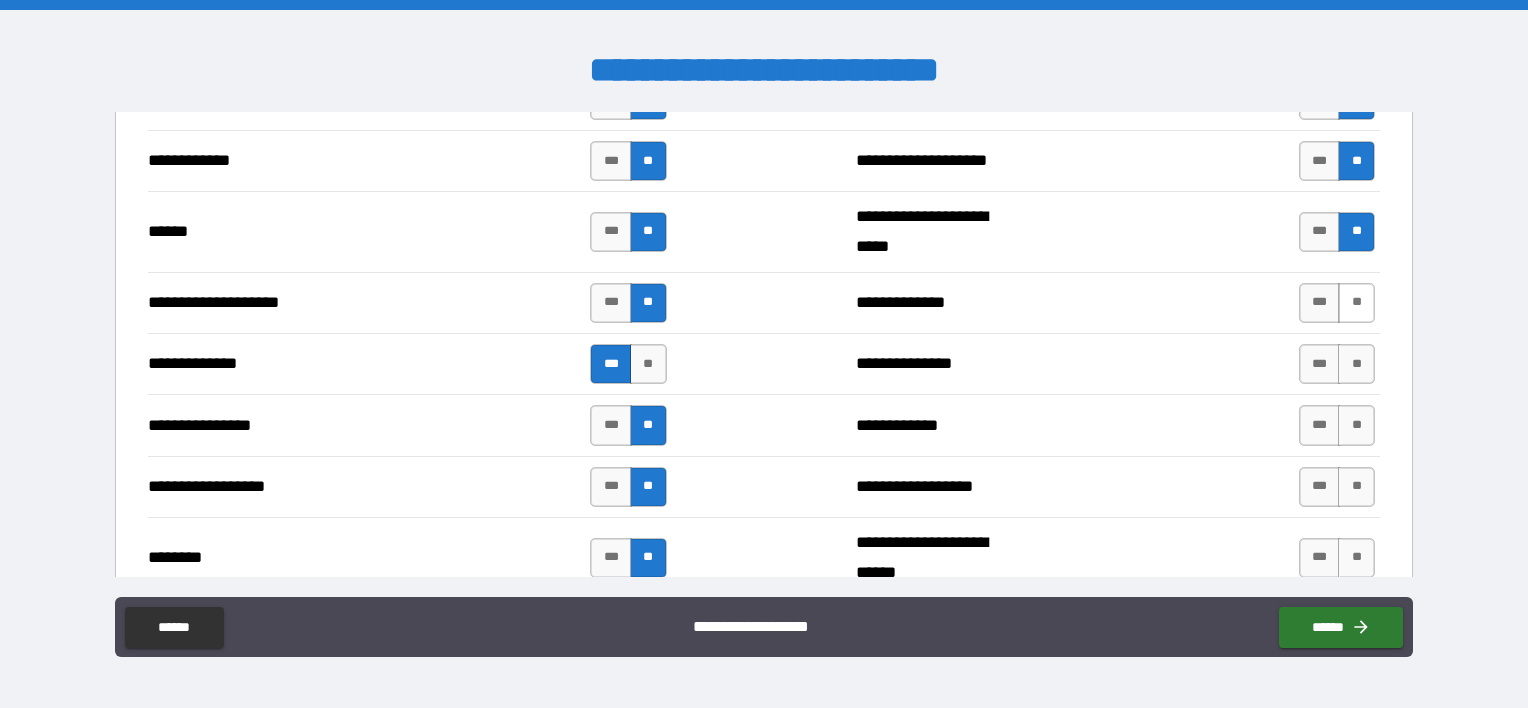 click on "**" at bounding box center [1356, 303] 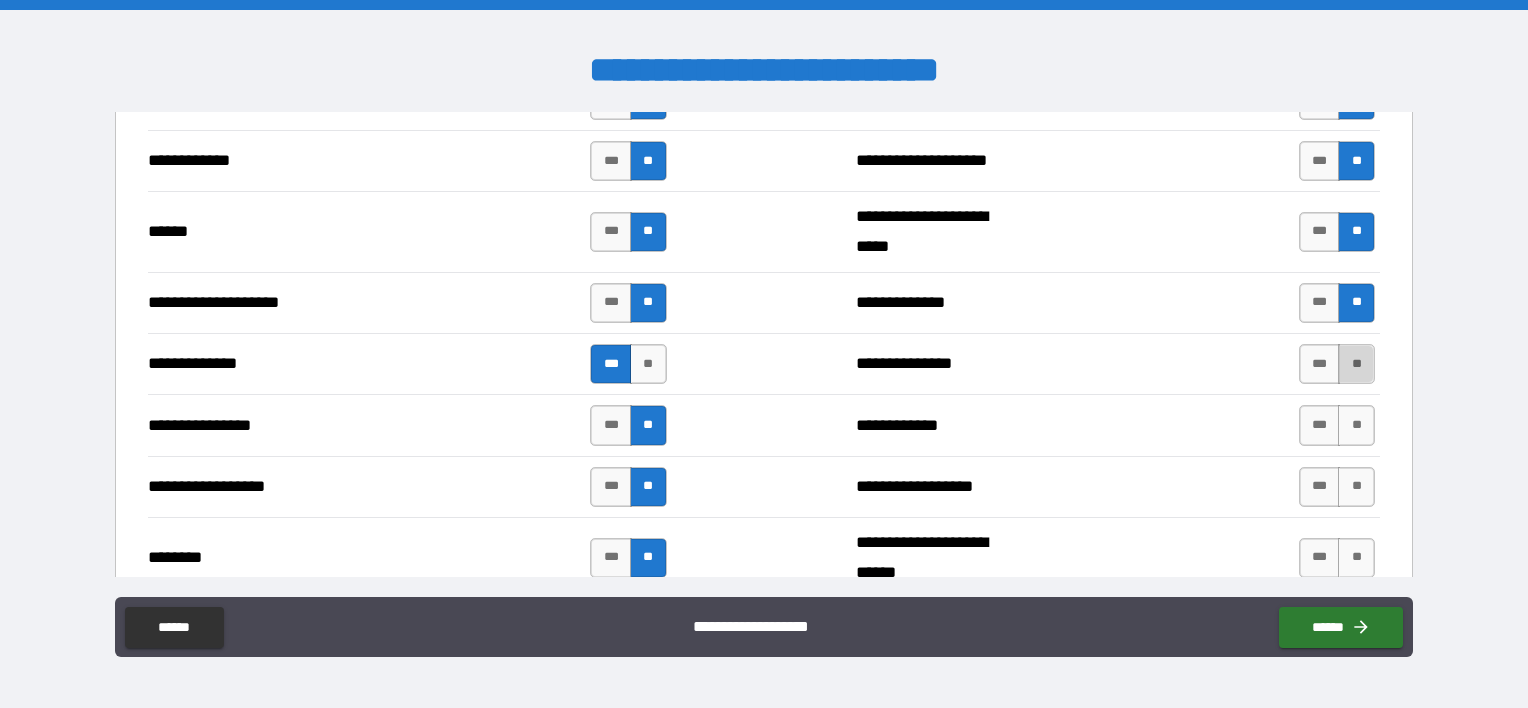 click on "**" at bounding box center (1356, 364) 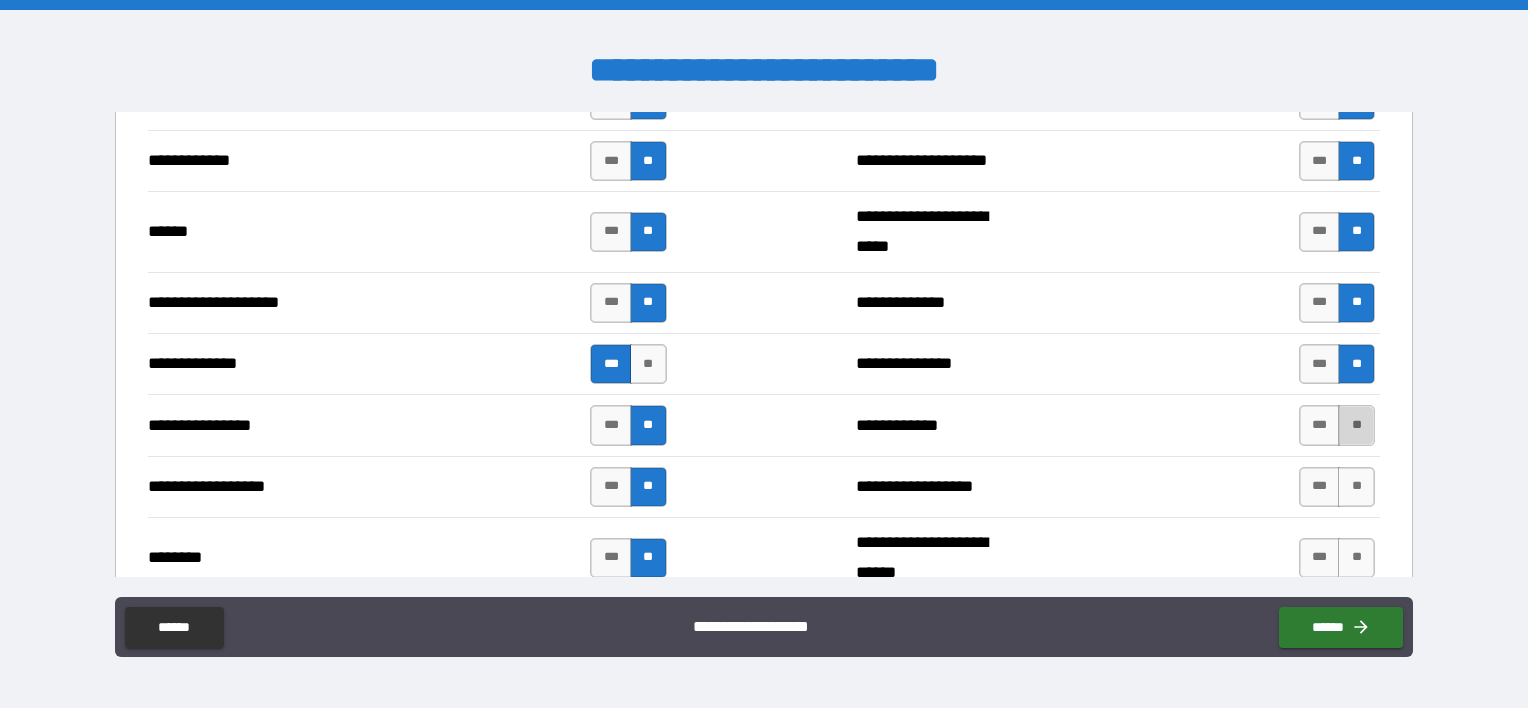 click on "**" at bounding box center (1356, 425) 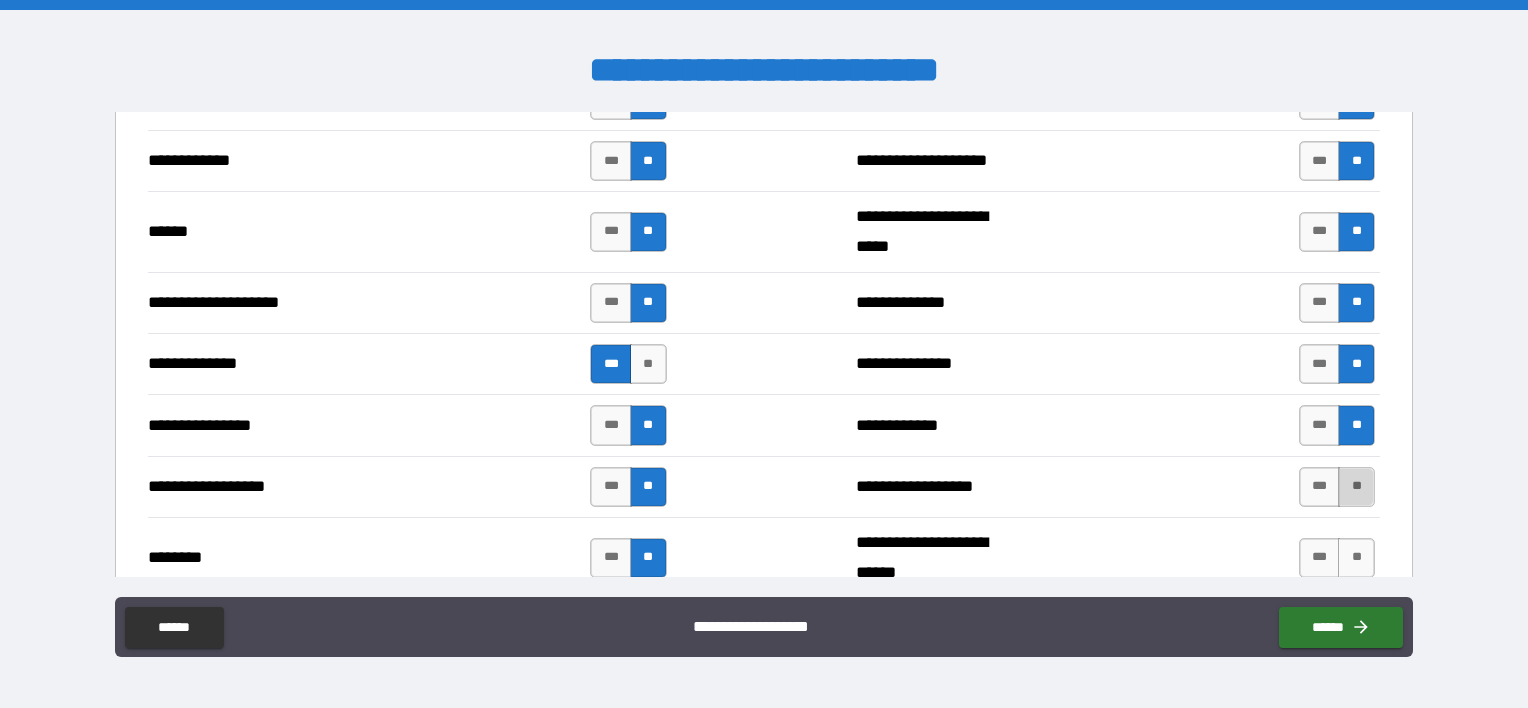 click on "**" at bounding box center [1356, 487] 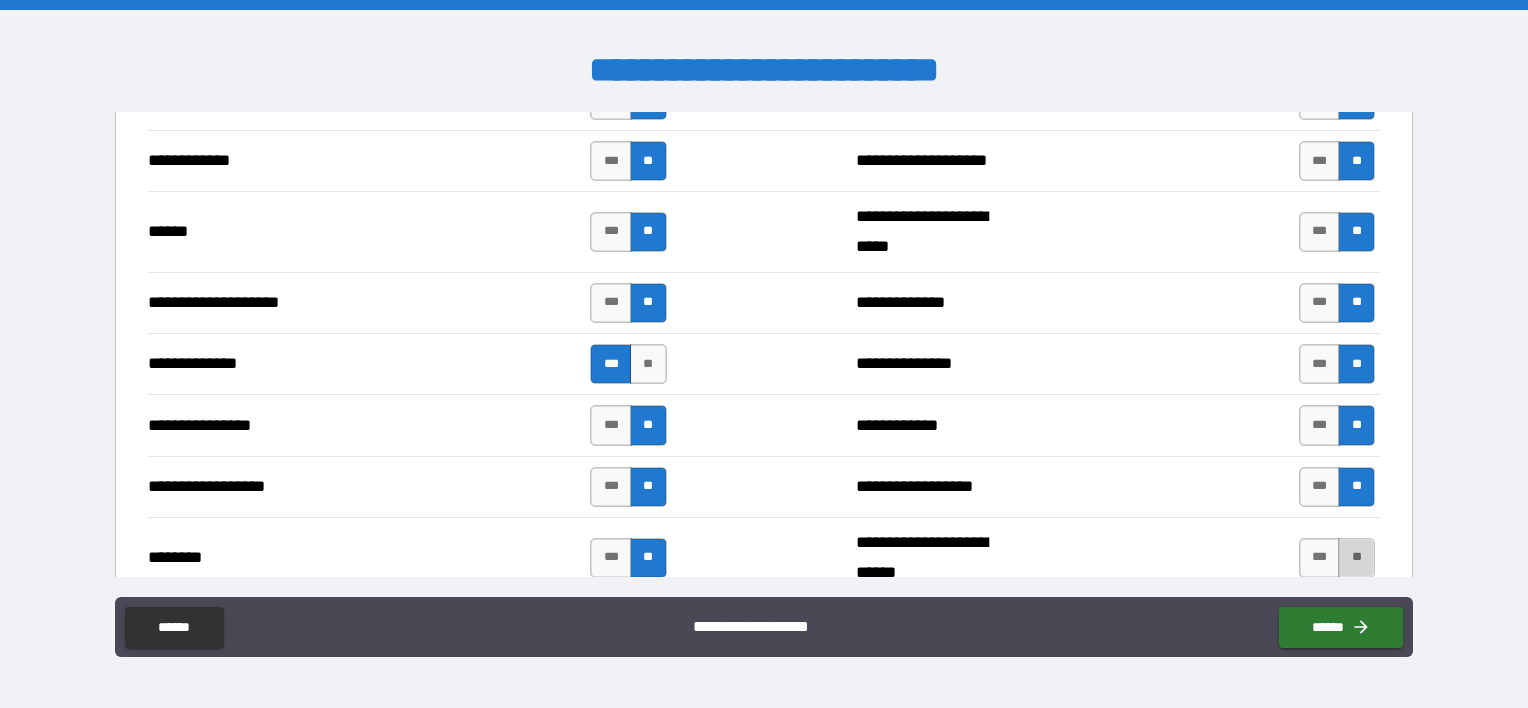 click on "**" at bounding box center (1356, 558) 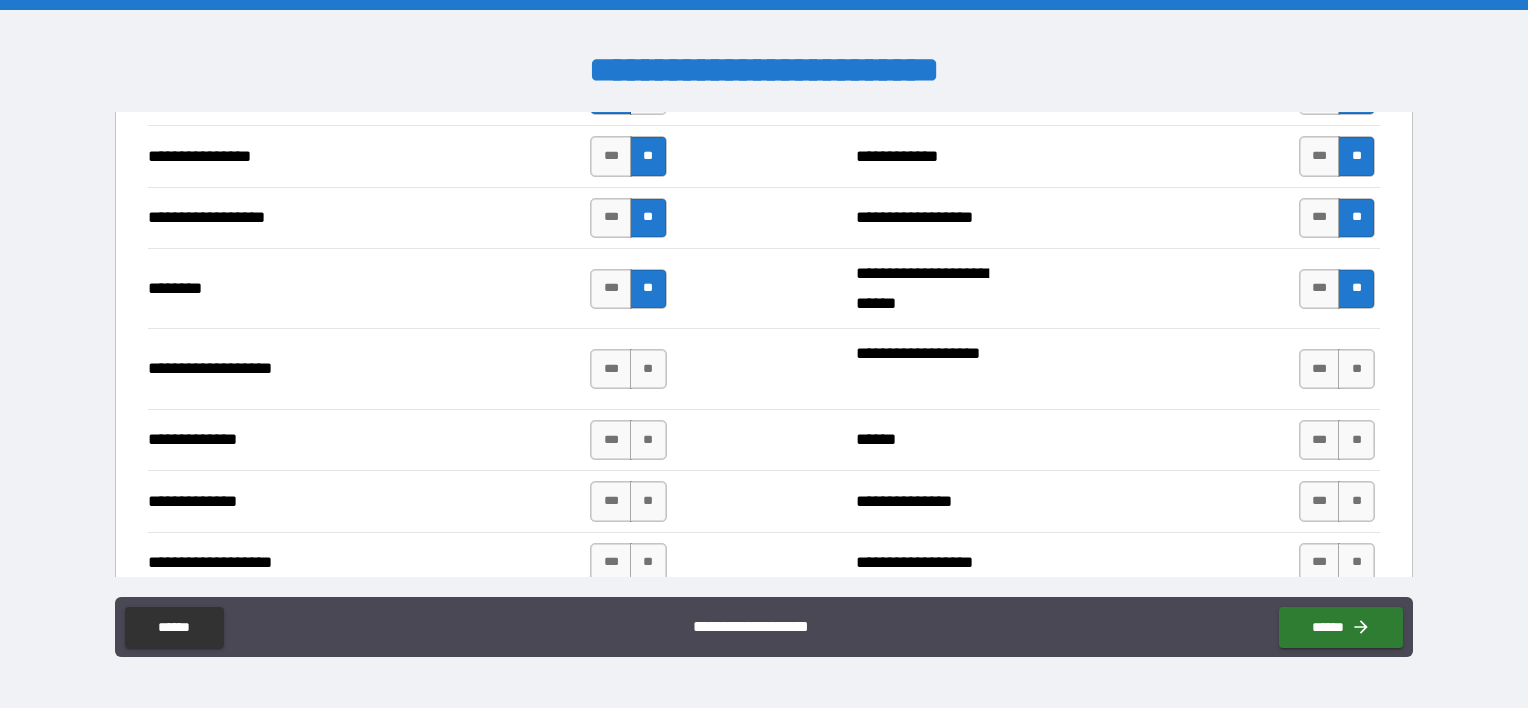 scroll, scrollTop: 3200, scrollLeft: 0, axis: vertical 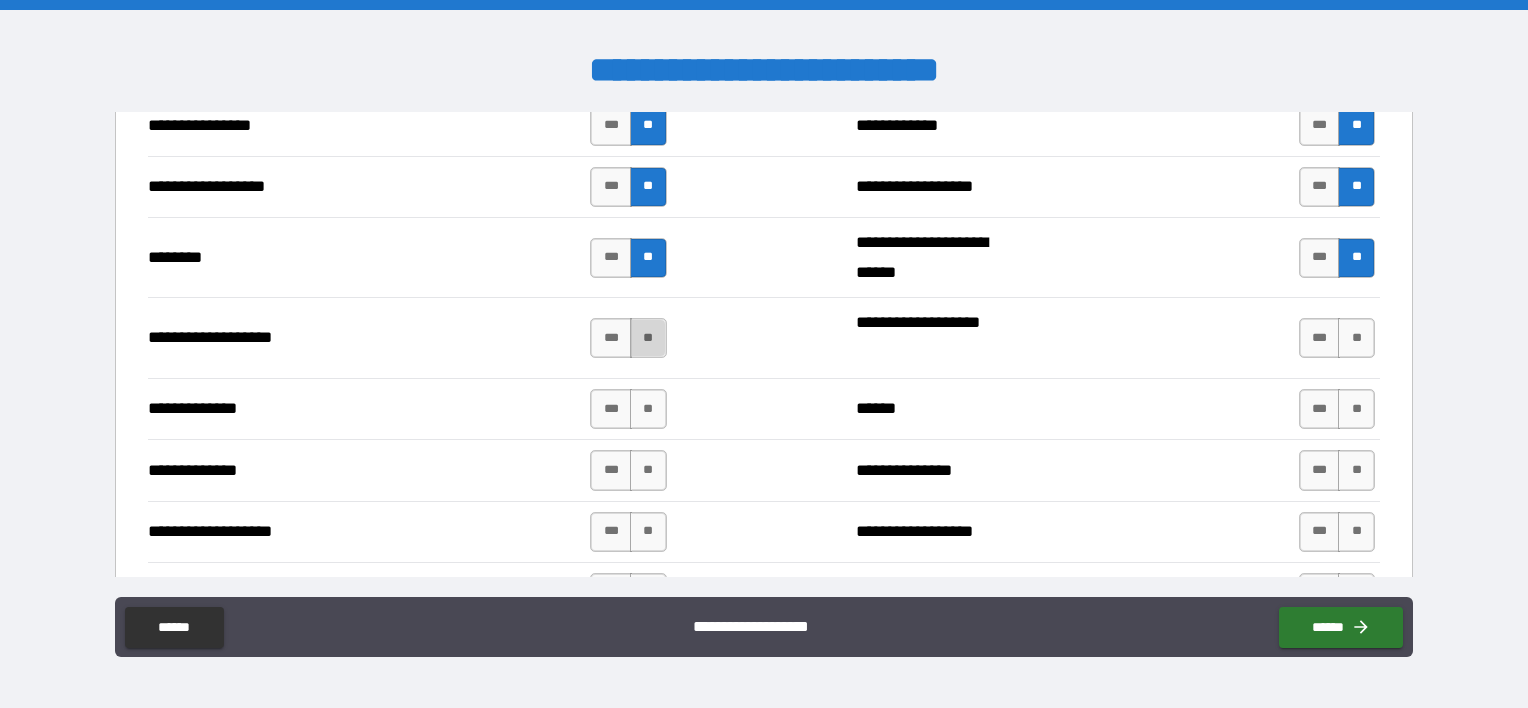 click on "**" at bounding box center (648, 338) 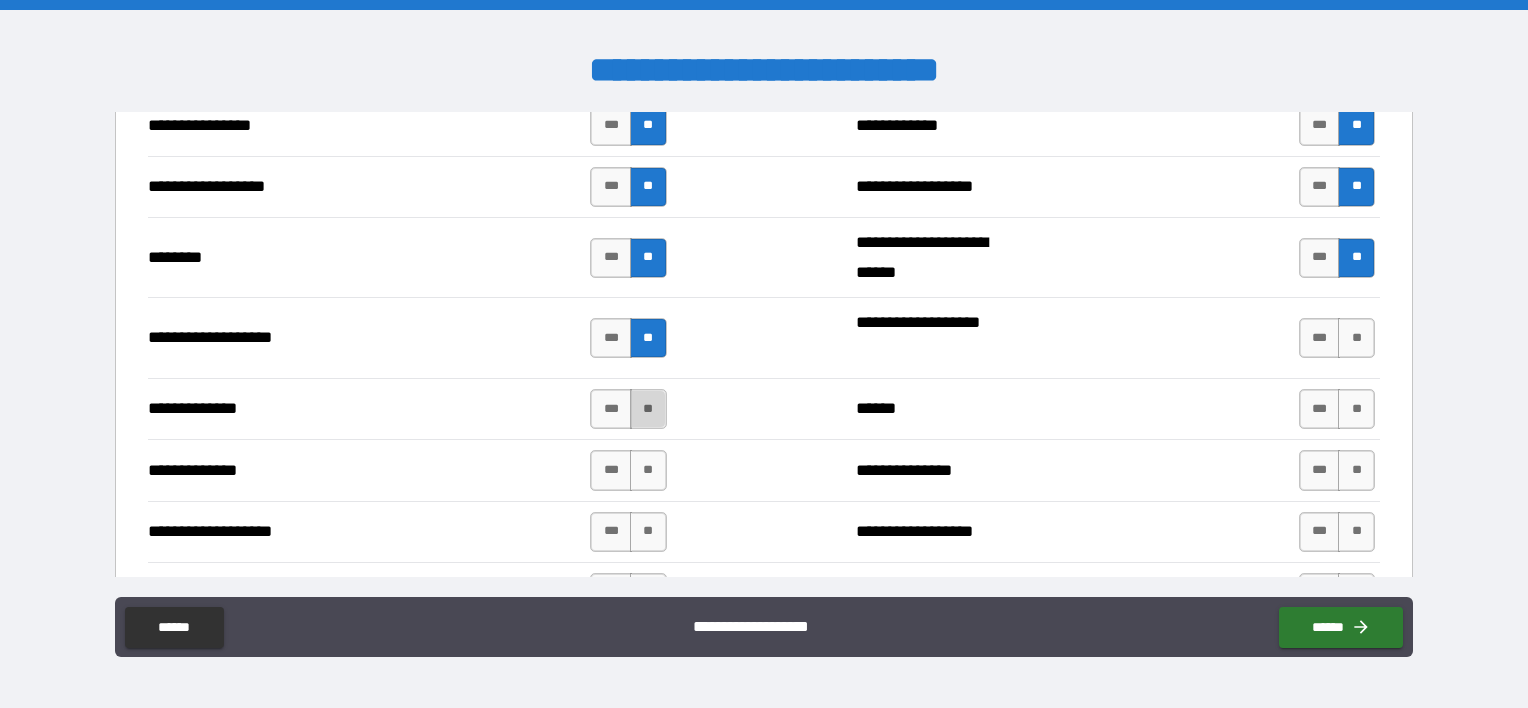 drag, startPoint x: 648, startPoint y: 396, endPoint x: 644, endPoint y: 423, distance: 27.294687 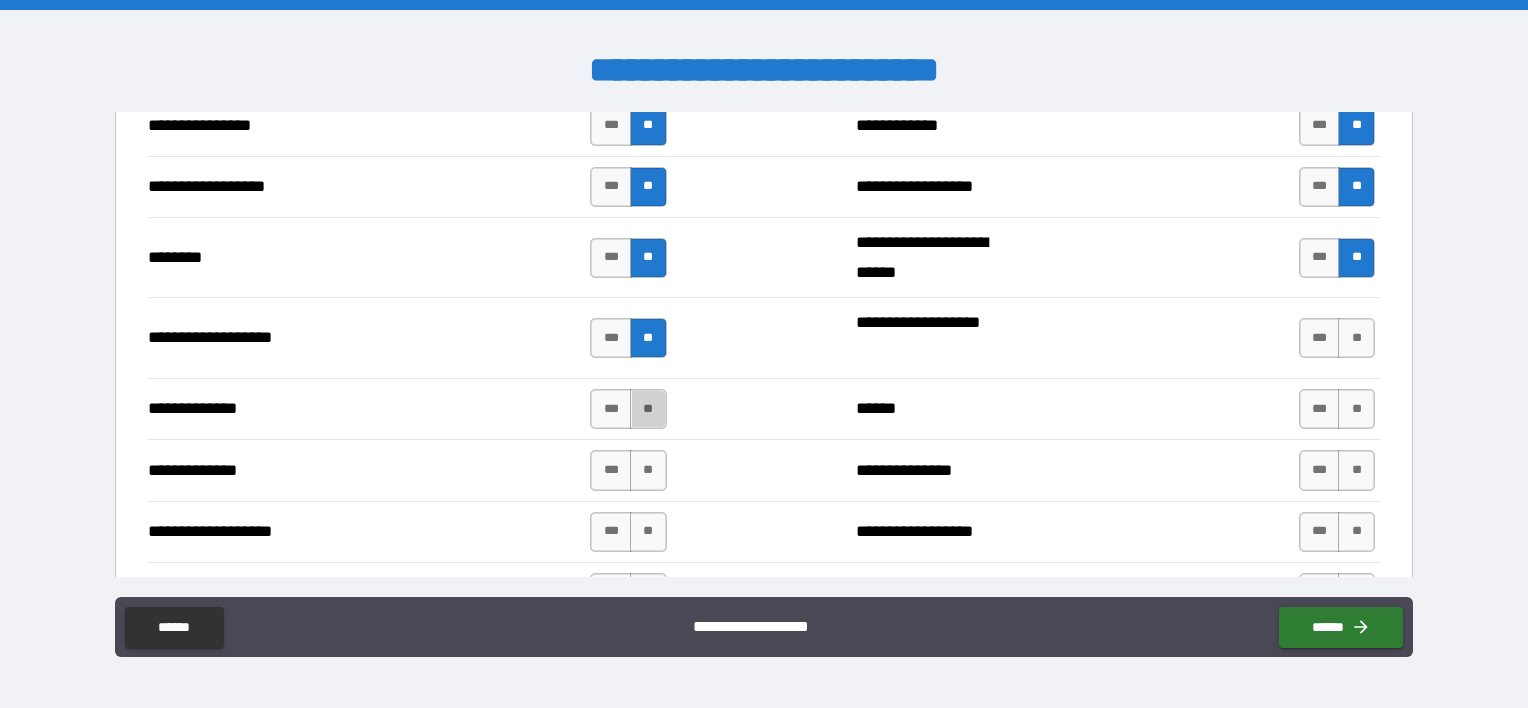 click on "**" at bounding box center [648, 409] 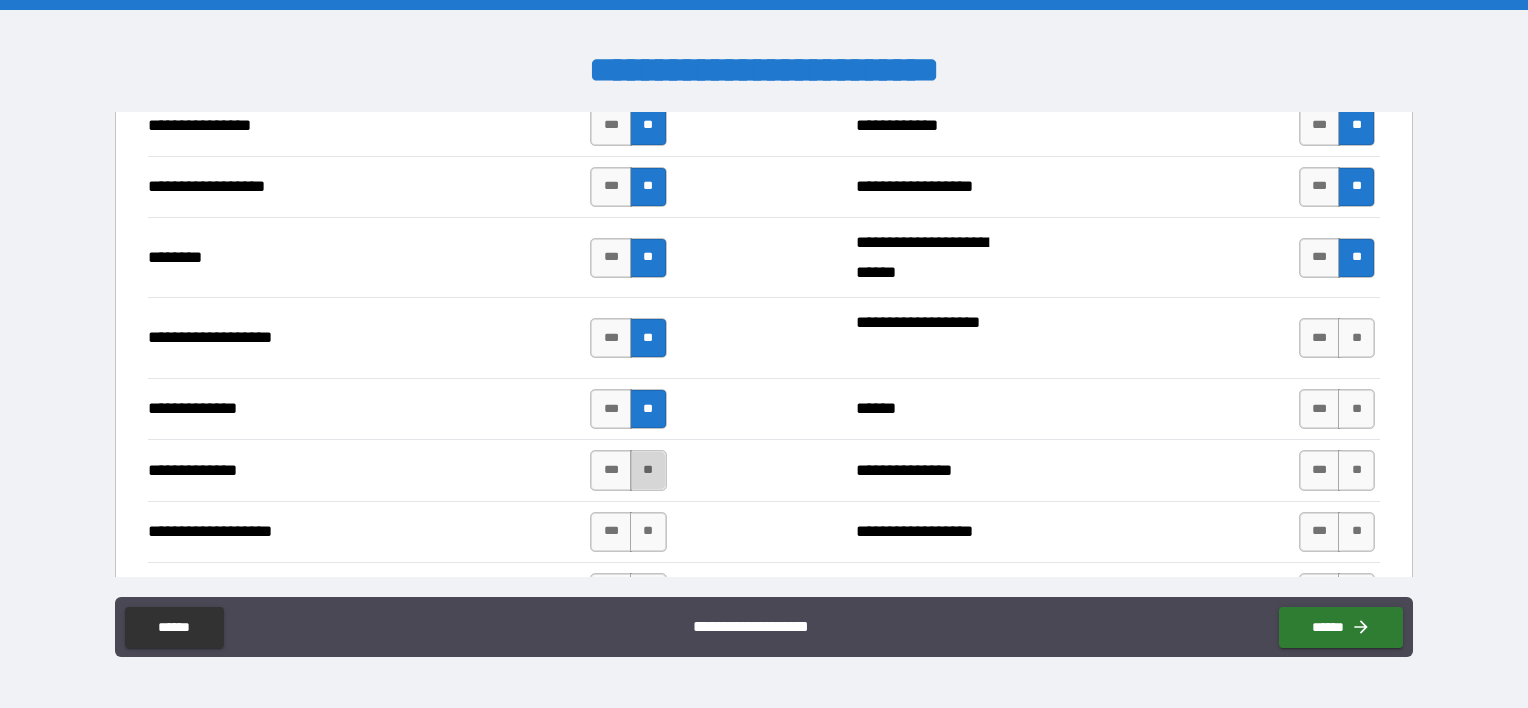 click on "**" at bounding box center (648, 470) 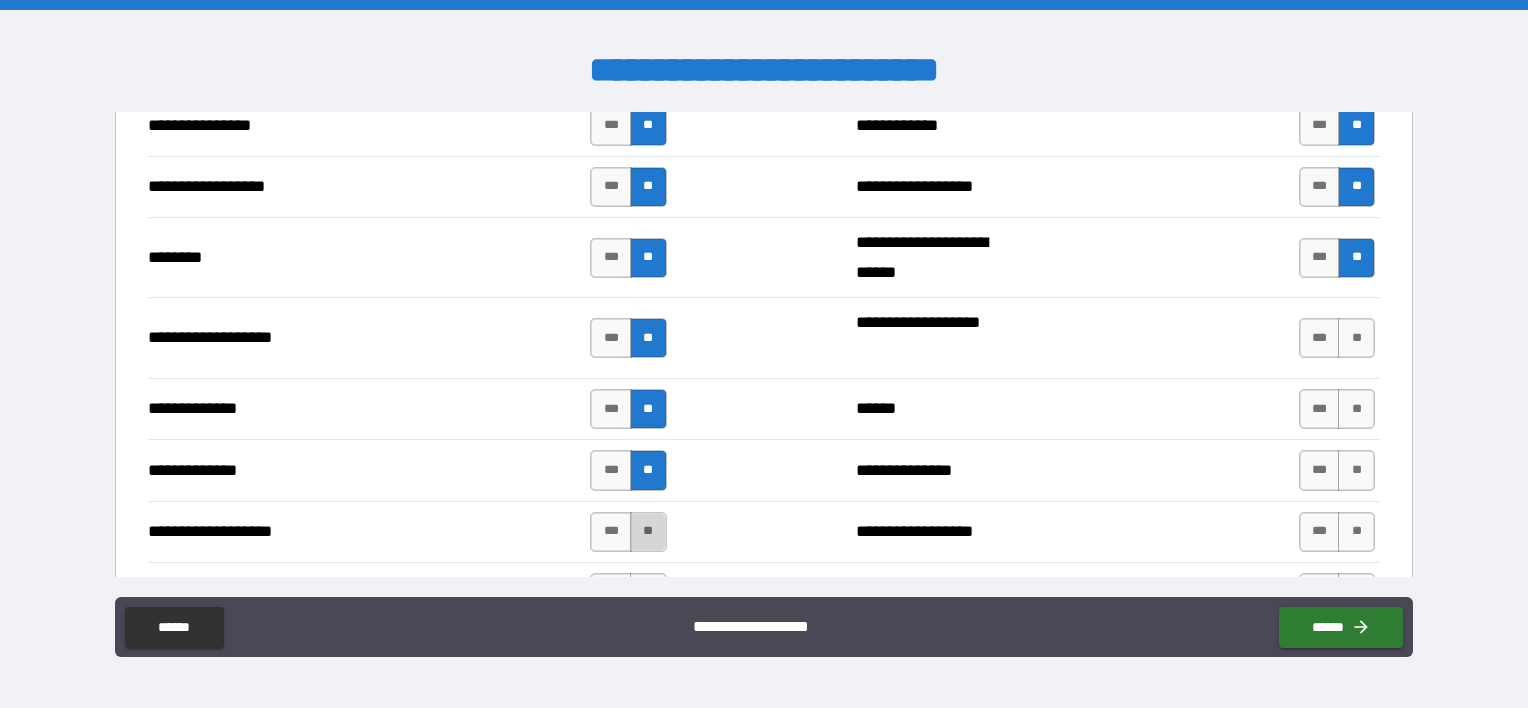 click on "**" at bounding box center [648, 532] 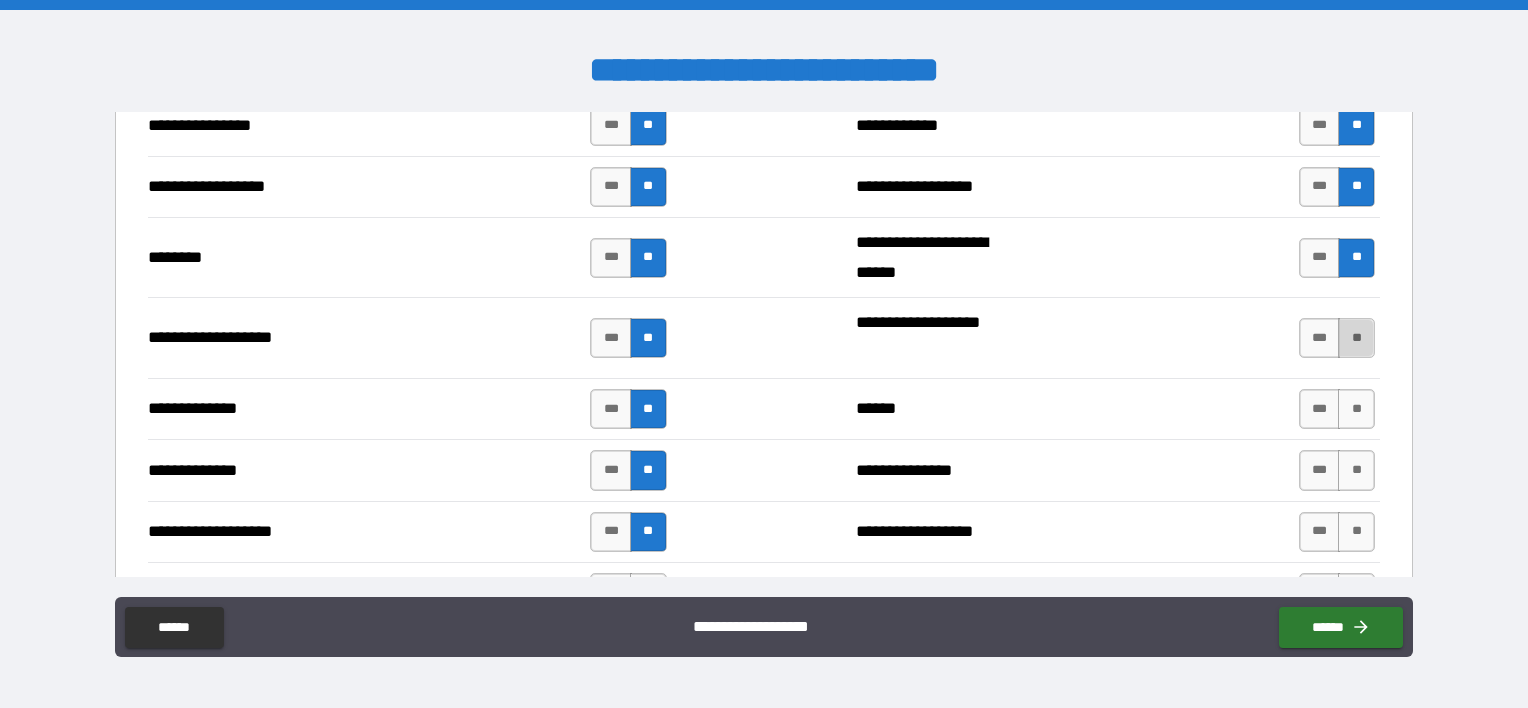 click on "**" at bounding box center (1356, 338) 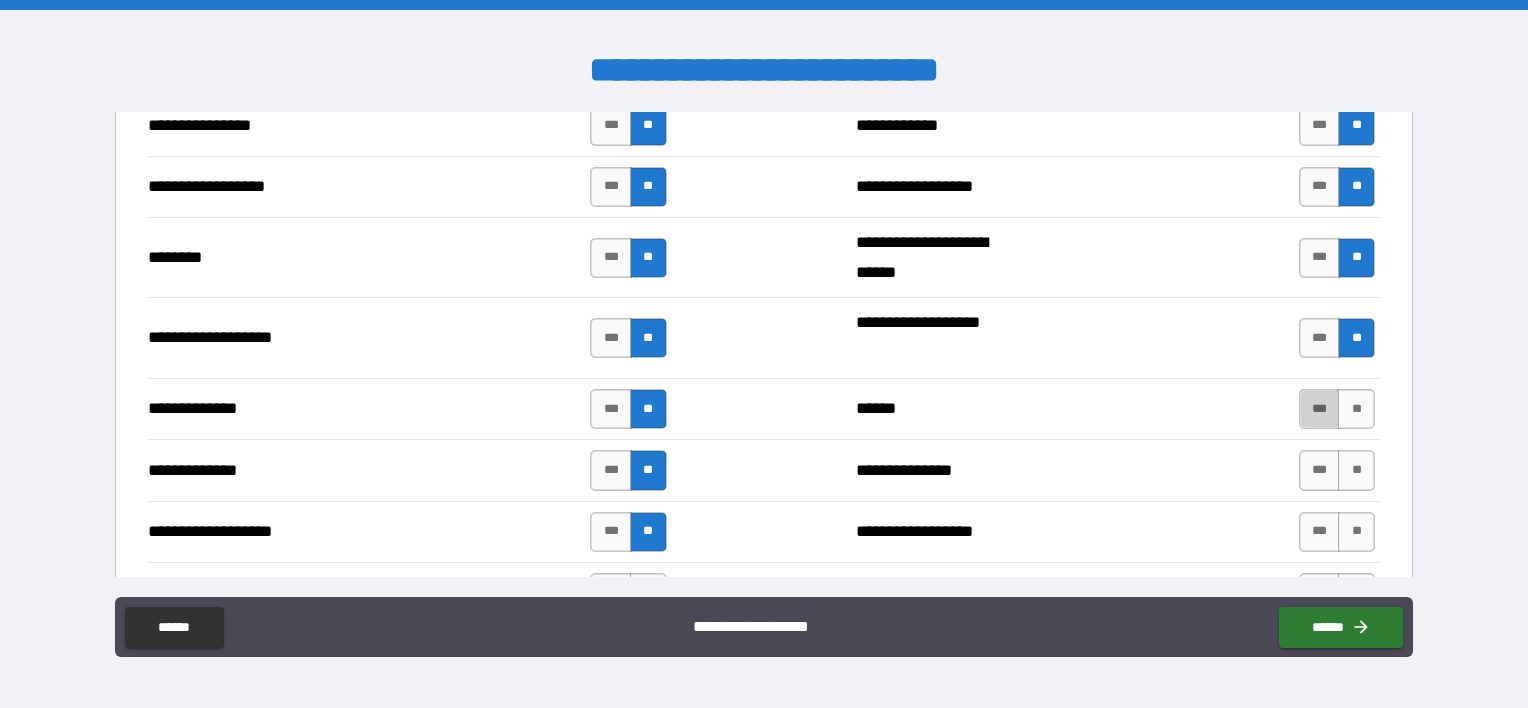 drag, startPoint x: 1308, startPoint y: 400, endPoint x: 1320, endPoint y: 420, distance: 23.323807 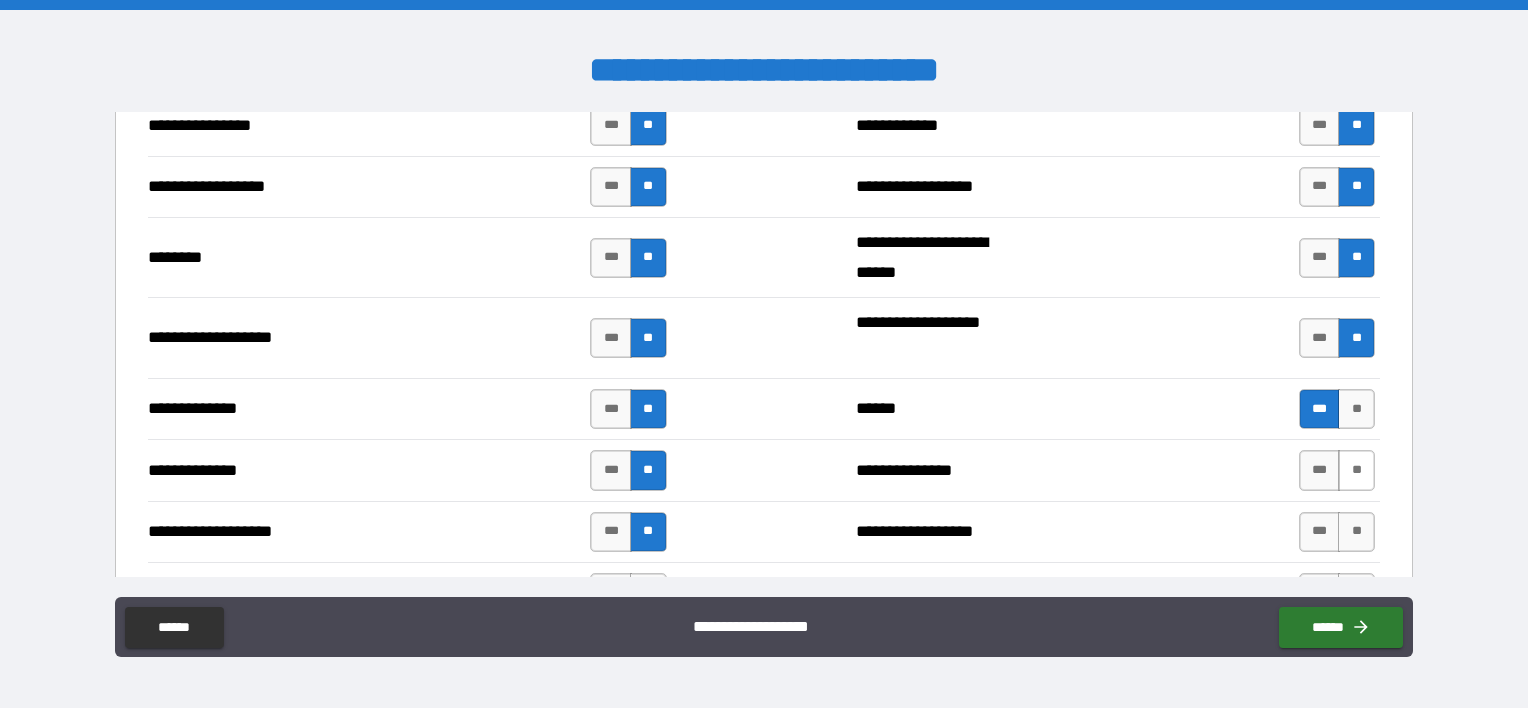 click on "**" at bounding box center [1356, 470] 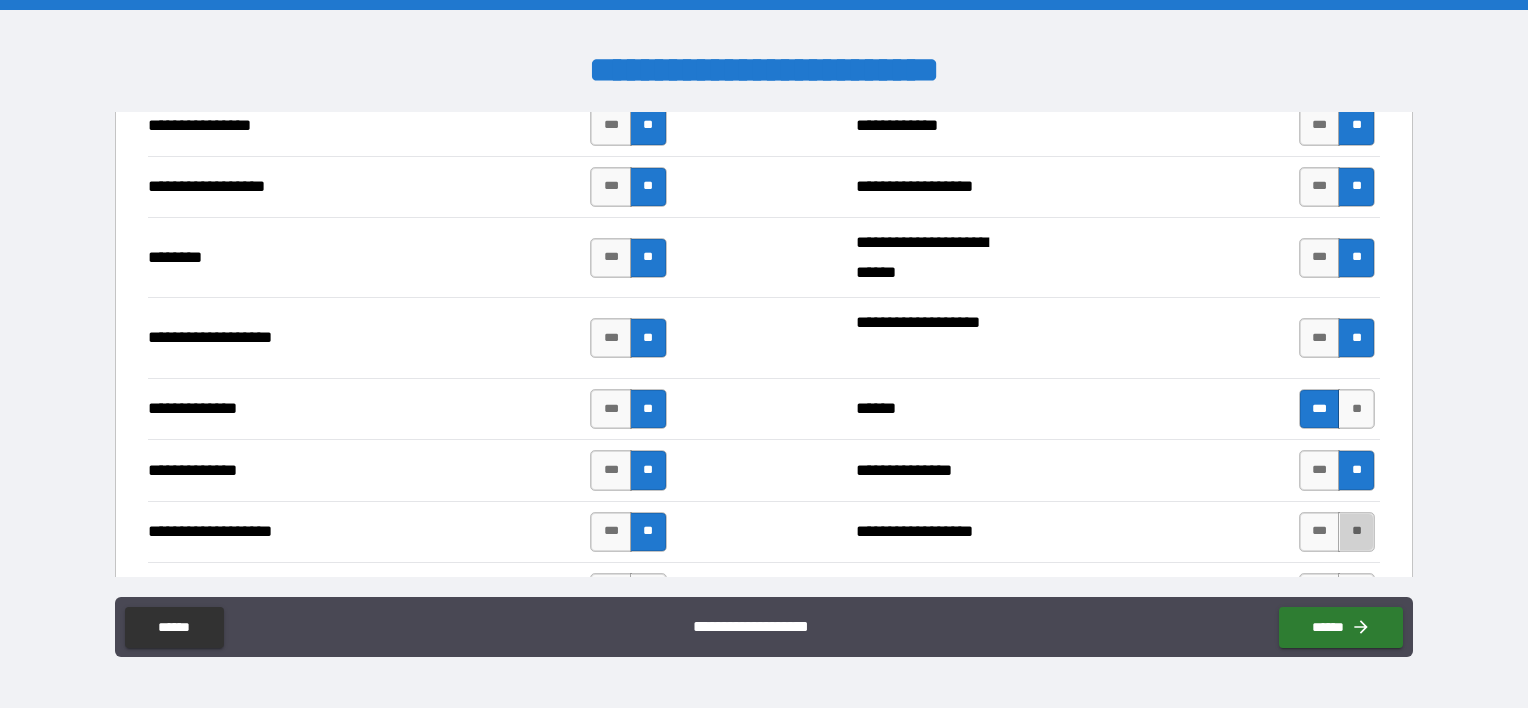 drag, startPoint x: 1348, startPoint y: 522, endPoint x: 1300, endPoint y: 482, distance: 62.482 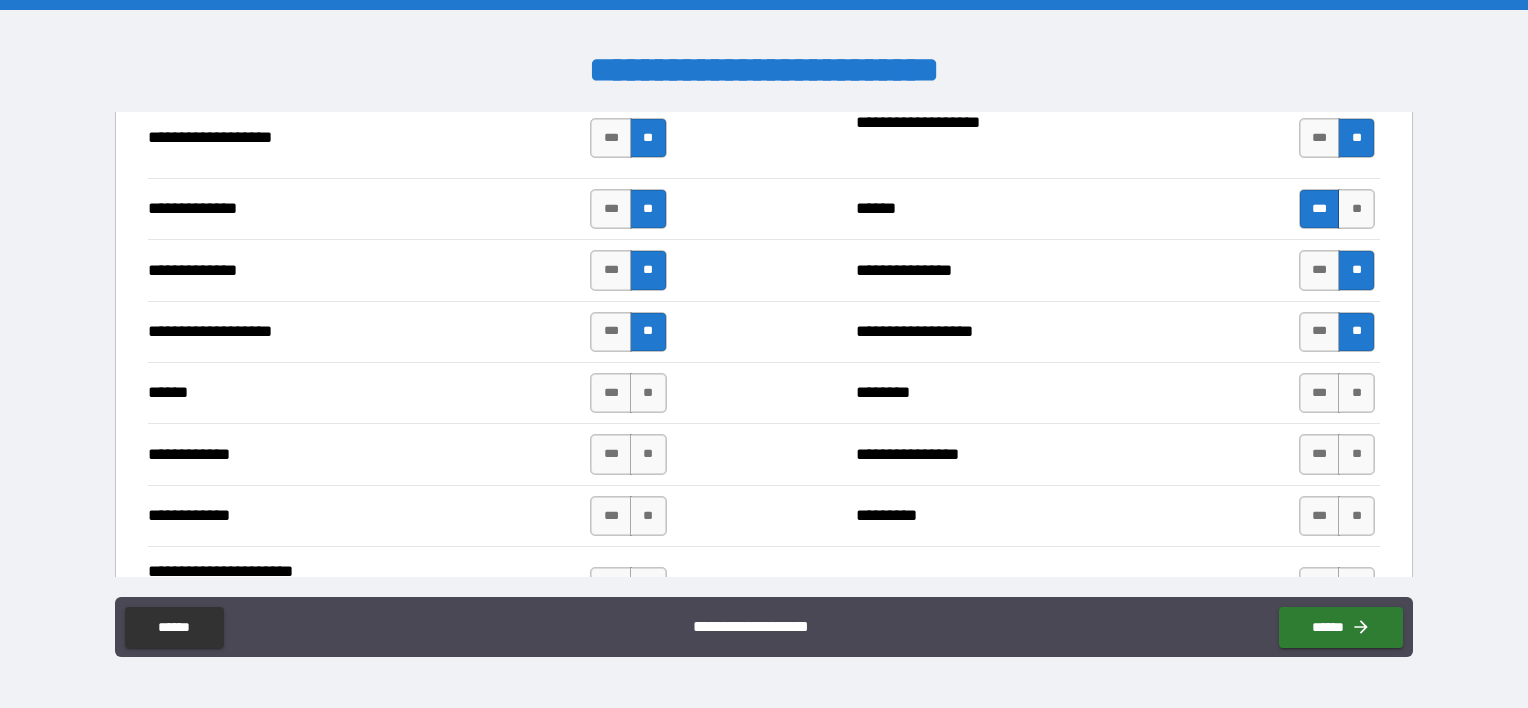 scroll, scrollTop: 3500, scrollLeft: 0, axis: vertical 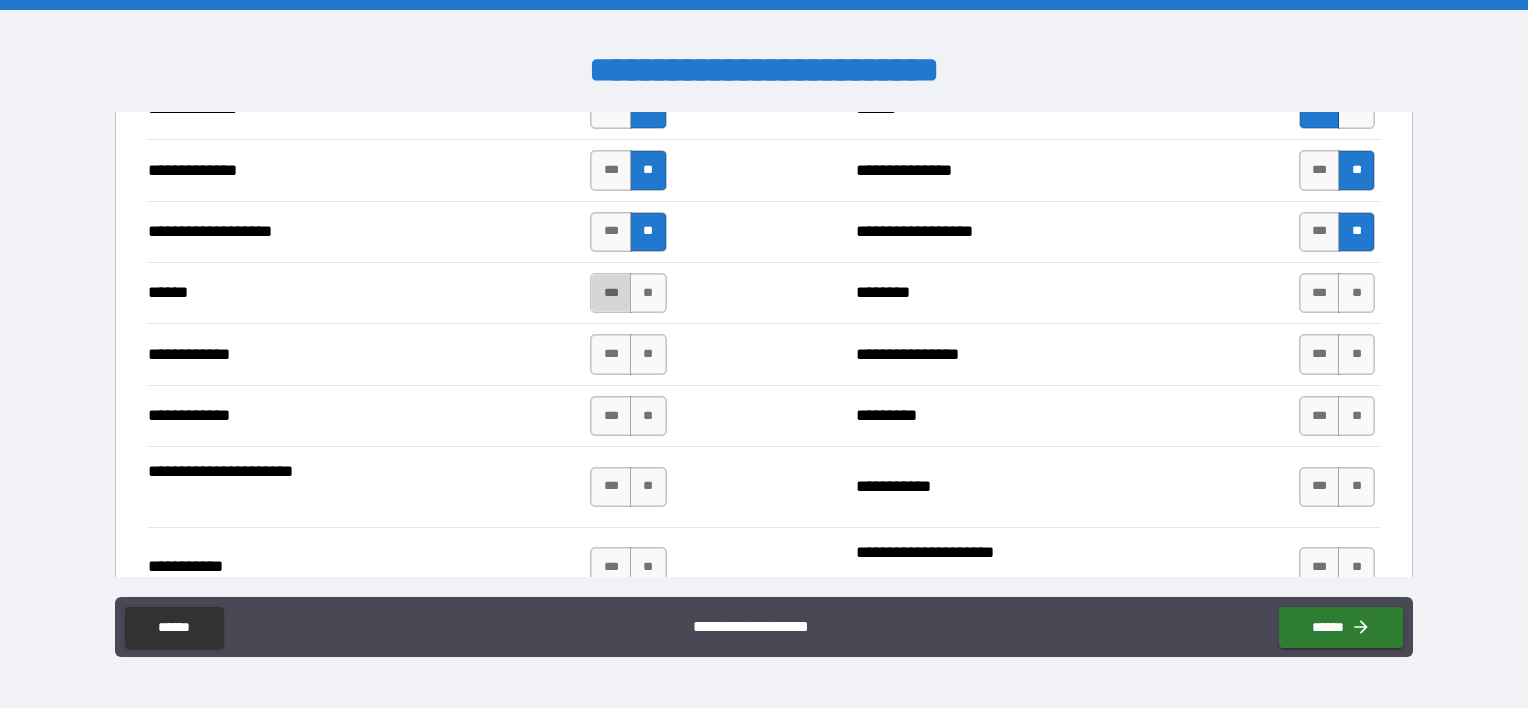 click on "***" at bounding box center [611, 293] 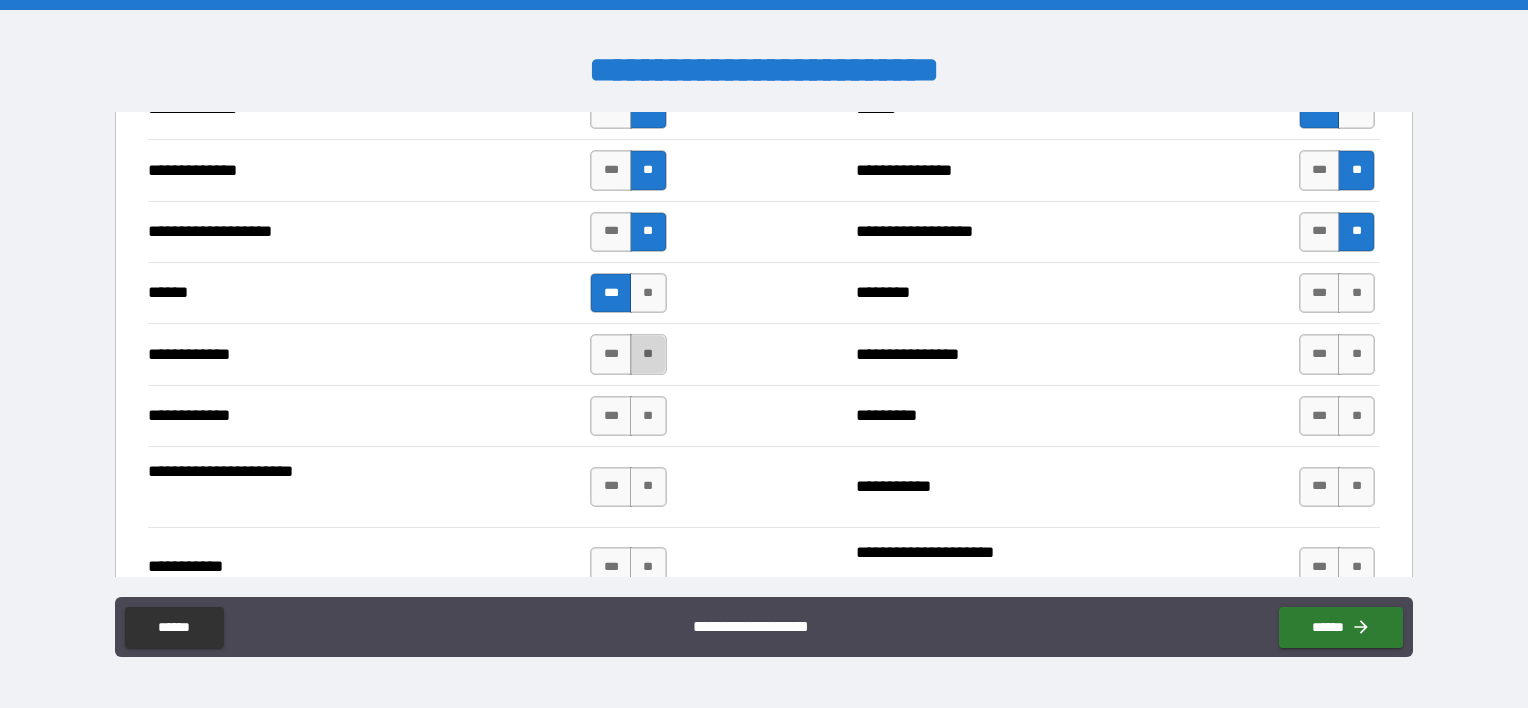 click on "**" at bounding box center [648, 354] 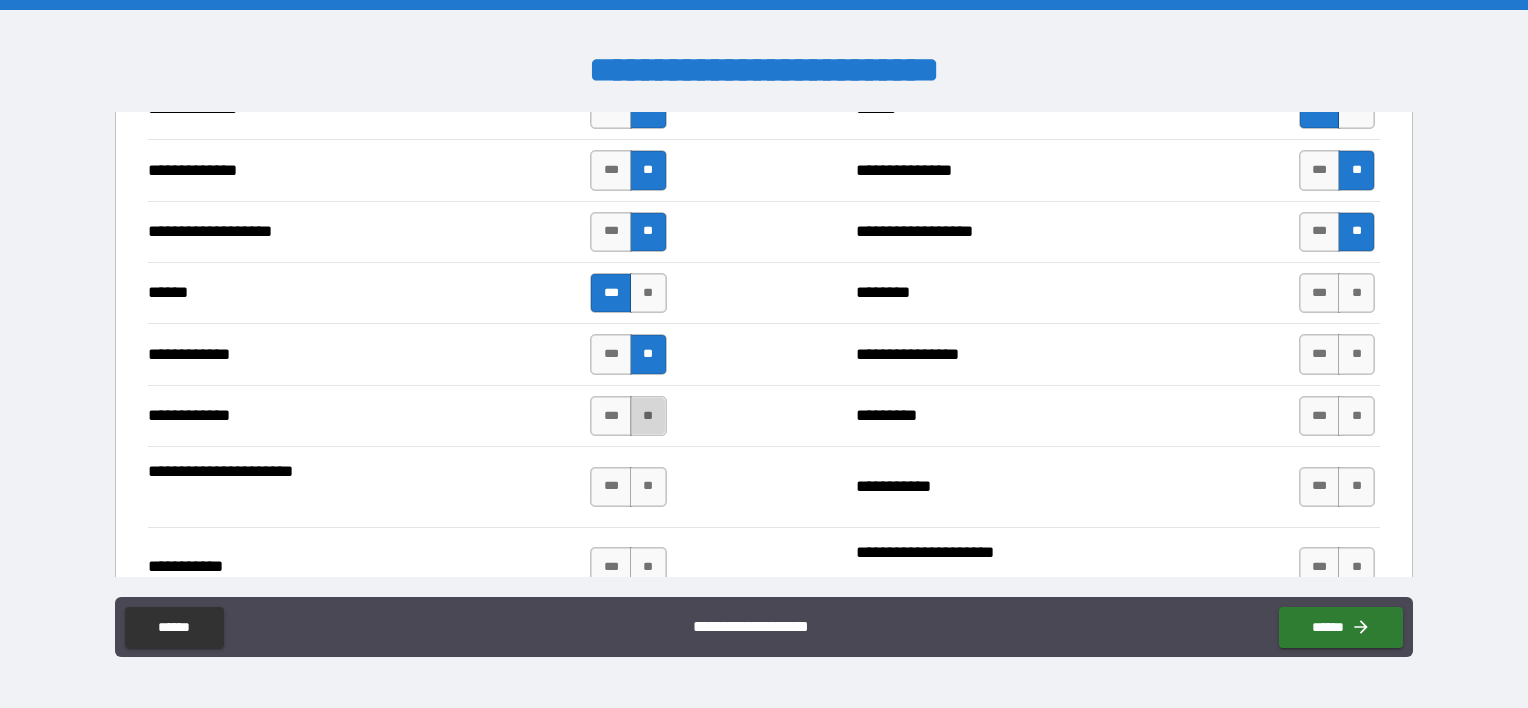 click on "**" at bounding box center [648, 416] 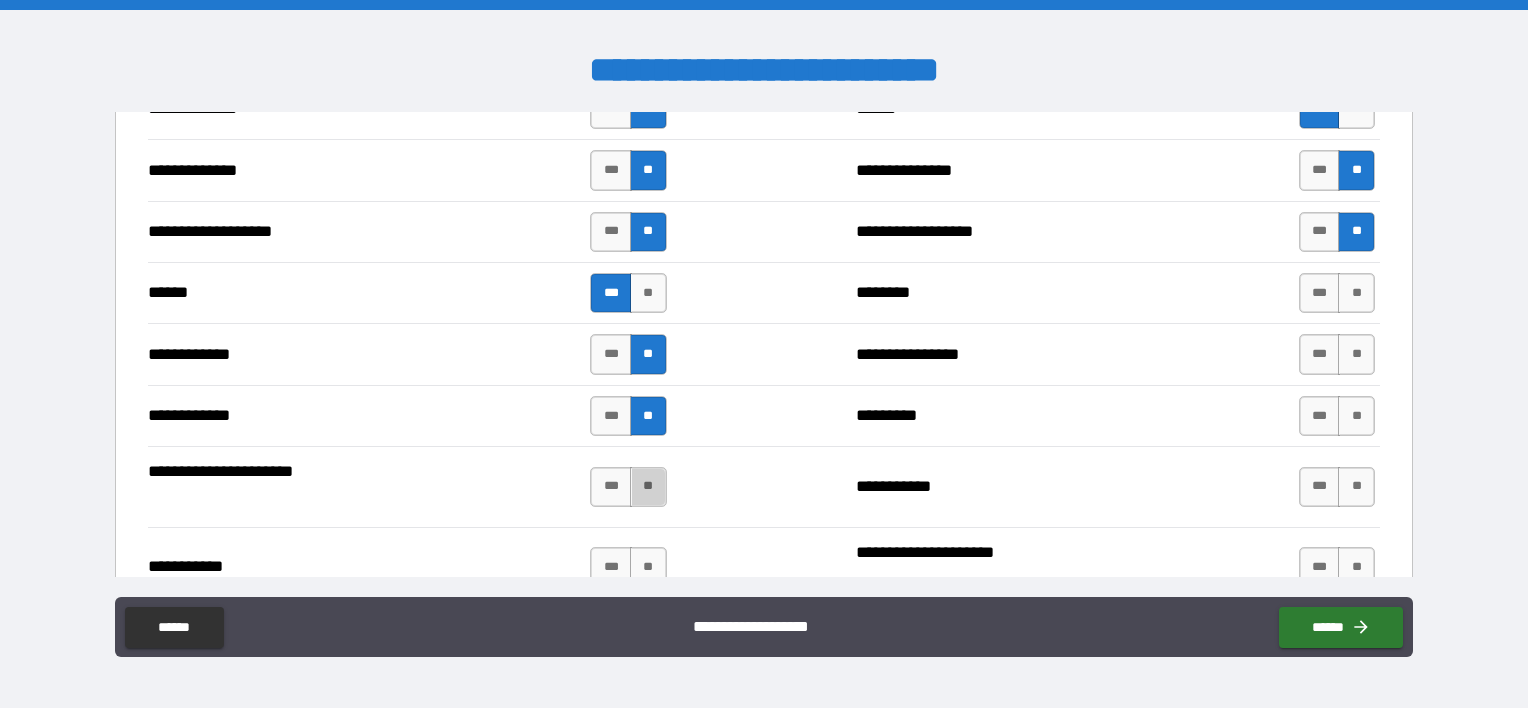 drag, startPoint x: 649, startPoint y: 479, endPoint x: 648, endPoint y: 499, distance: 20.024984 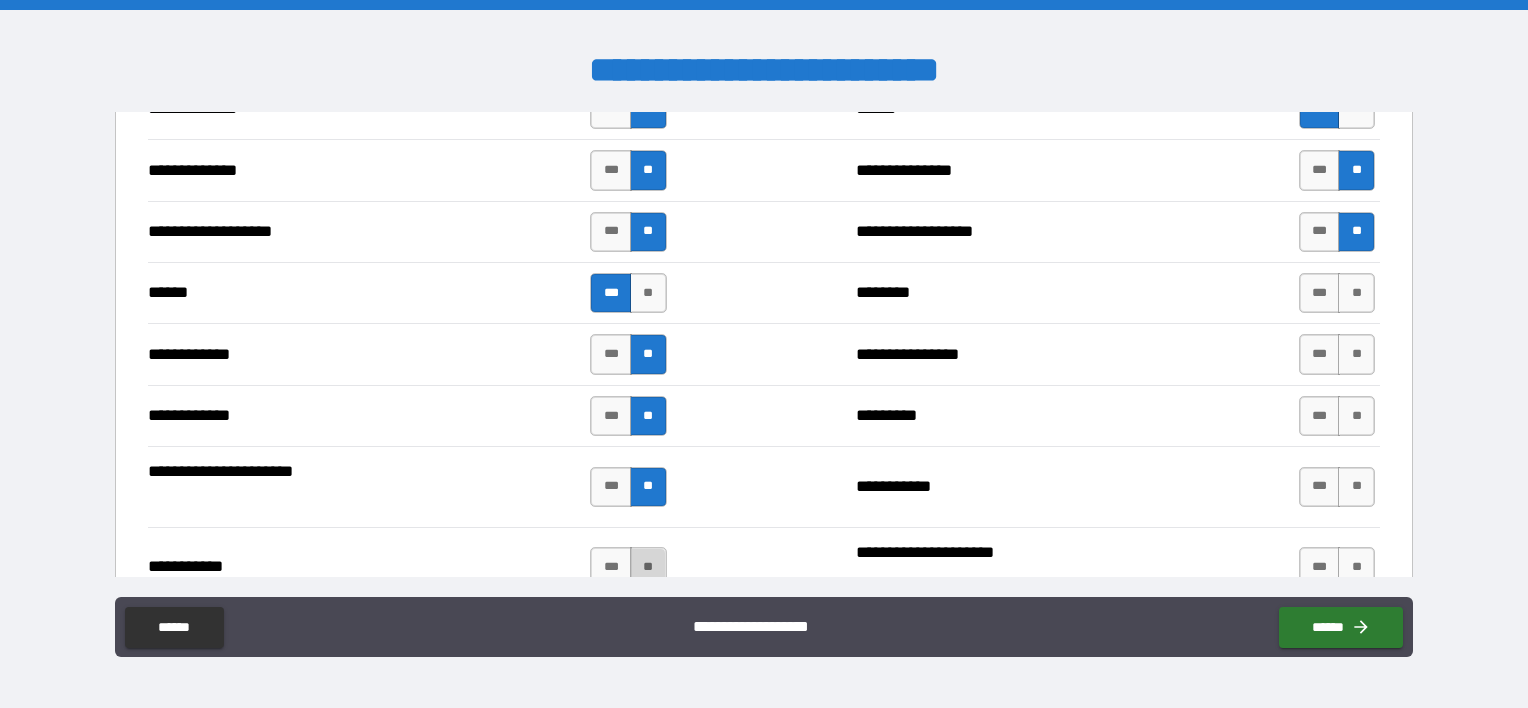 click on "**" at bounding box center (648, 567) 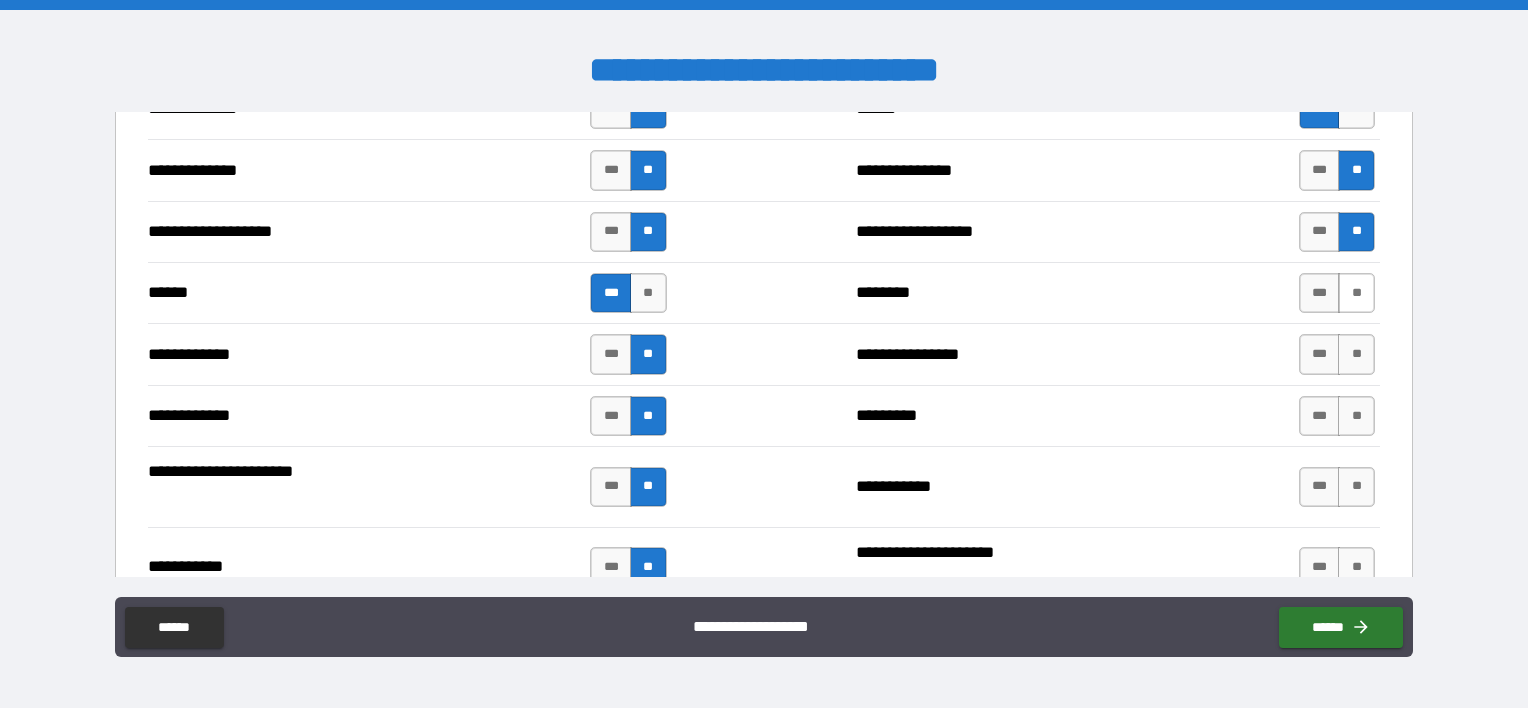 click on "**" at bounding box center [1356, 293] 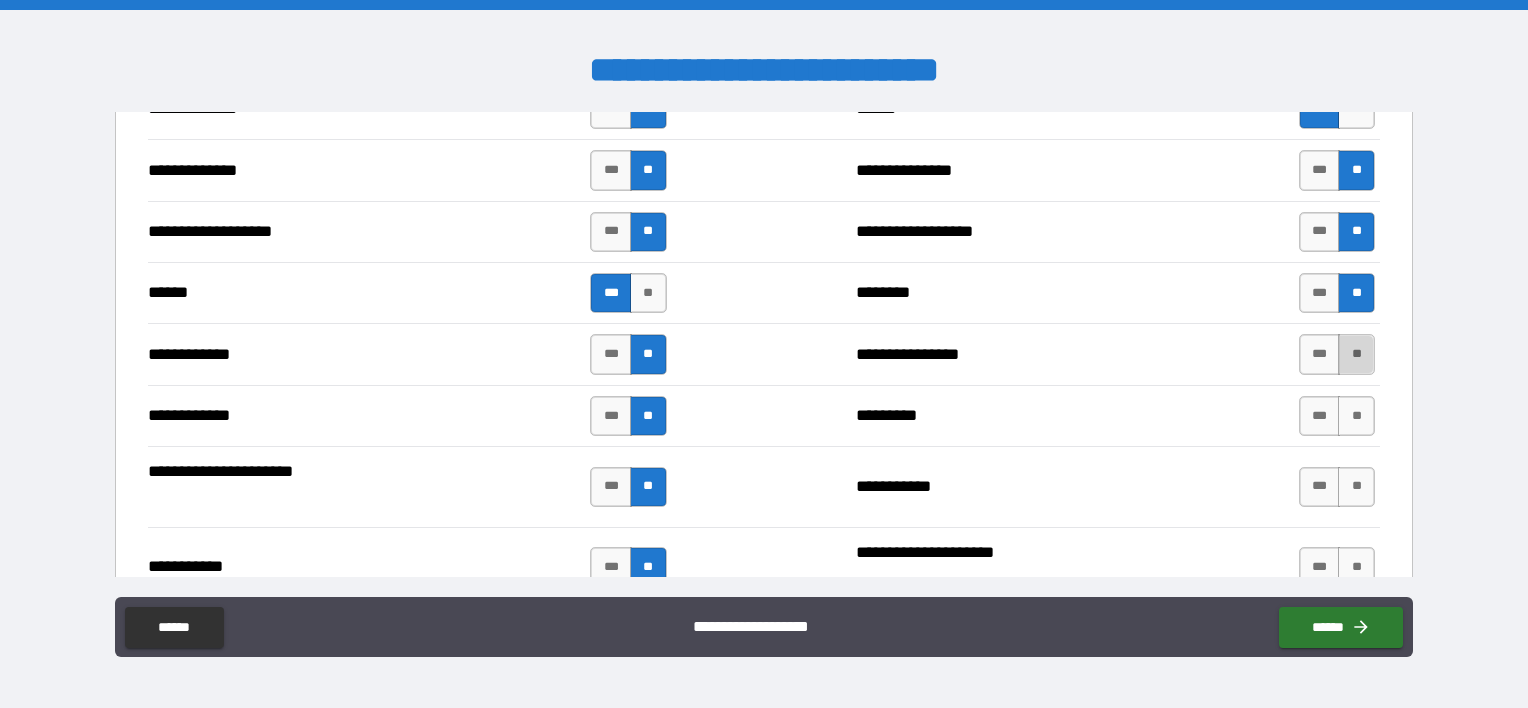 click on "**" at bounding box center (1356, 354) 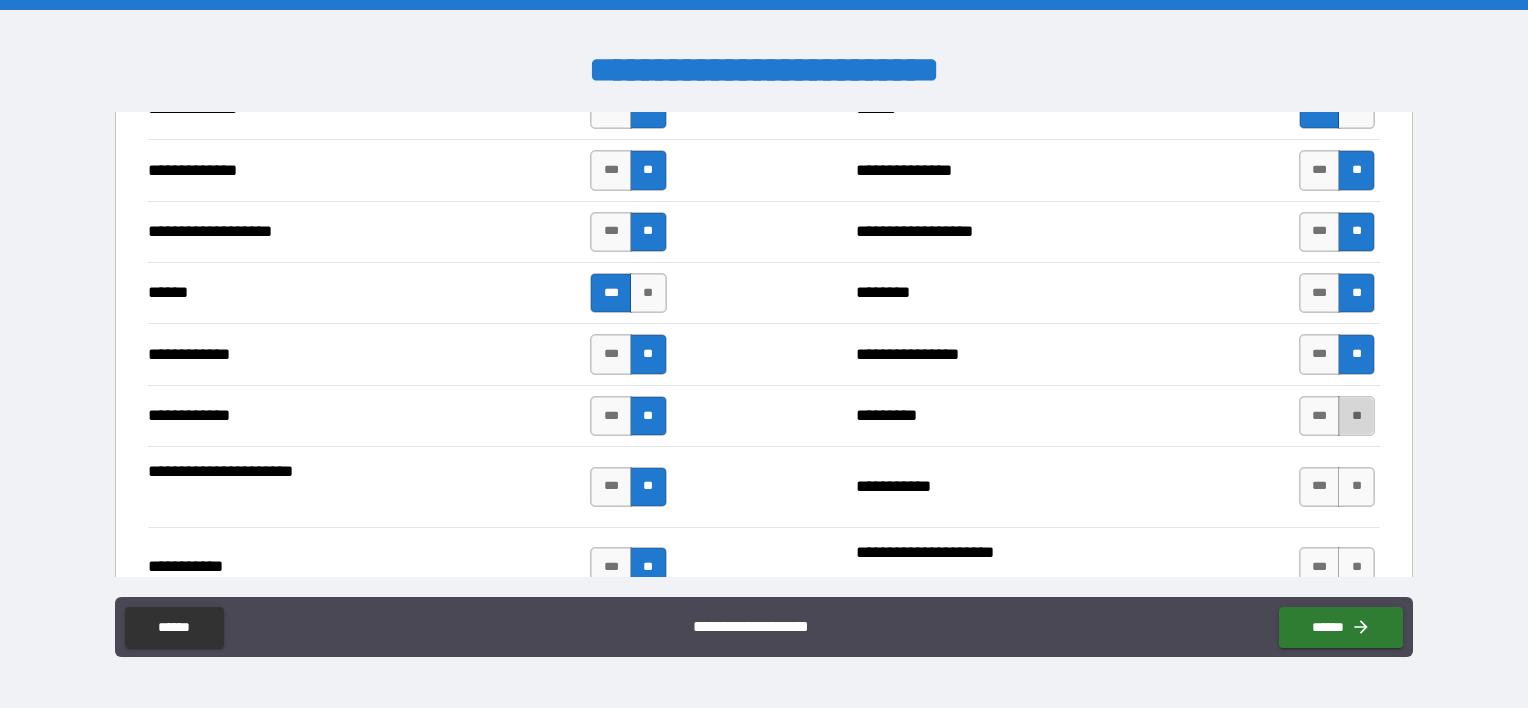 click on "**" at bounding box center (1356, 416) 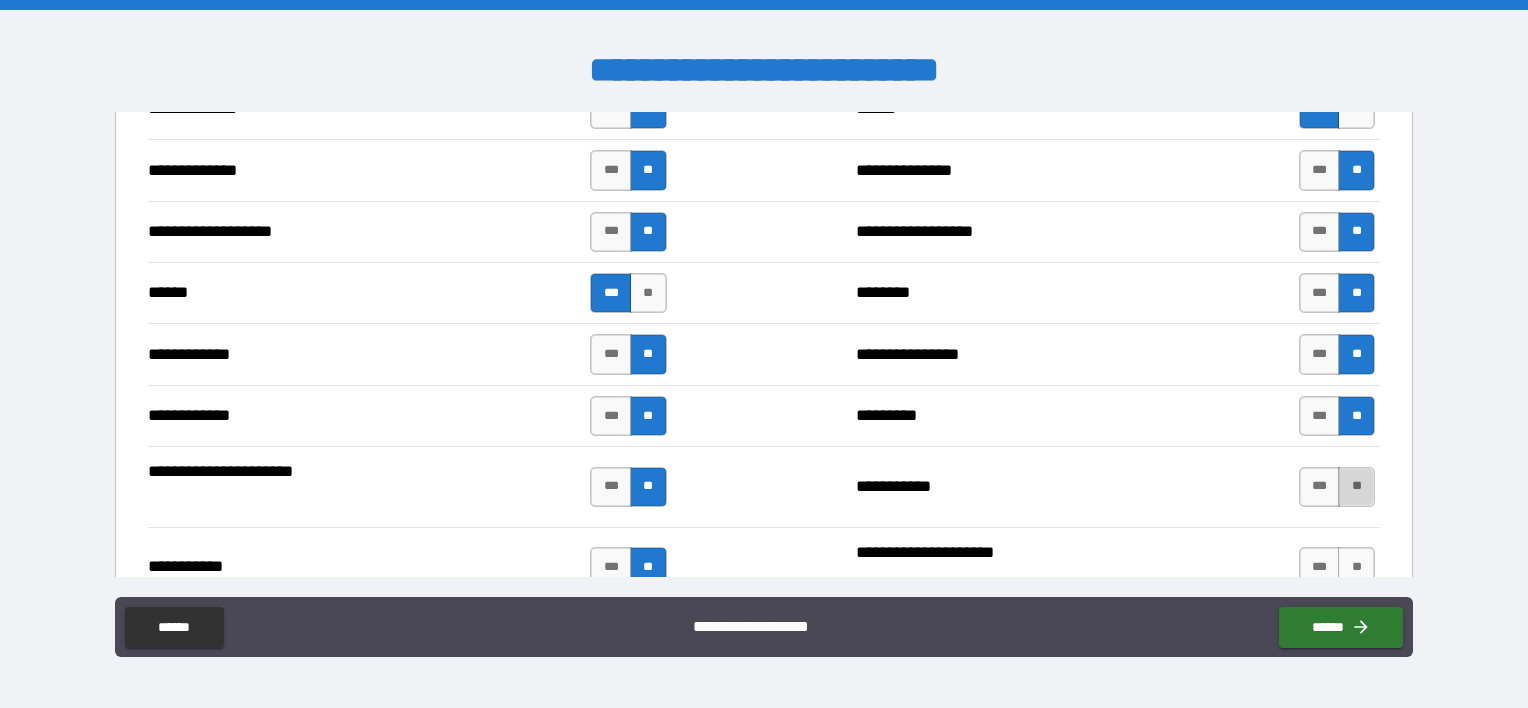 click on "**" at bounding box center (1356, 487) 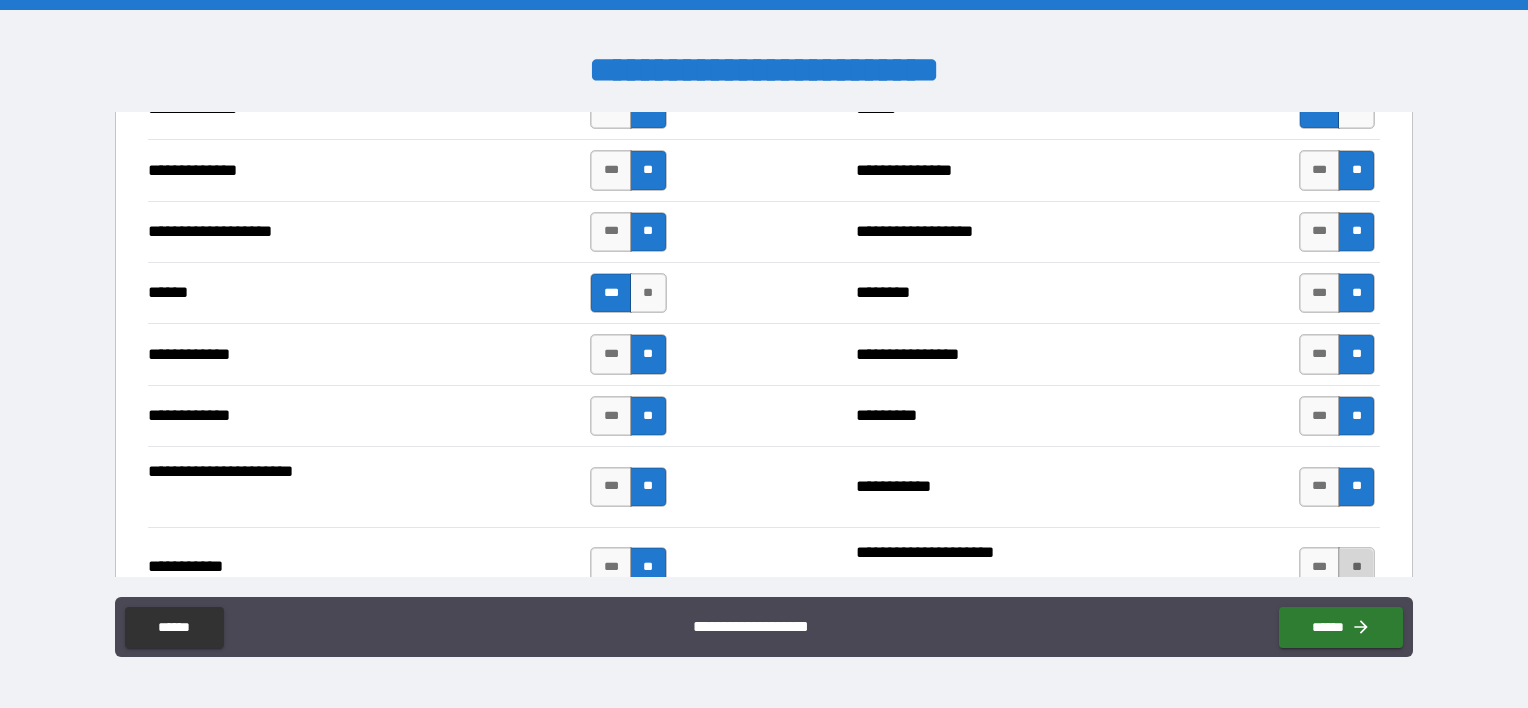 click on "**" at bounding box center [1356, 567] 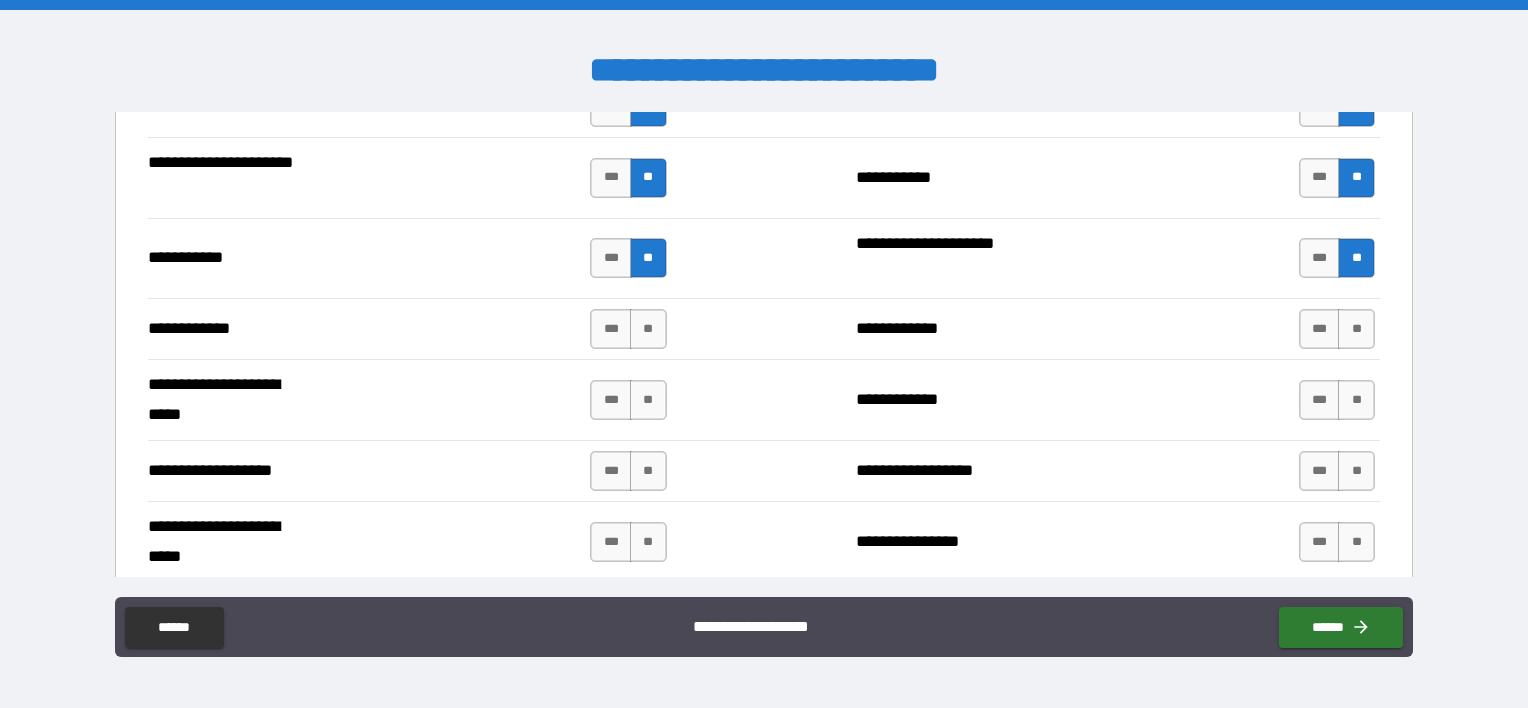 scroll, scrollTop: 3900, scrollLeft: 0, axis: vertical 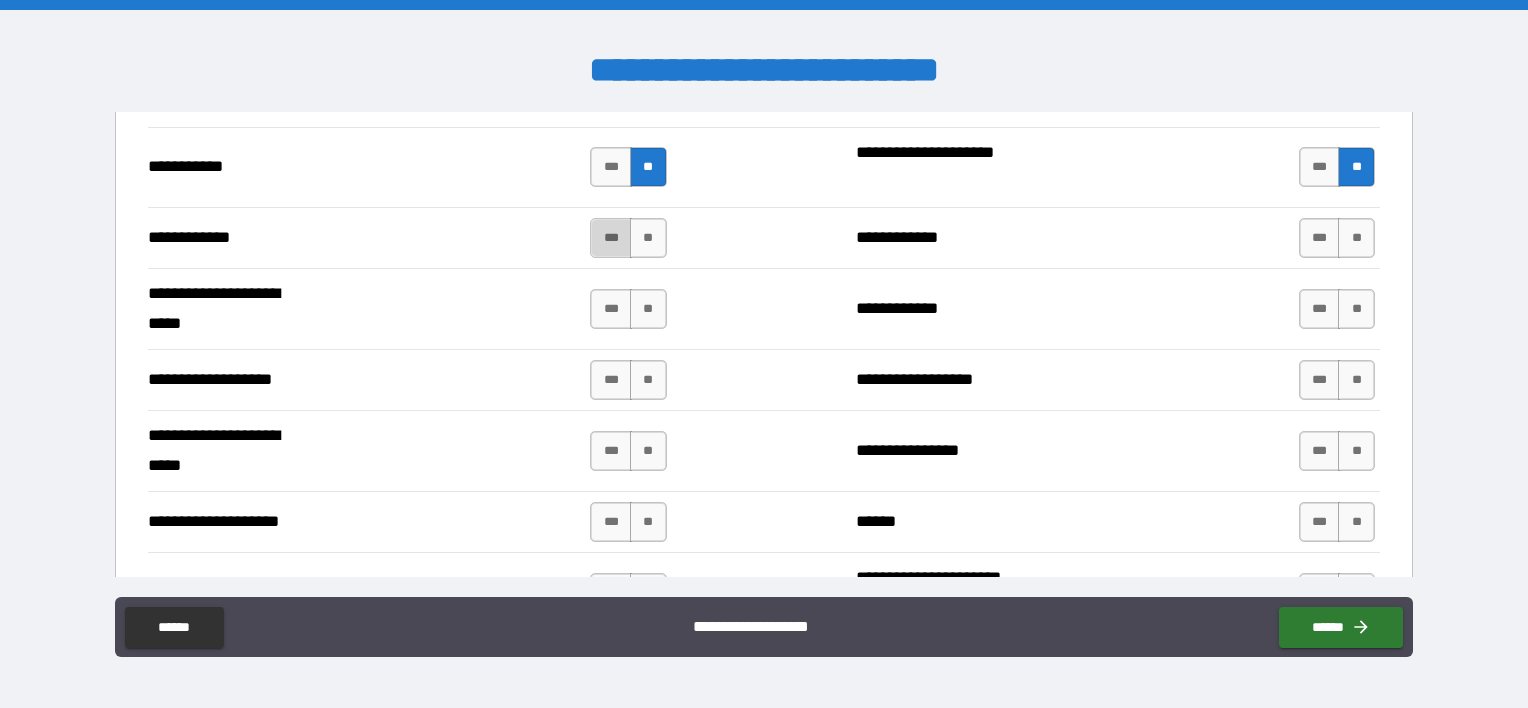 click on "***" at bounding box center [611, 238] 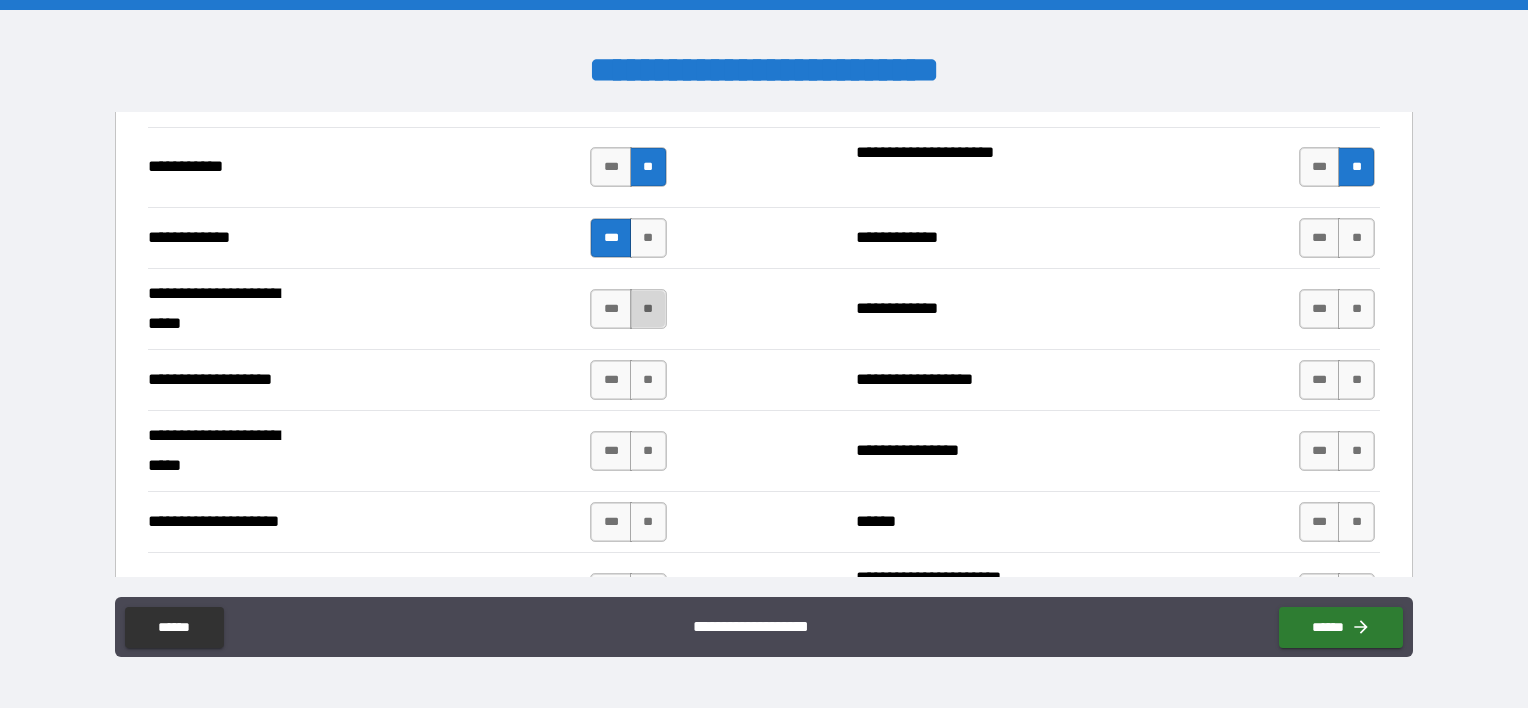 click on "**" at bounding box center [648, 309] 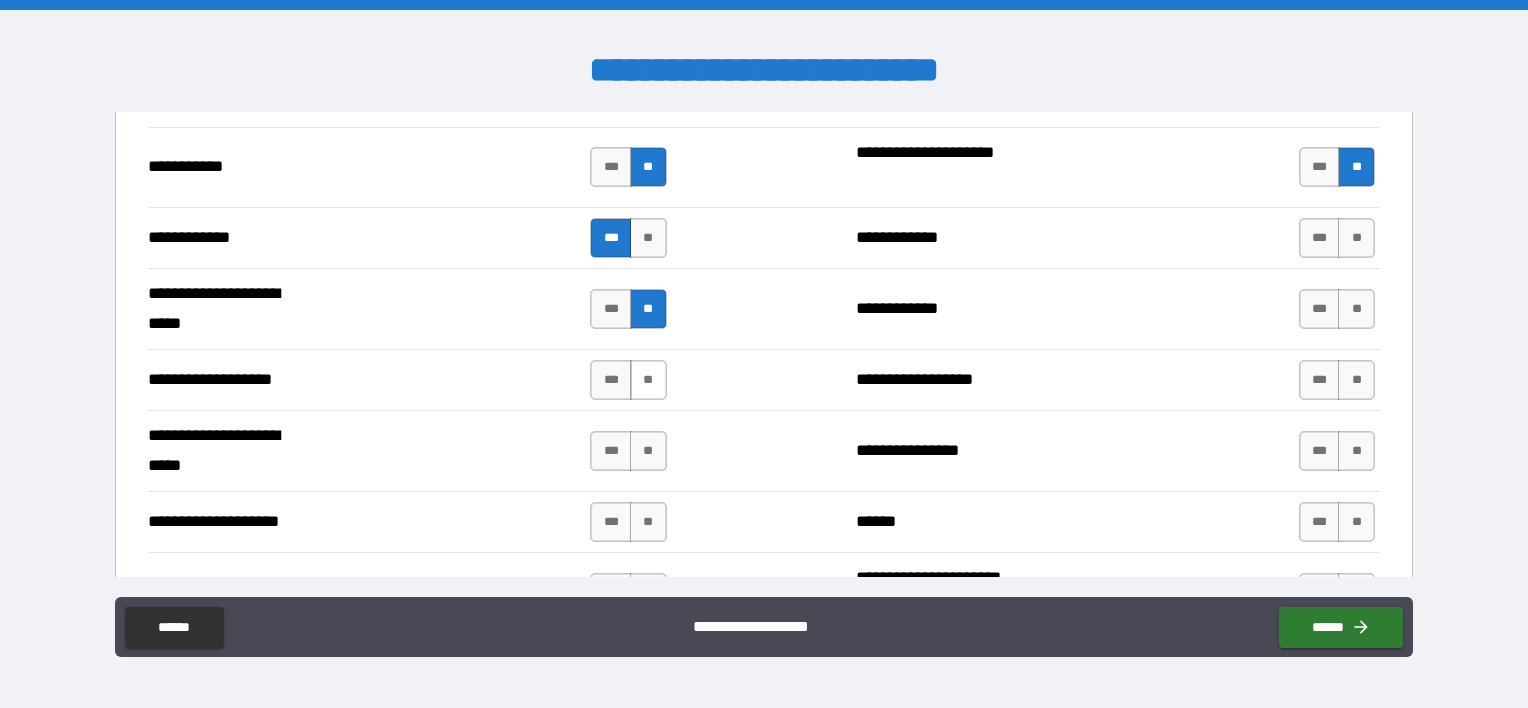 drag, startPoint x: 645, startPoint y: 372, endPoint x: 647, endPoint y: 384, distance: 12.165525 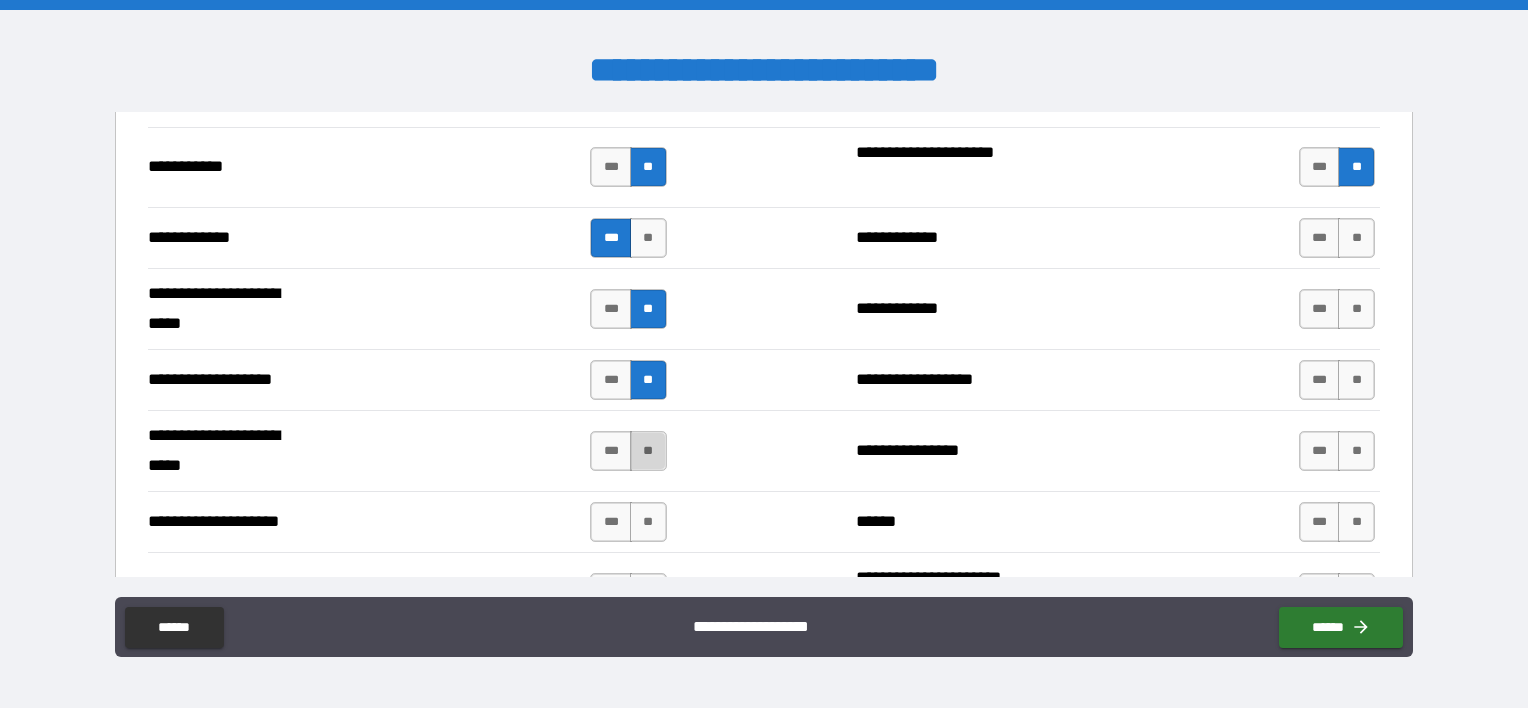 click on "**" at bounding box center [648, 451] 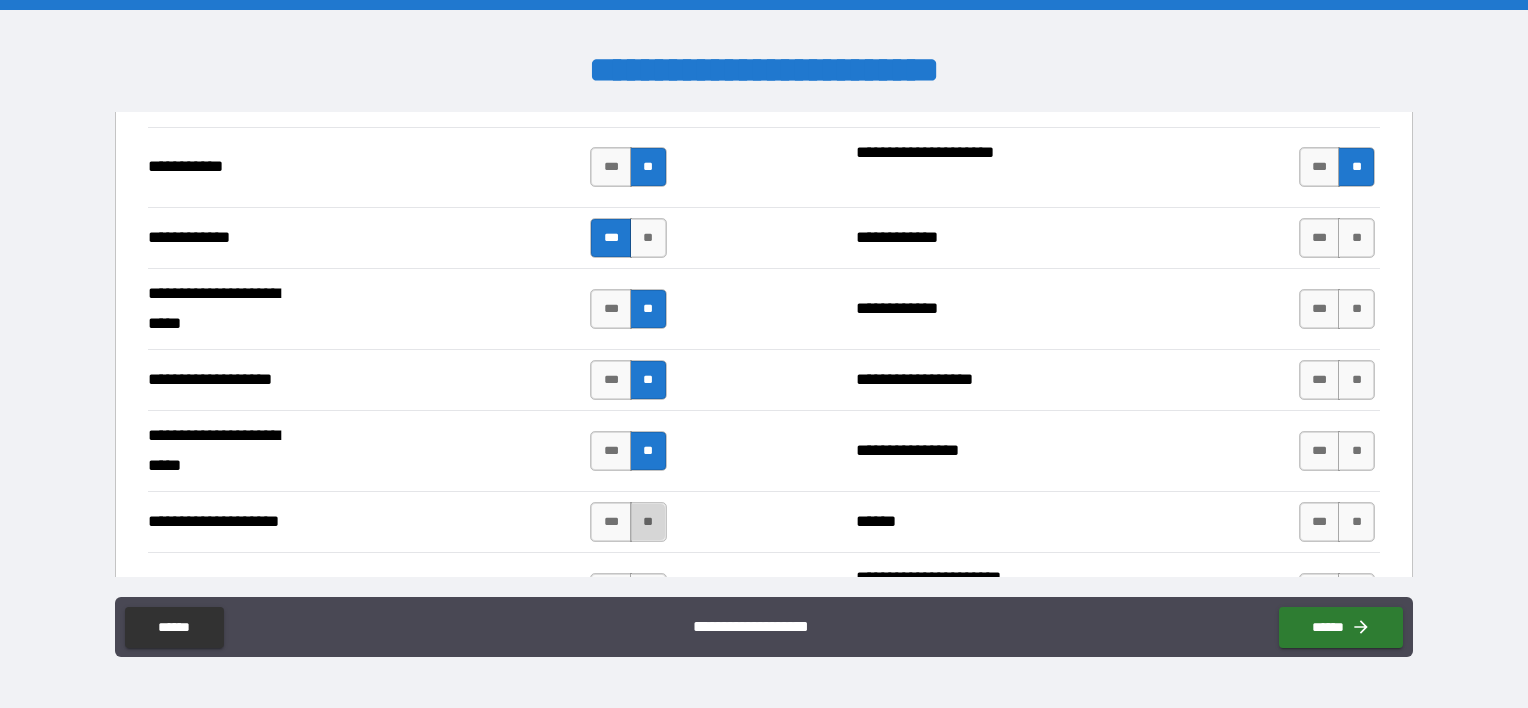 click on "**" at bounding box center [648, 522] 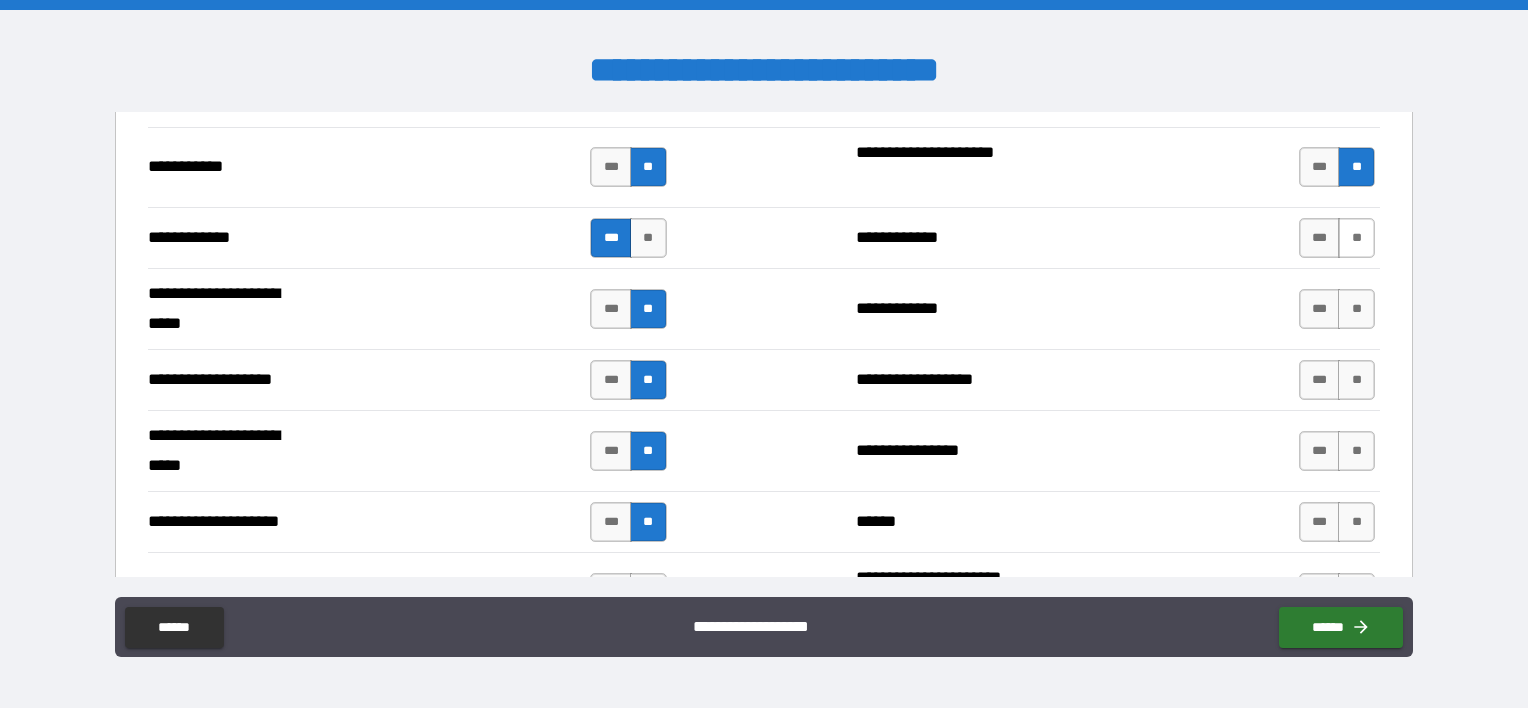click on "**" at bounding box center (1356, 238) 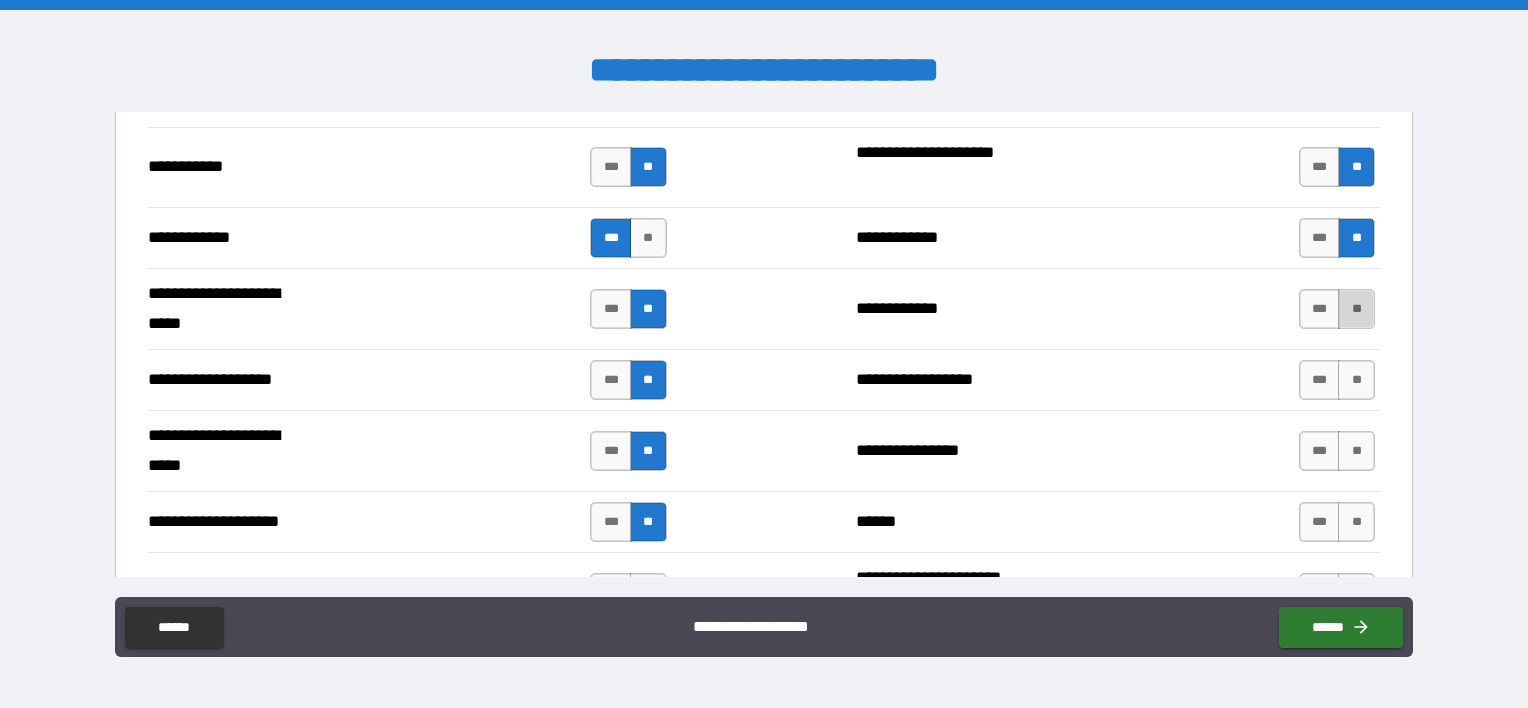 click on "**" at bounding box center (1356, 309) 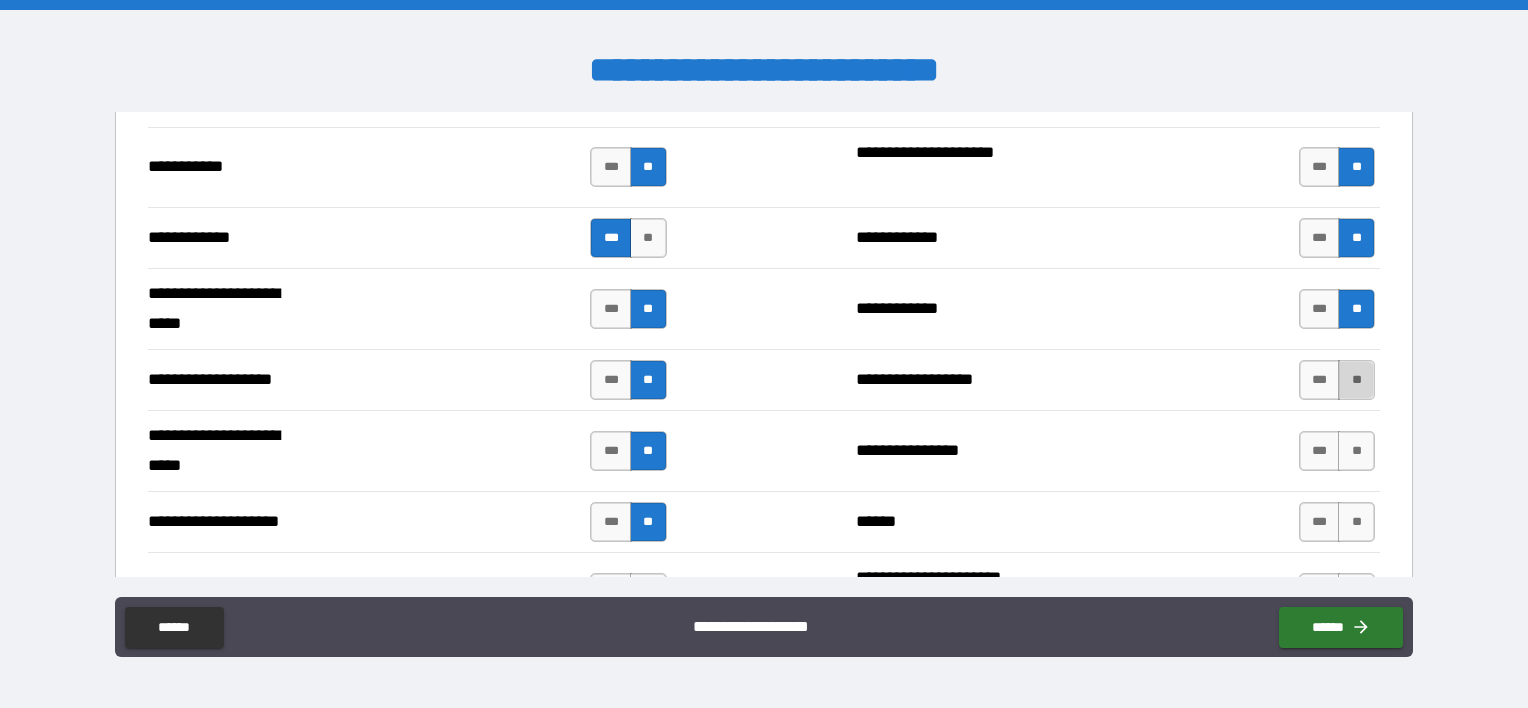 click on "**" at bounding box center (1356, 380) 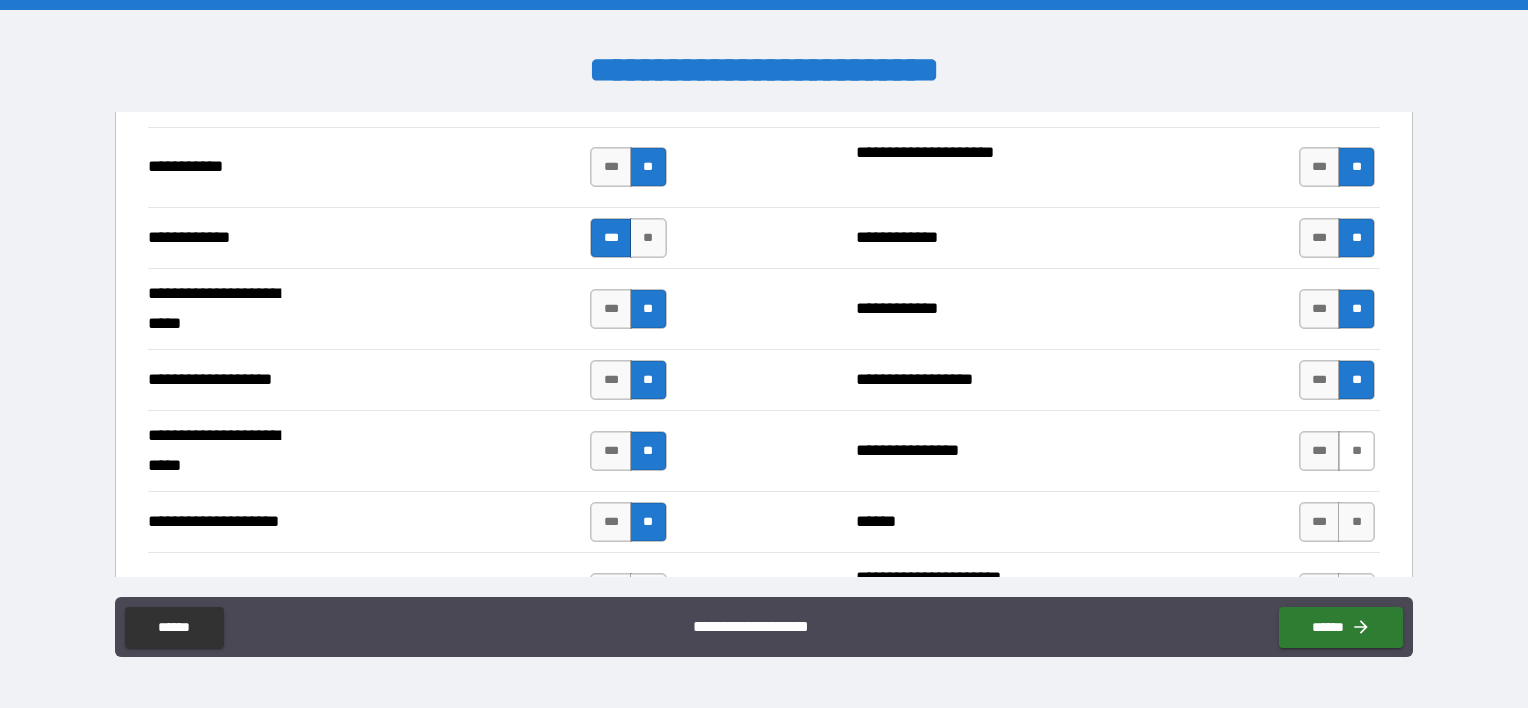 click on "**" at bounding box center (1356, 451) 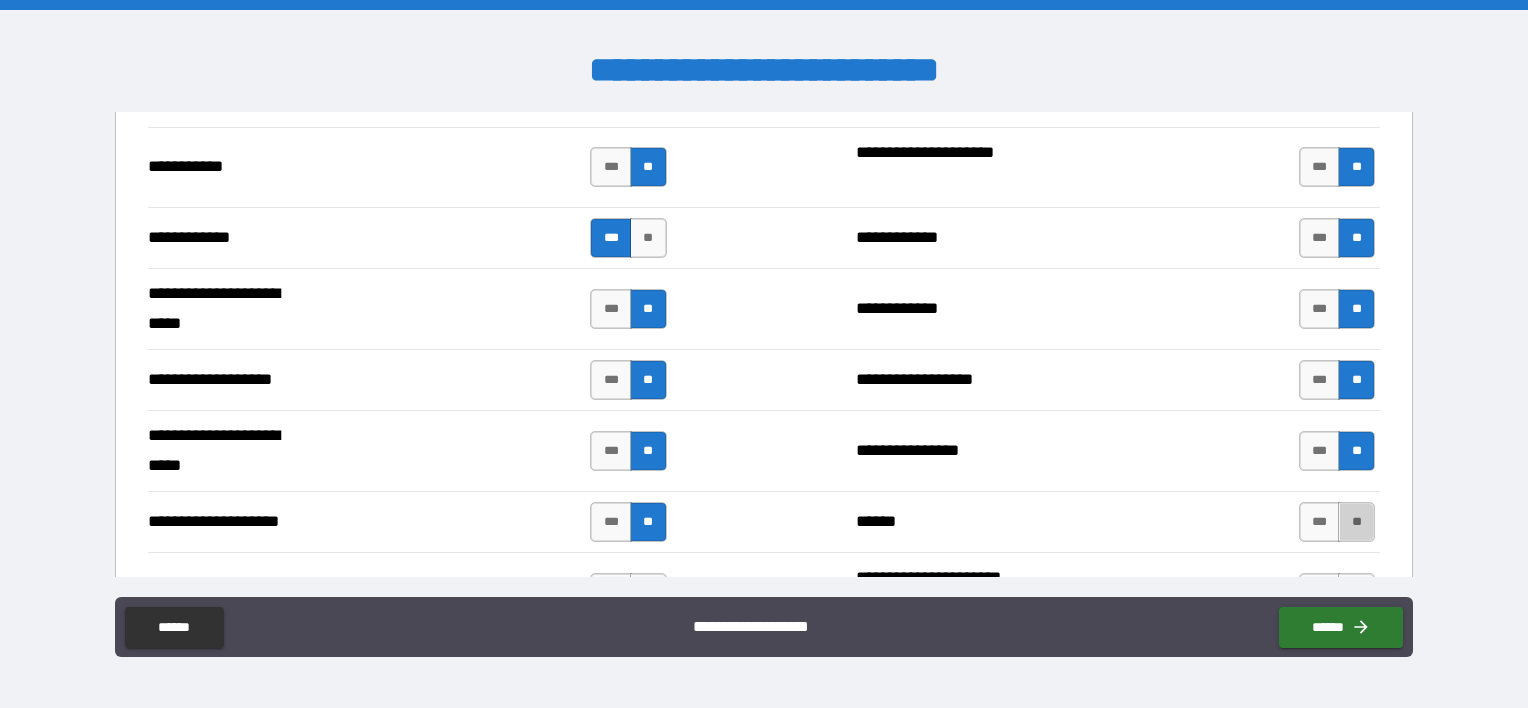 drag, startPoint x: 1344, startPoint y: 504, endPoint x: 1227, endPoint y: 465, distance: 123.32883 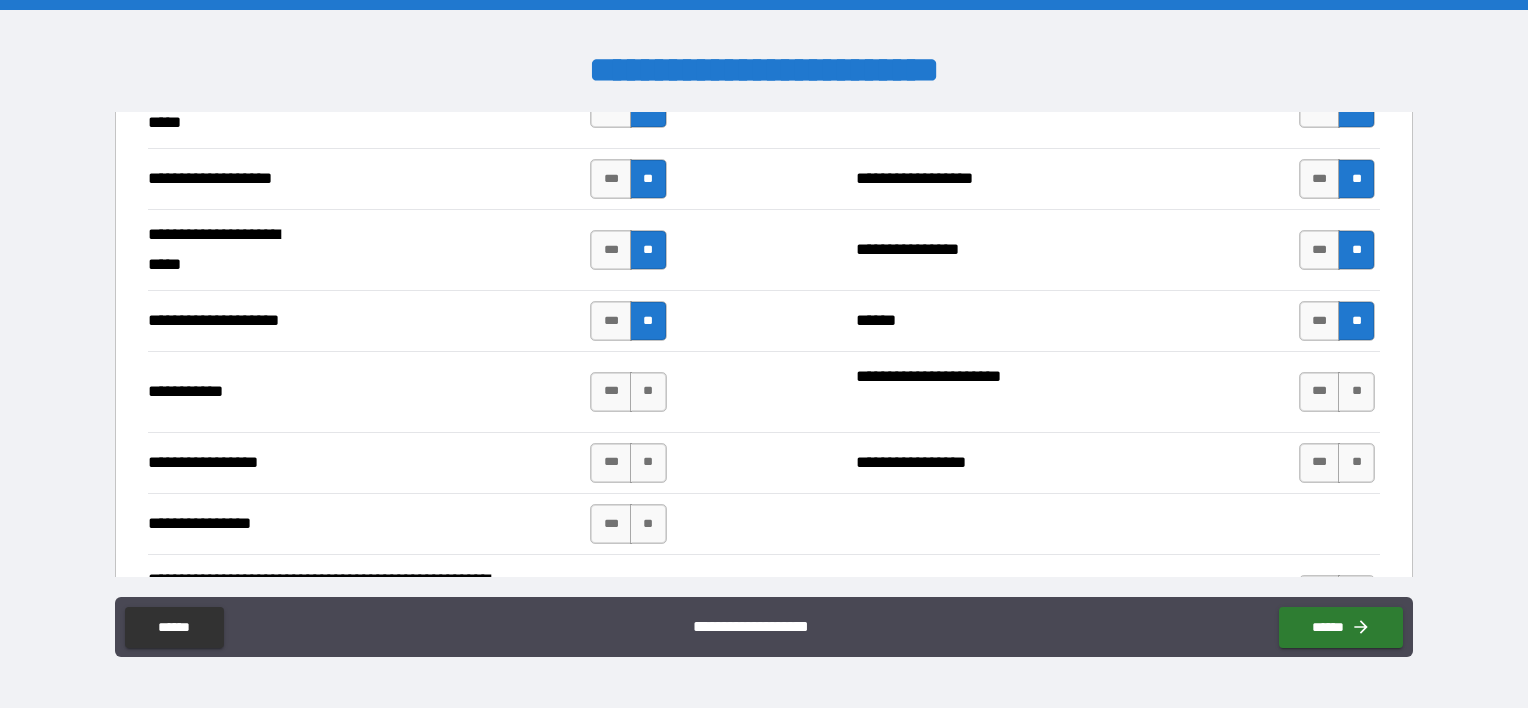 scroll, scrollTop: 4200, scrollLeft: 0, axis: vertical 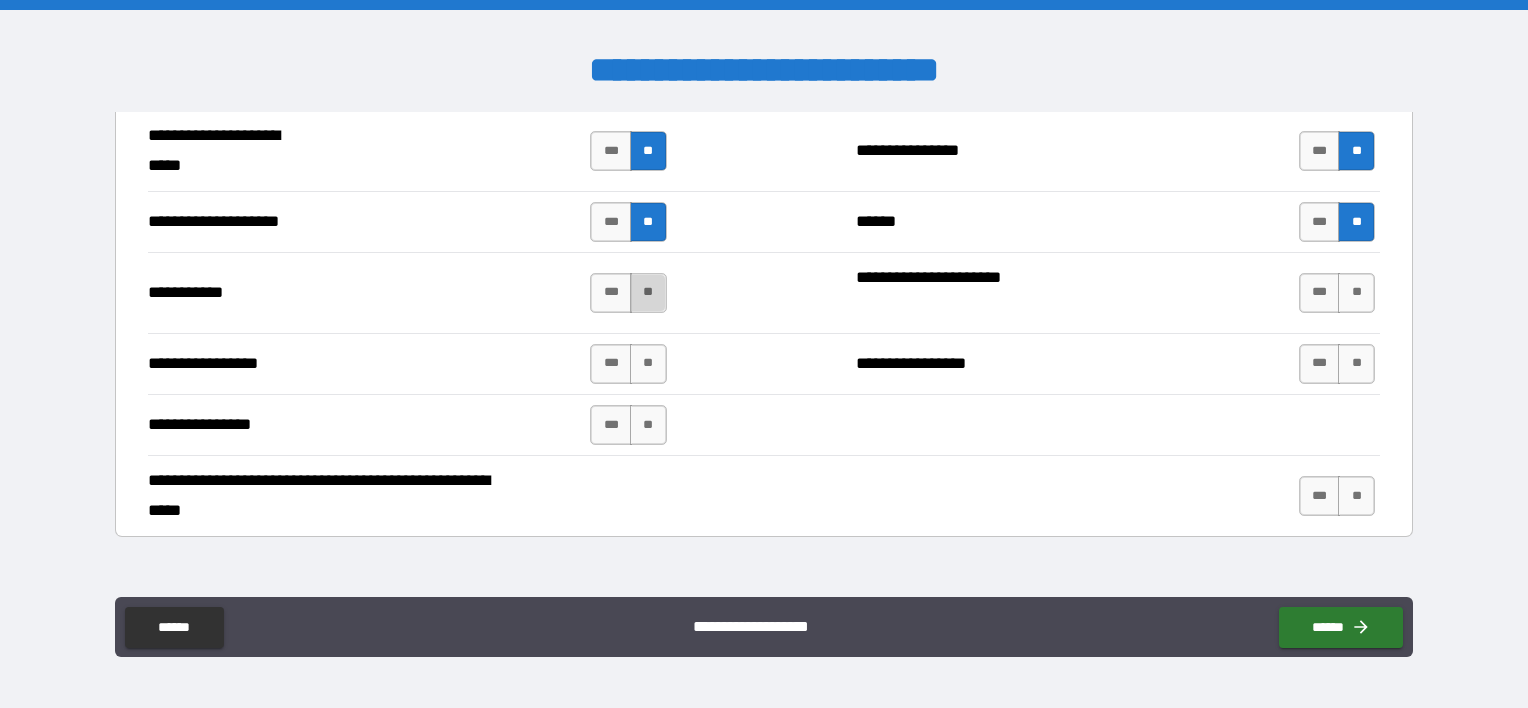 click on "**" at bounding box center [648, 293] 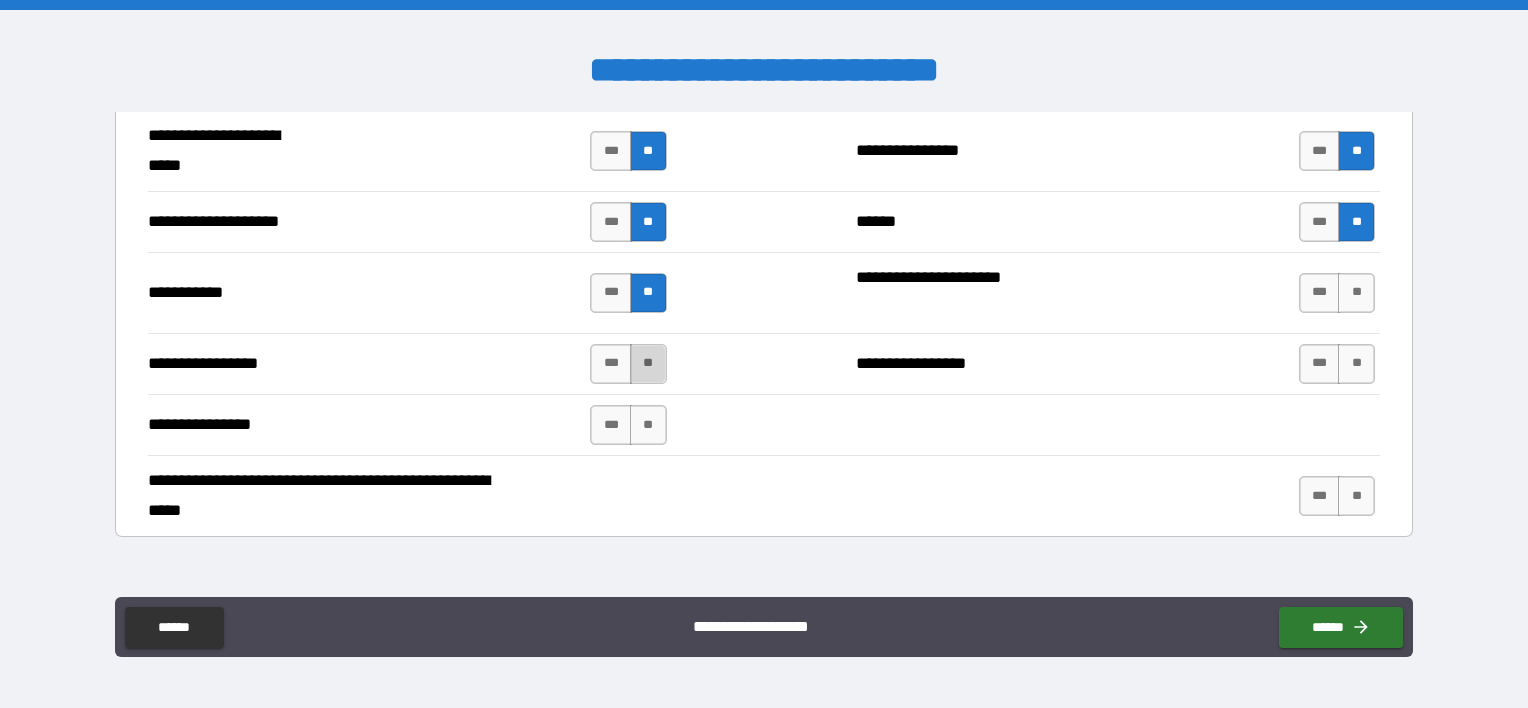 click on "**" at bounding box center [648, 364] 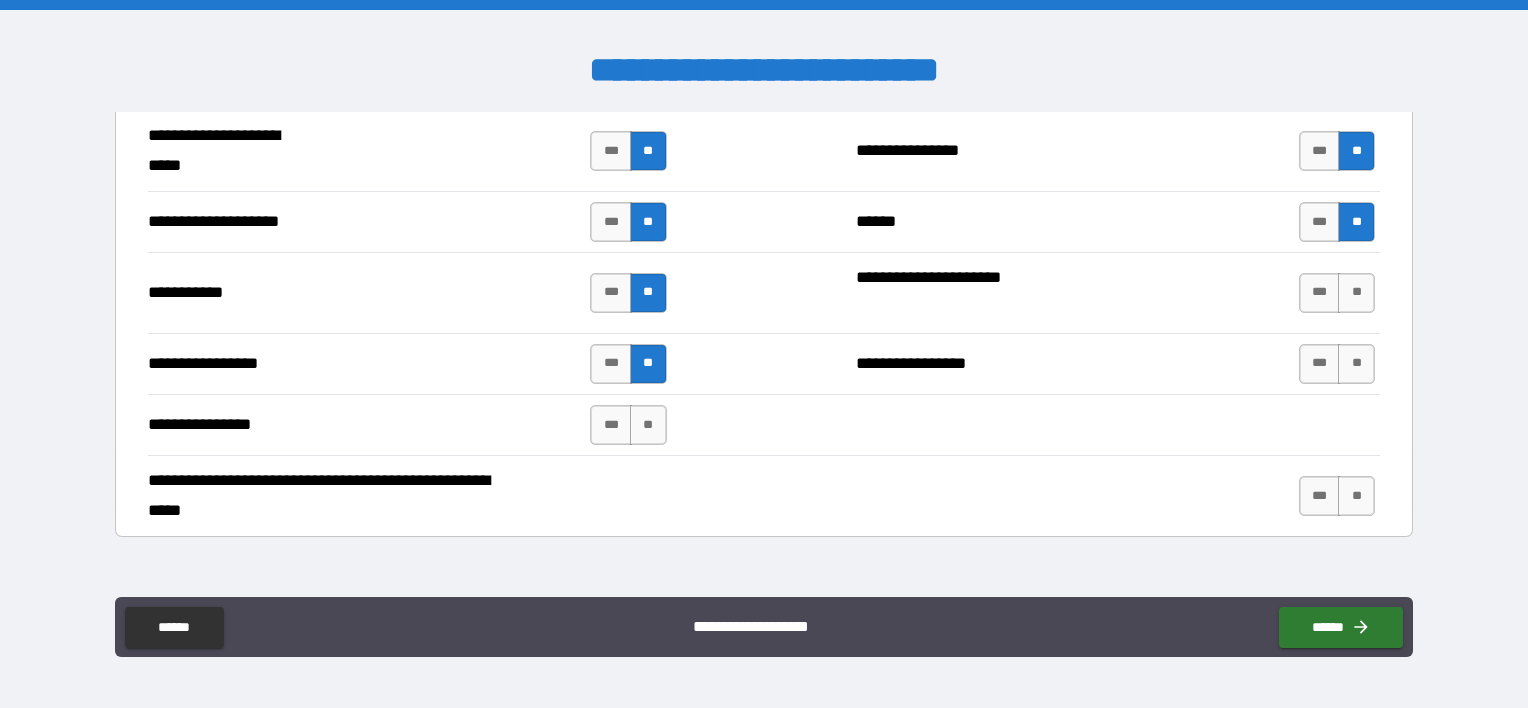 drag, startPoint x: 645, startPoint y: 411, endPoint x: 692, endPoint y: 405, distance: 47.38143 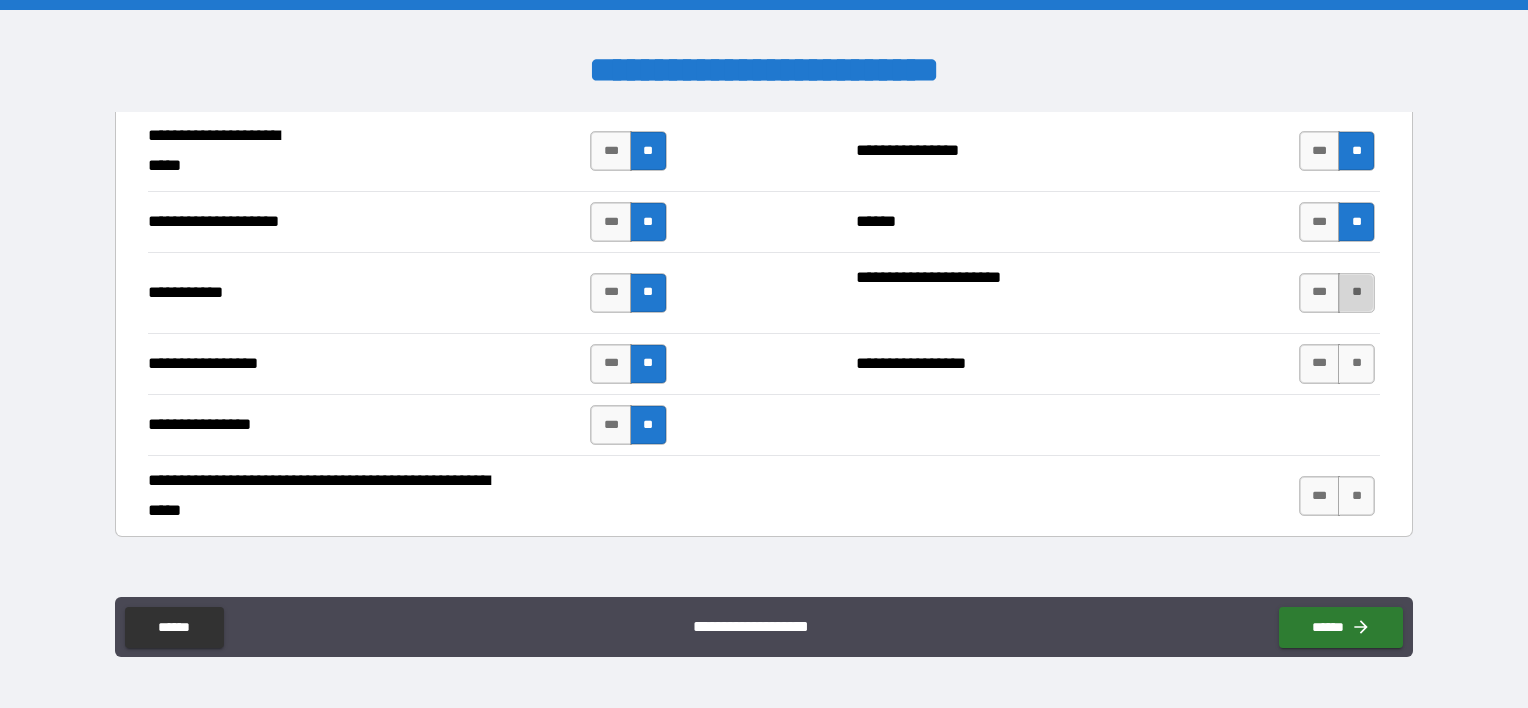 click on "**" at bounding box center (1356, 293) 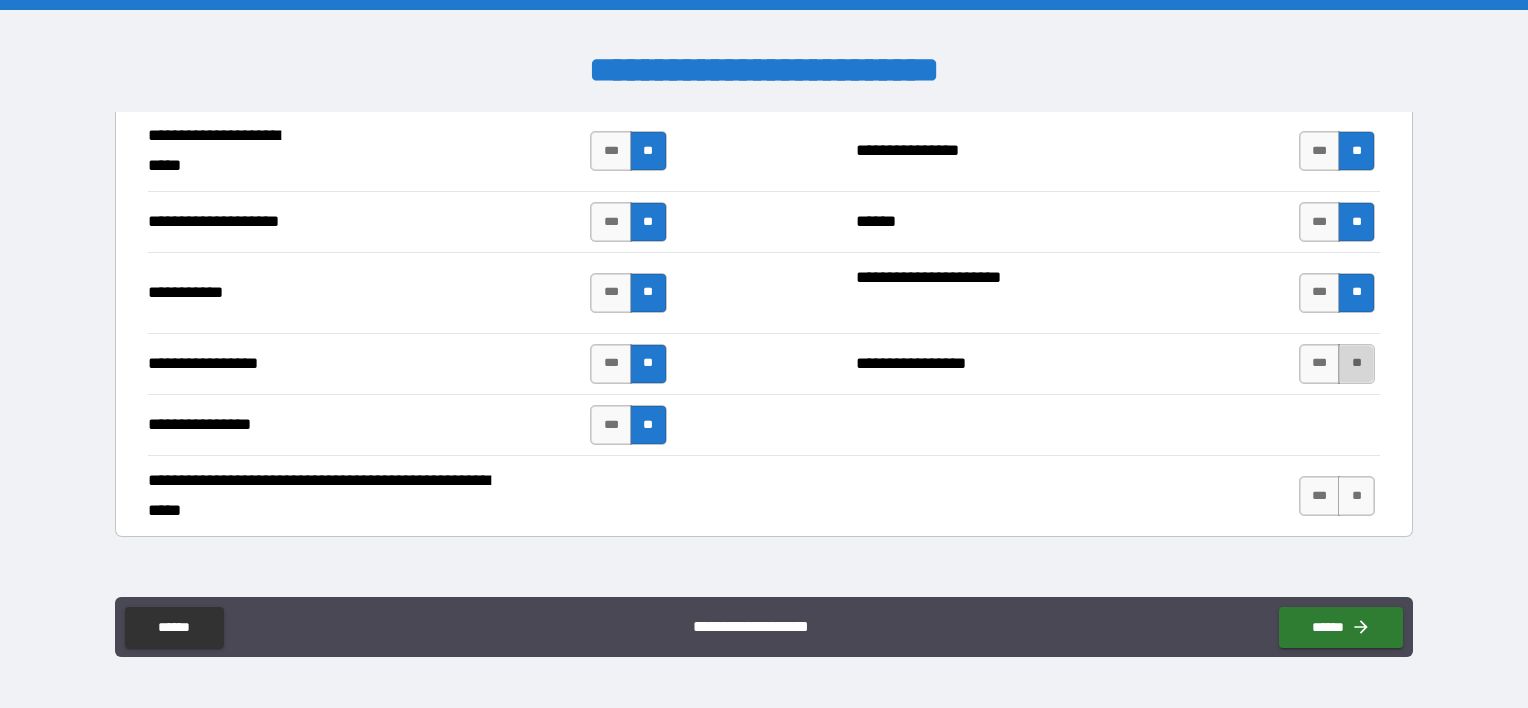 click on "**" at bounding box center [1356, 364] 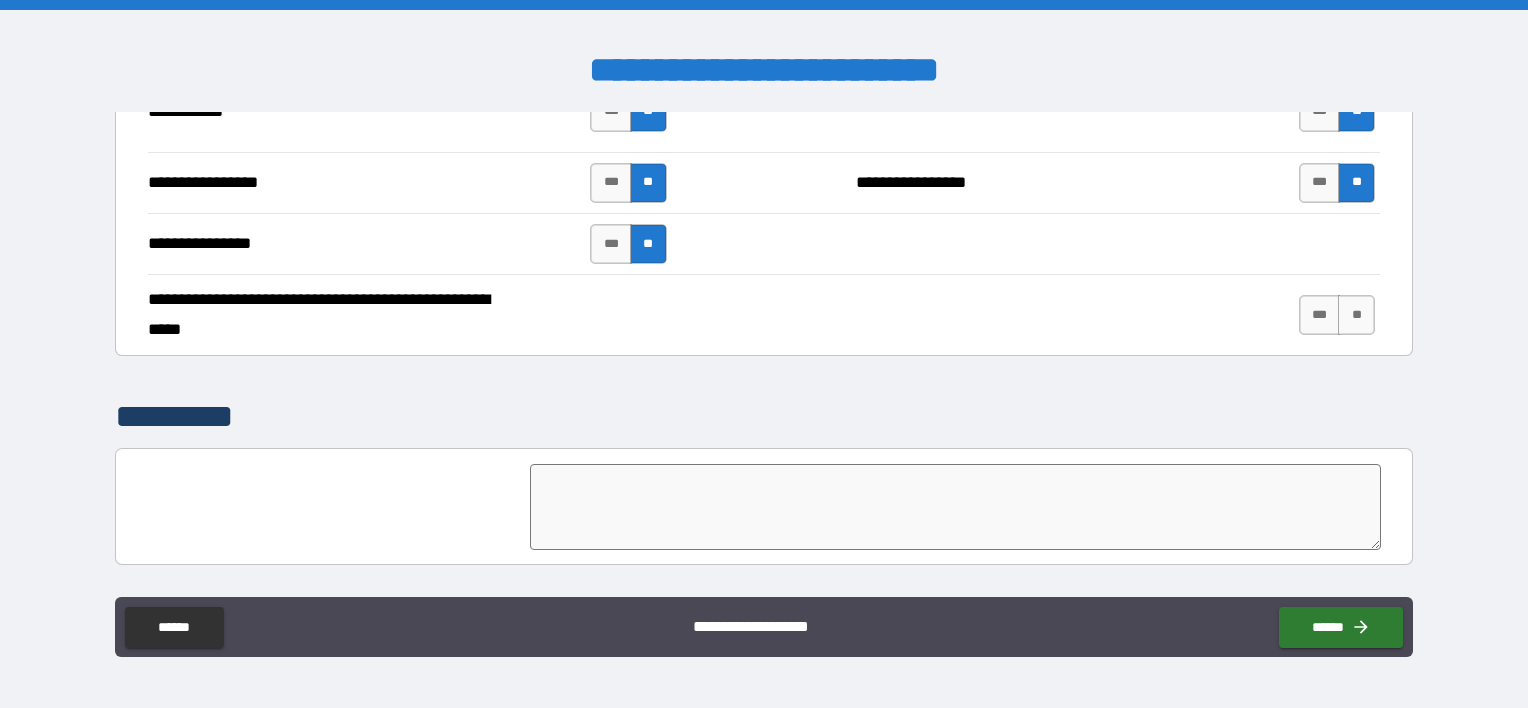 scroll, scrollTop: 4400, scrollLeft: 0, axis: vertical 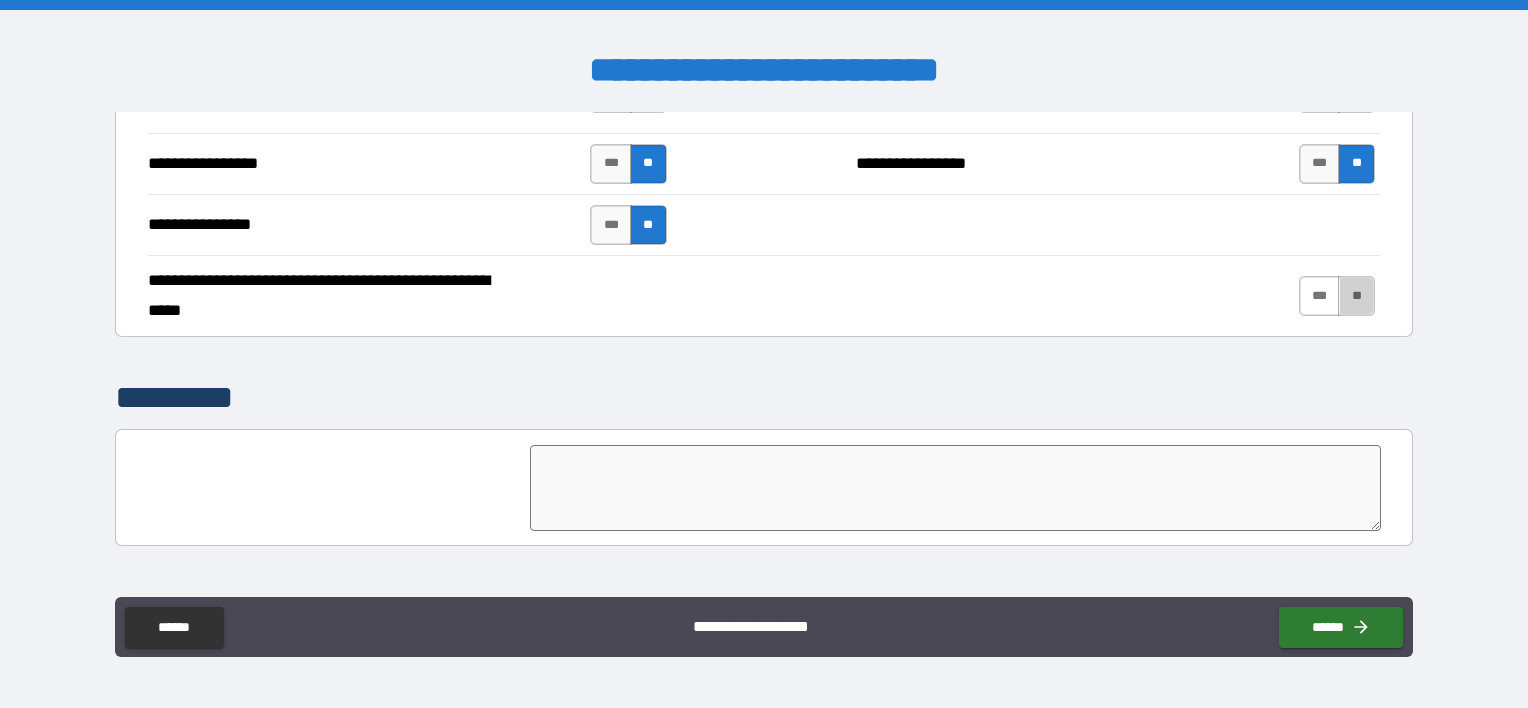 drag, startPoint x: 1353, startPoint y: 277, endPoint x: 1315, endPoint y: 291, distance: 40.496914 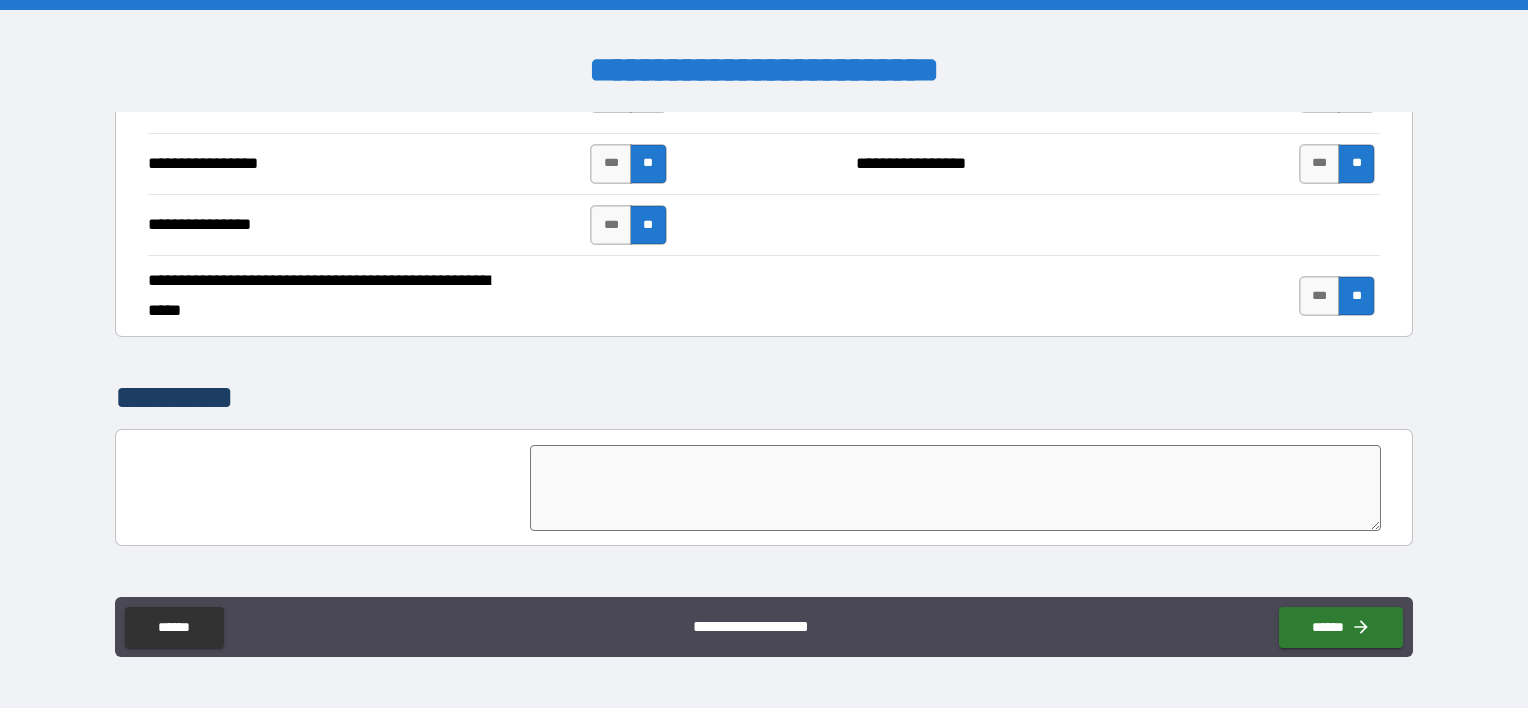 click at bounding box center (955, 488) 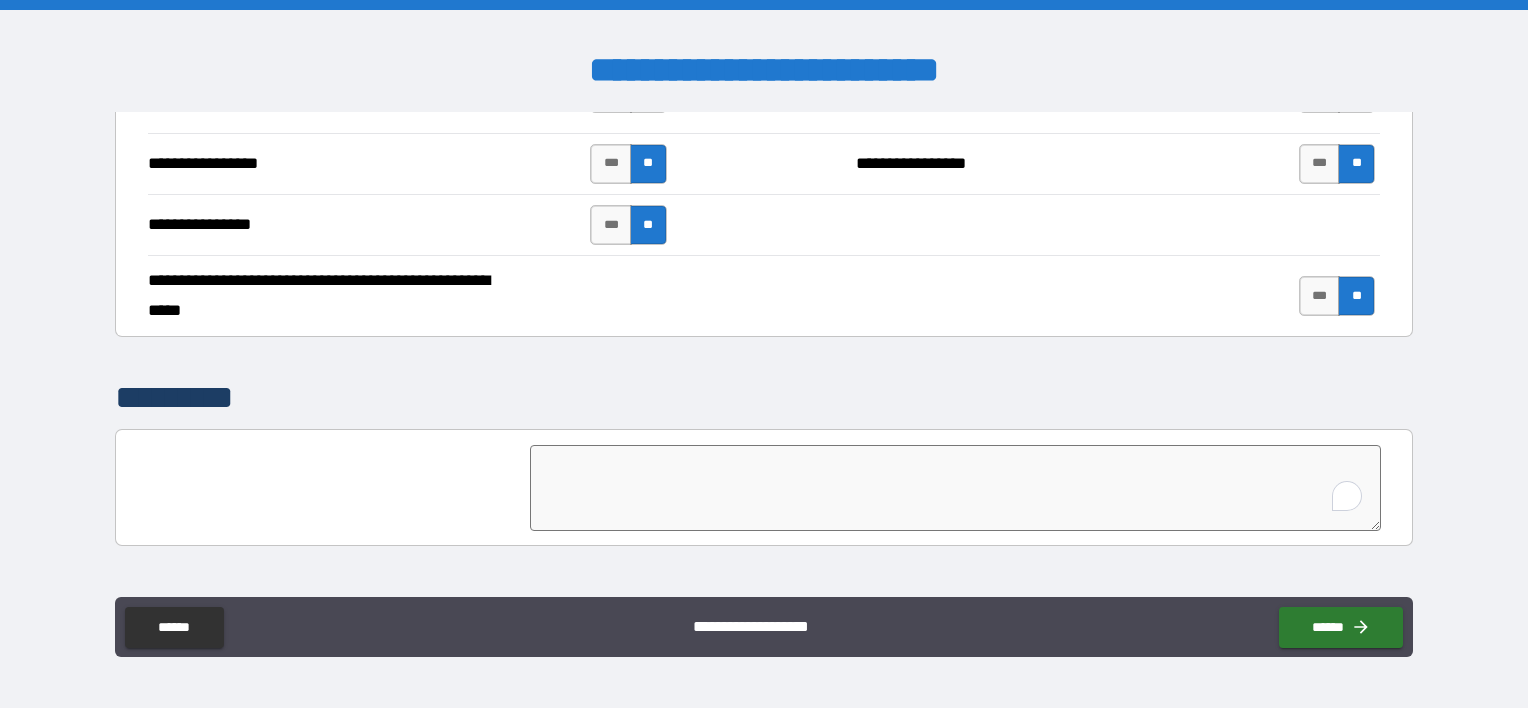 scroll, scrollTop: 4400, scrollLeft: 0, axis: vertical 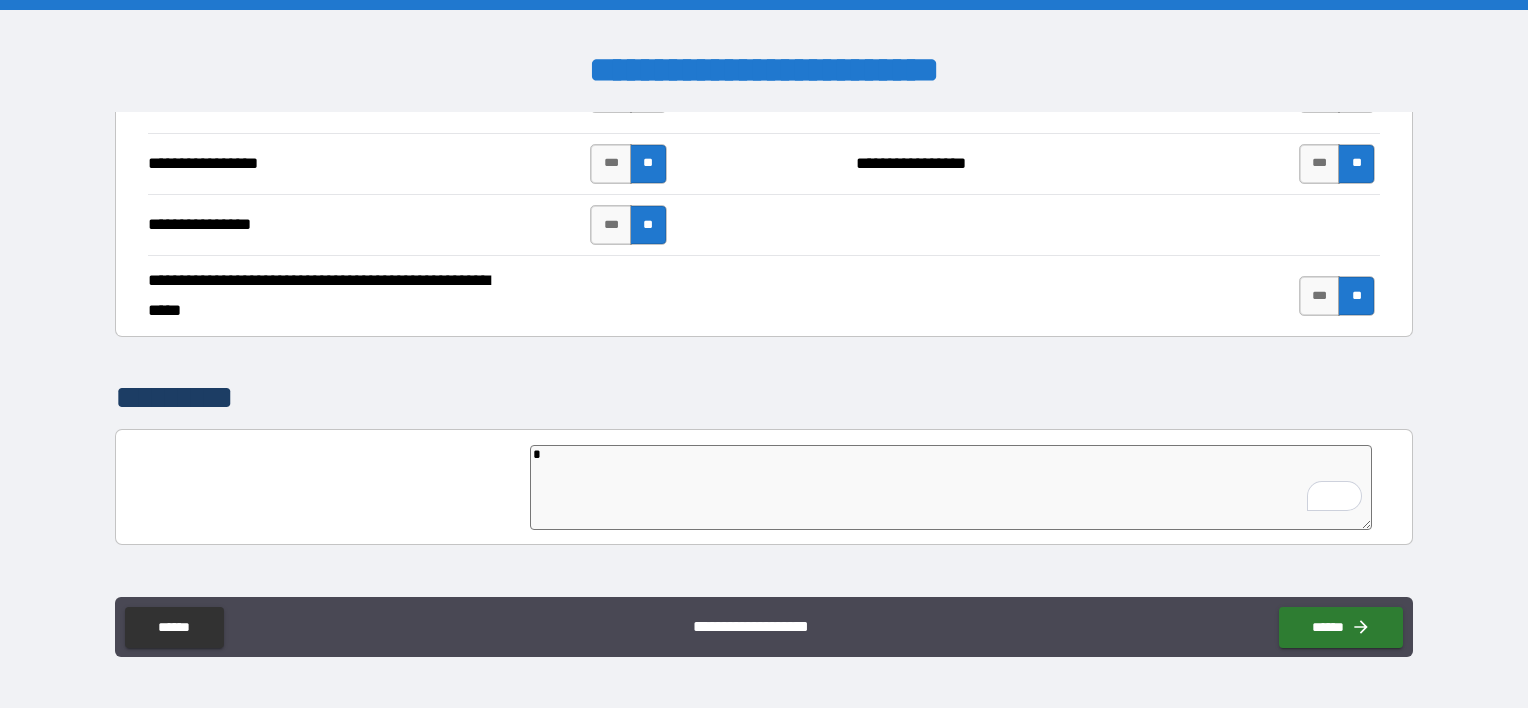 type on "**" 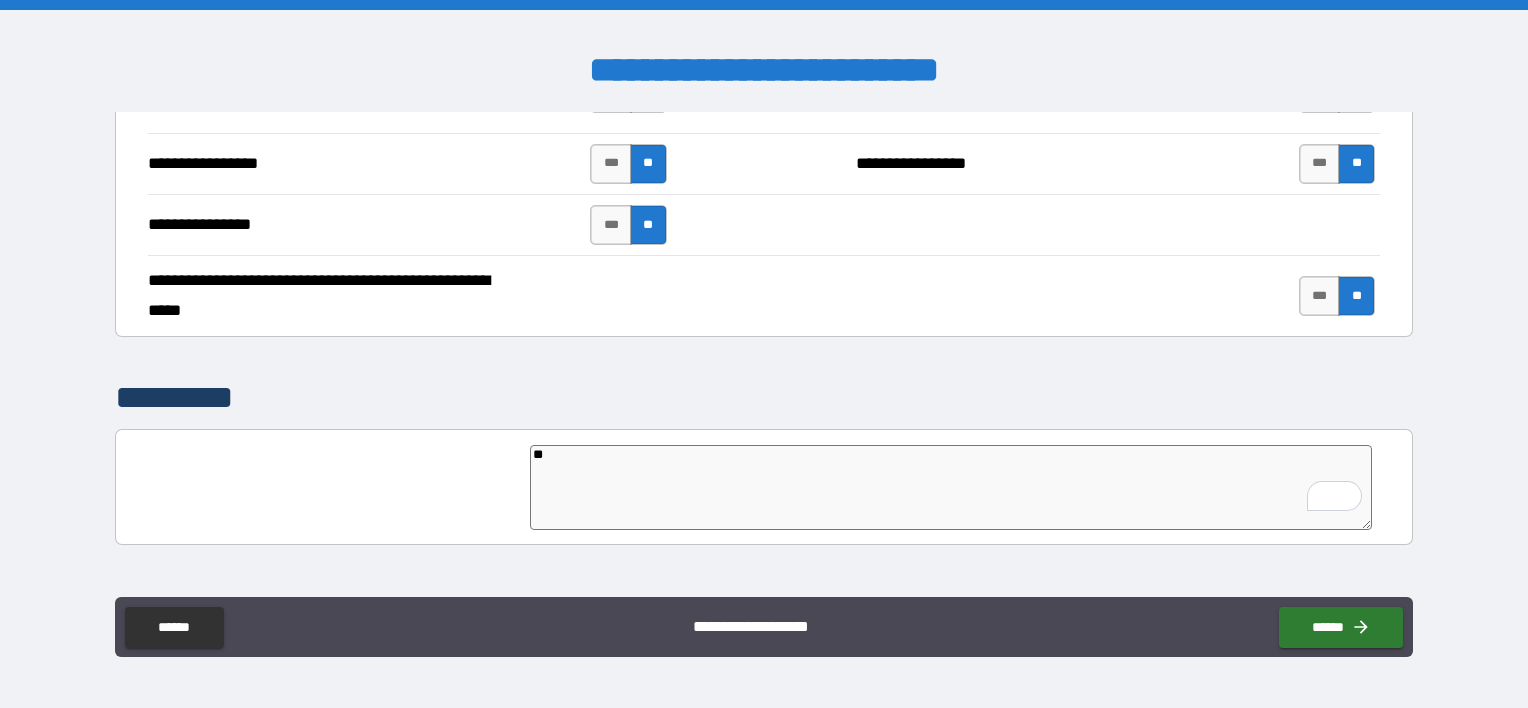 type on "***" 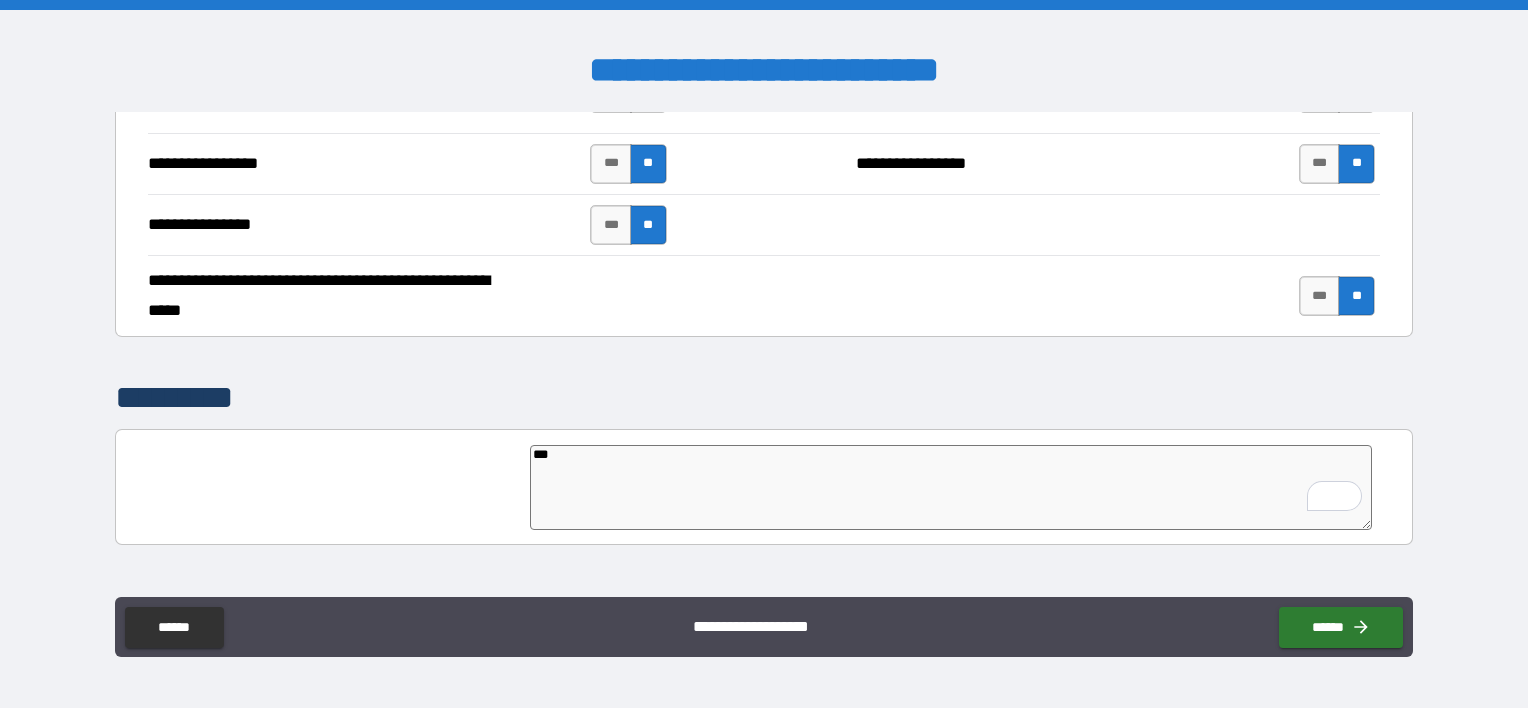 type on "*" 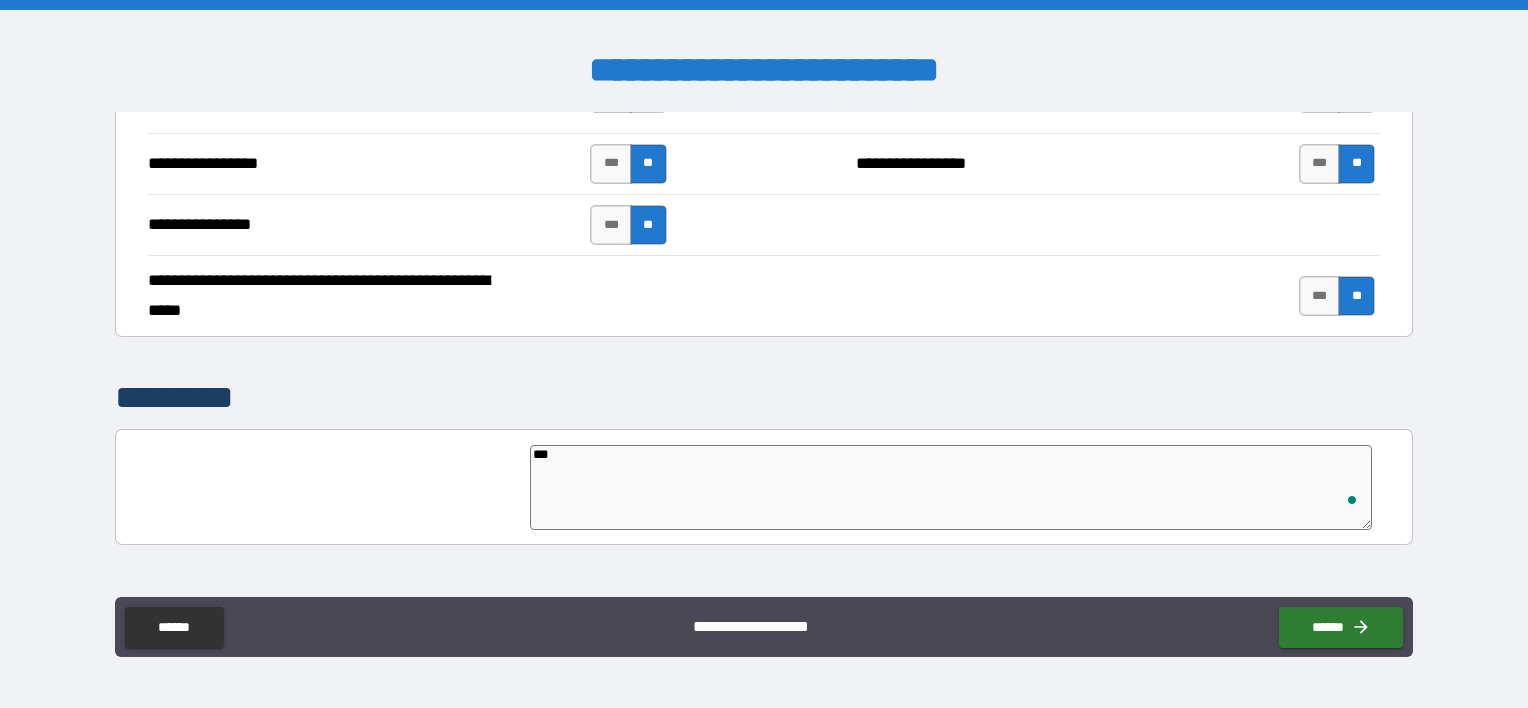 type on "****" 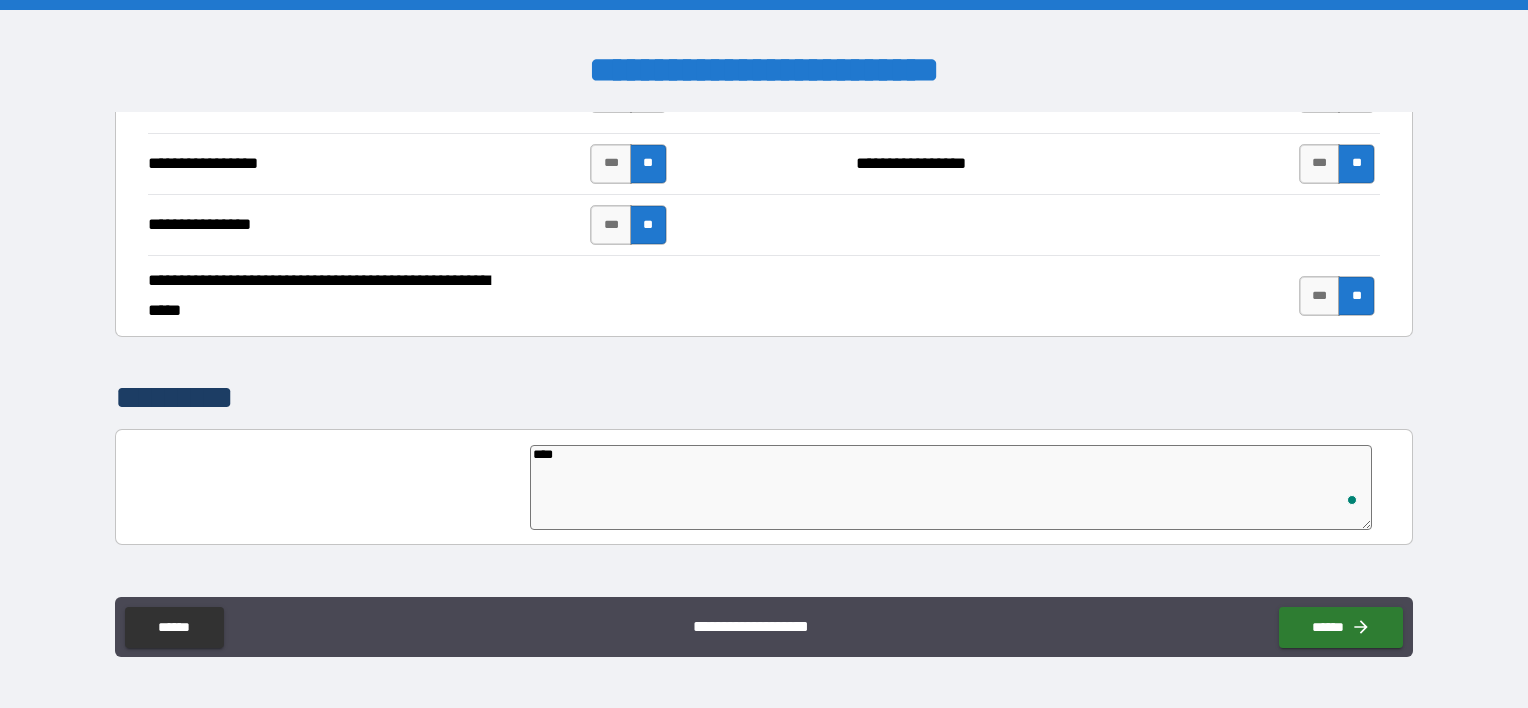 type on "*****" 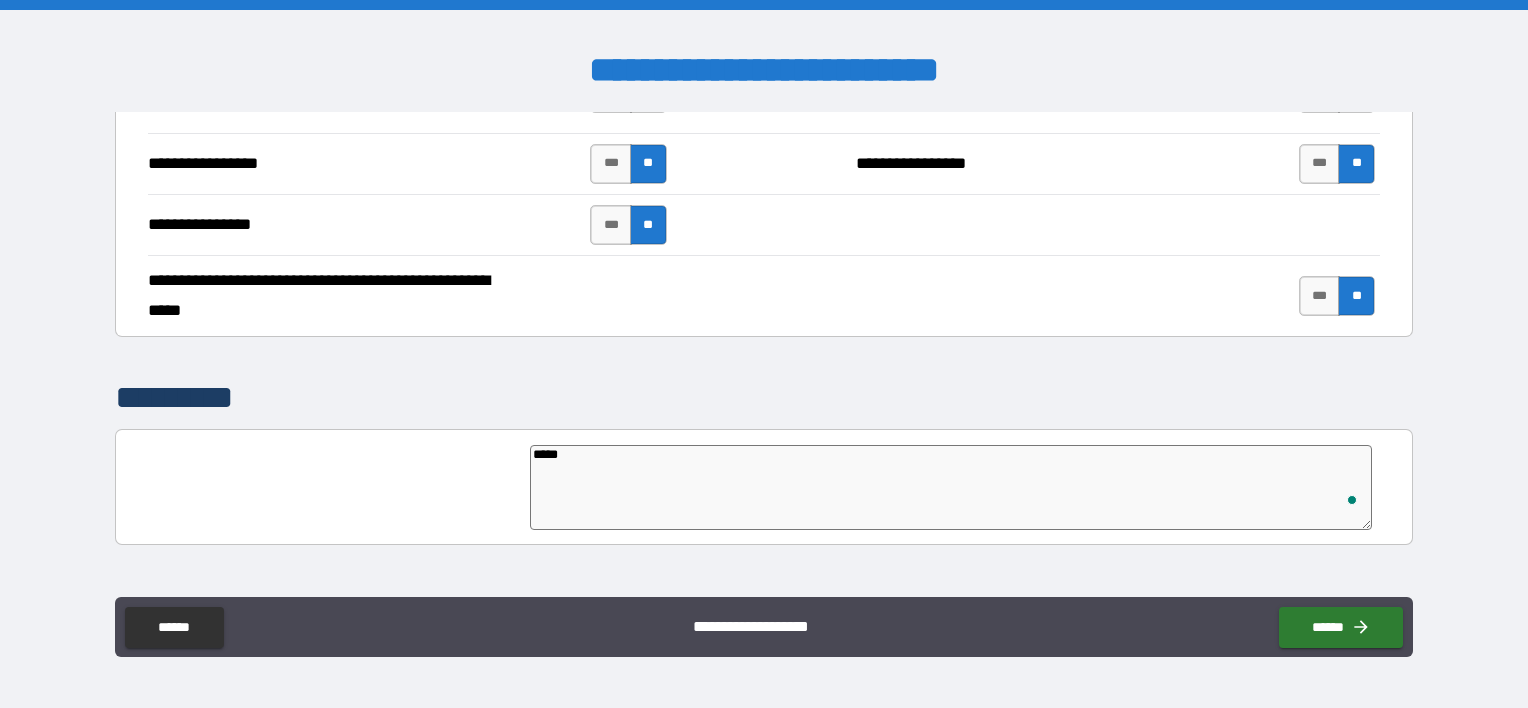 type on "******" 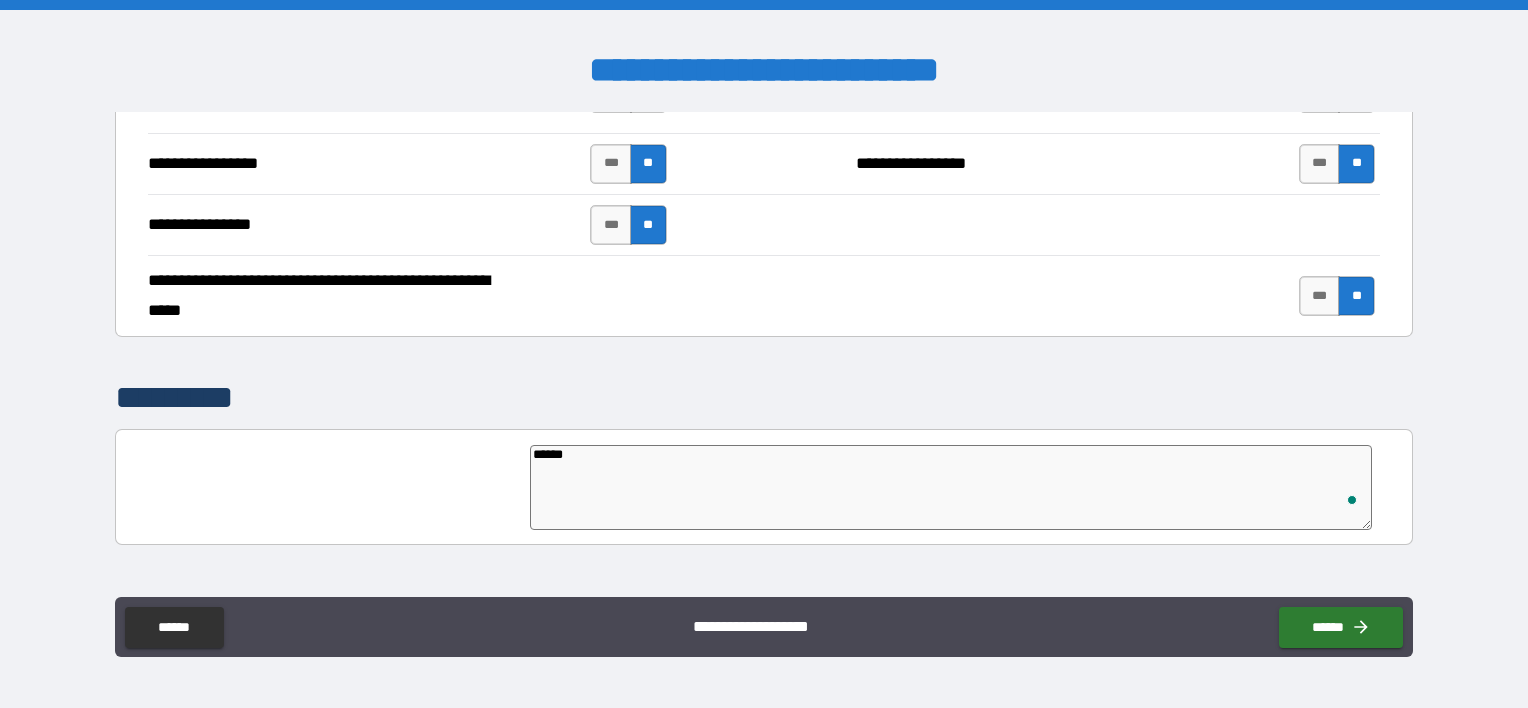type on "*******" 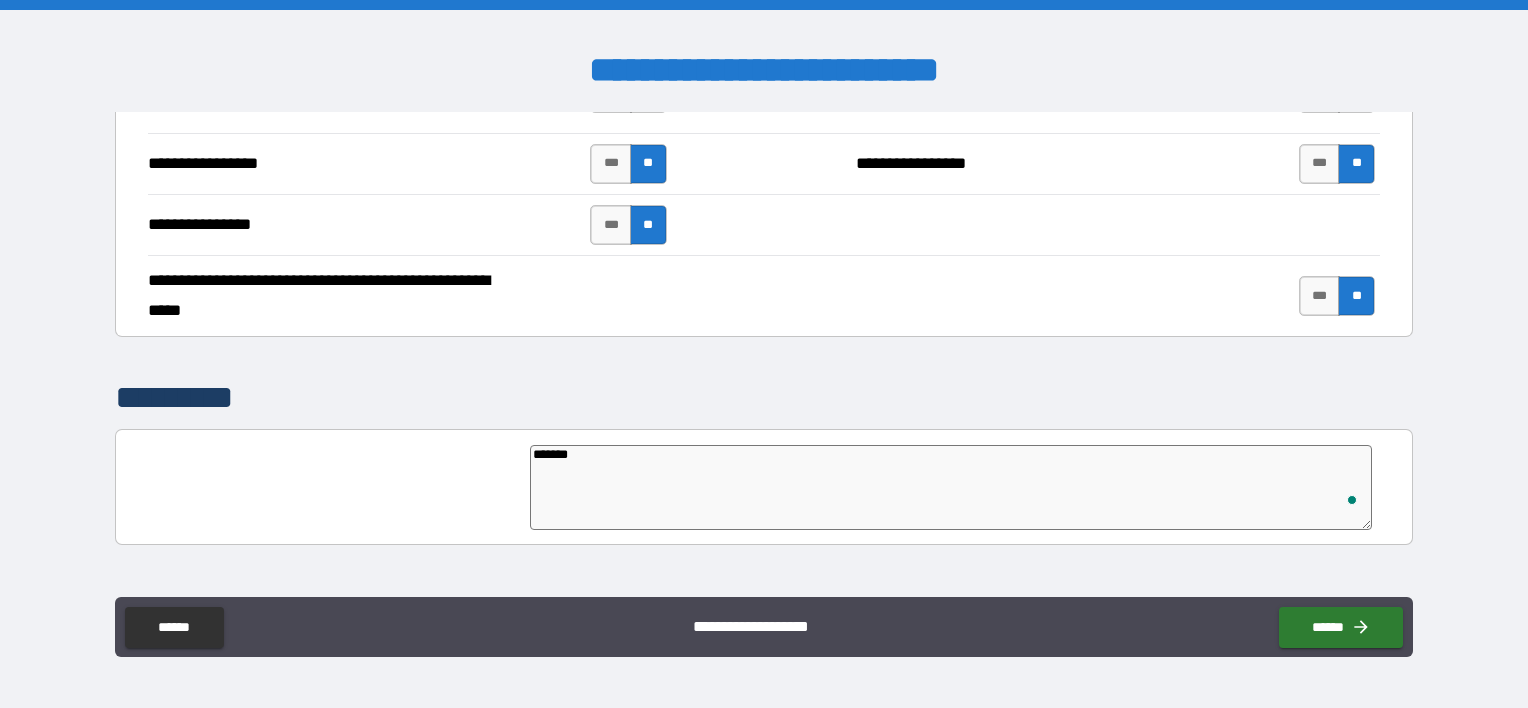 type on "********" 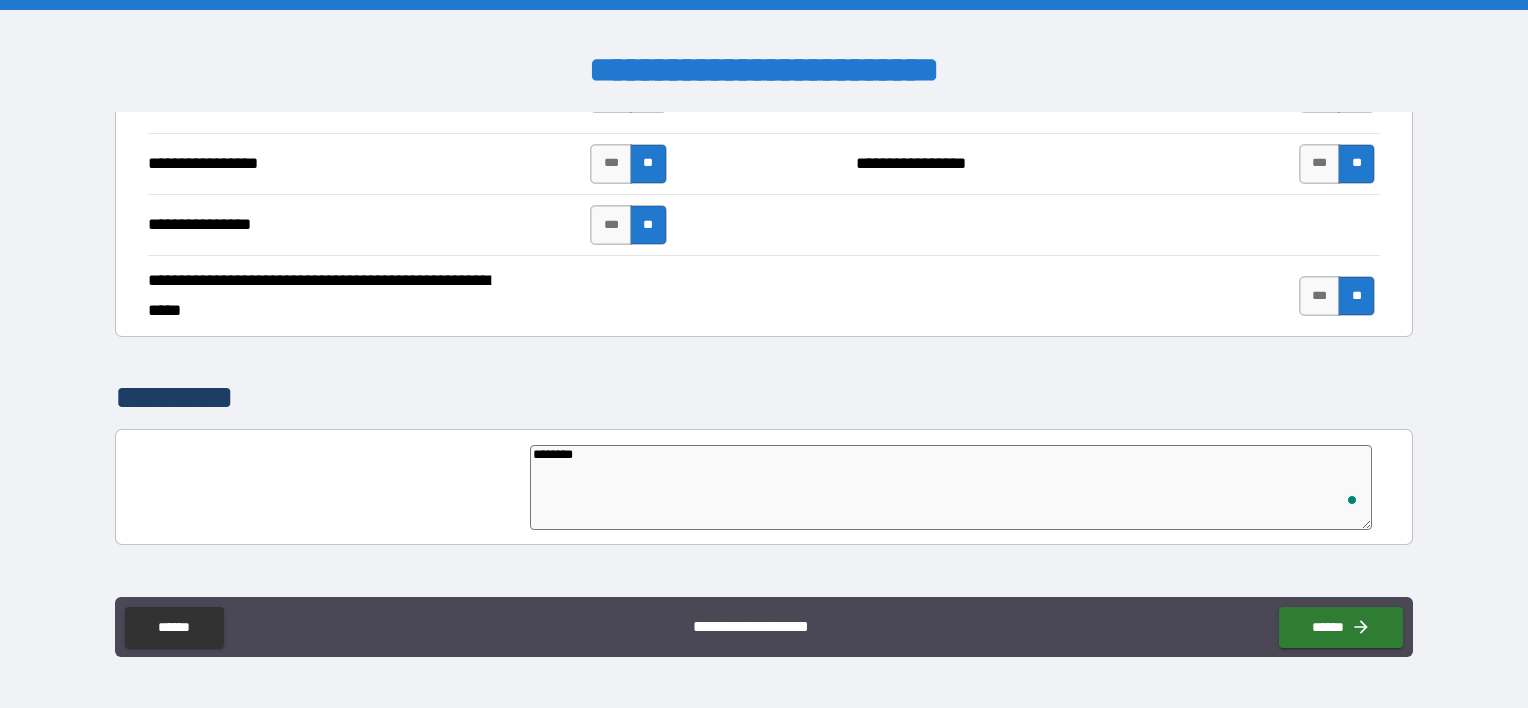 type on "********" 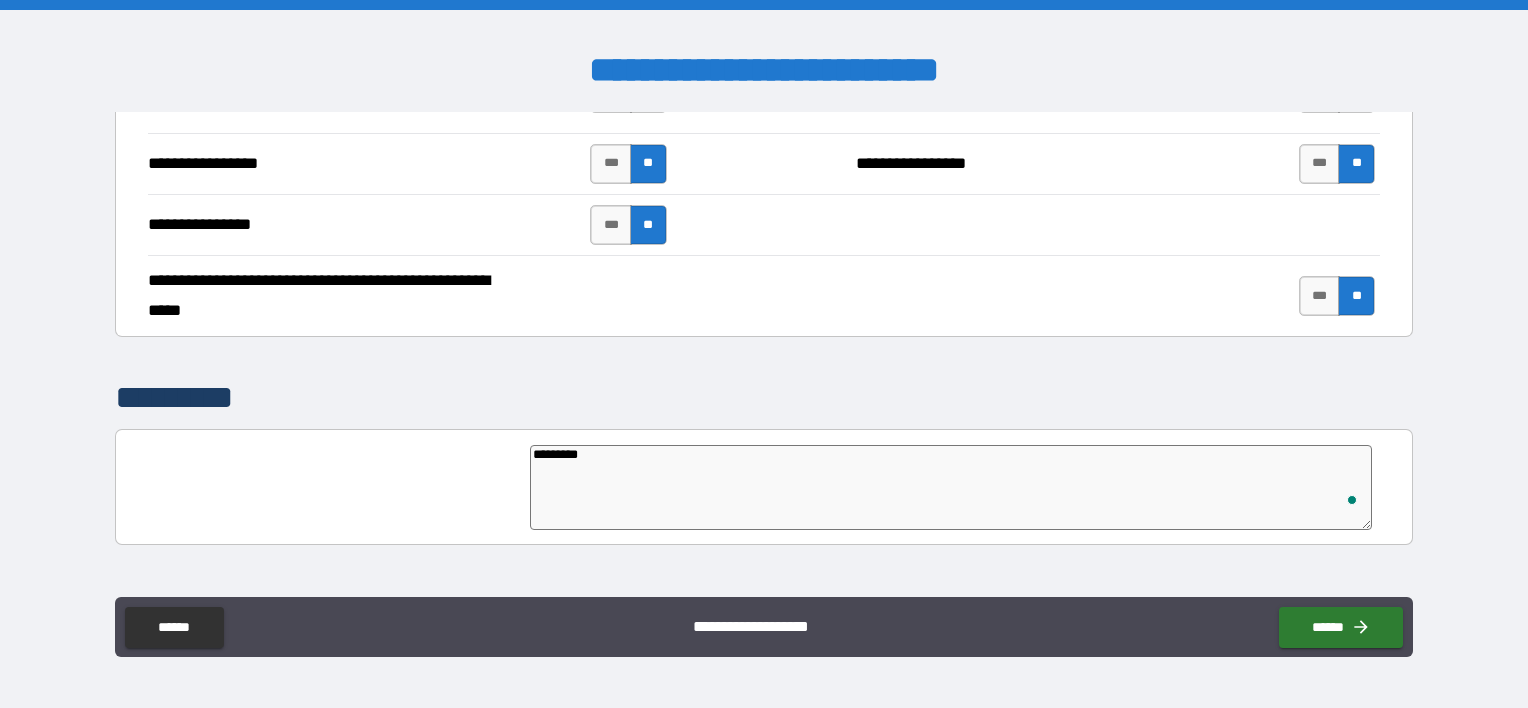 type on "*" 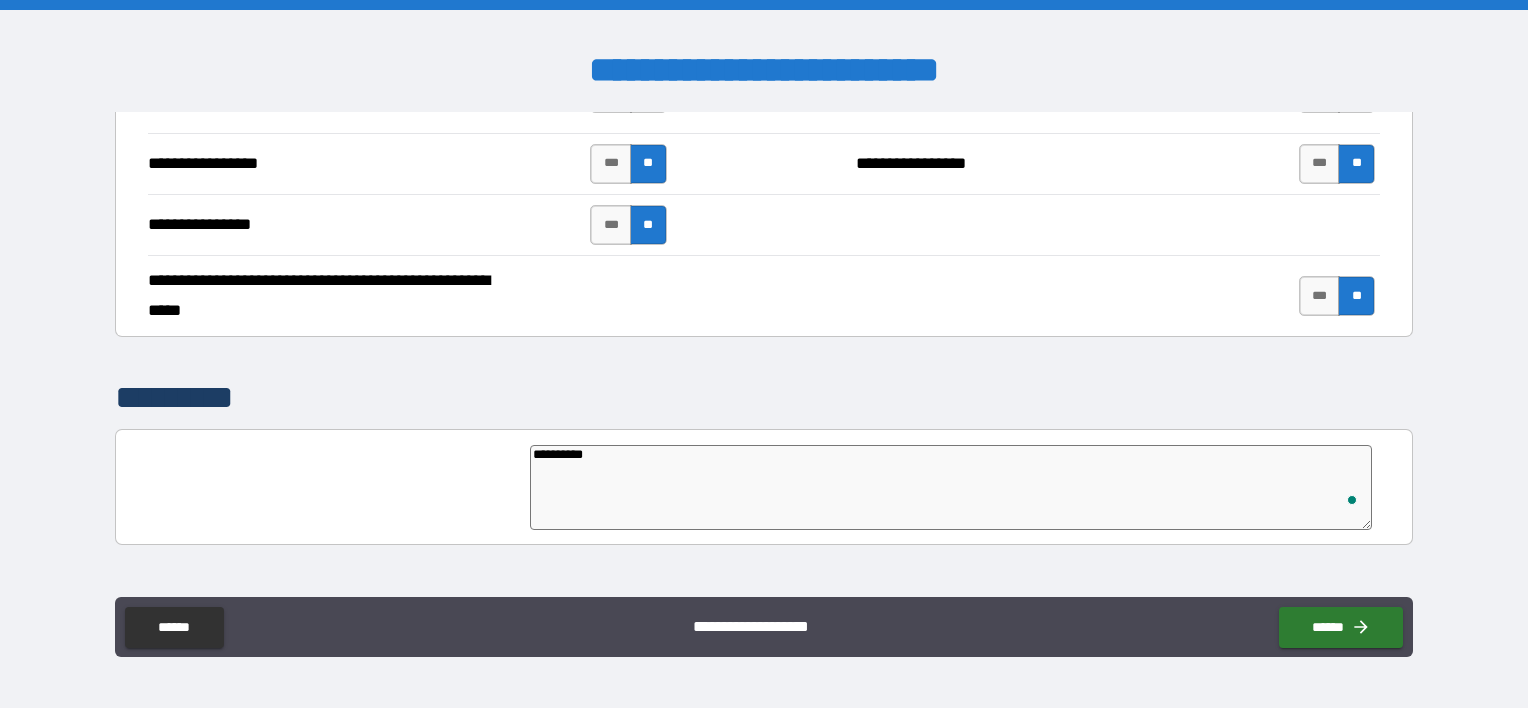 type on "**********" 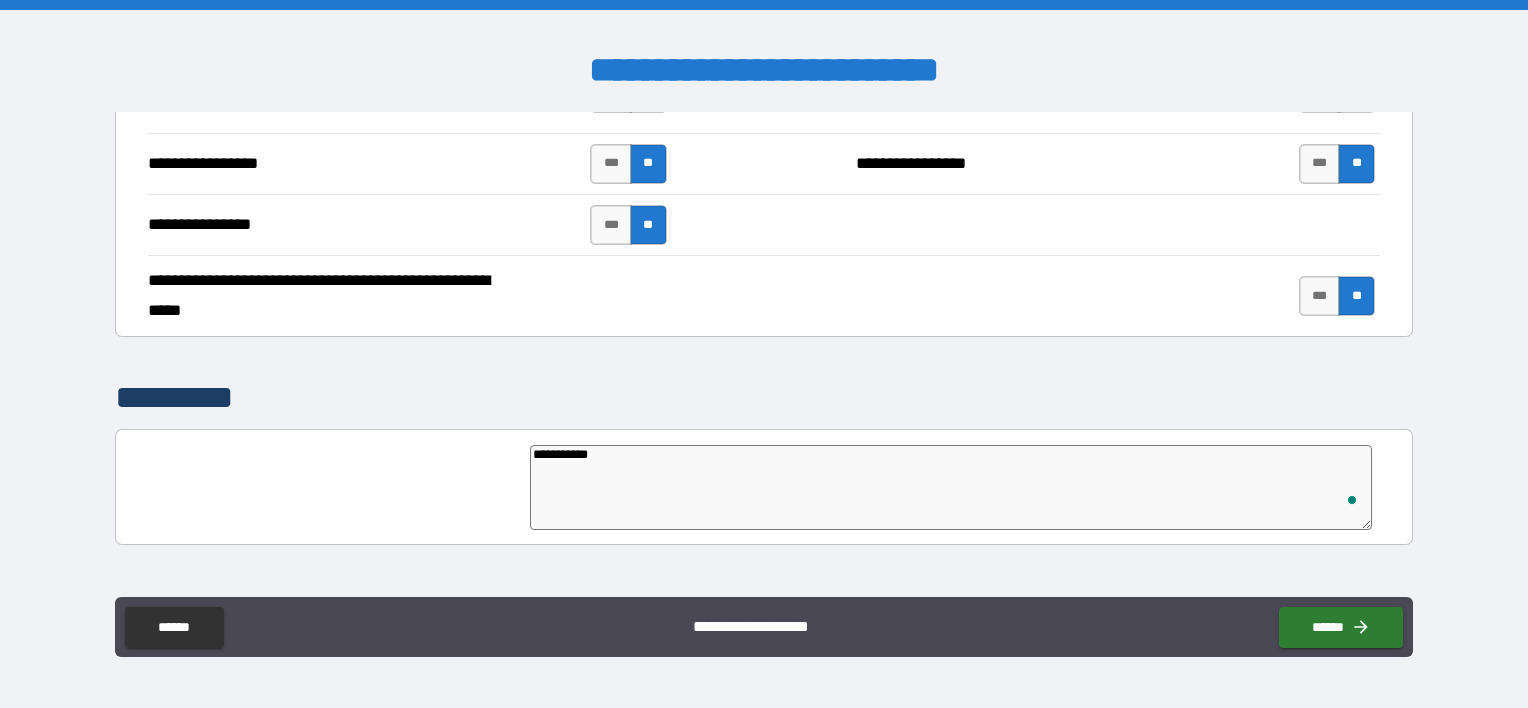 type on "*" 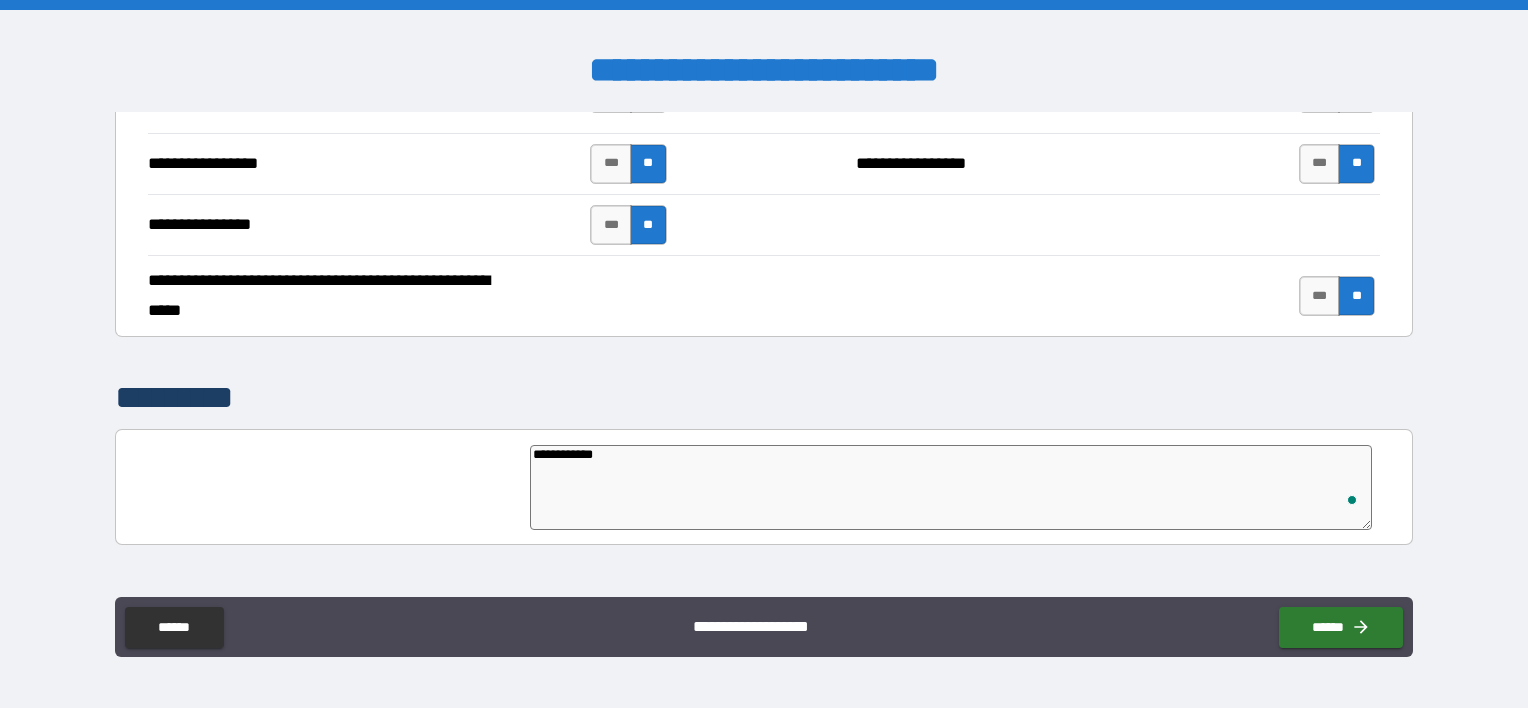 type on "**********" 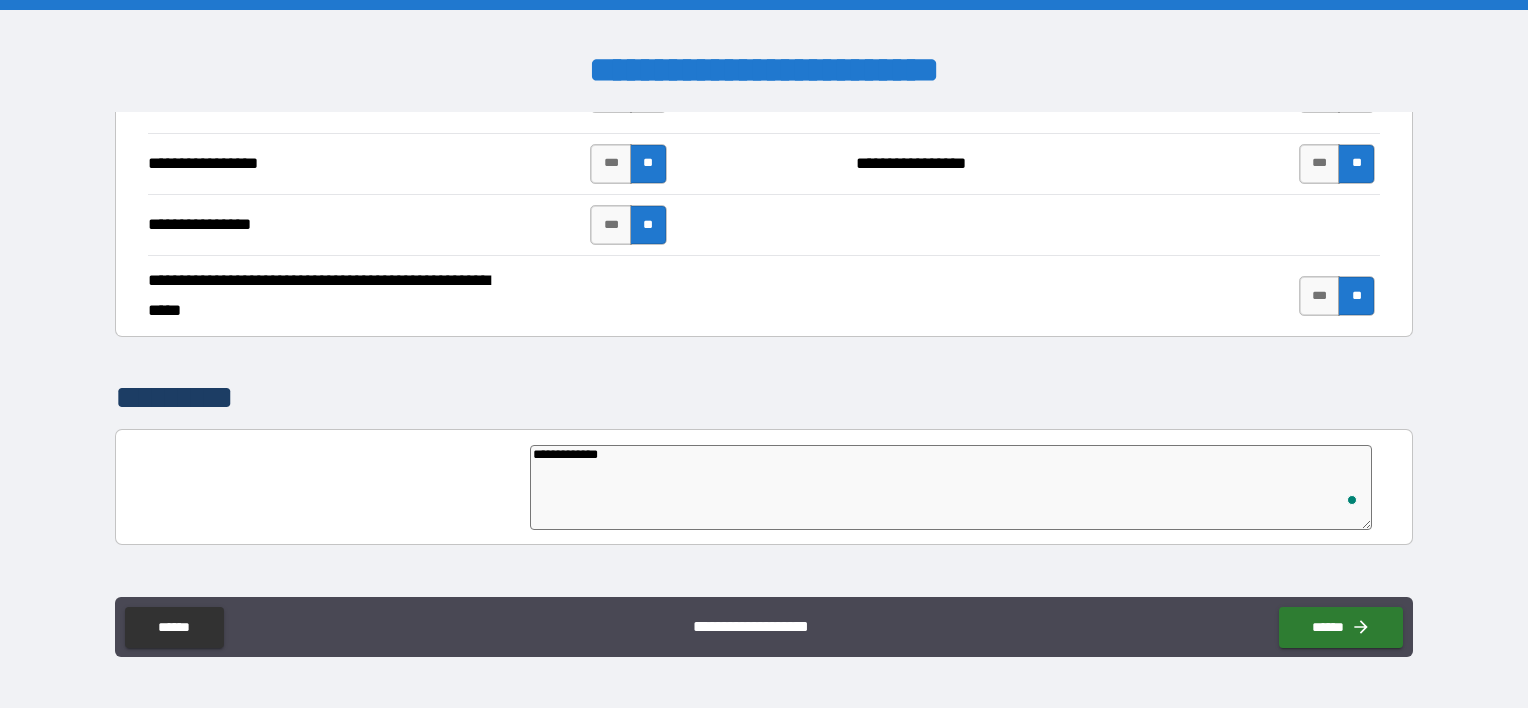 type on "**********" 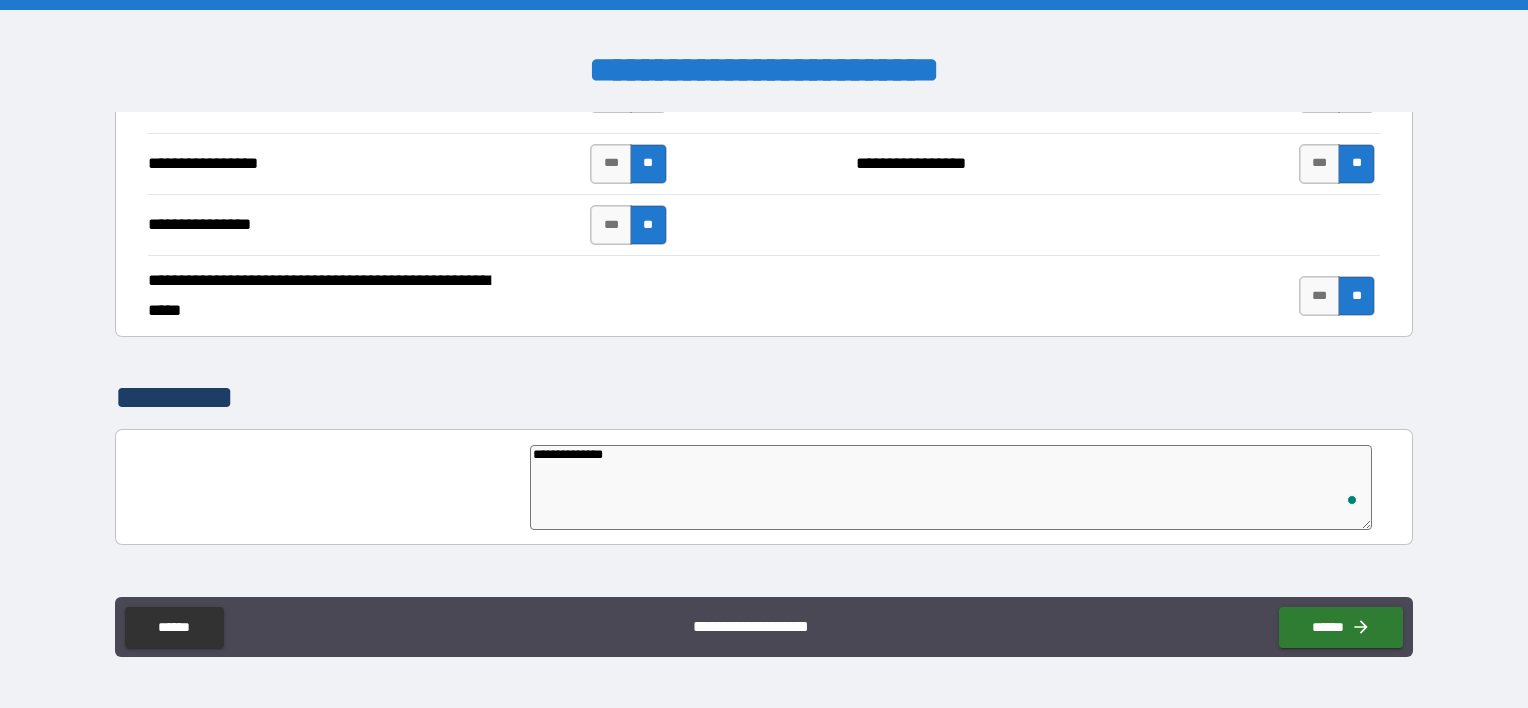 type on "*" 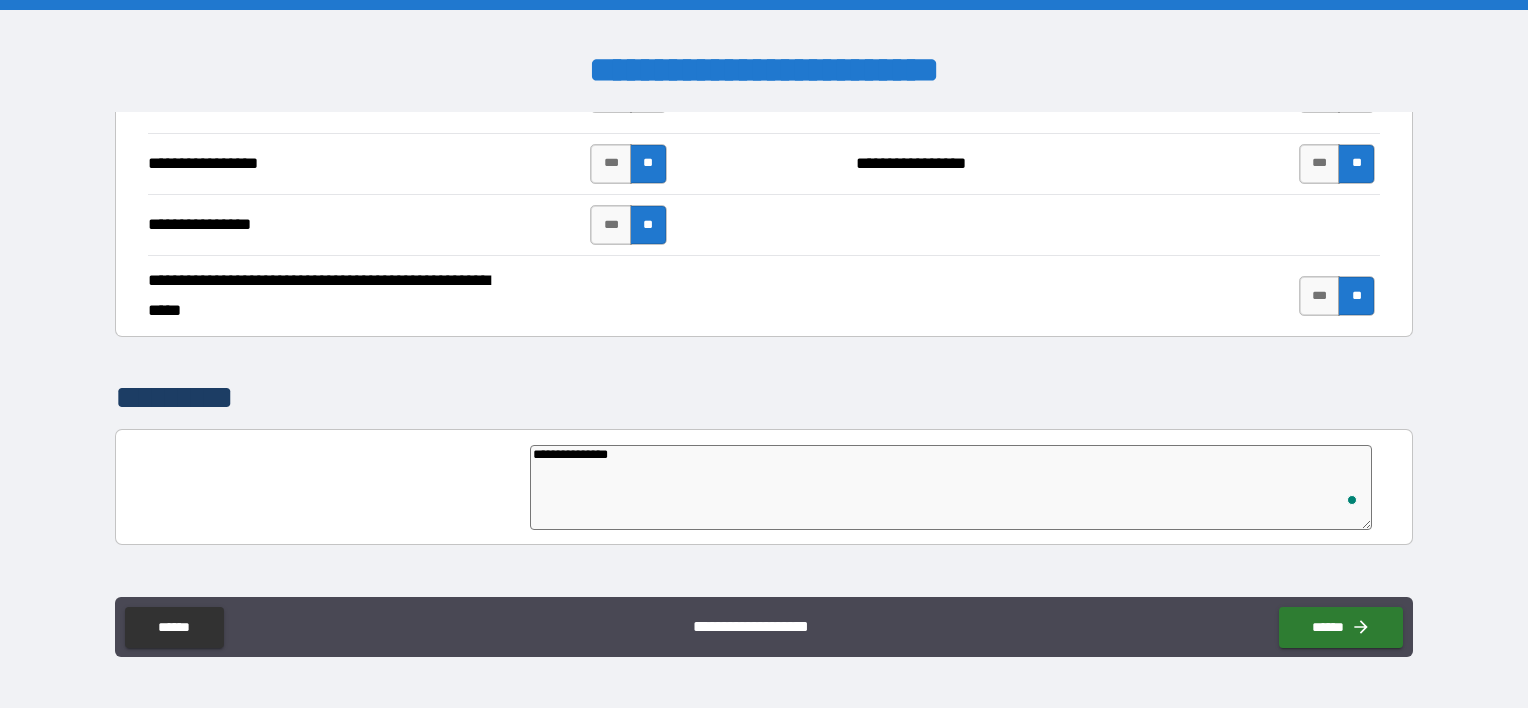 type on "*" 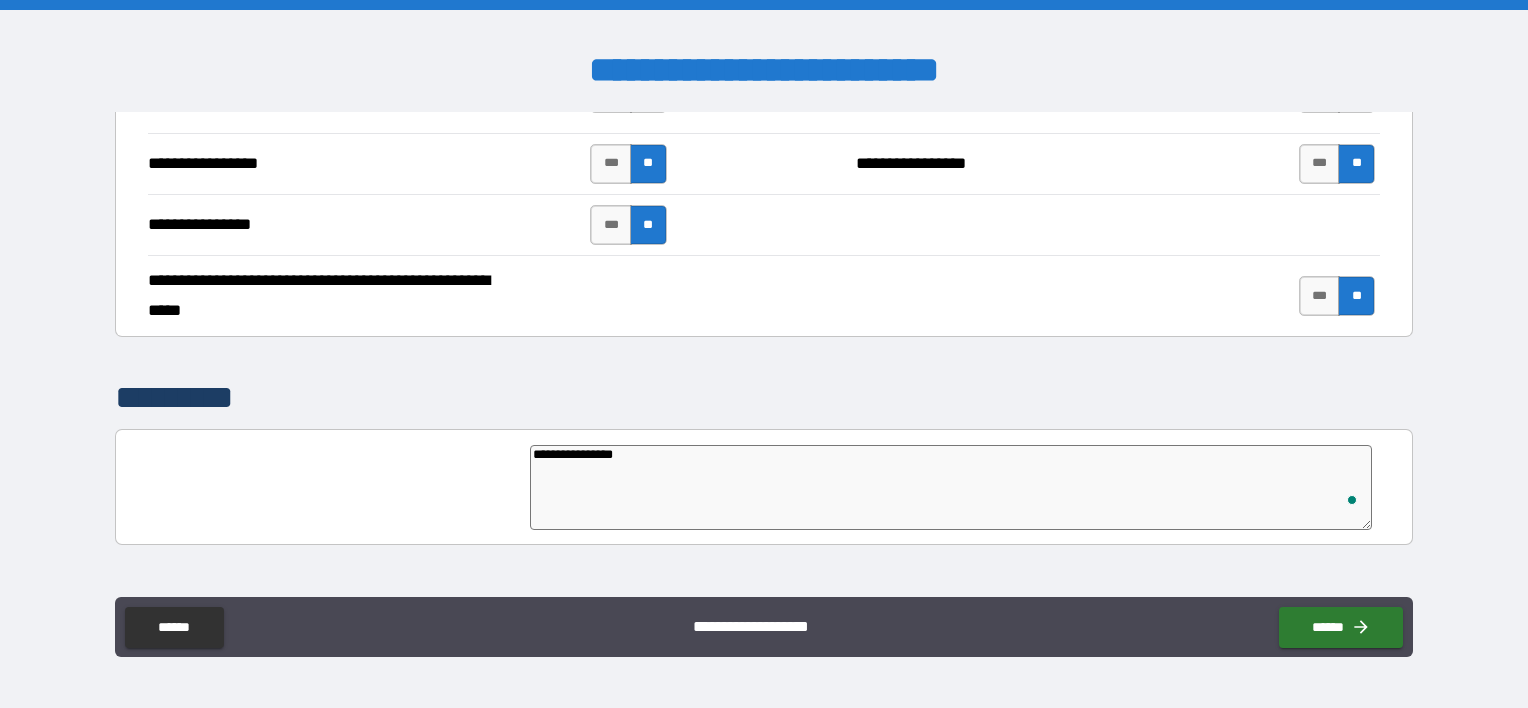 type on "*" 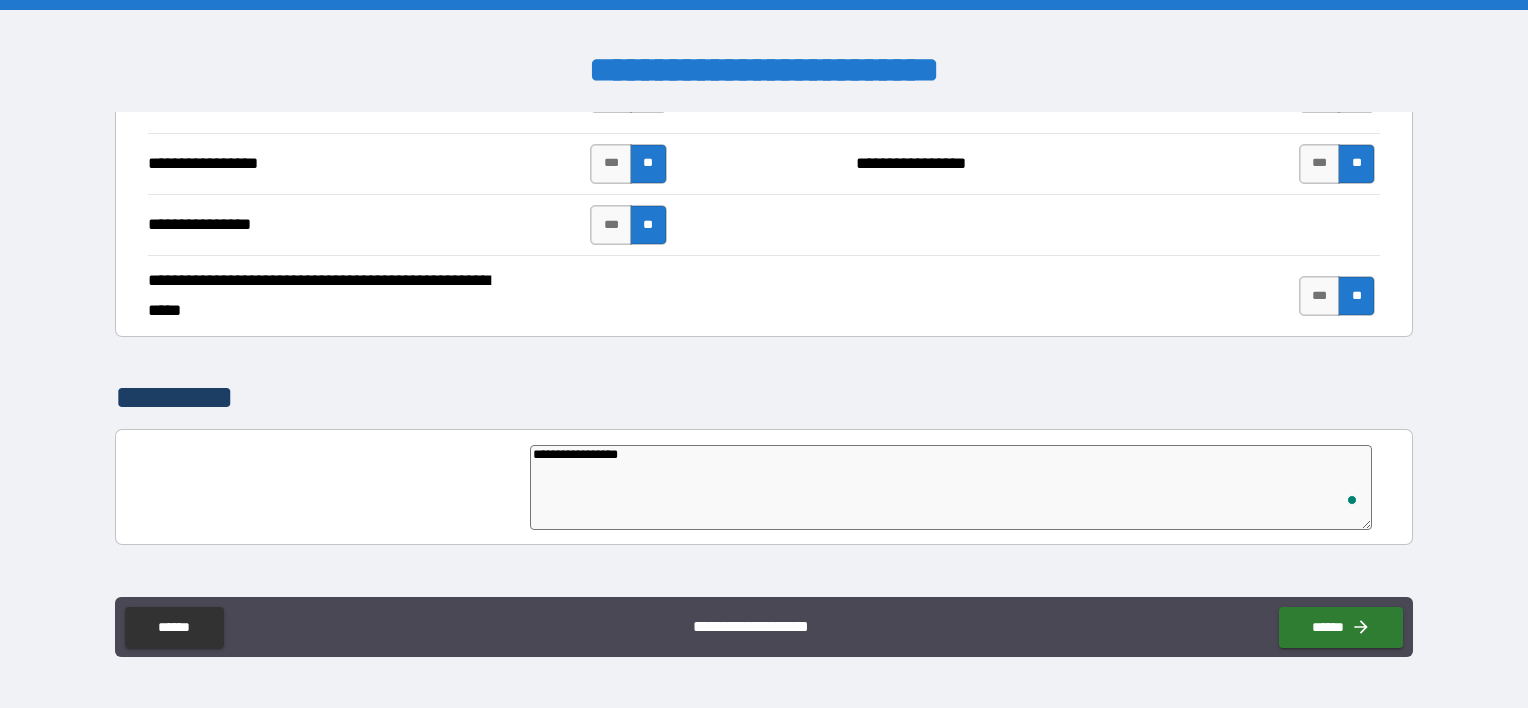 type on "**********" 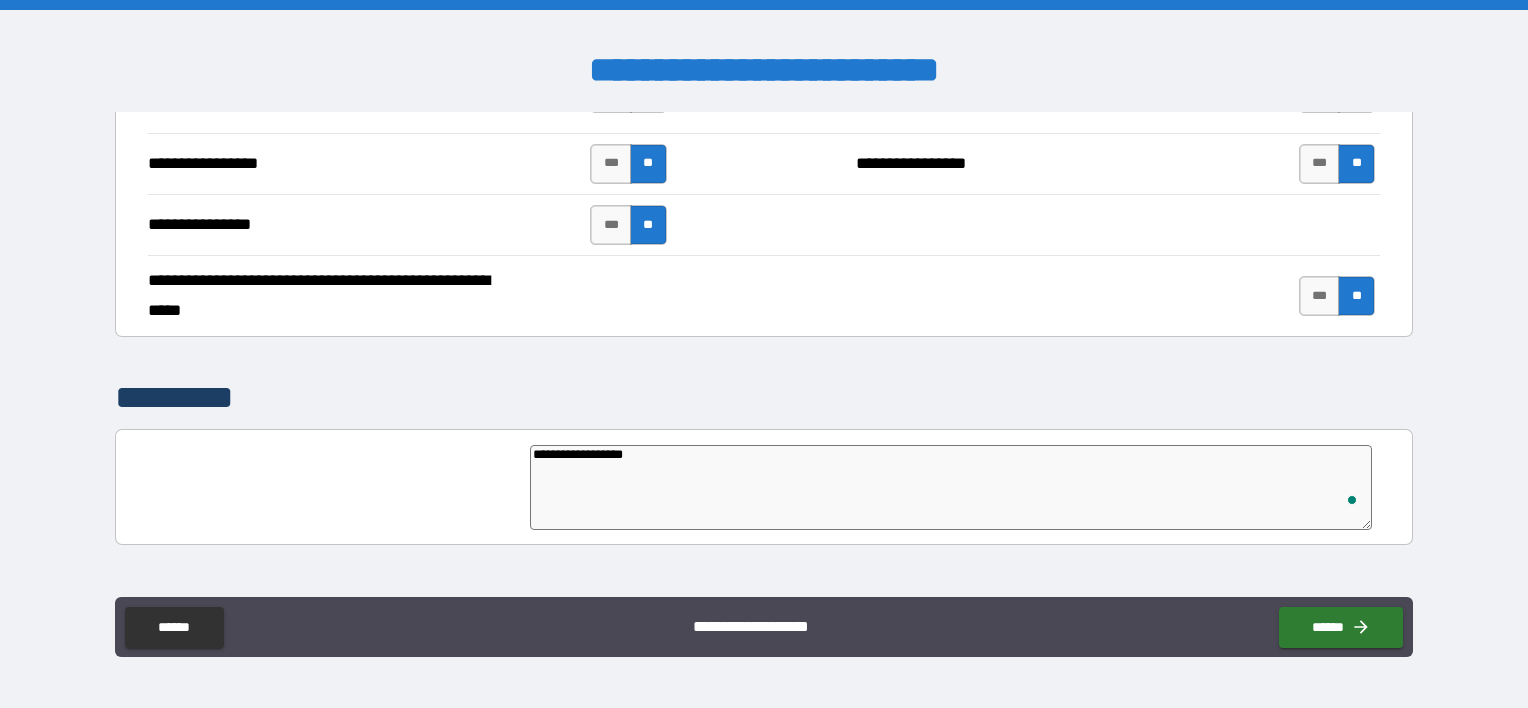 type on "*" 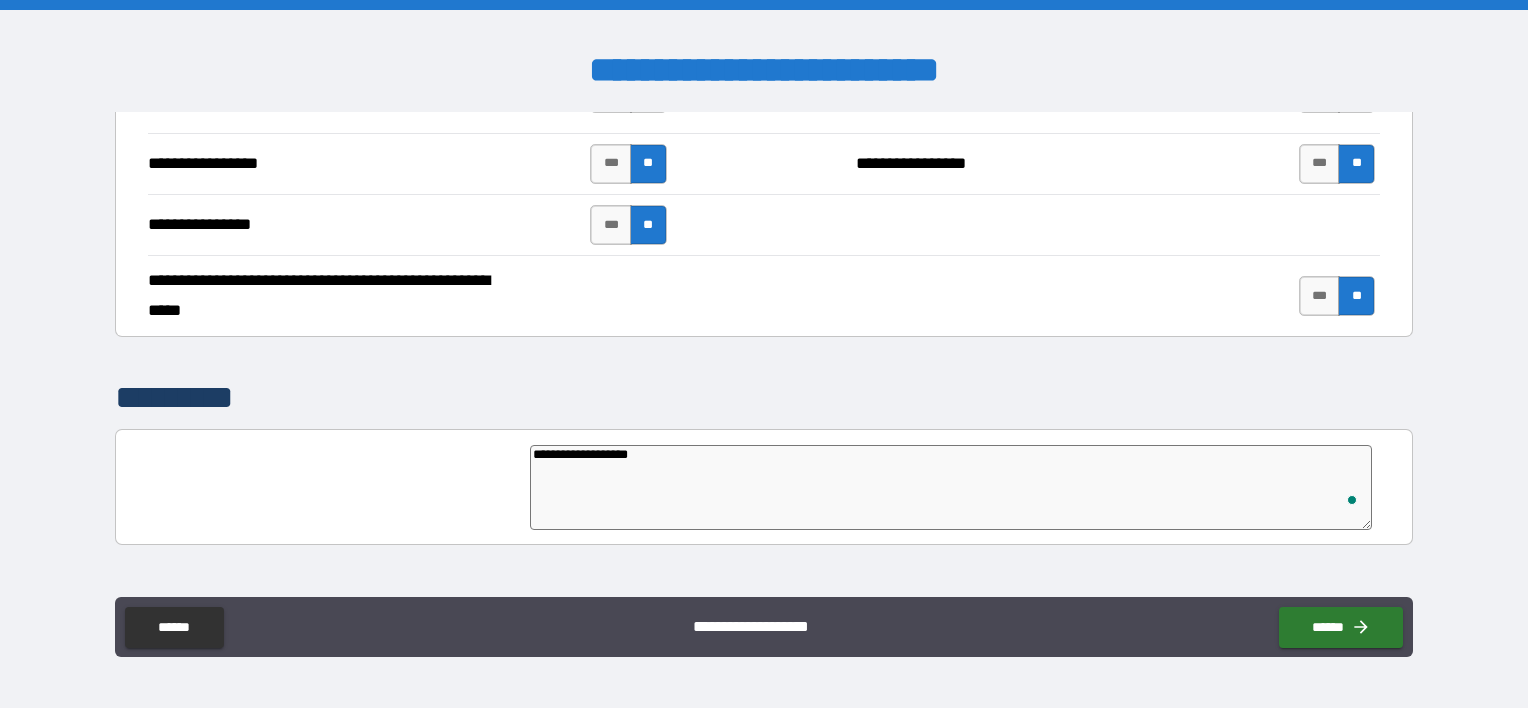 type on "*" 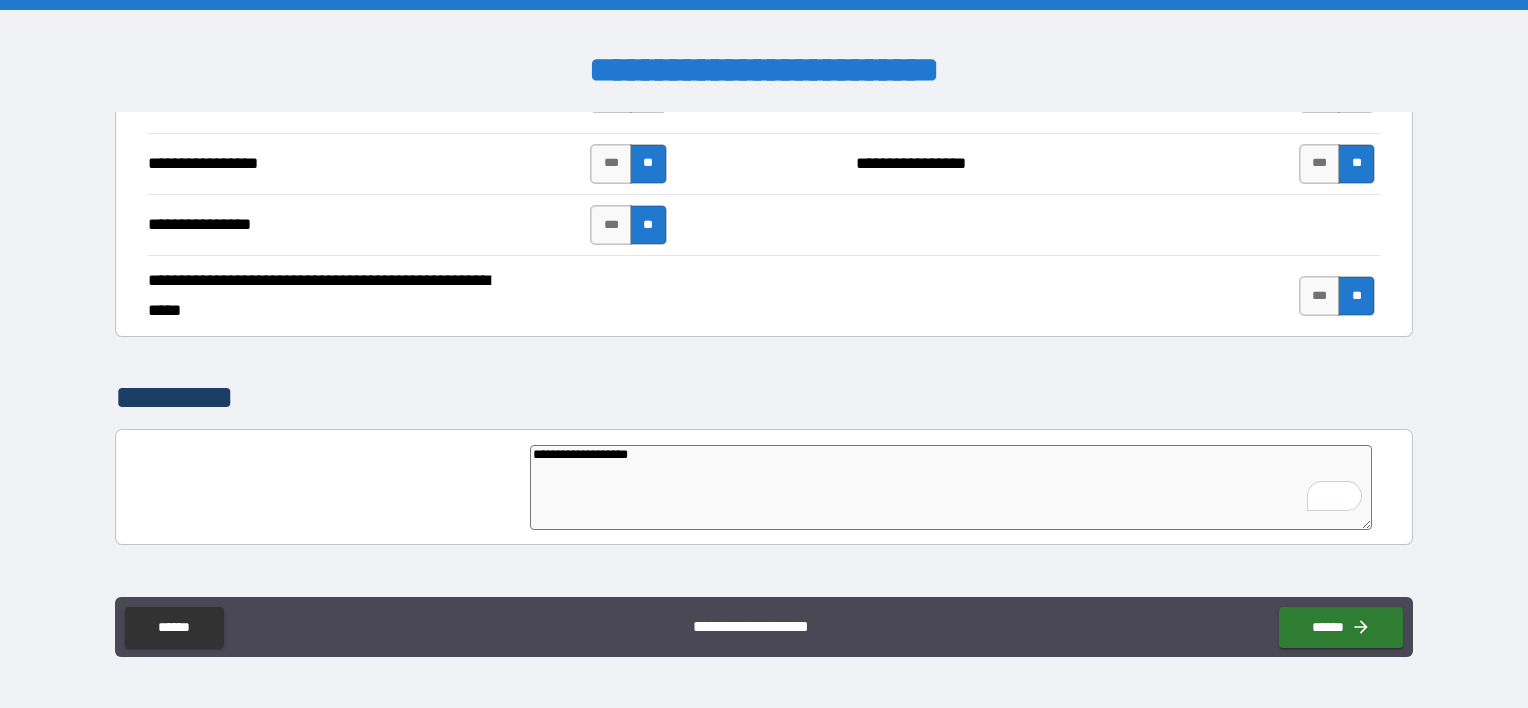 type on "**********" 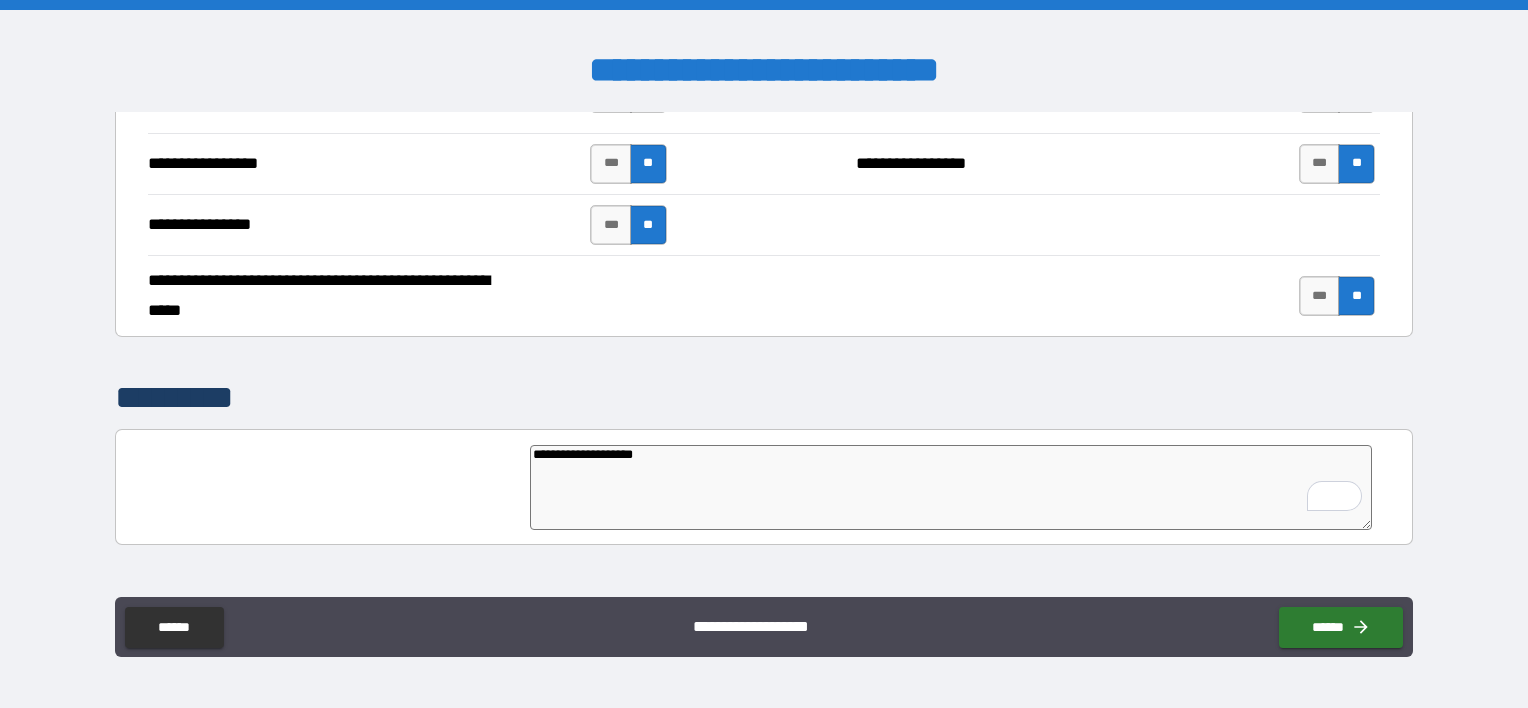 type on "*" 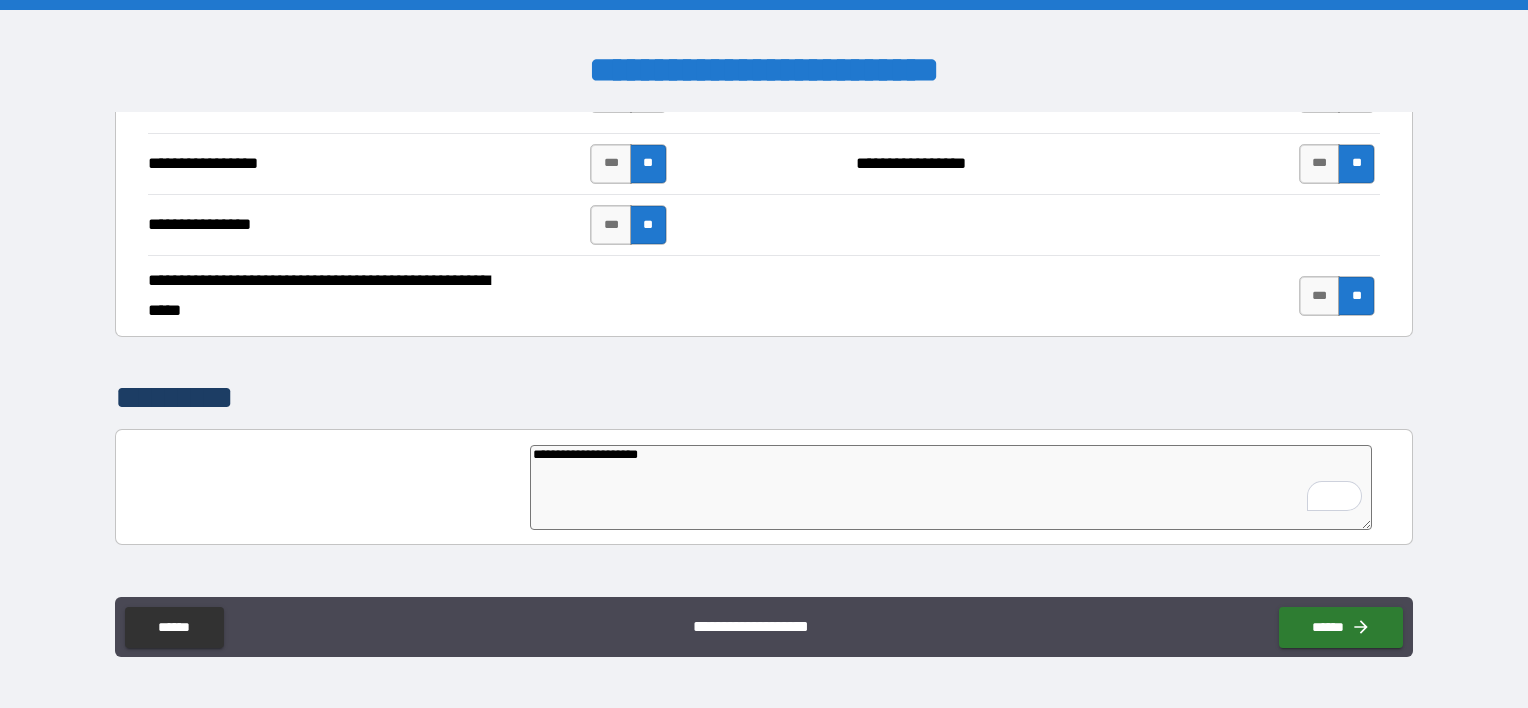 type on "*" 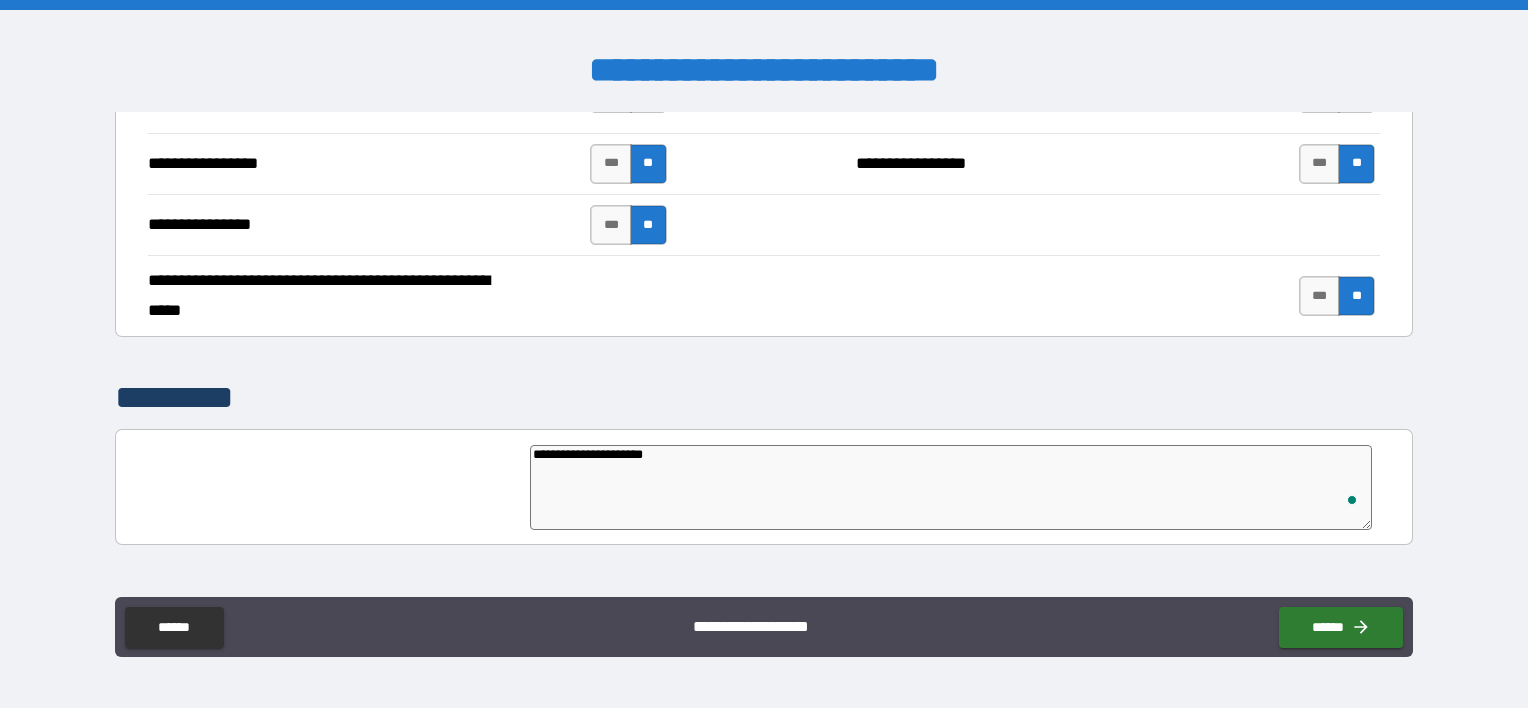 type on "*" 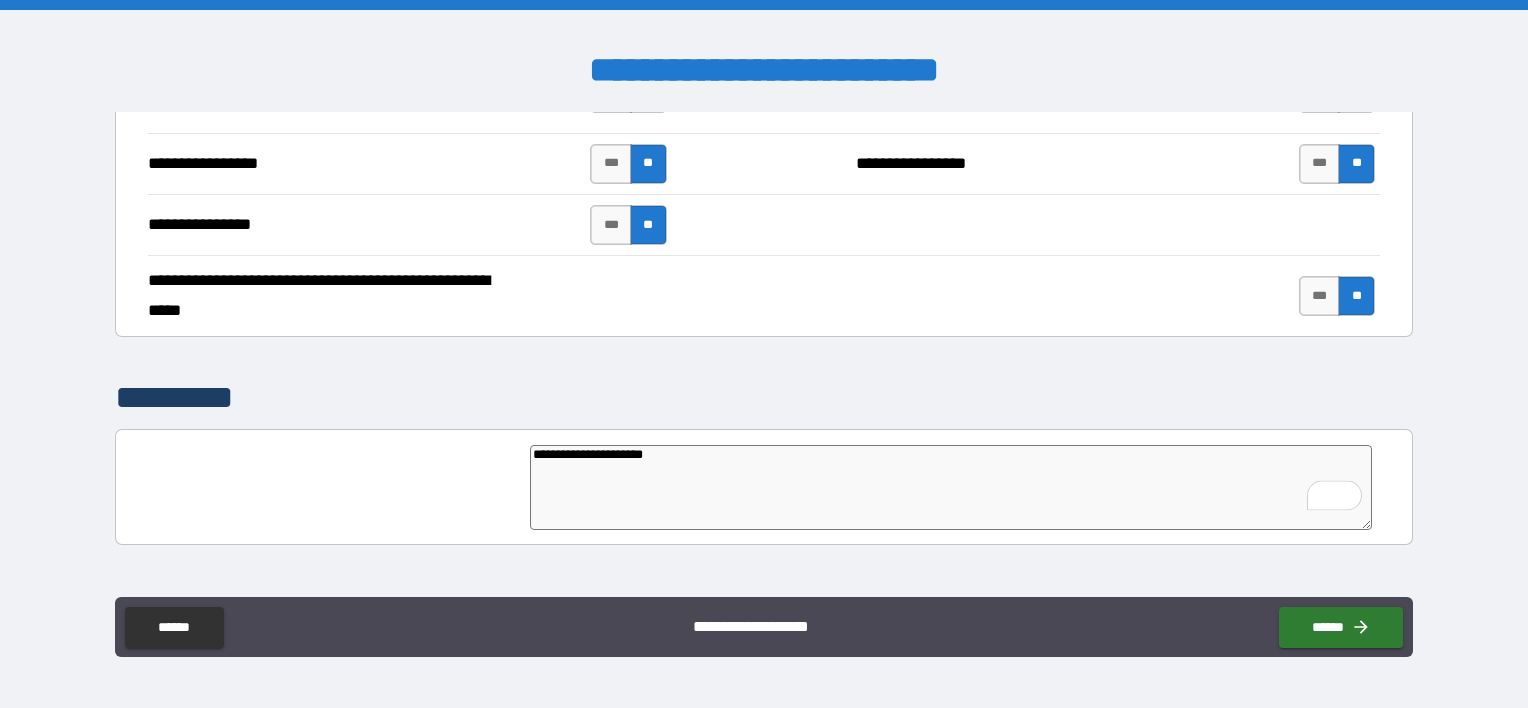 type on "**********" 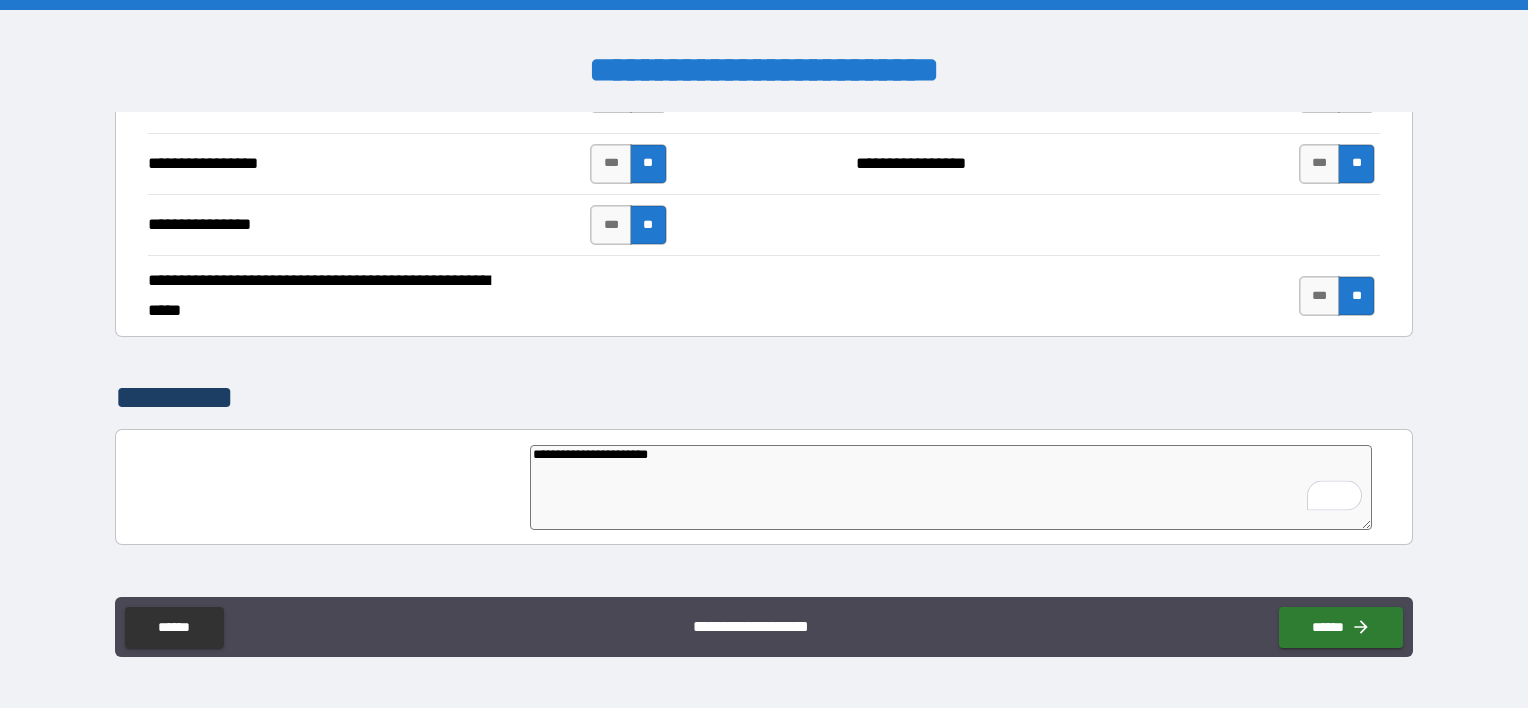 type on "**********" 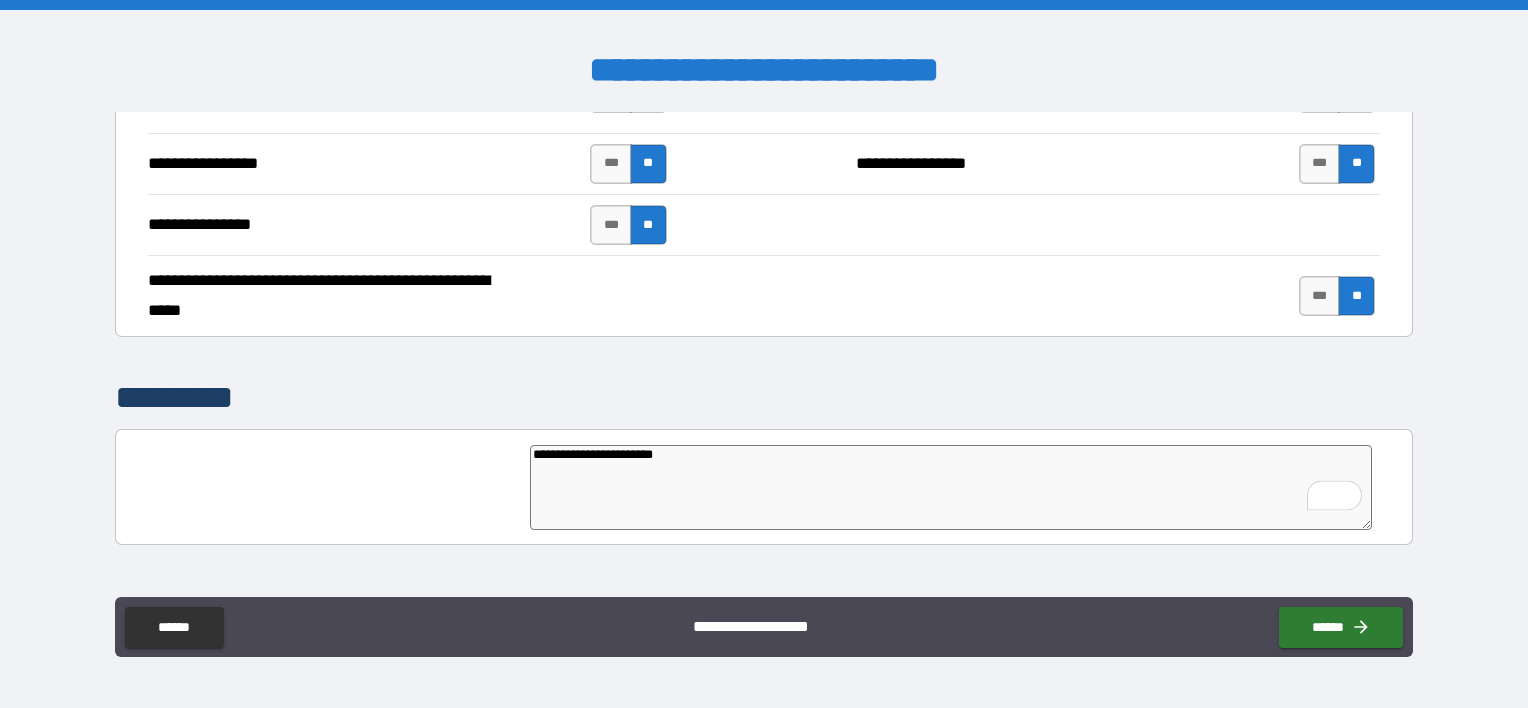 type on "**********" 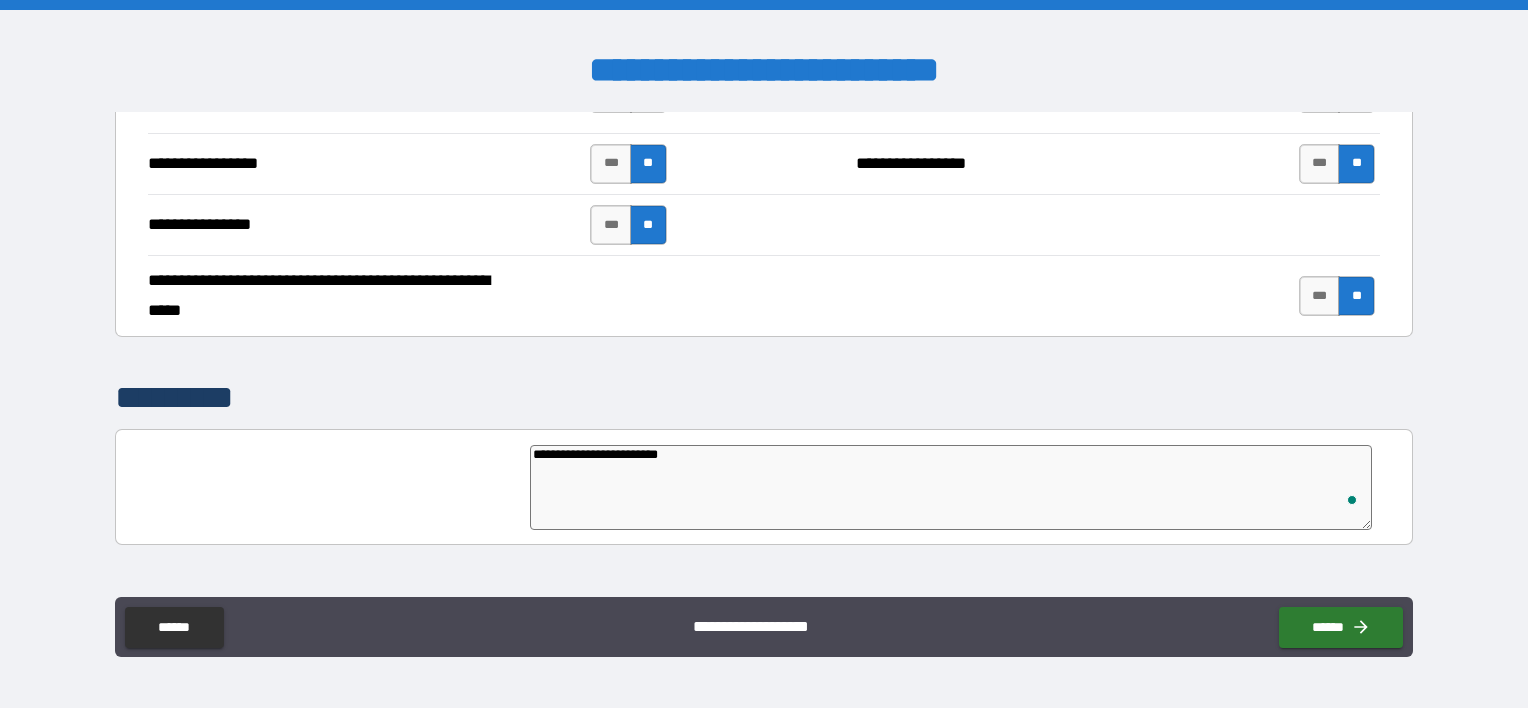 type on "**********" 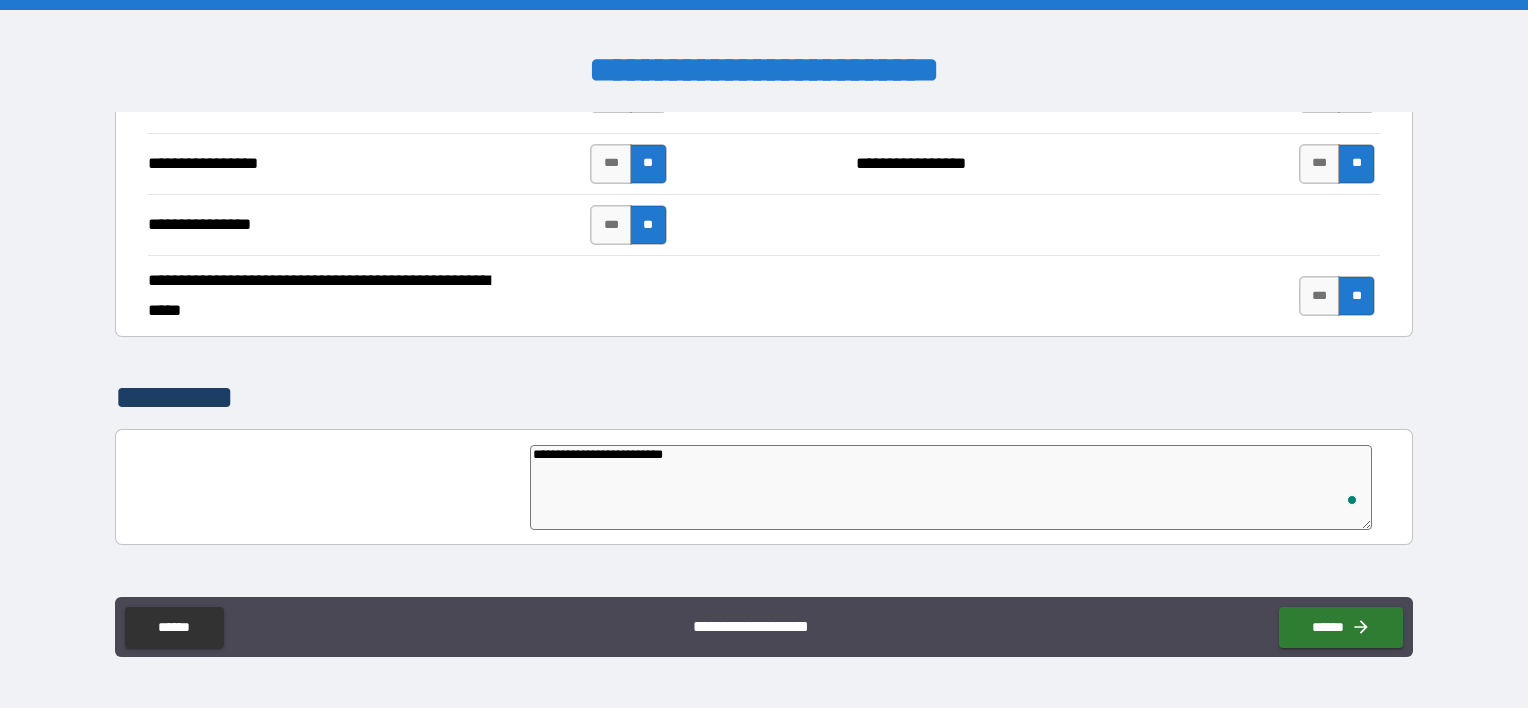 type on "*" 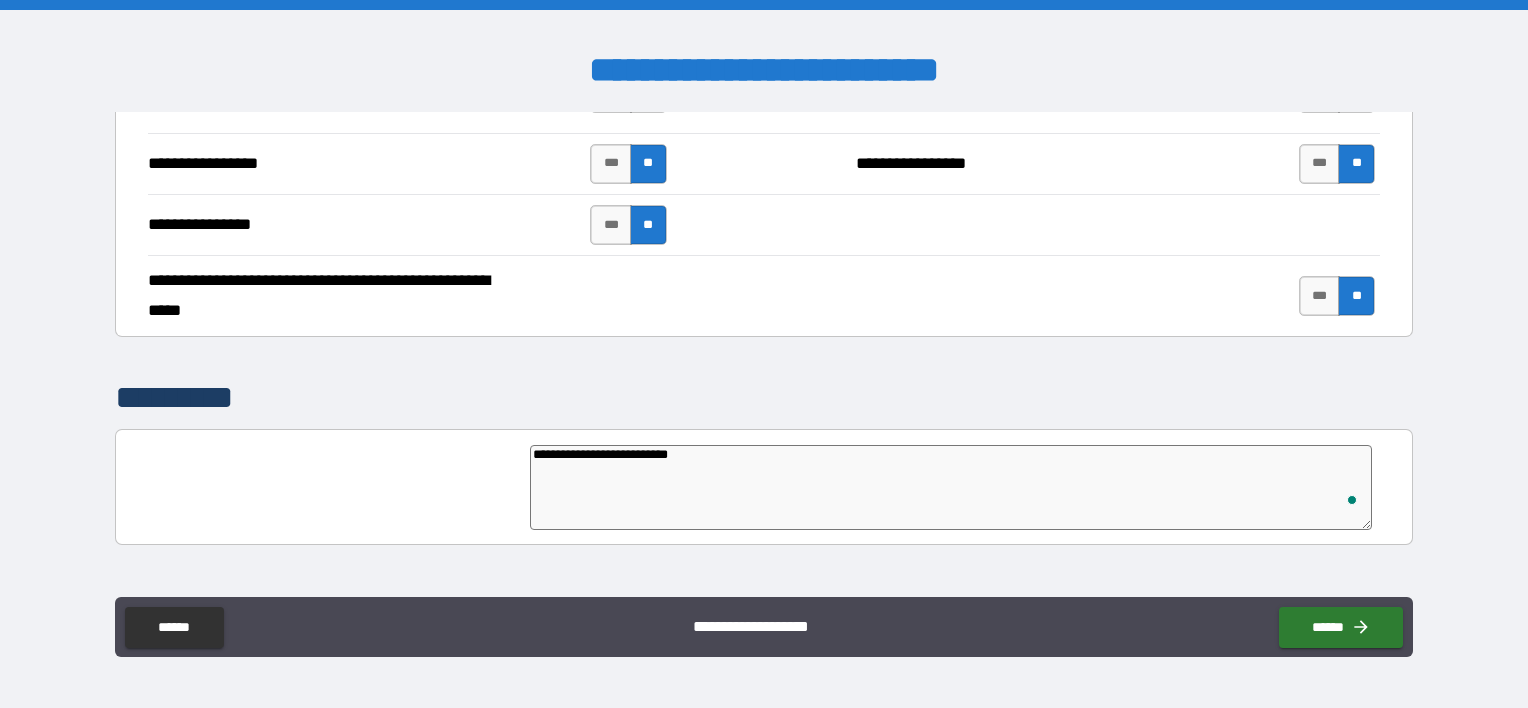 type on "*" 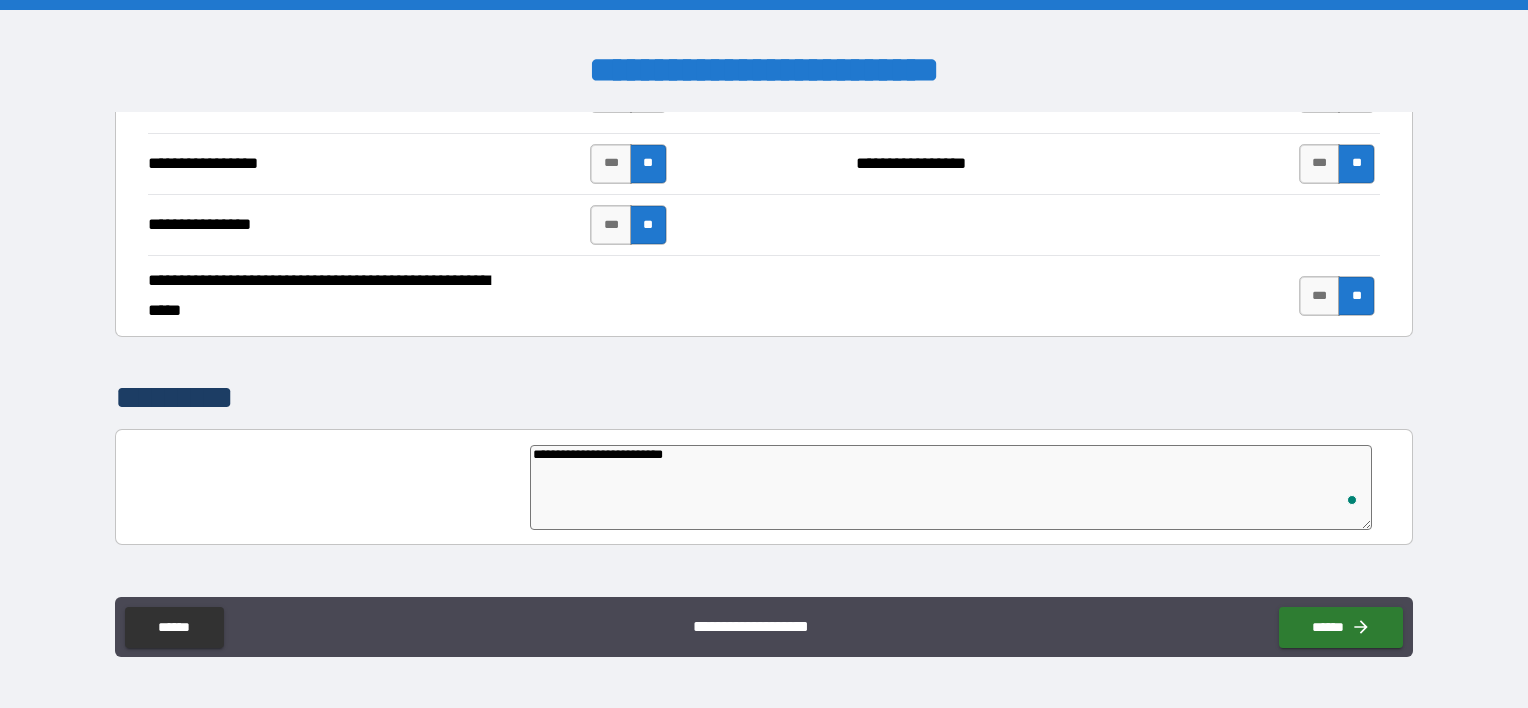 type on "**********" 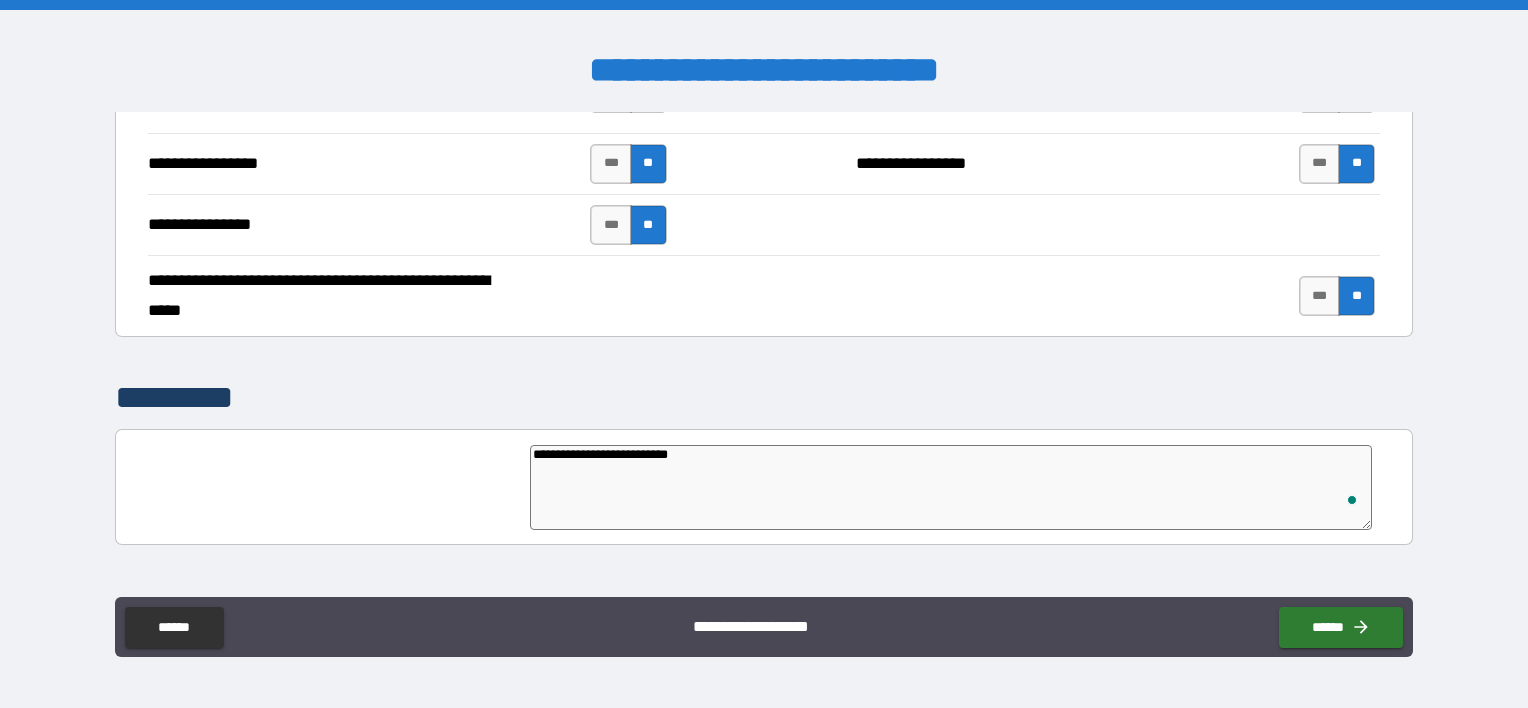 type on "**********" 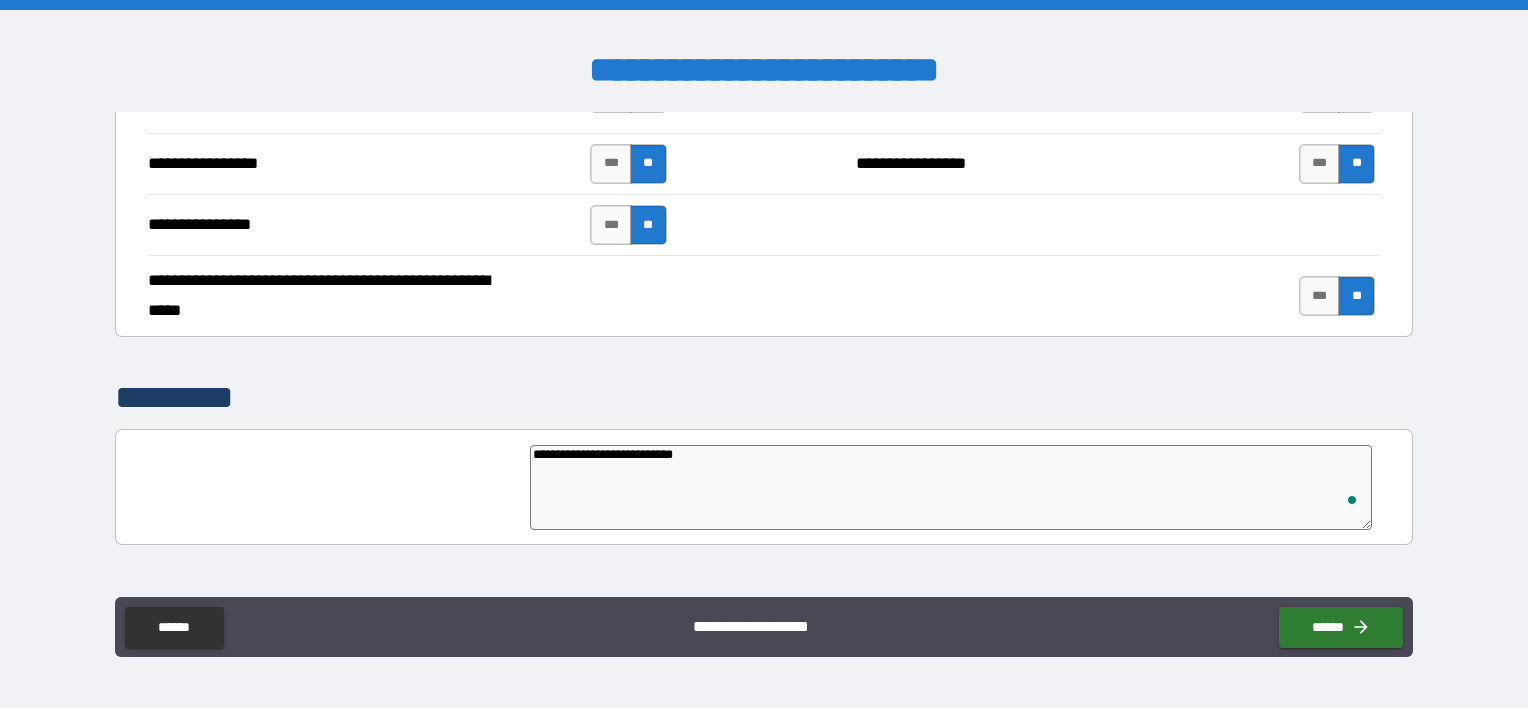 type on "*" 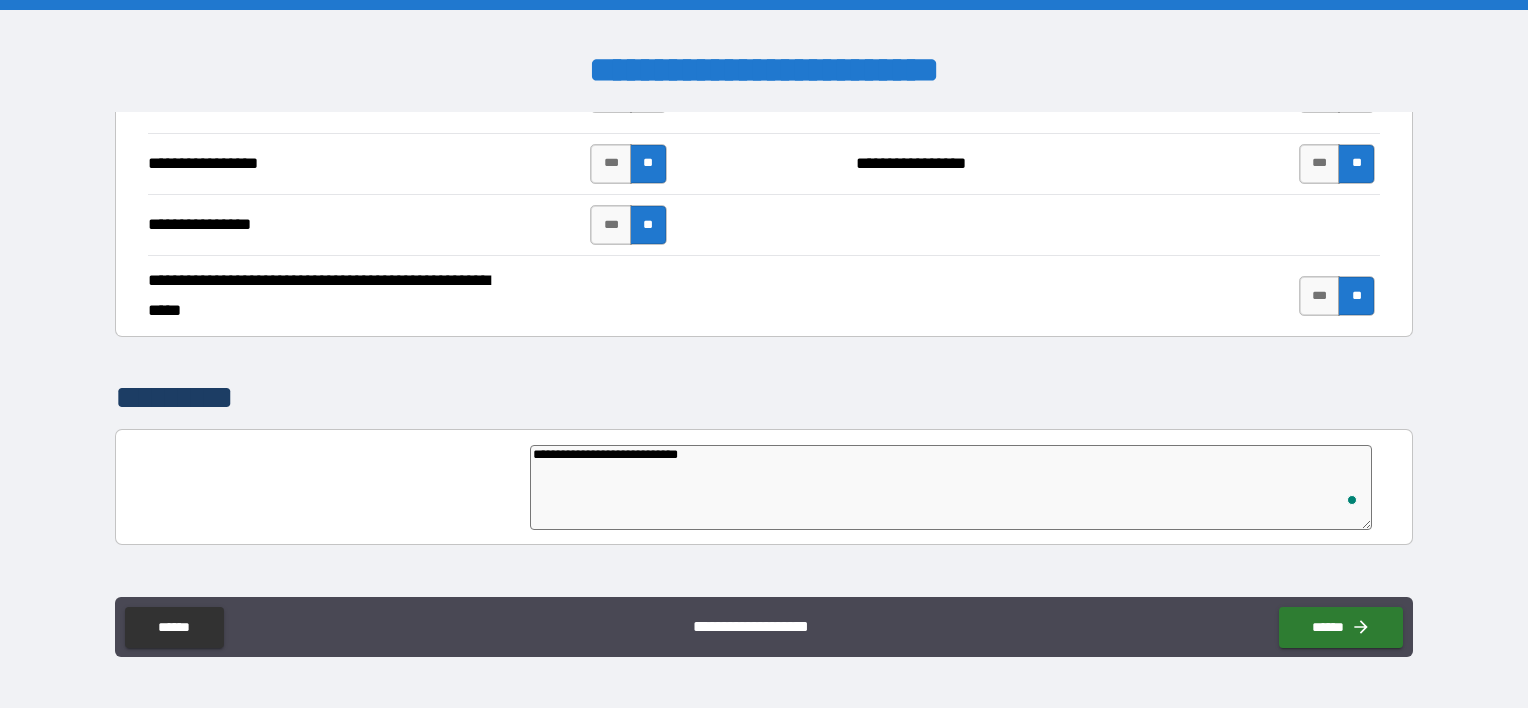 type on "**********" 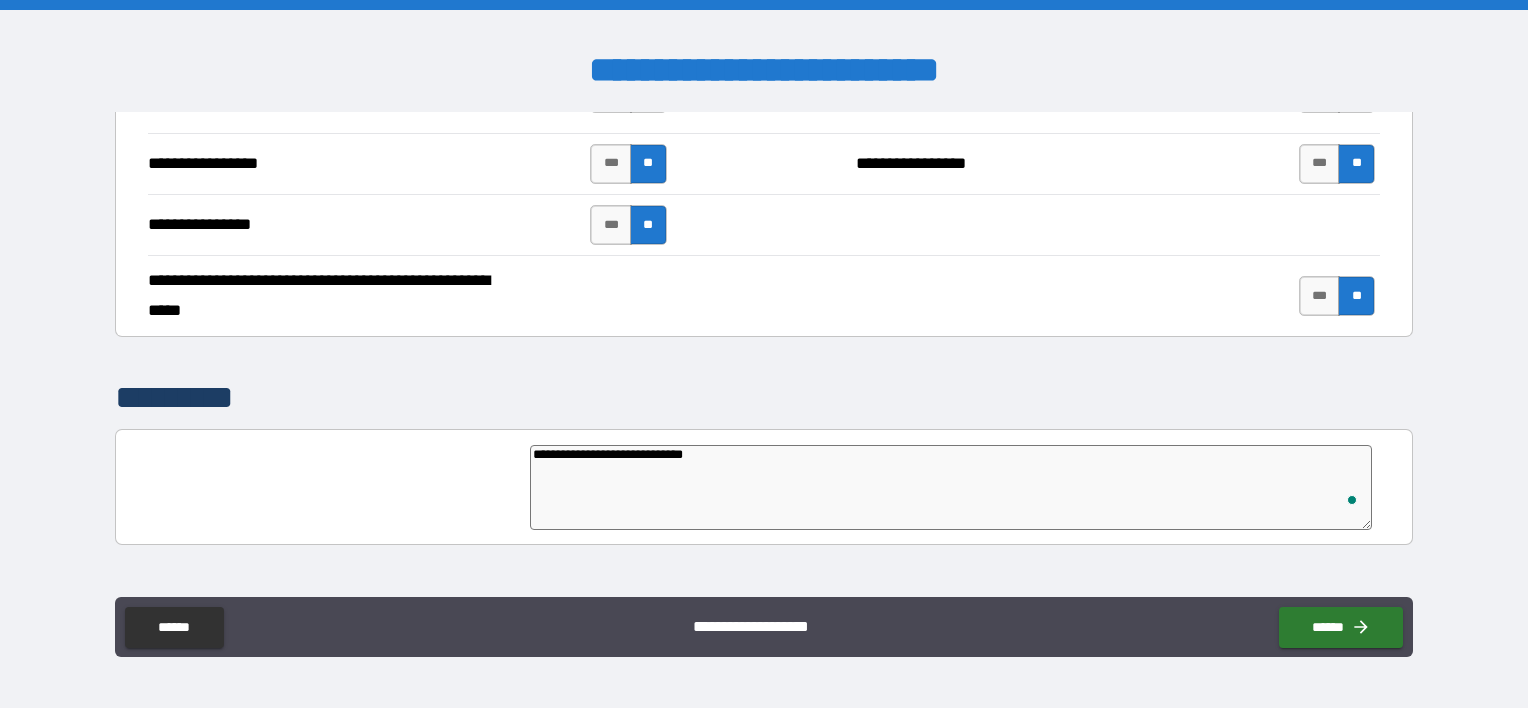 type on "*" 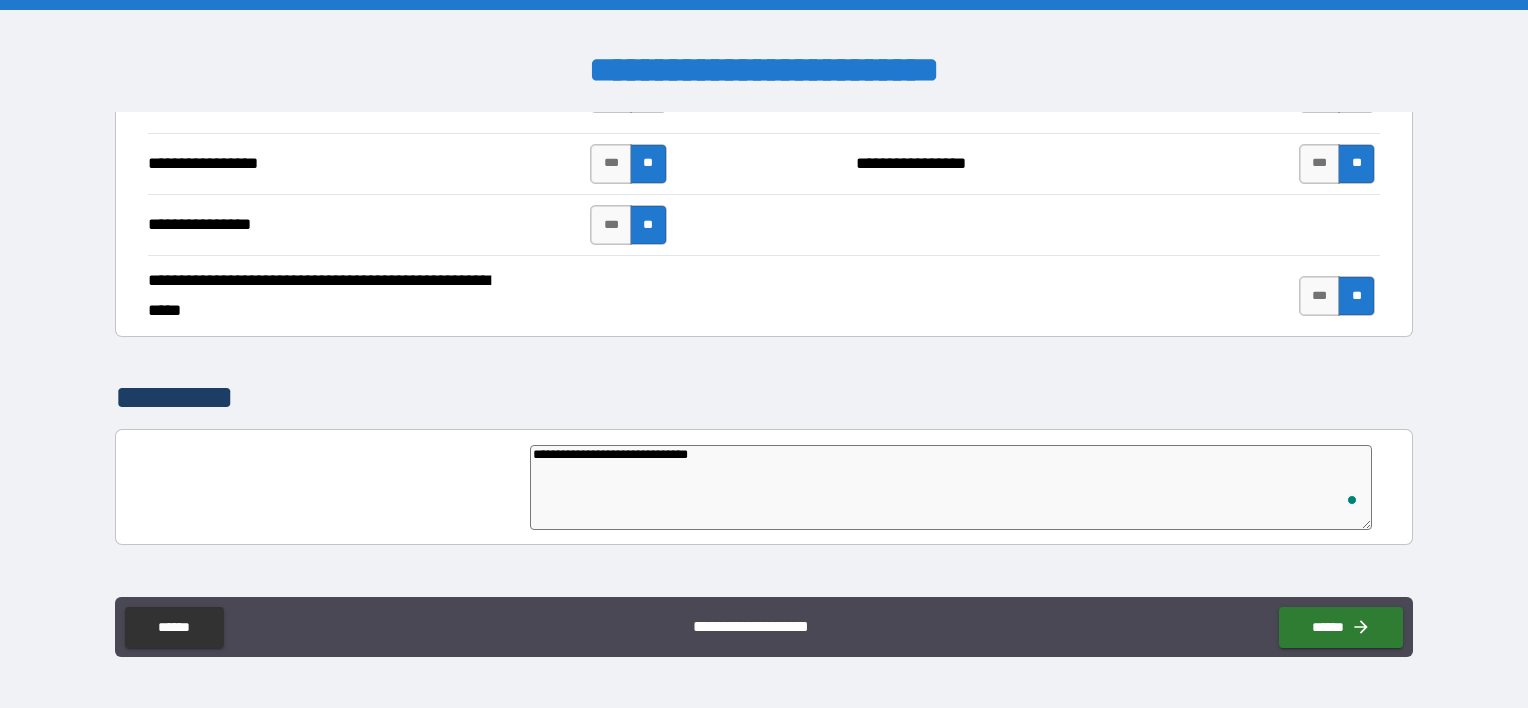 type on "*" 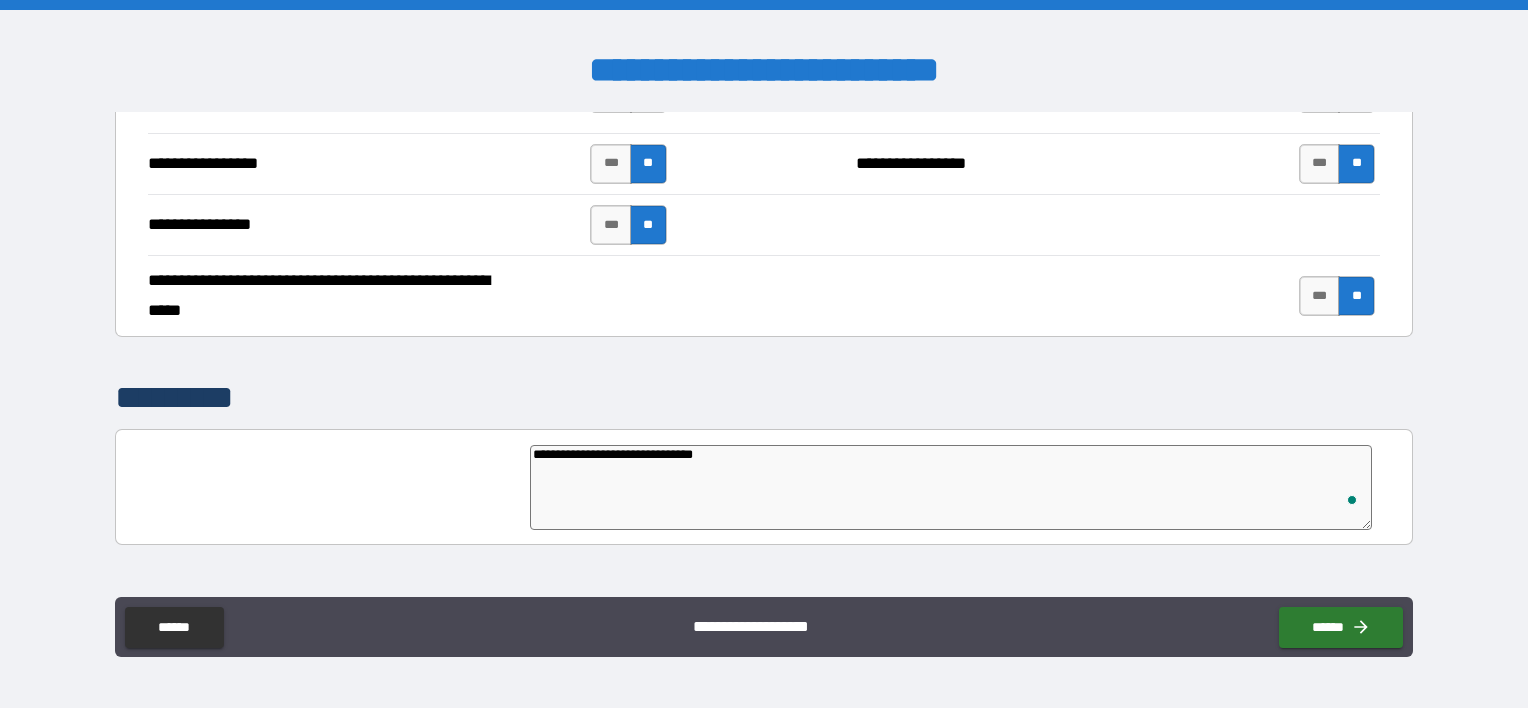 type on "**********" 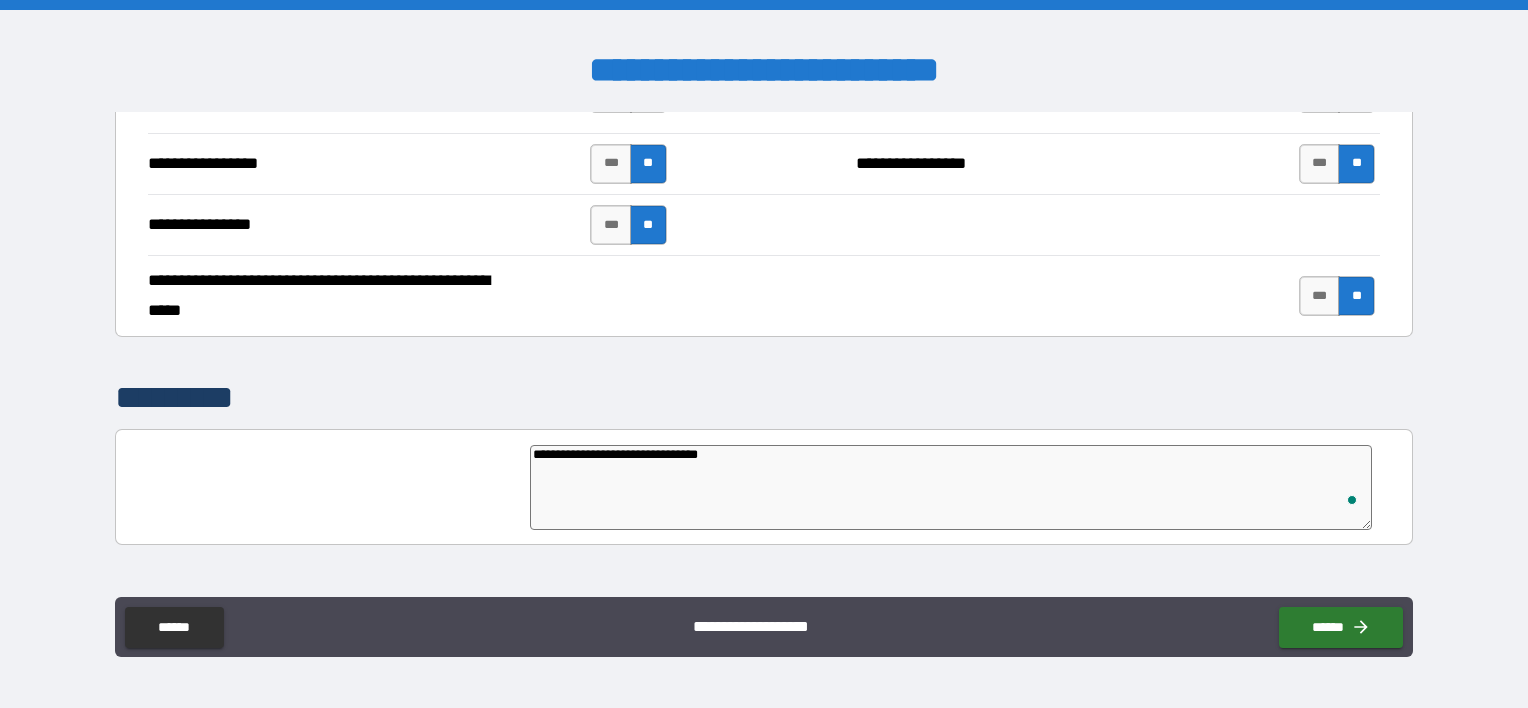 type on "*" 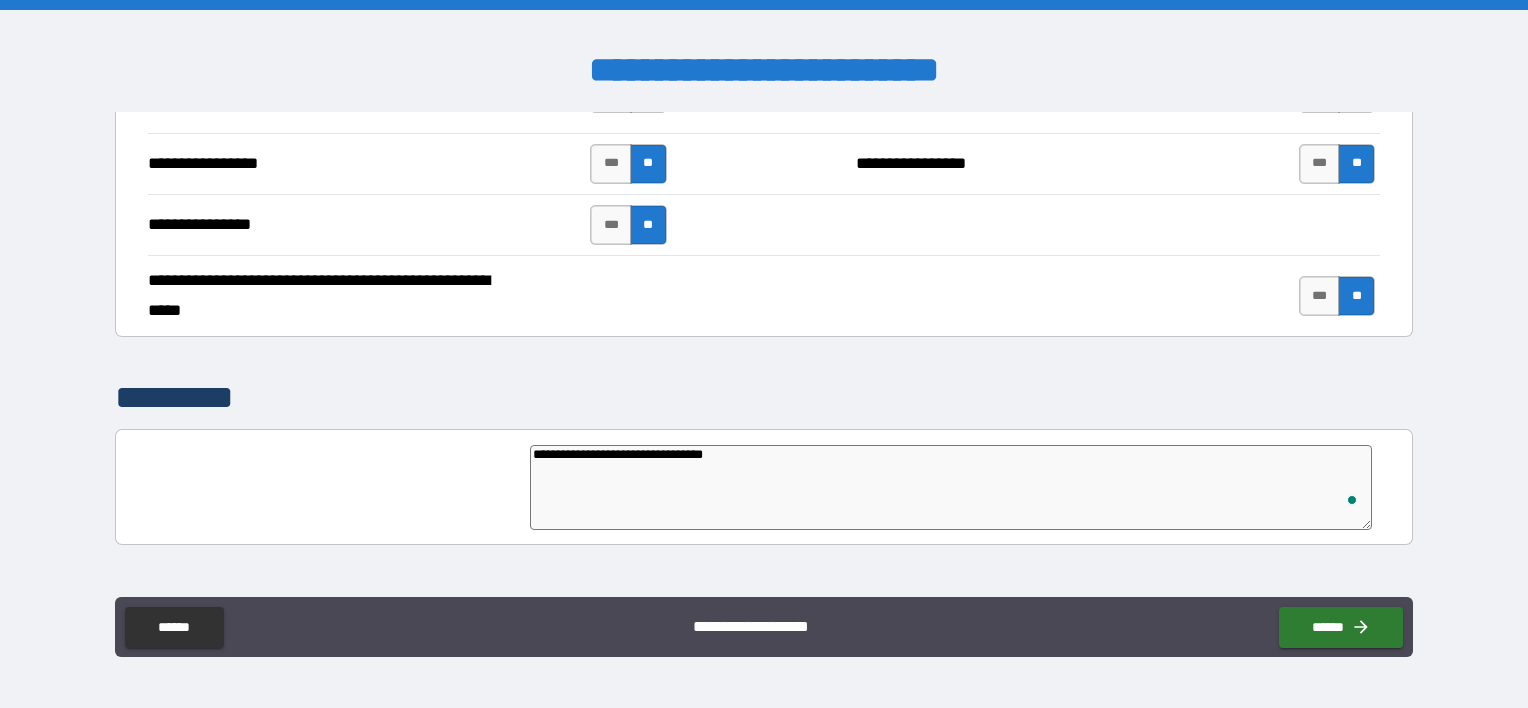 type on "**********" 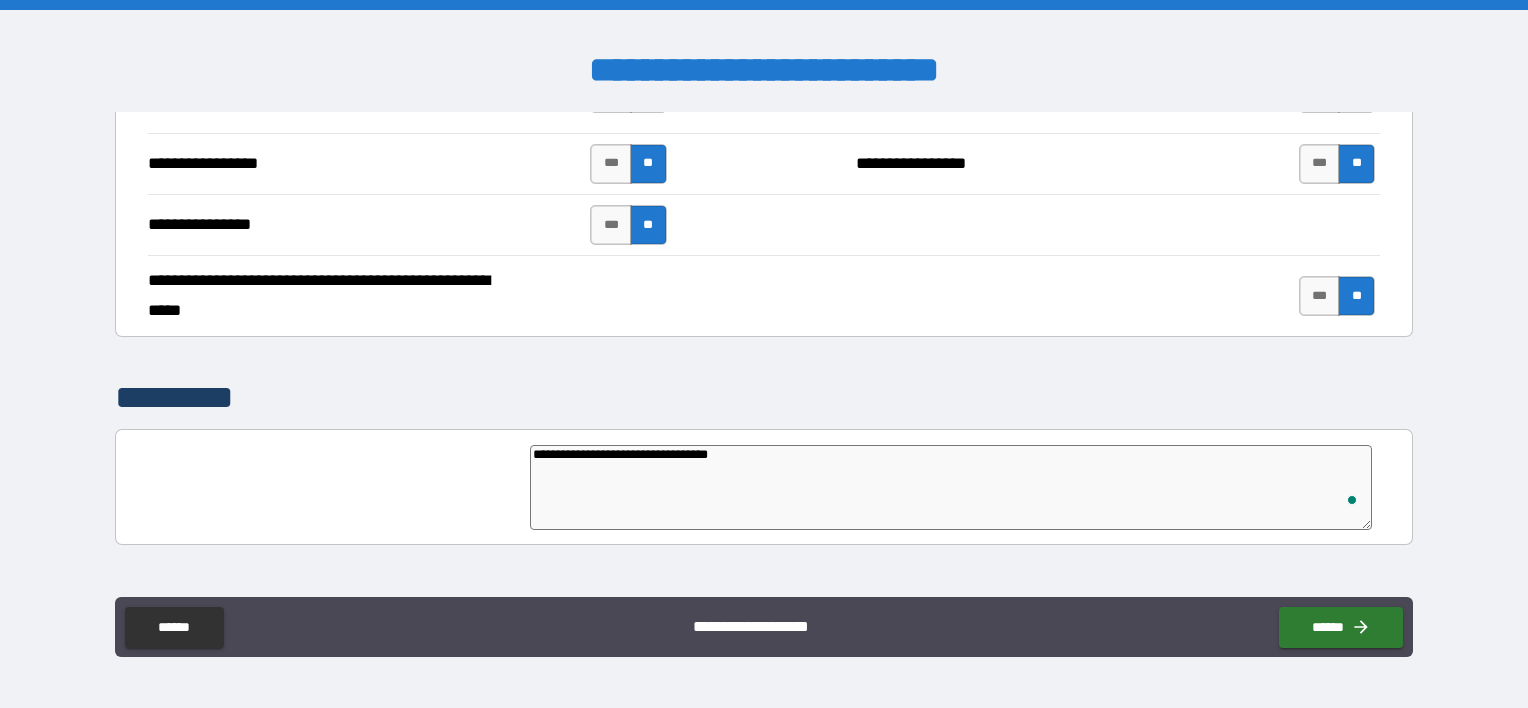 type on "*" 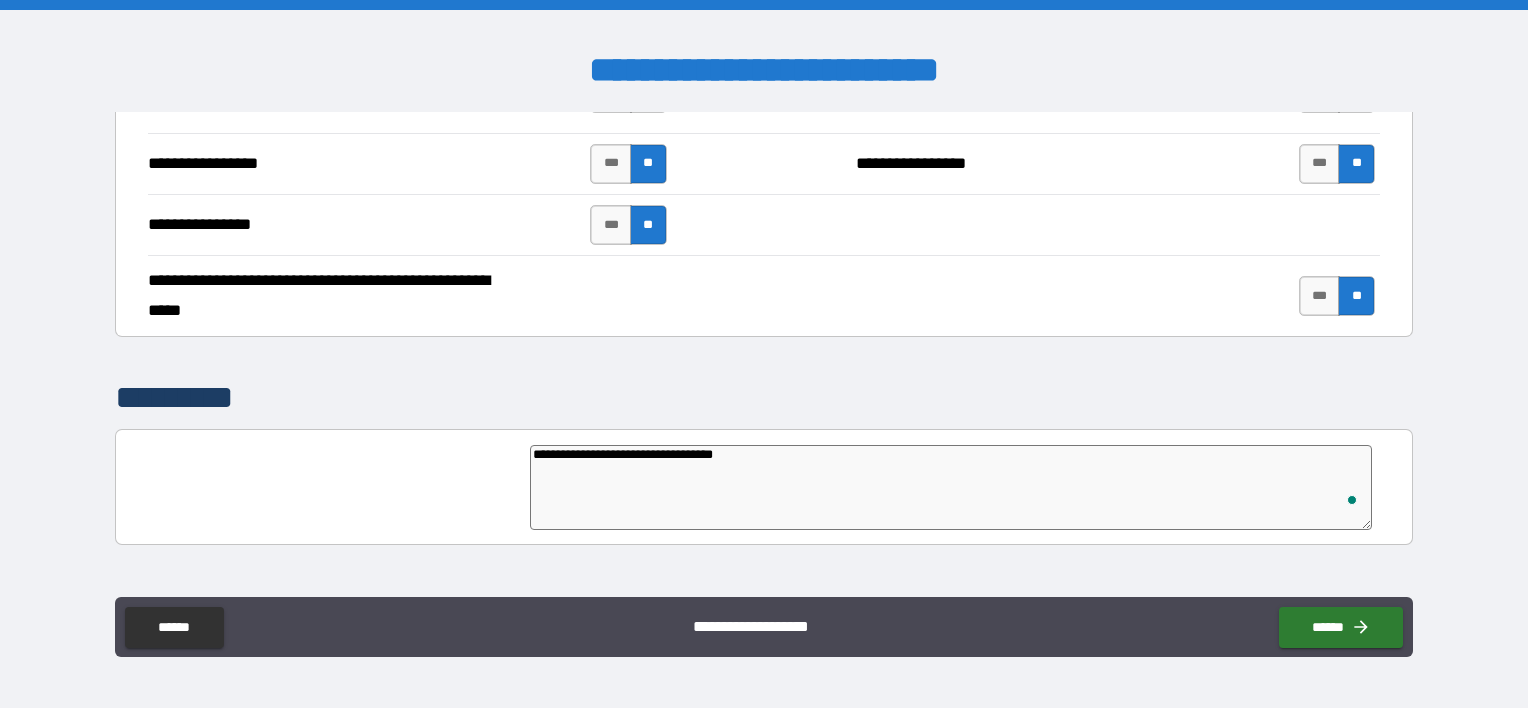type on "**********" 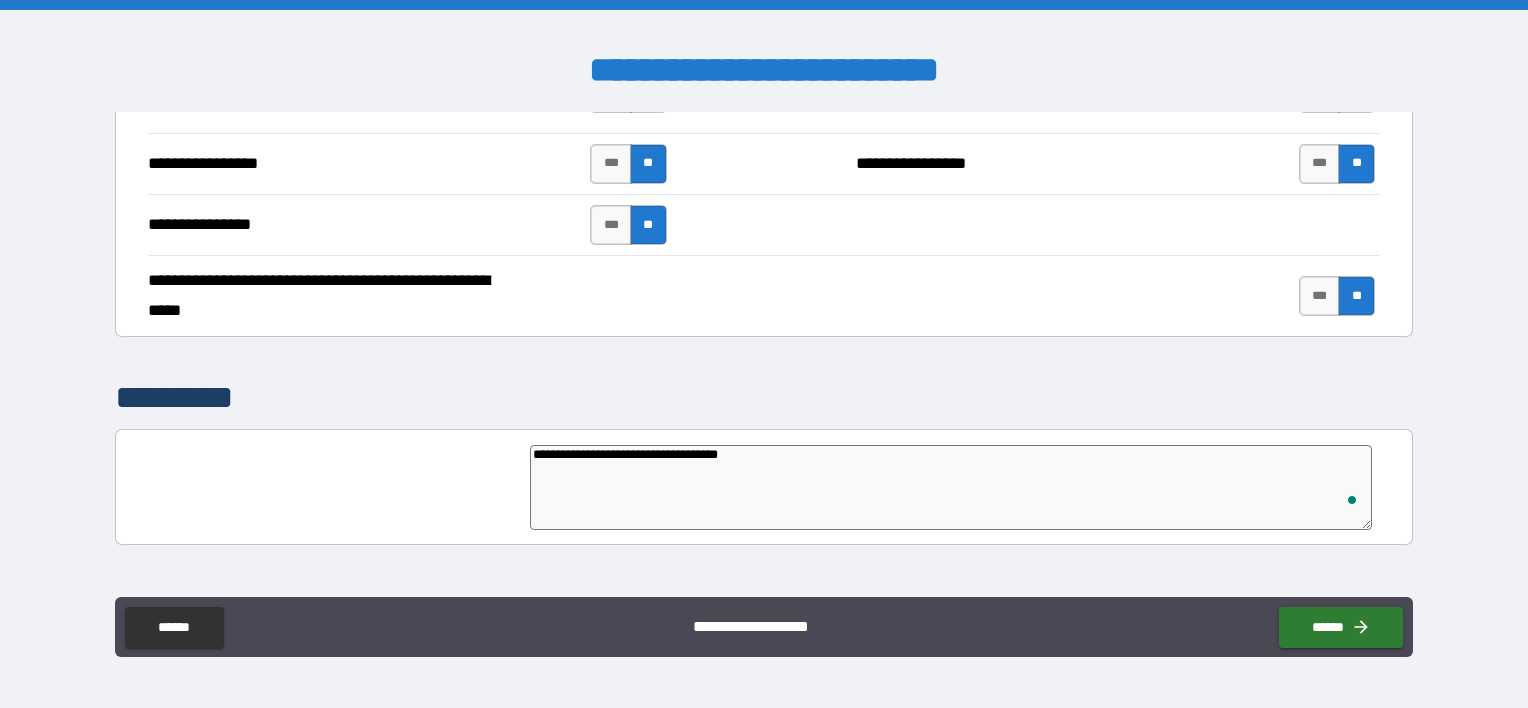 type on "*" 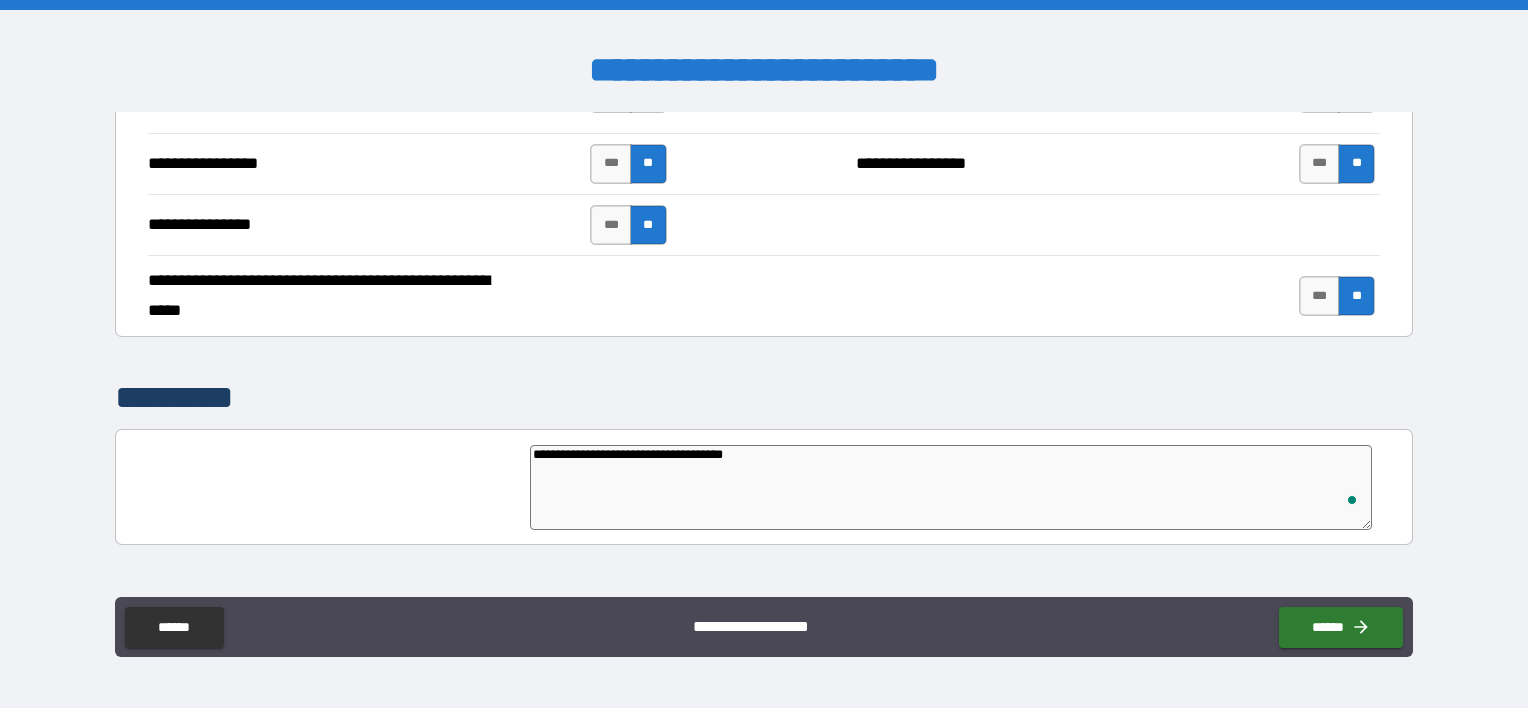 type on "*" 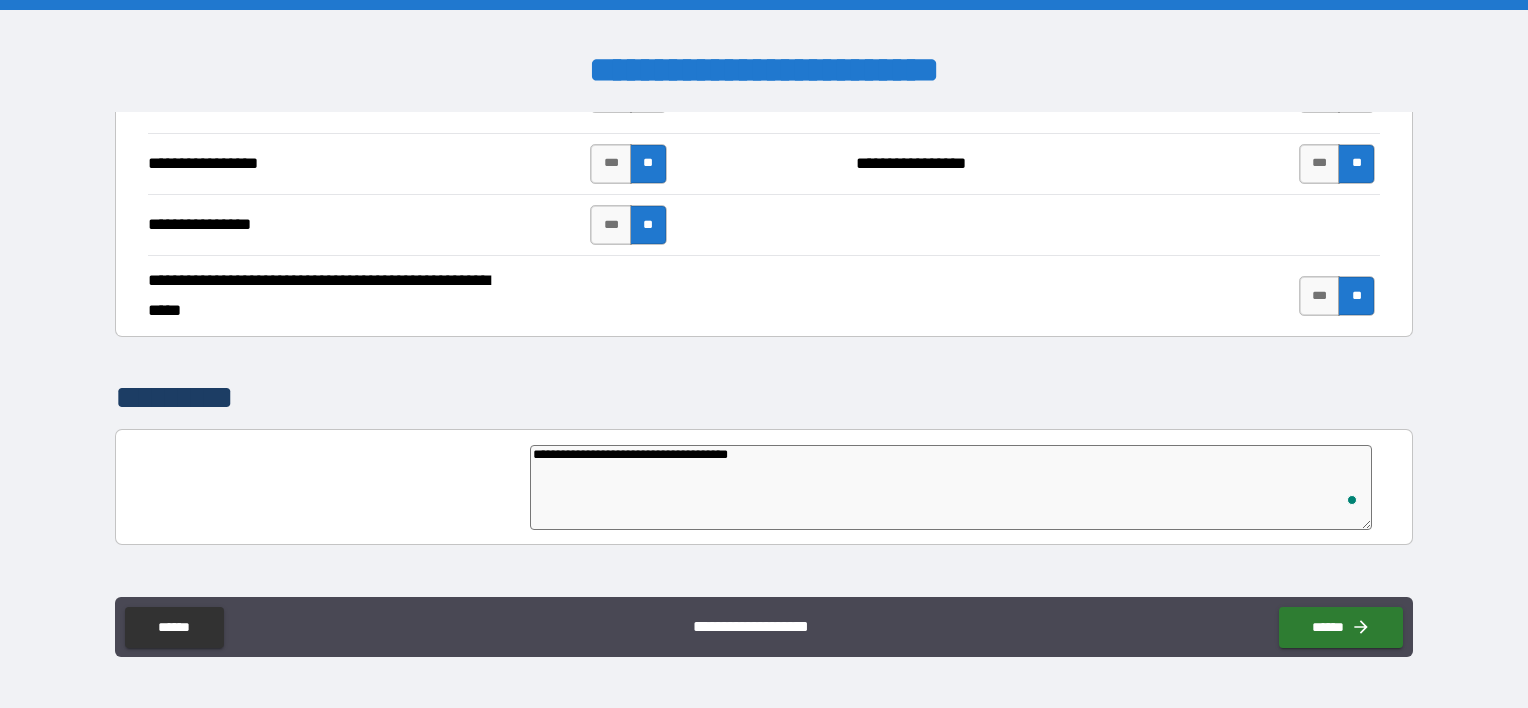 type on "*" 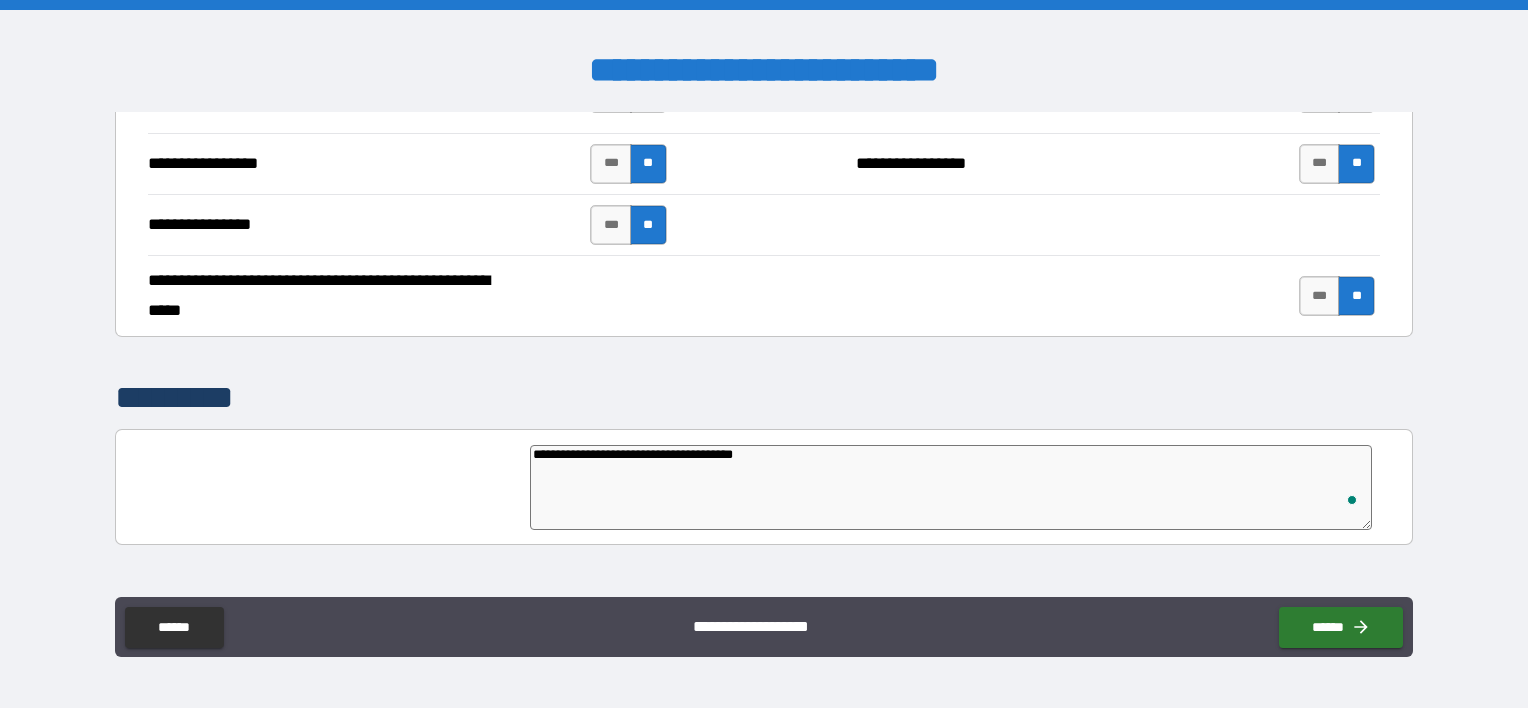 type on "**********" 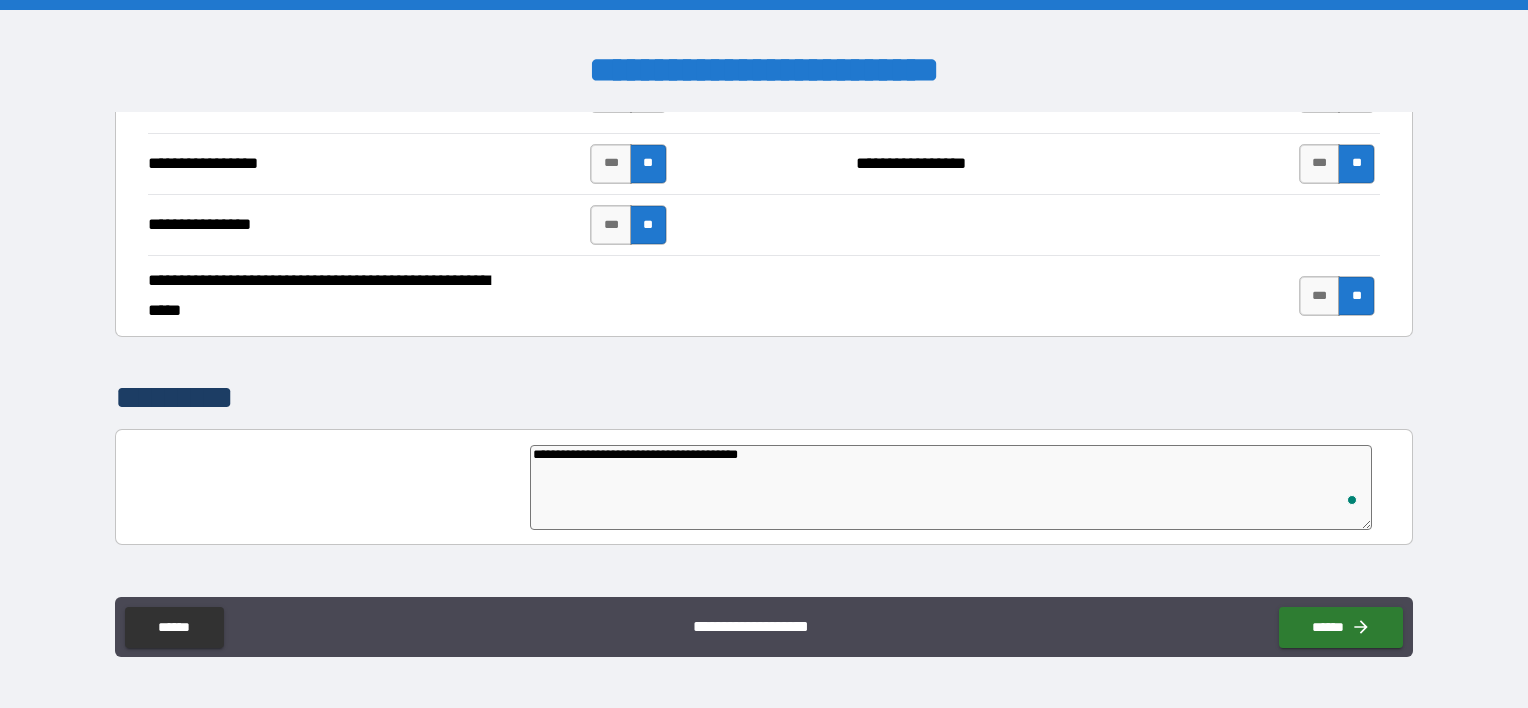 type on "*" 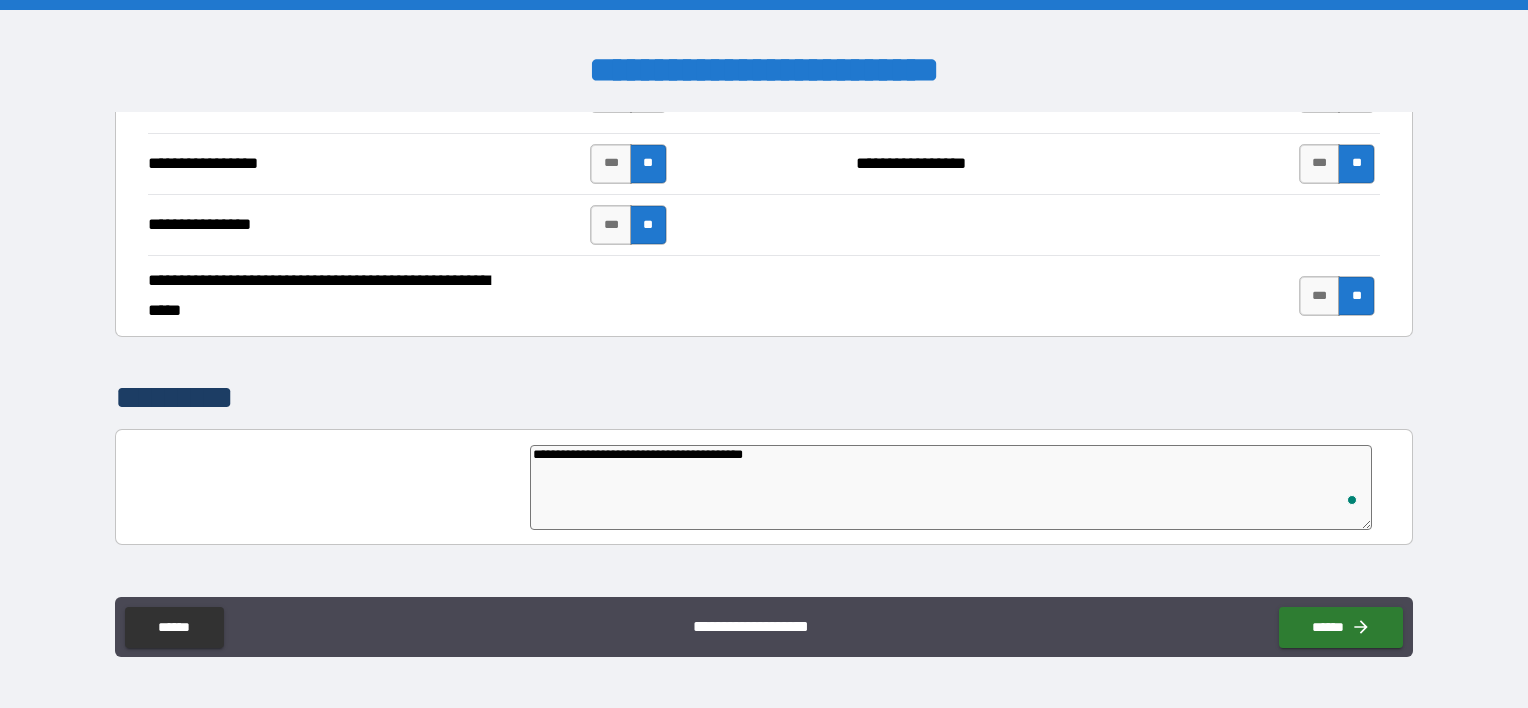 type on "**********" 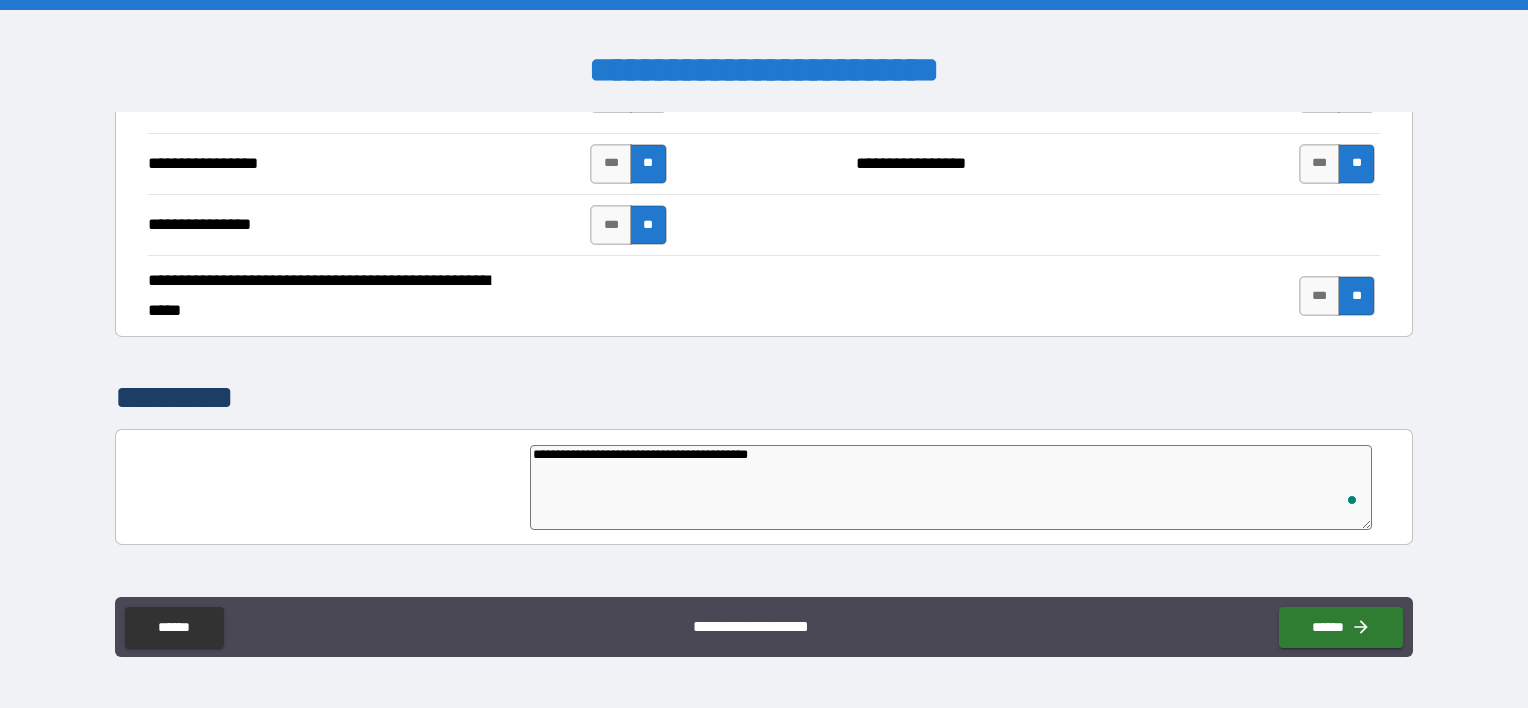 type on "**********" 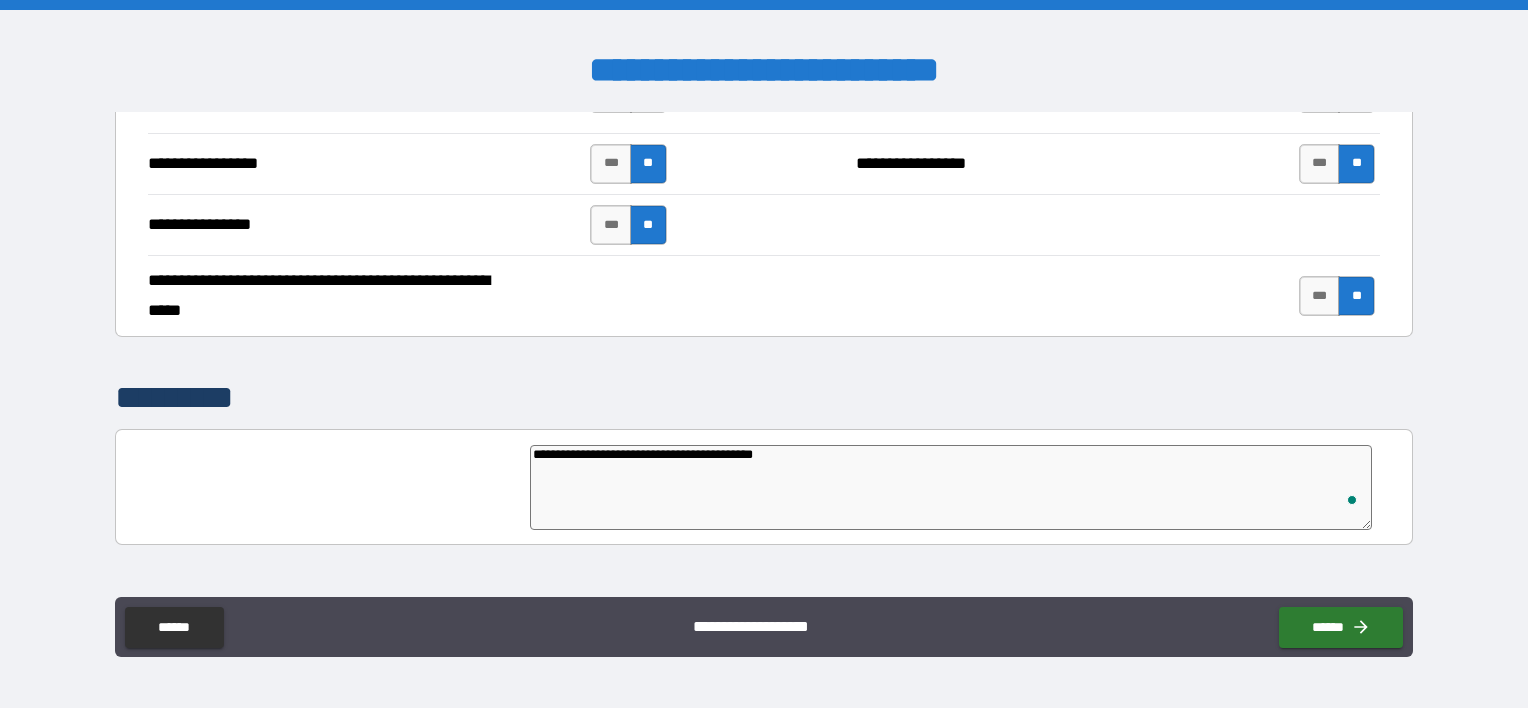 type on "*" 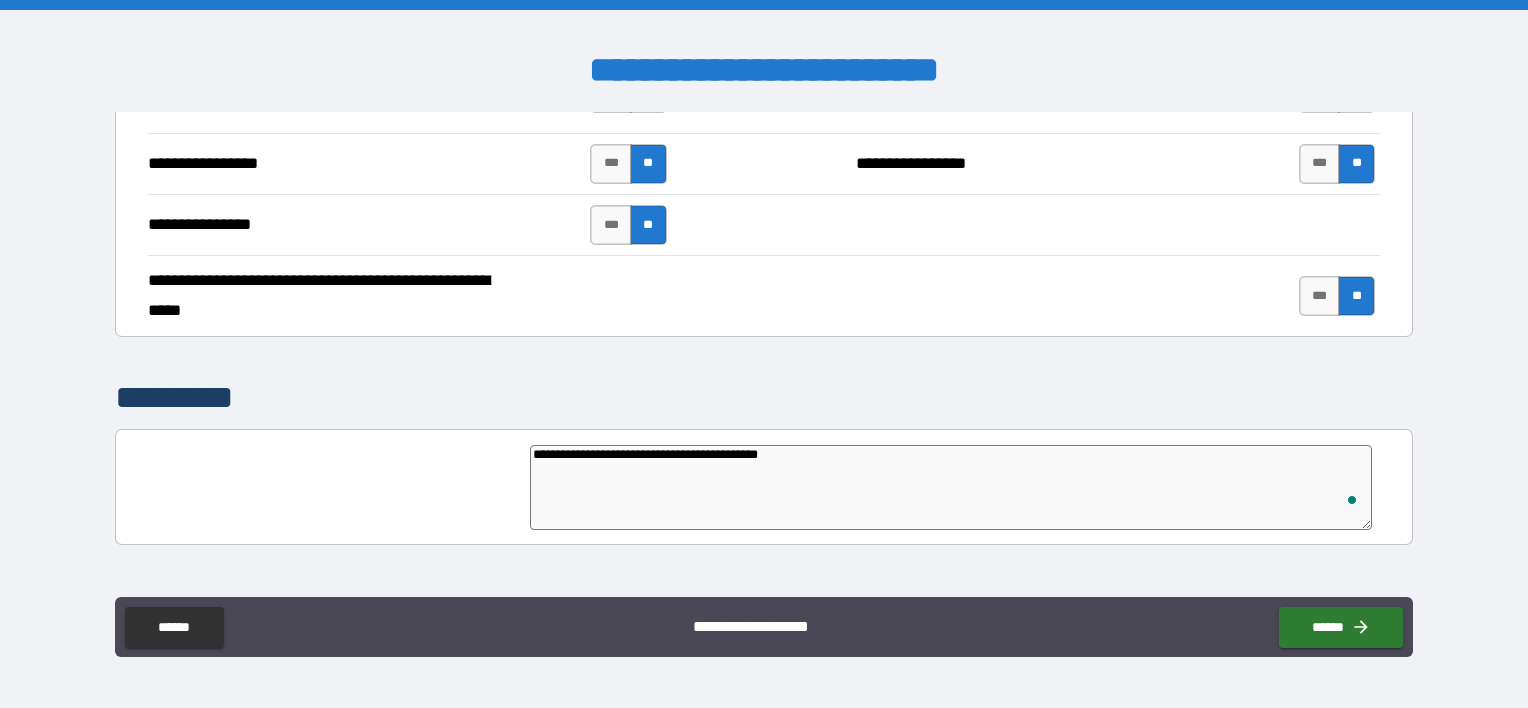 type on "**********" 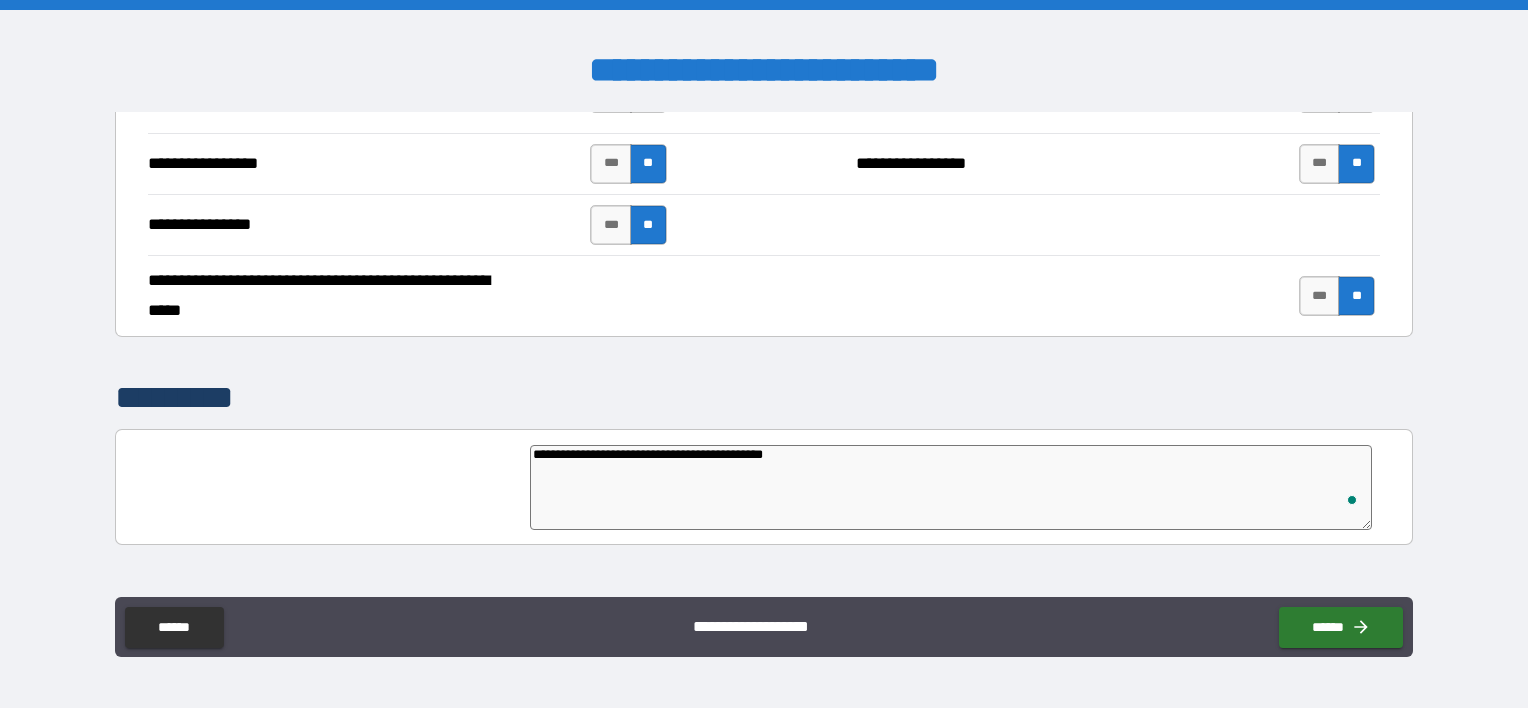 type on "*" 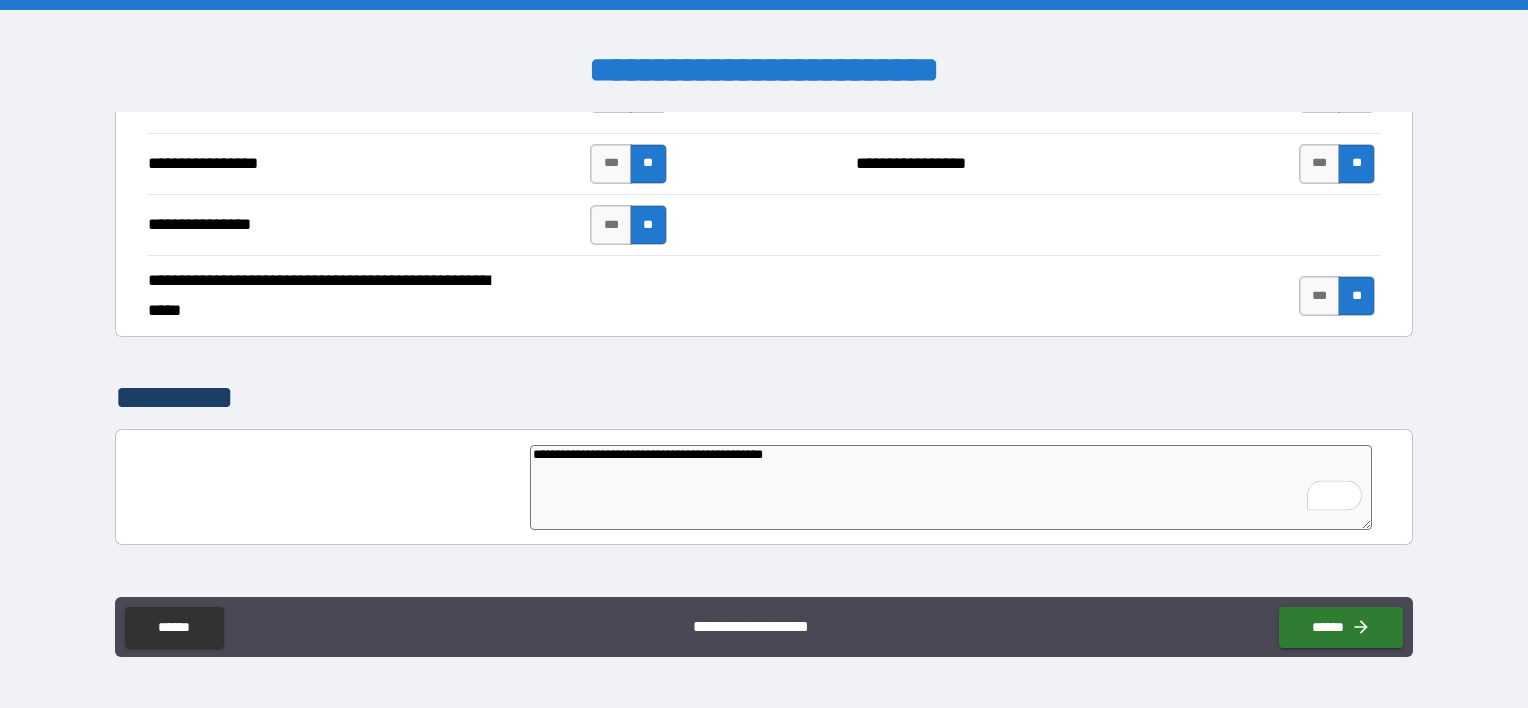 type on "**********" 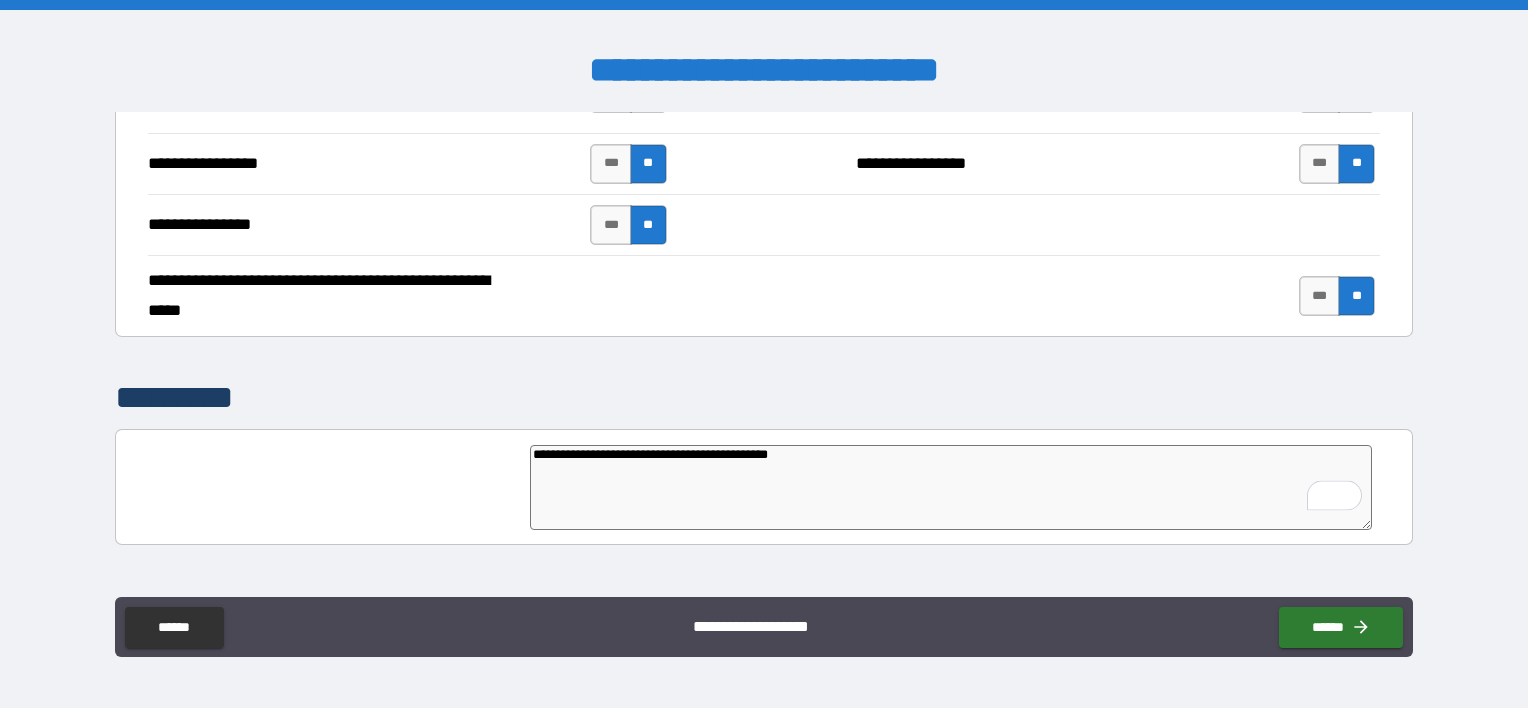 type on "**********" 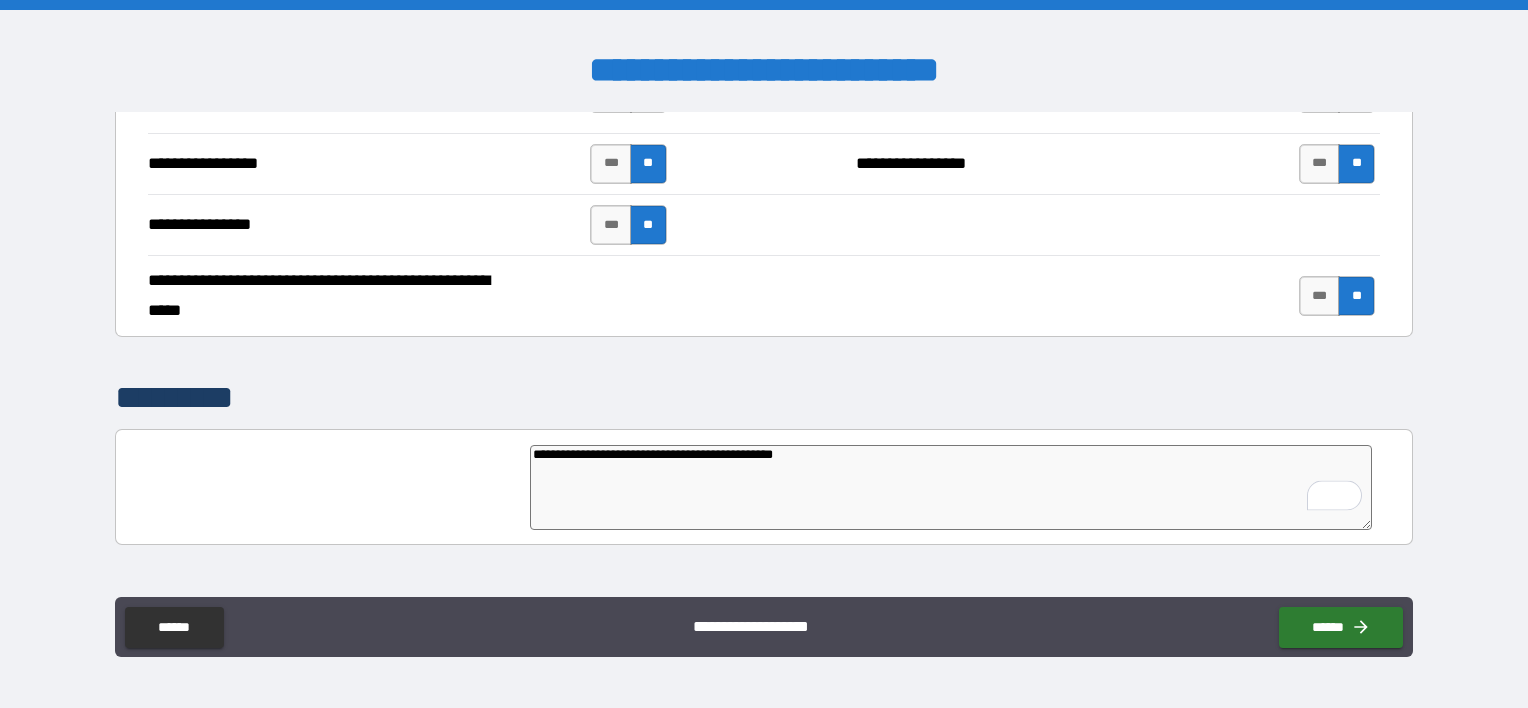 type on "*" 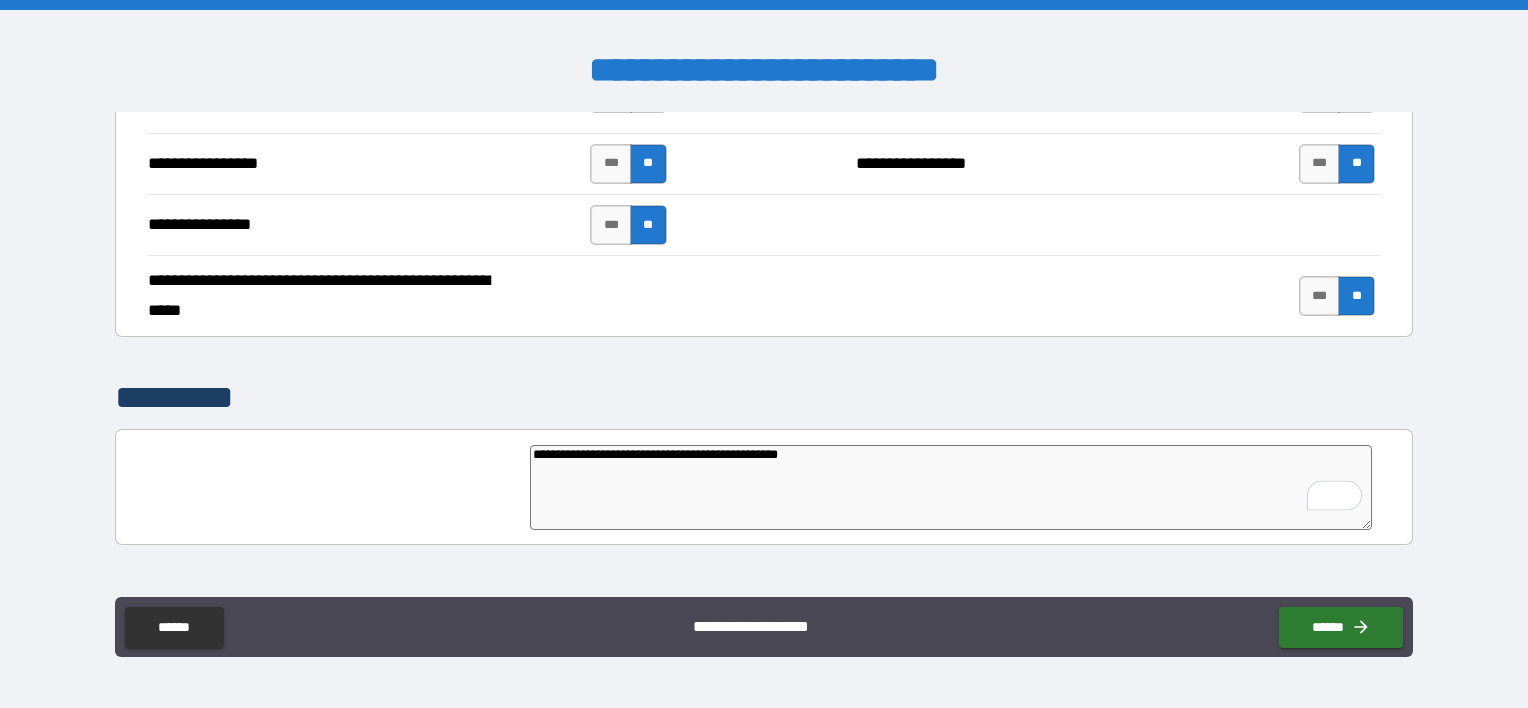 type on "*" 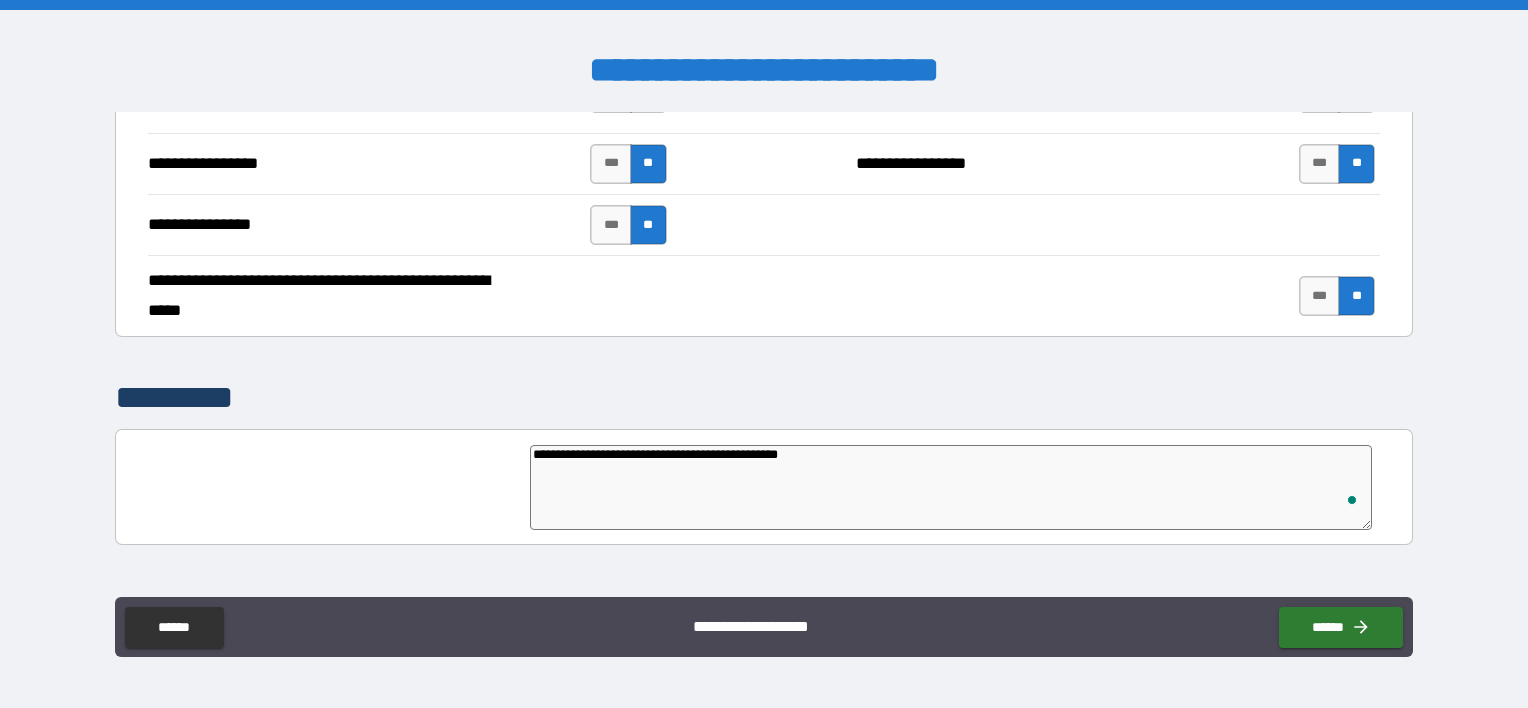 type on "**********" 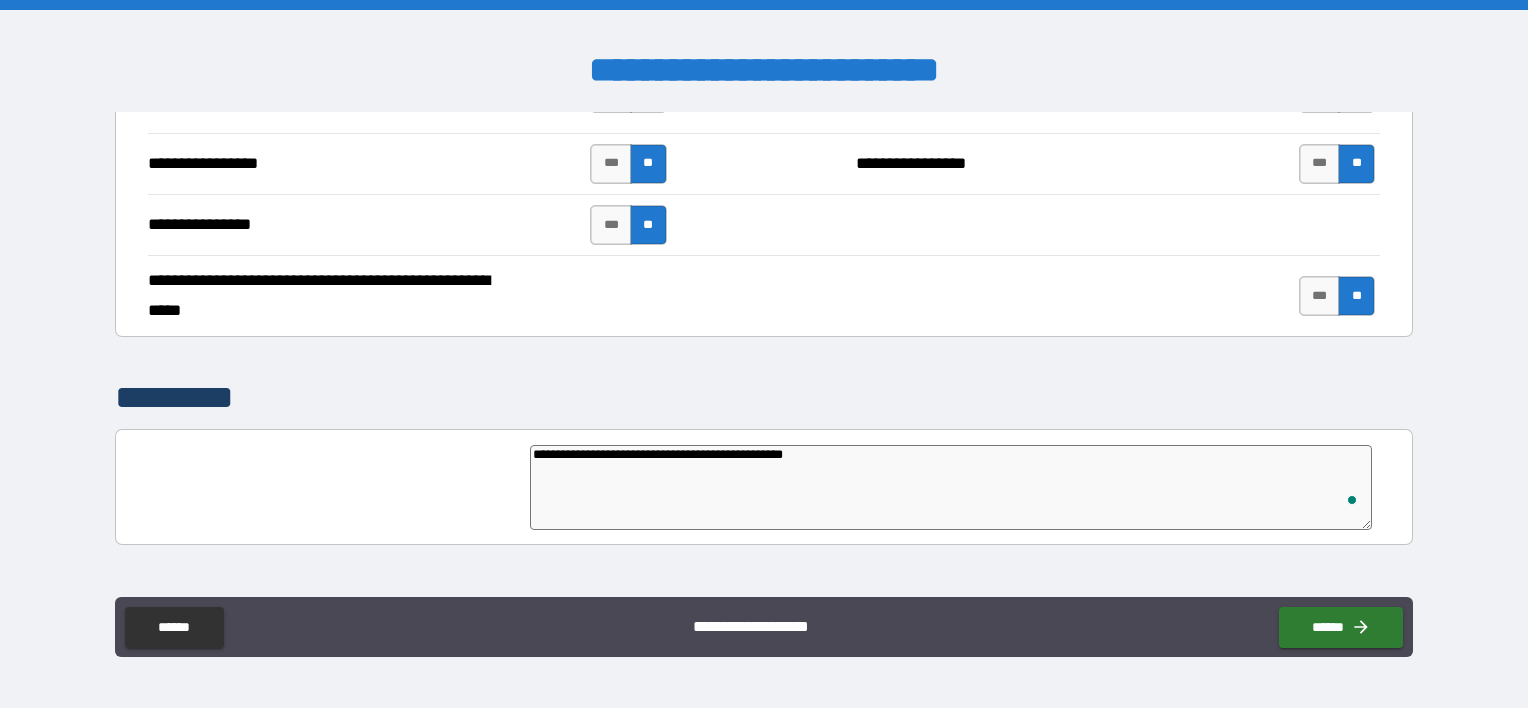 type on "*" 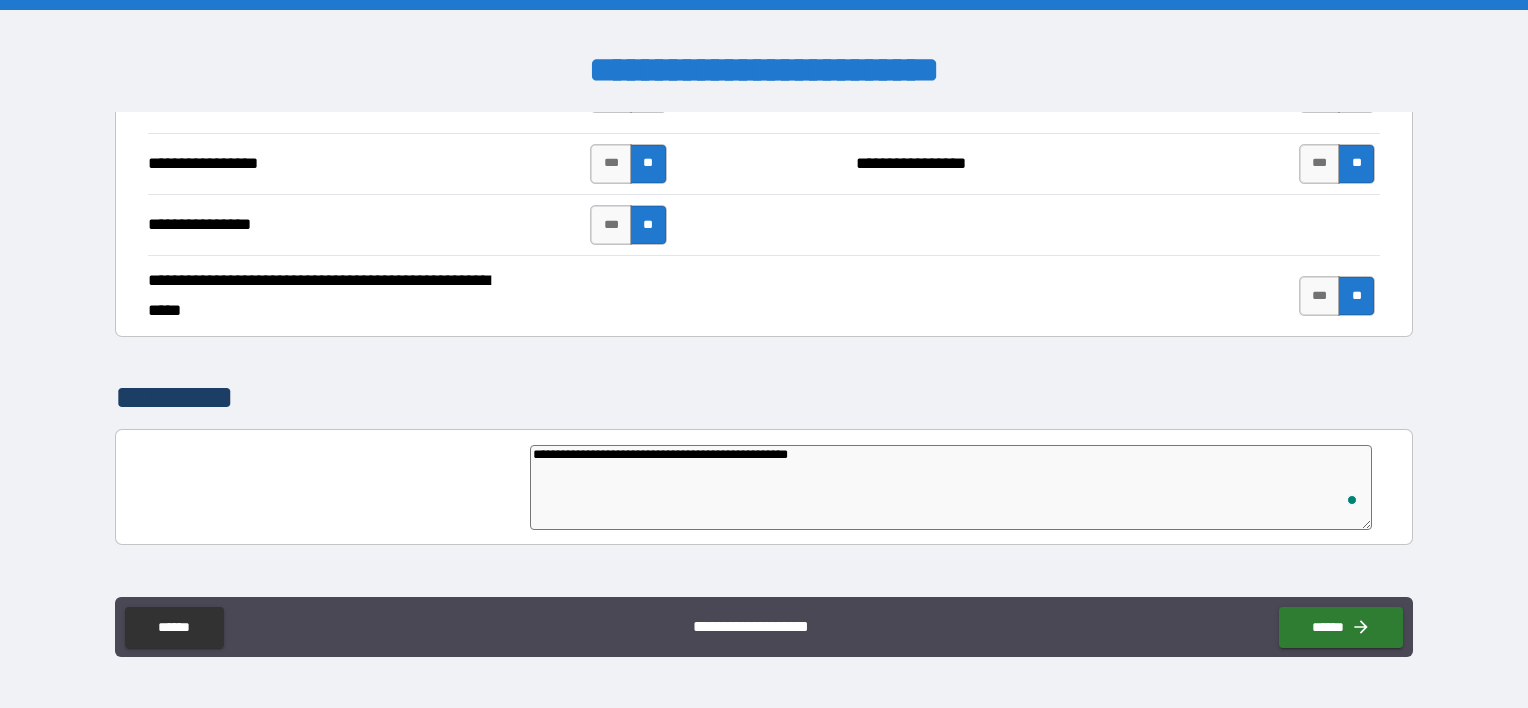 type on "**********" 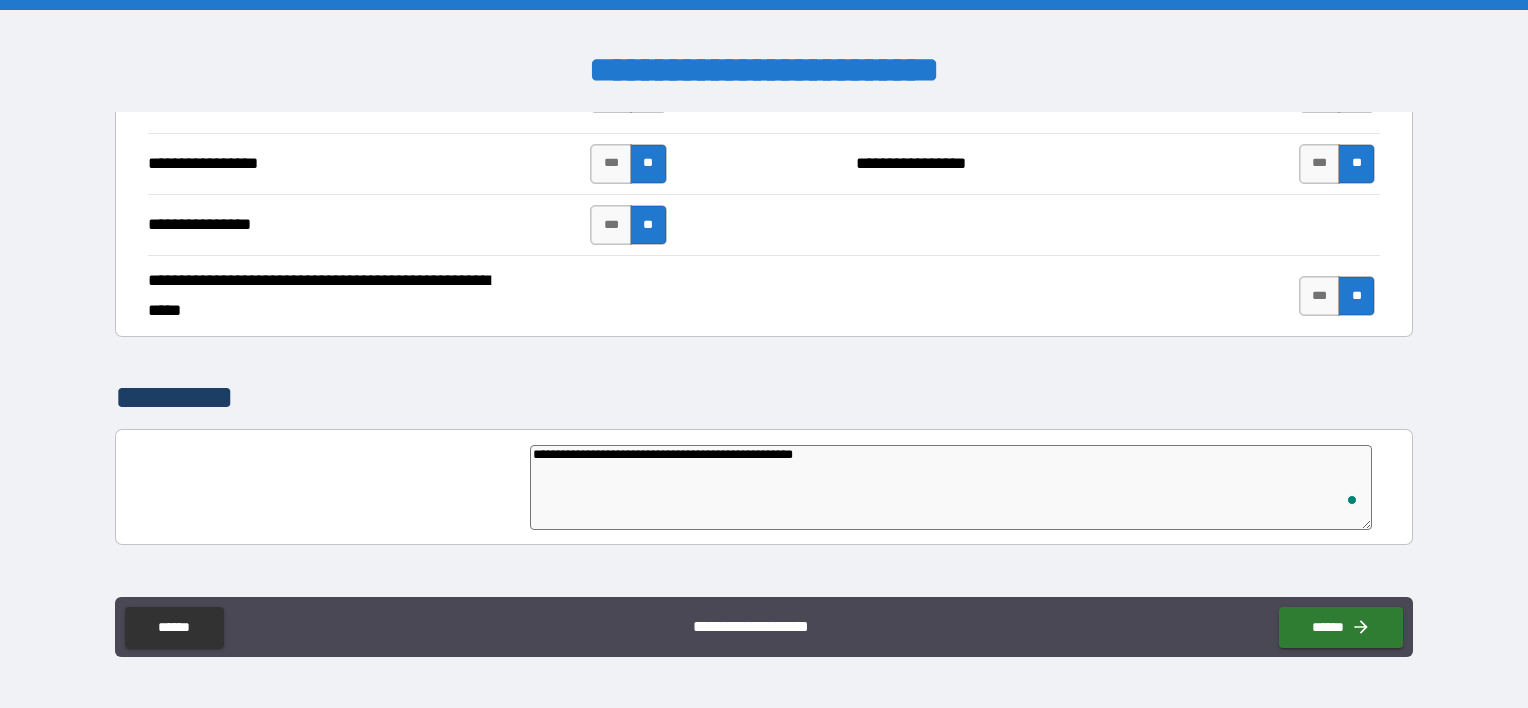 type on "**********" 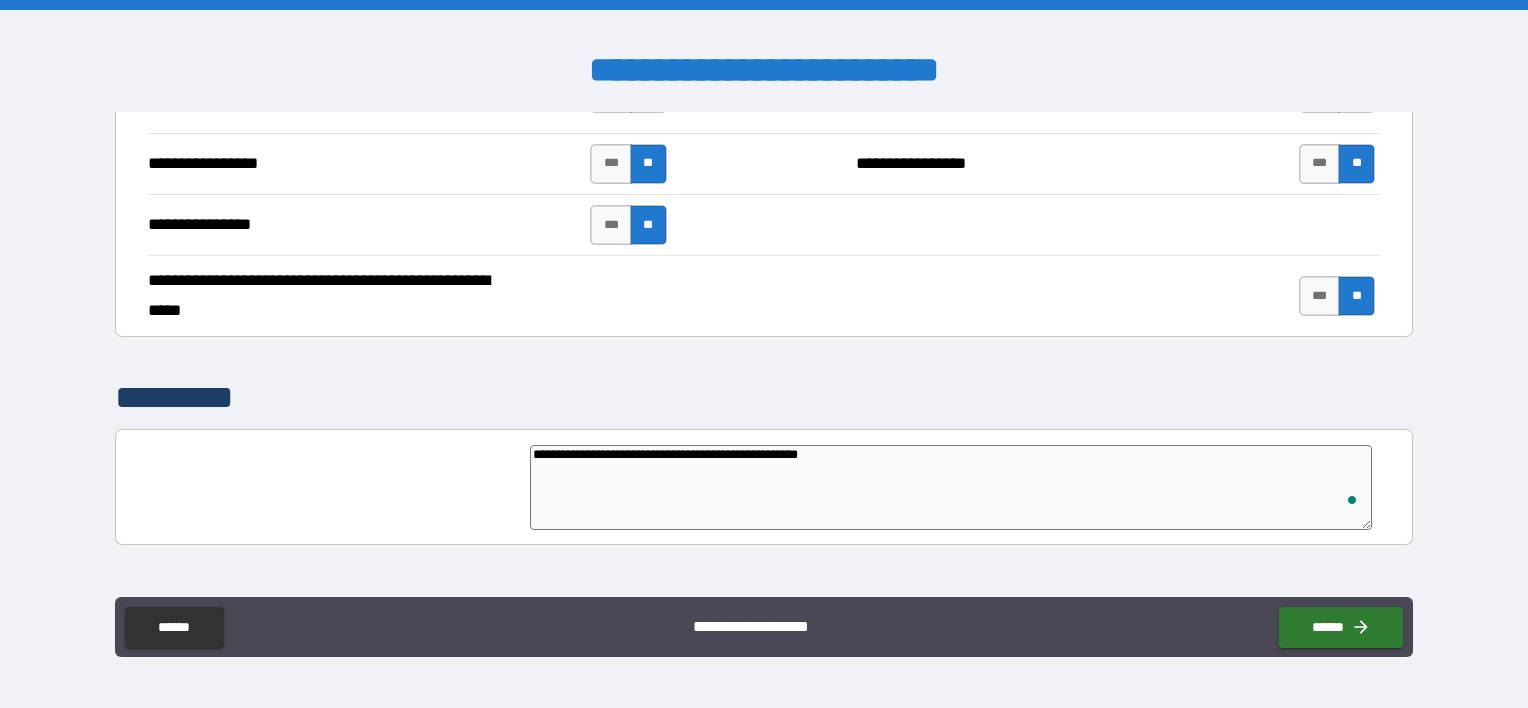 type on "**********" 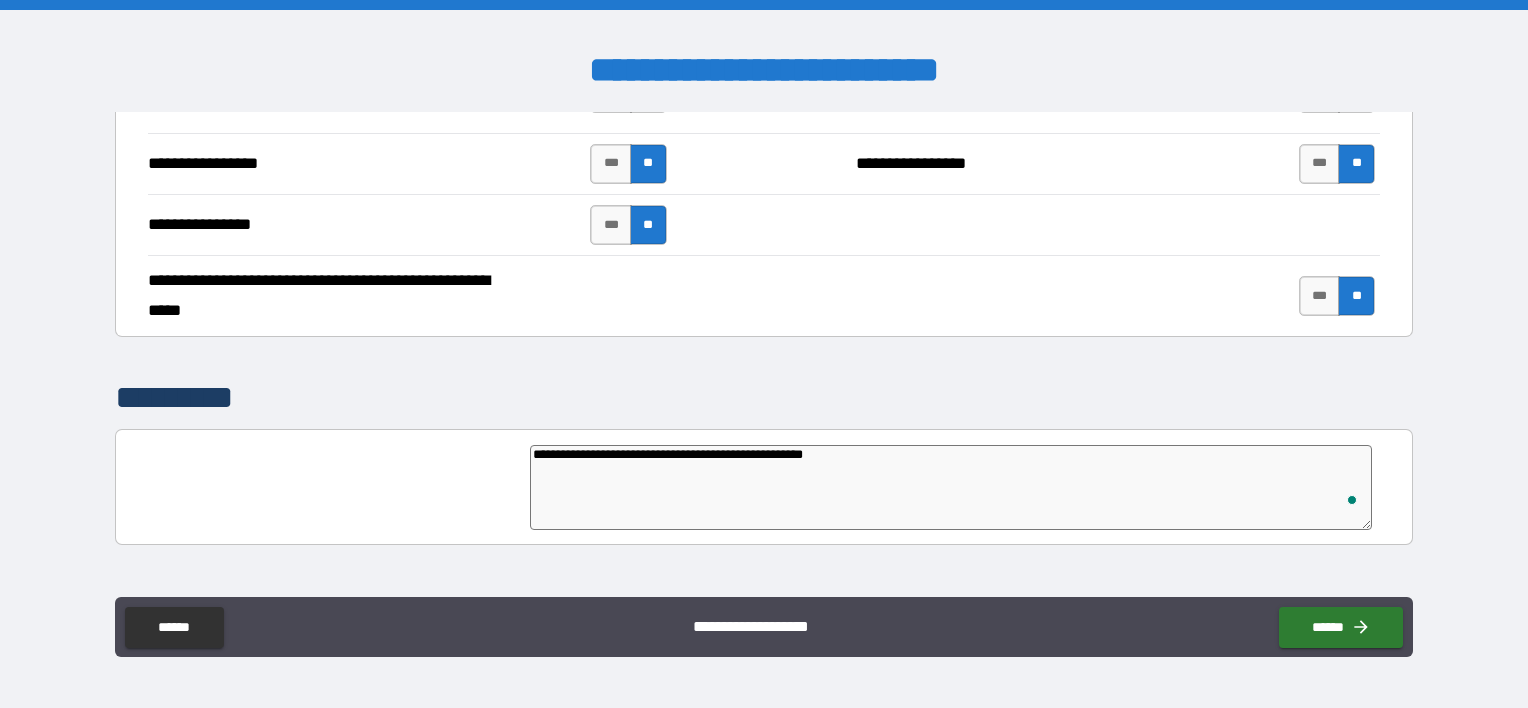 type on "**********" 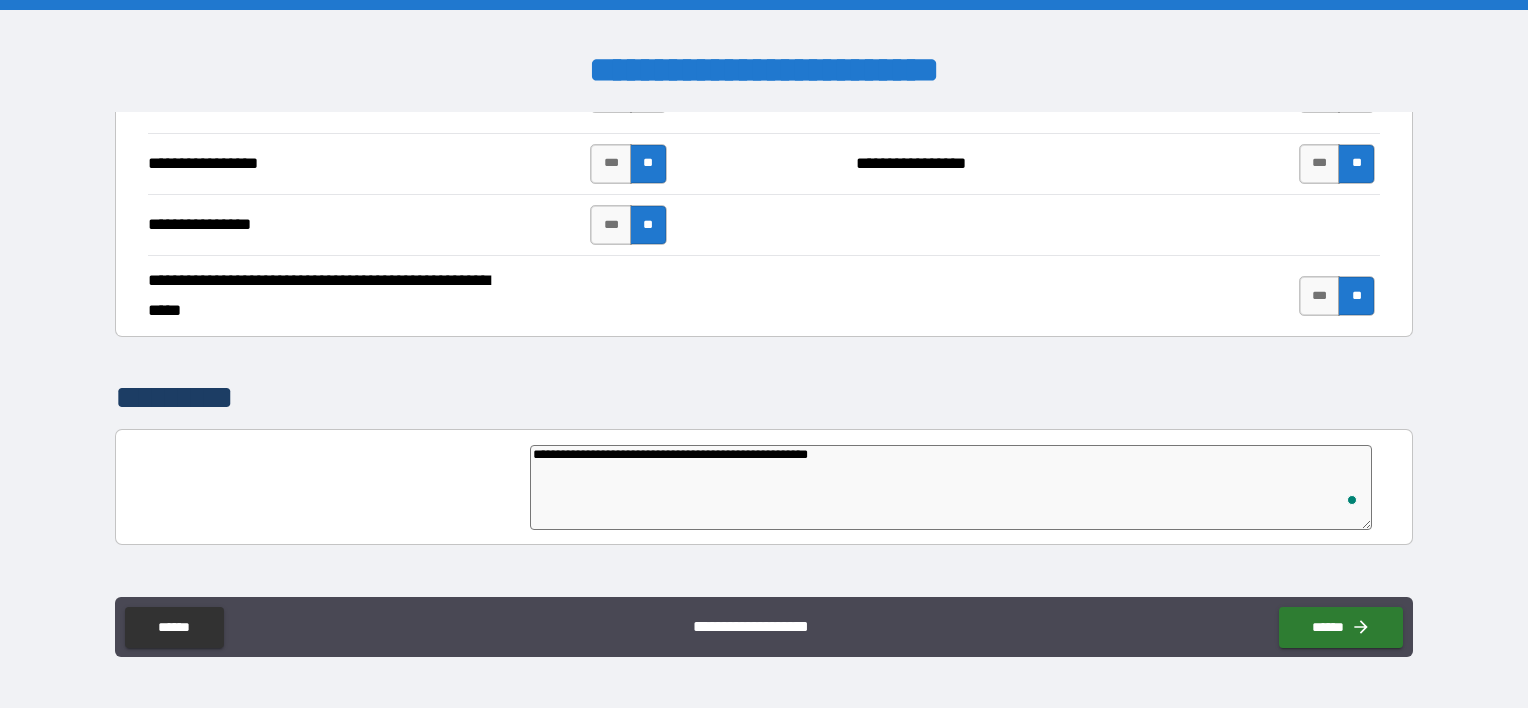 type on "*" 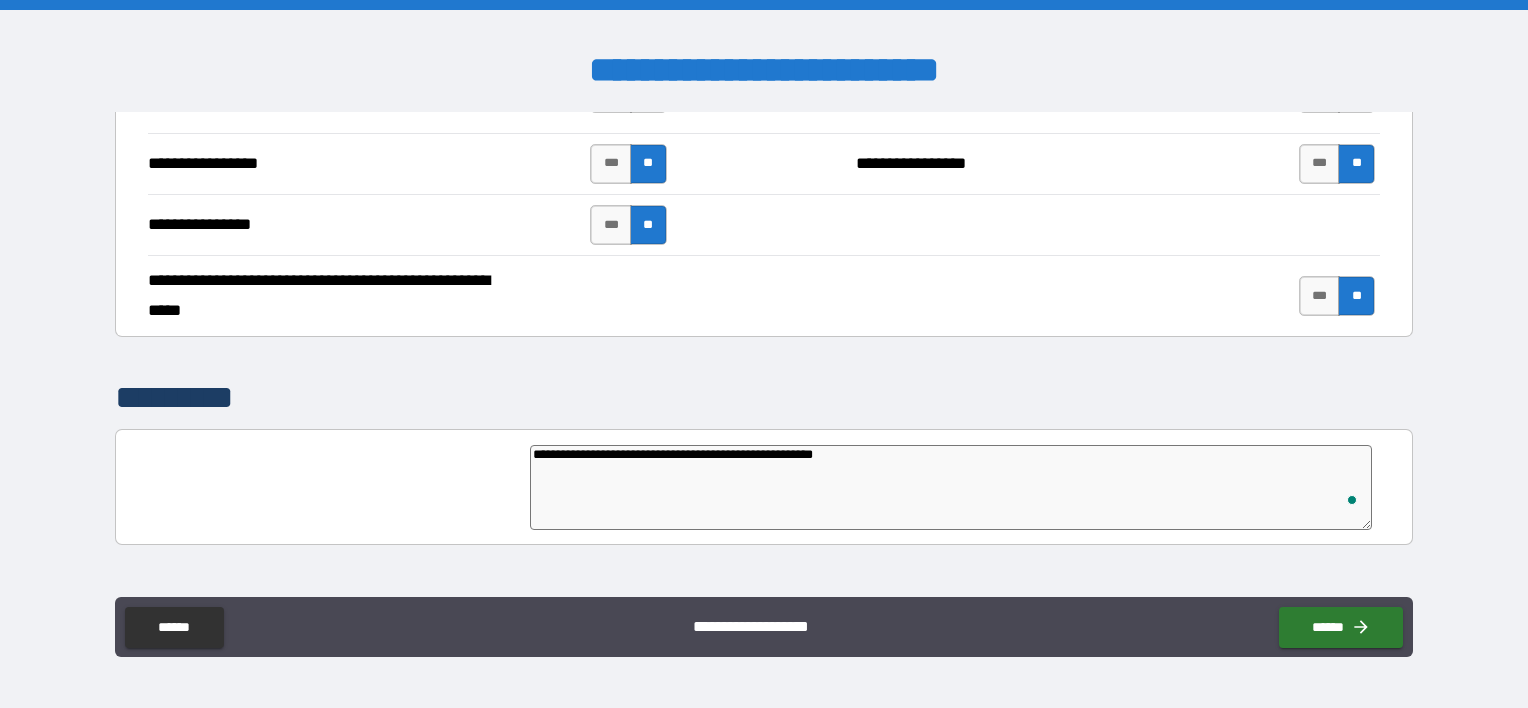type on "**********" 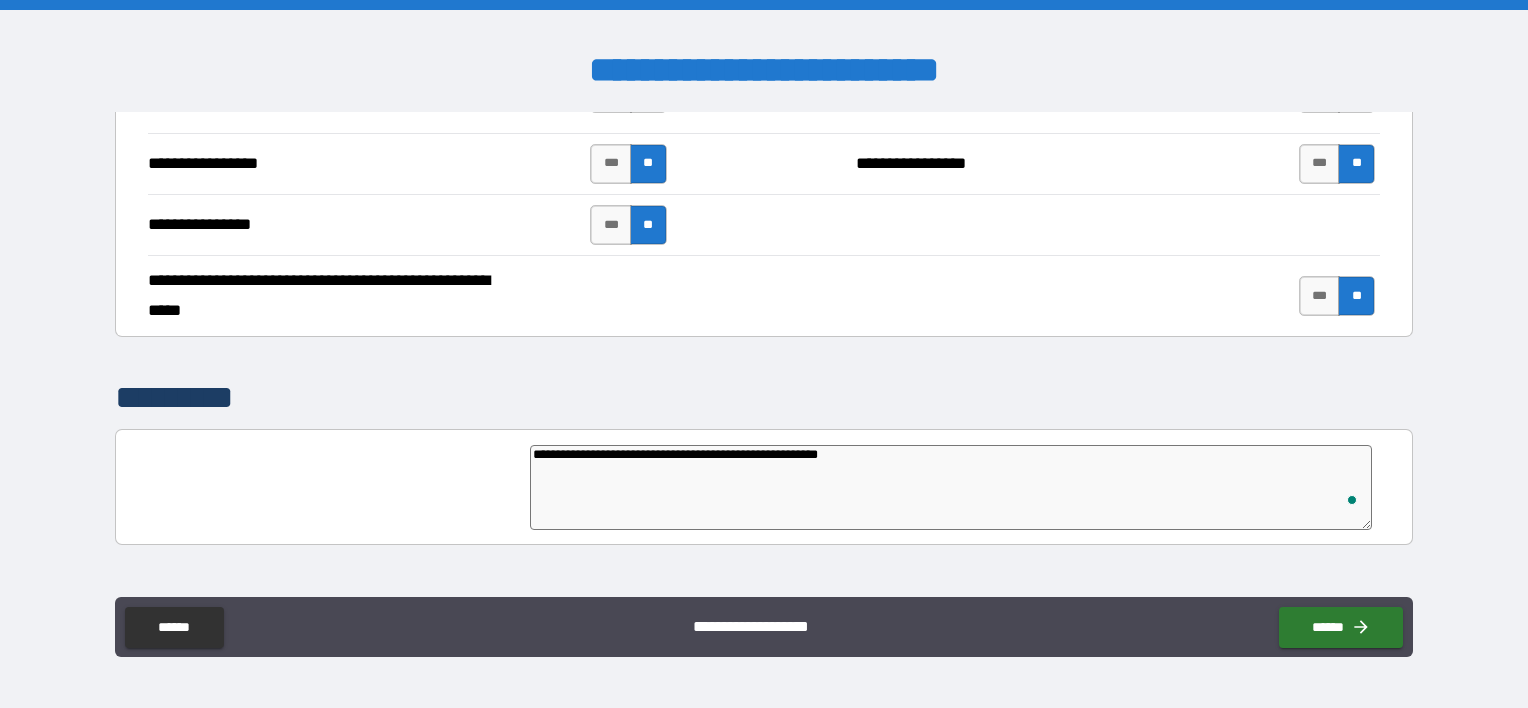 type on "**********" 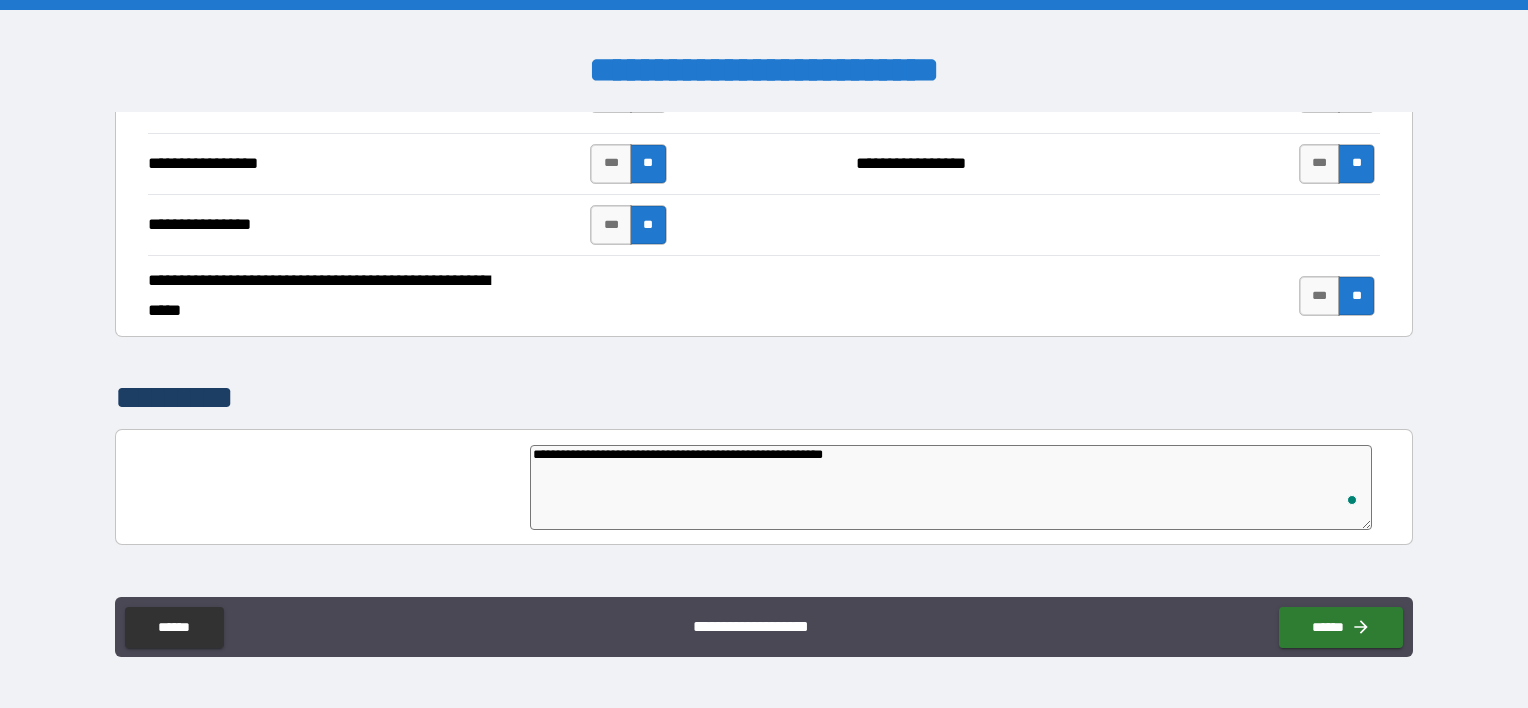 type on "*" 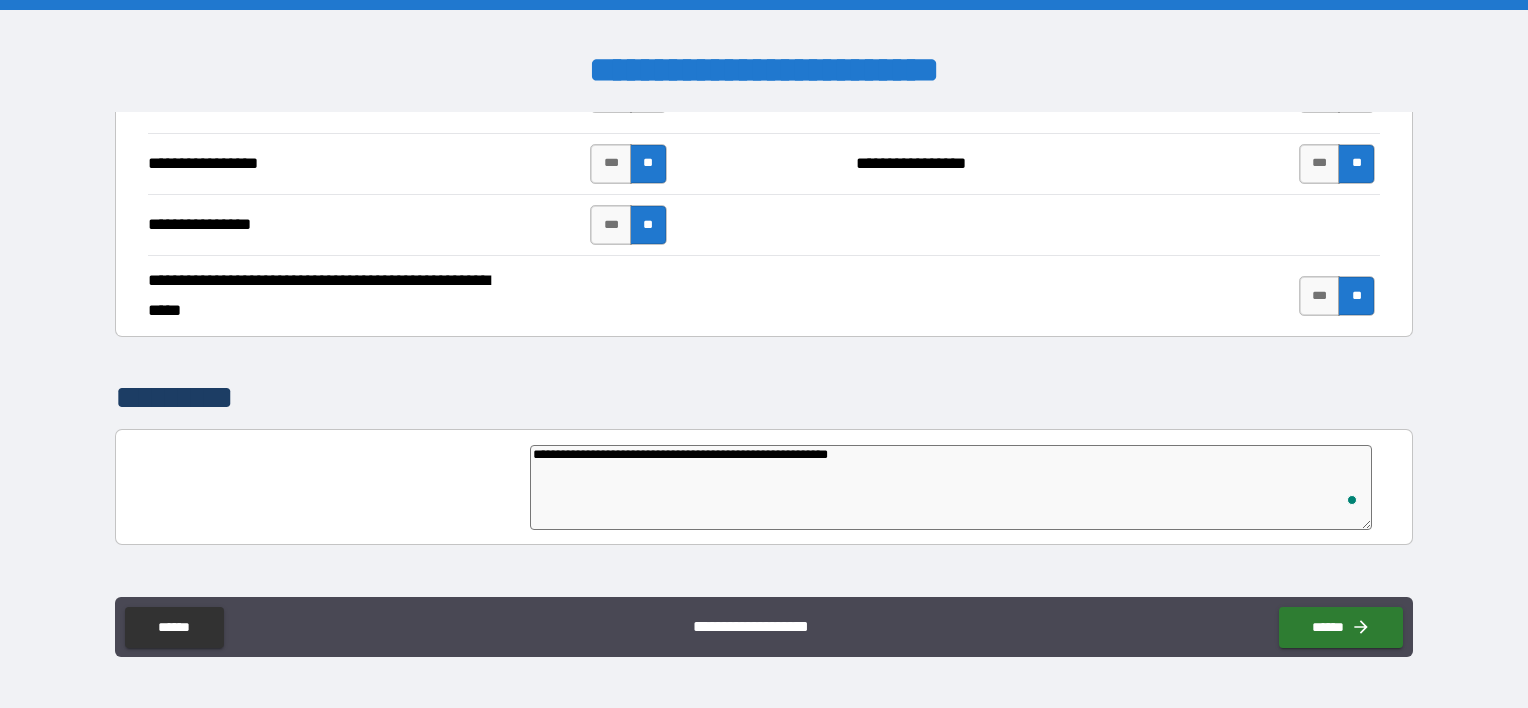 type on "**********" 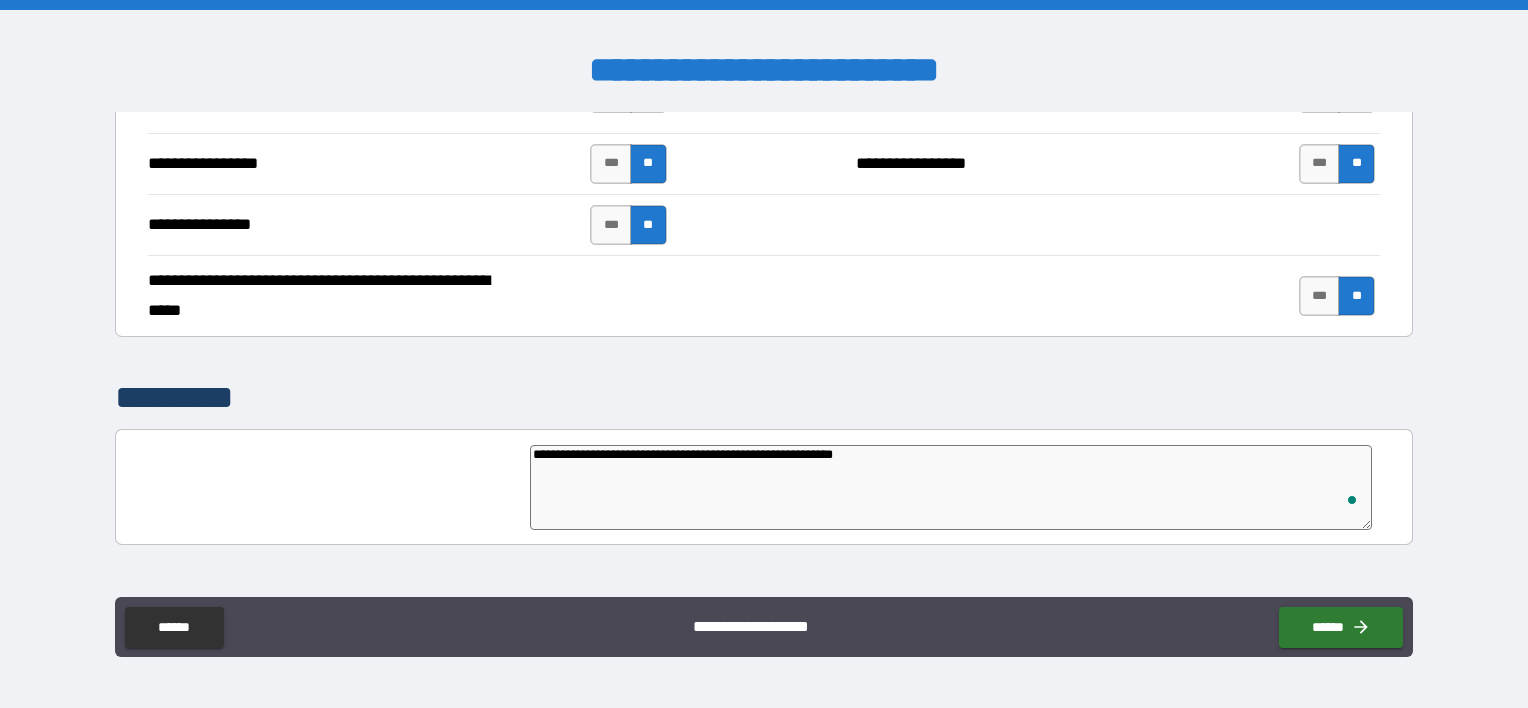 type on "**********" 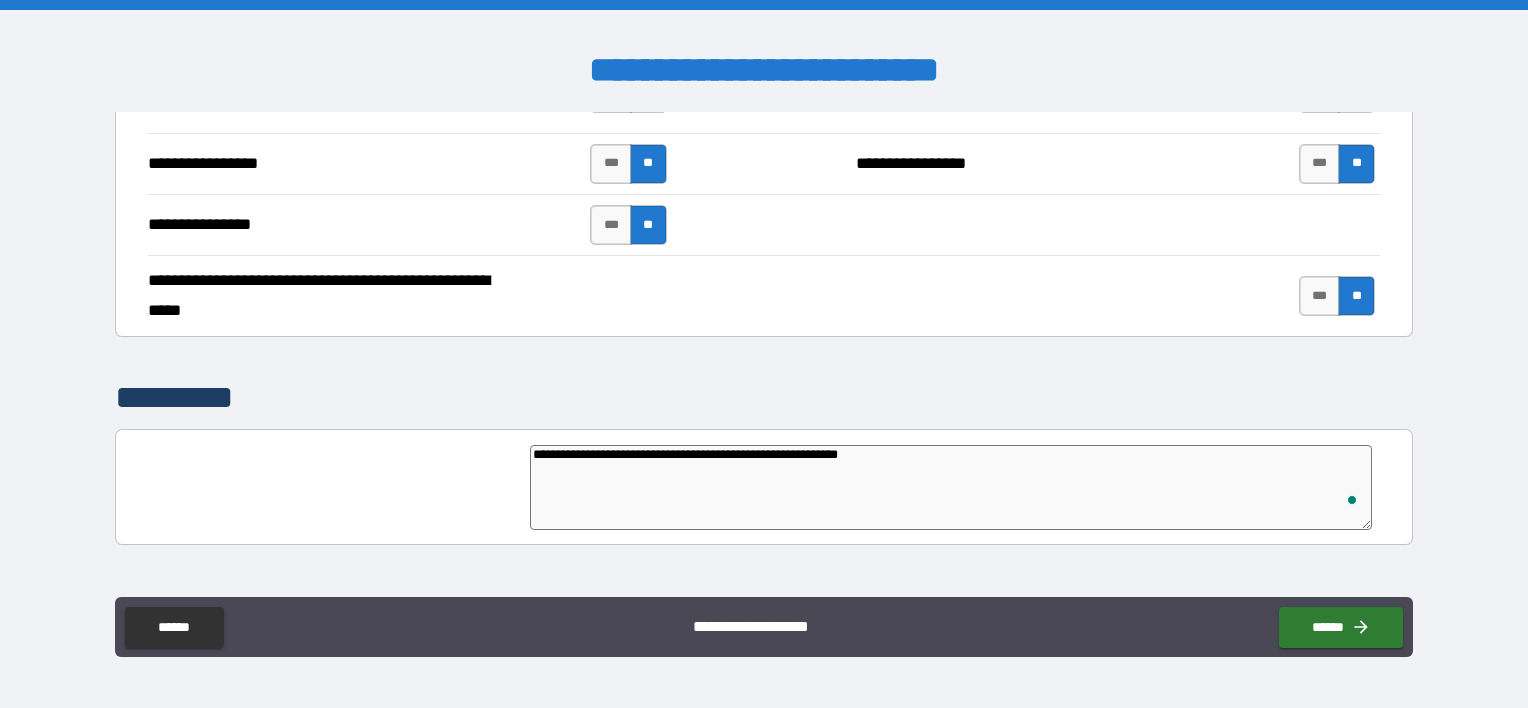 type on "*" 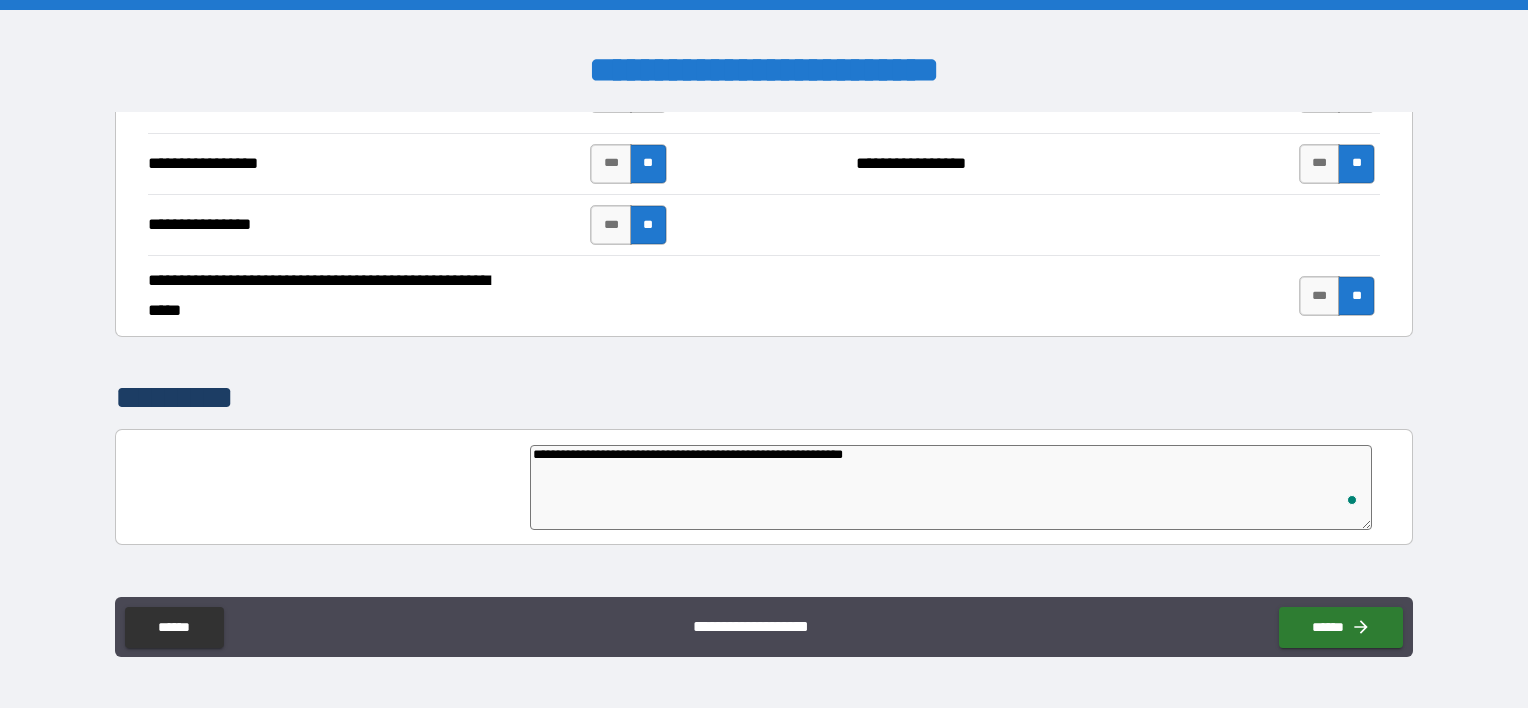 type on "**********" 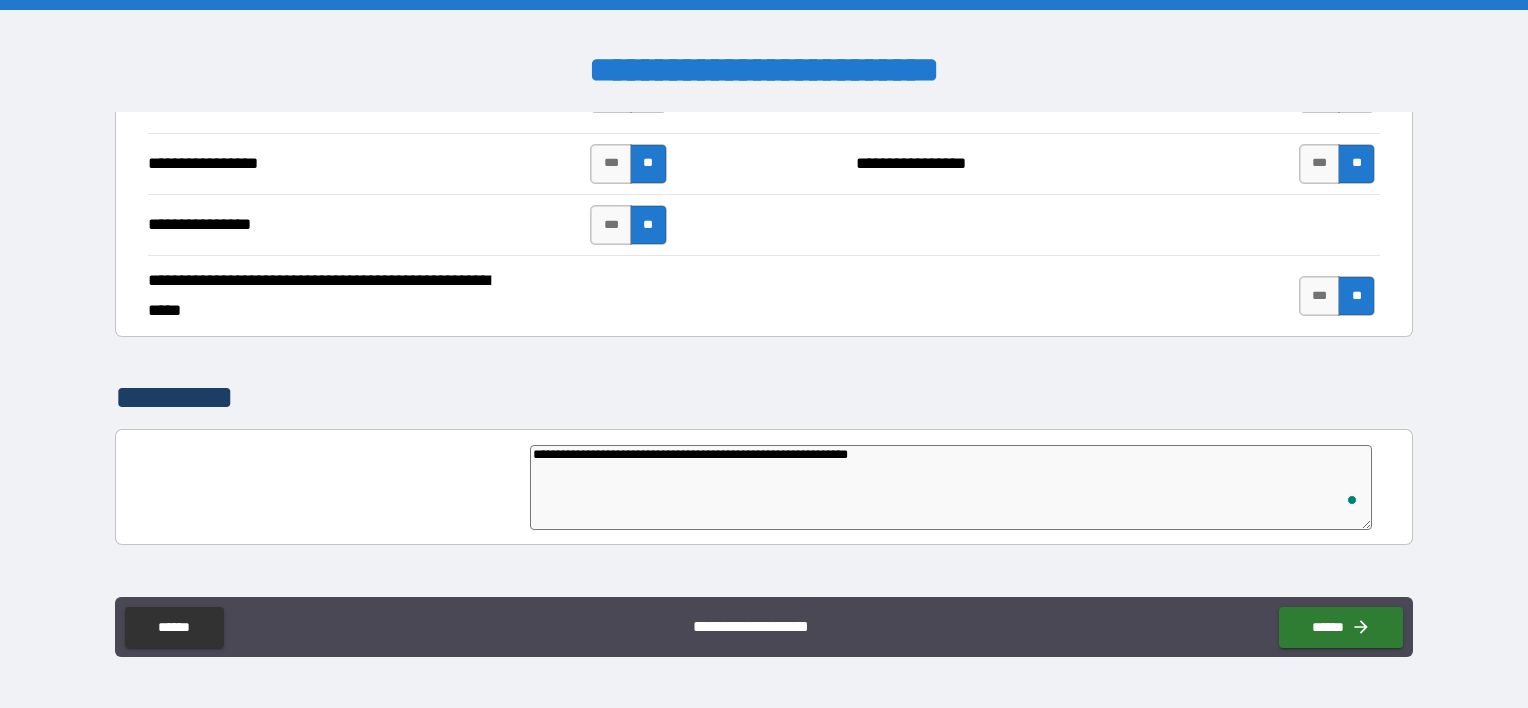 type on "*" 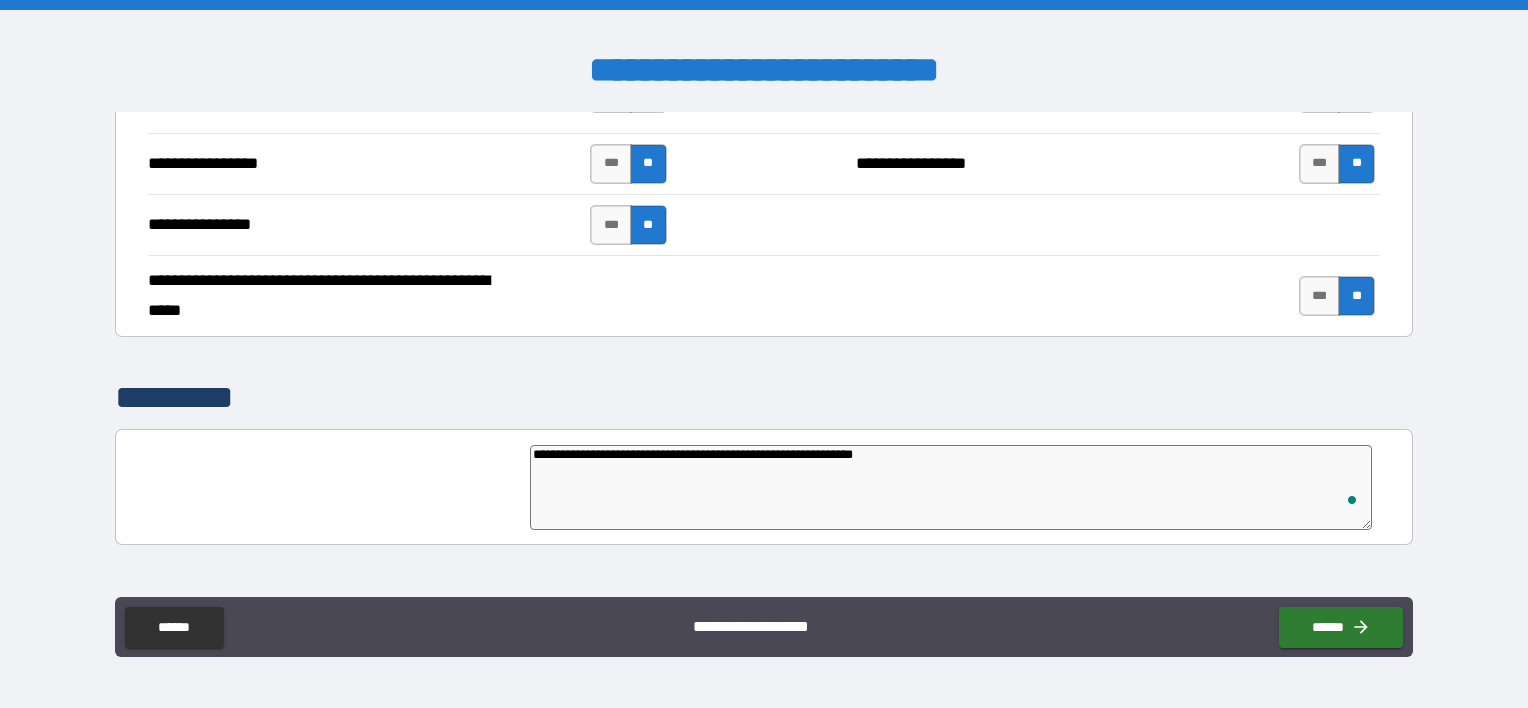 type on "**********" 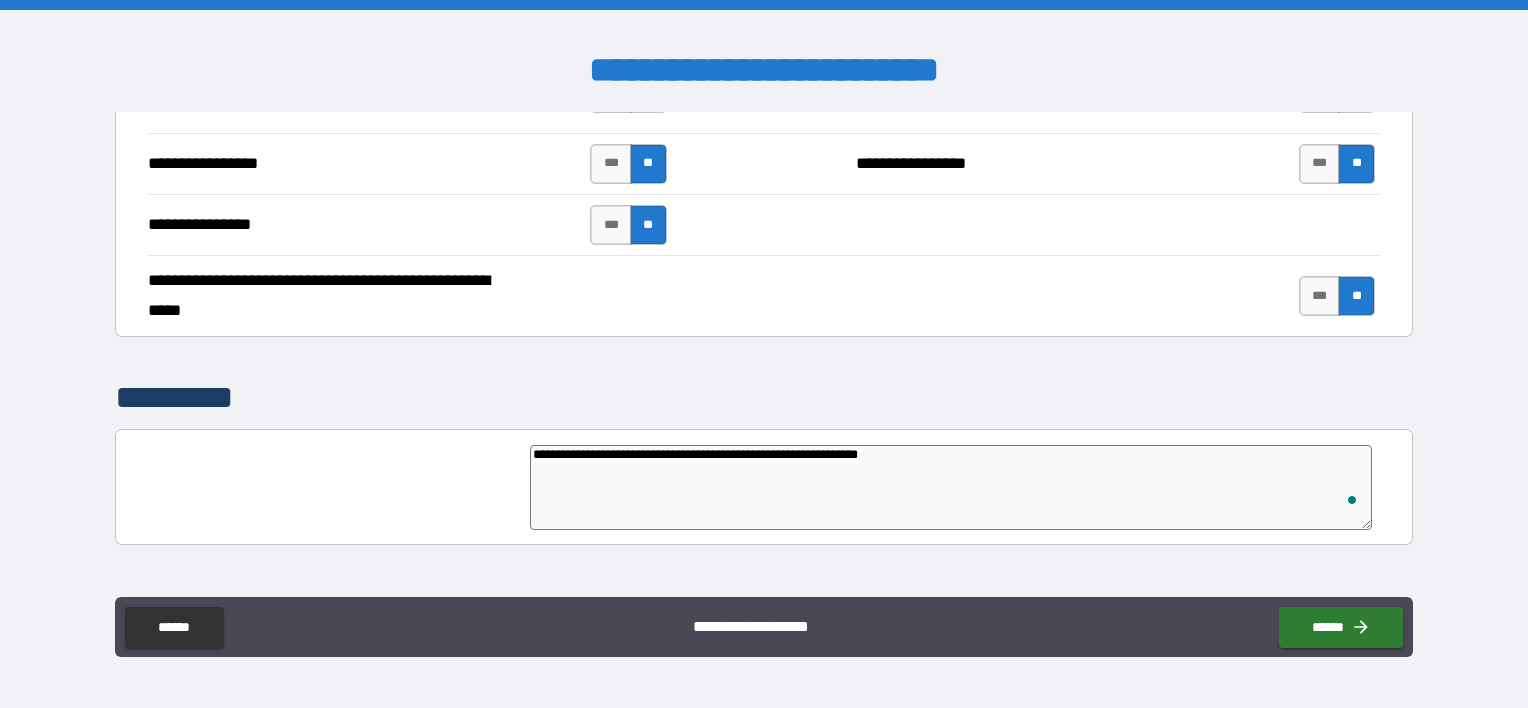 type on "**********" 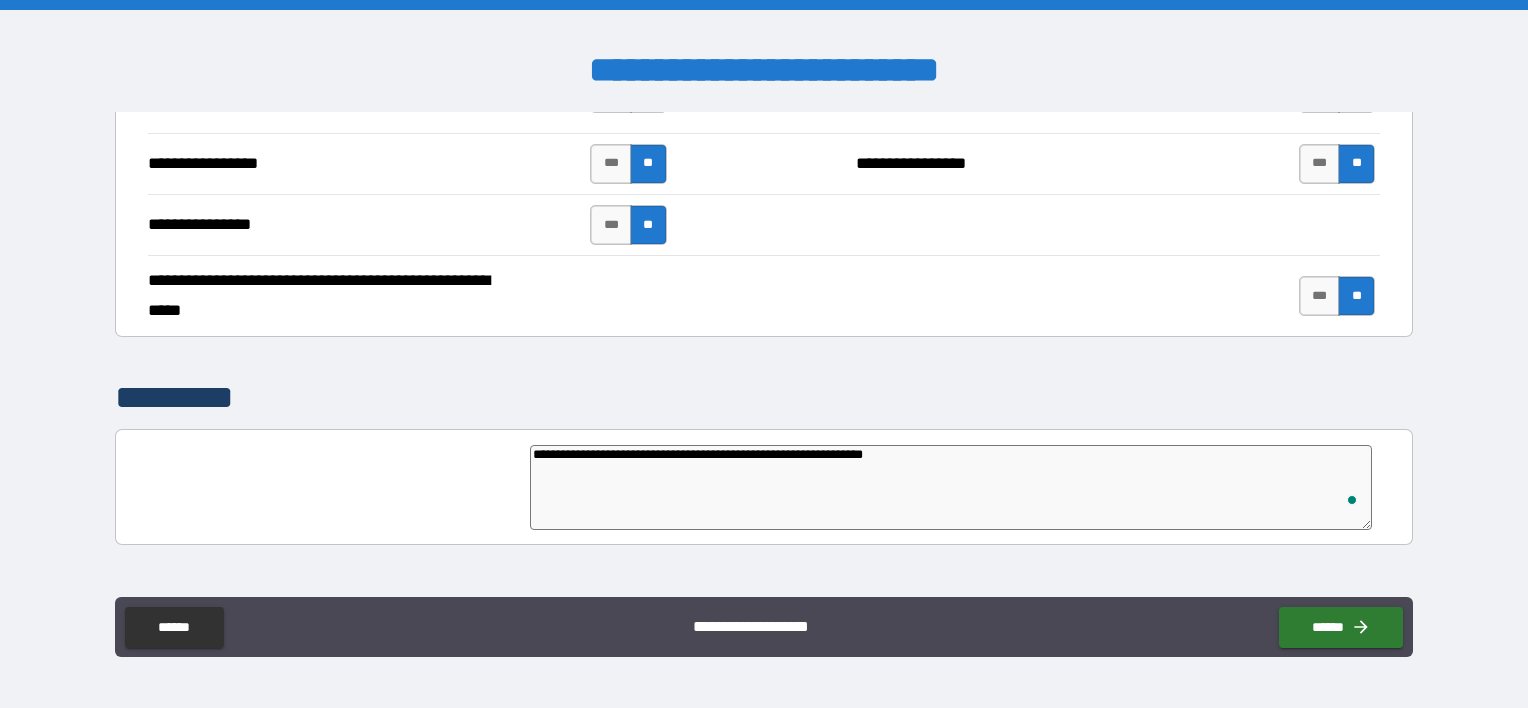 type on "*" 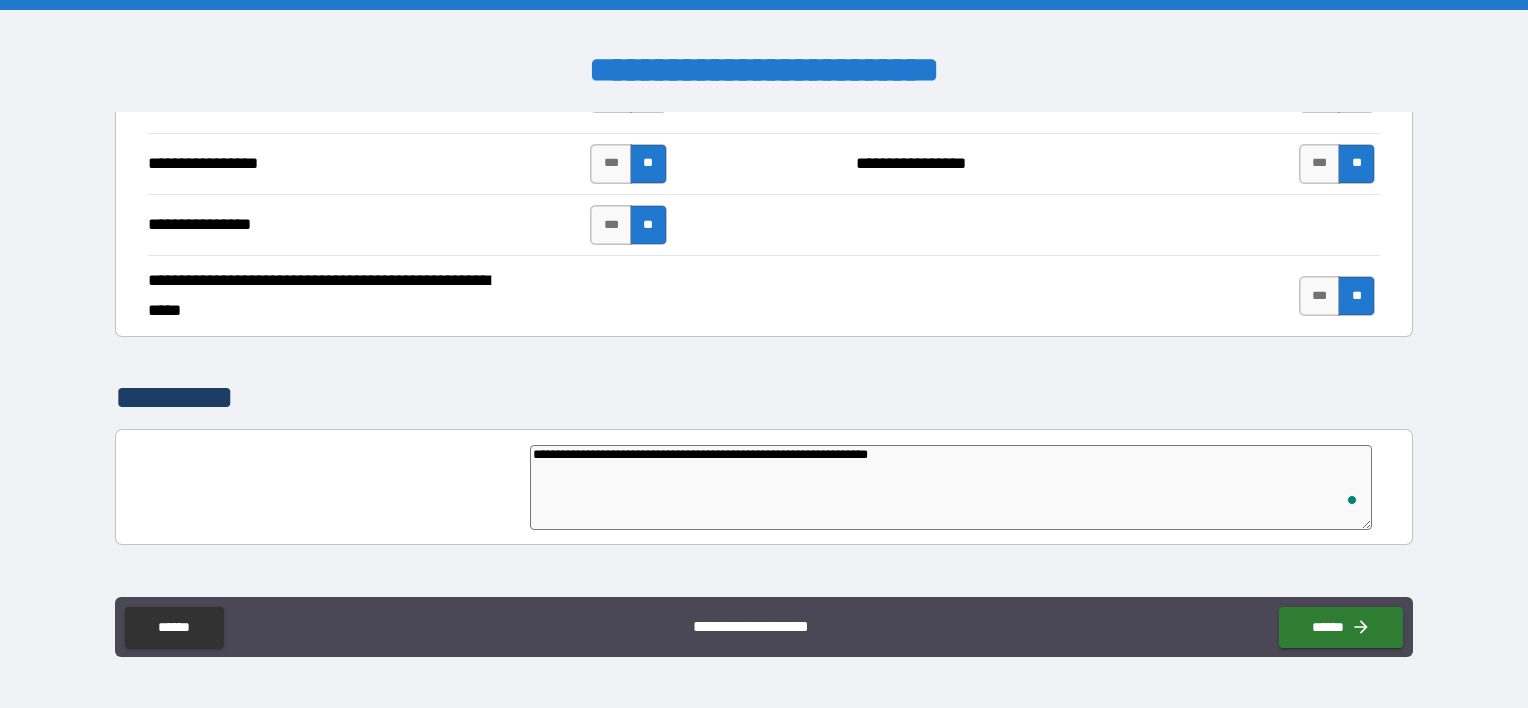 type on "*" 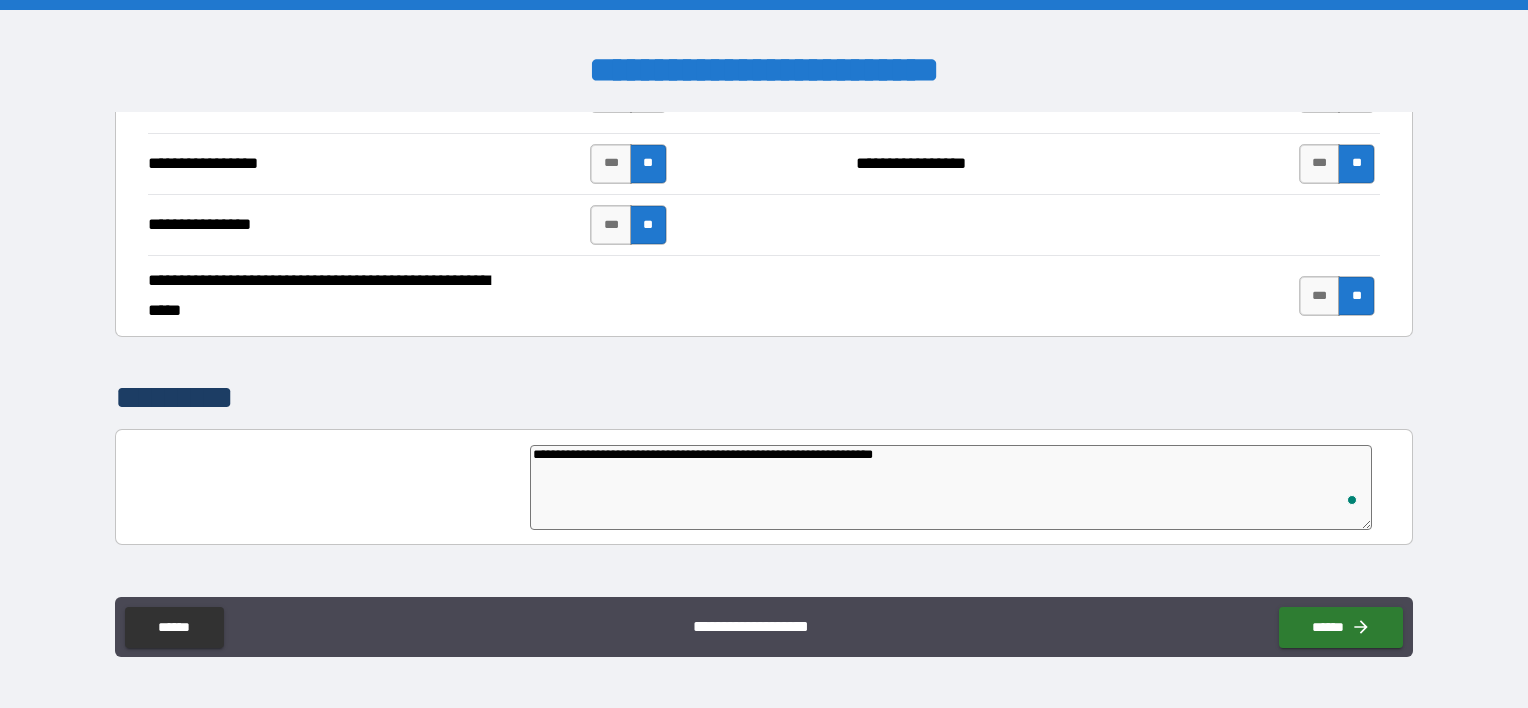 type on "*" 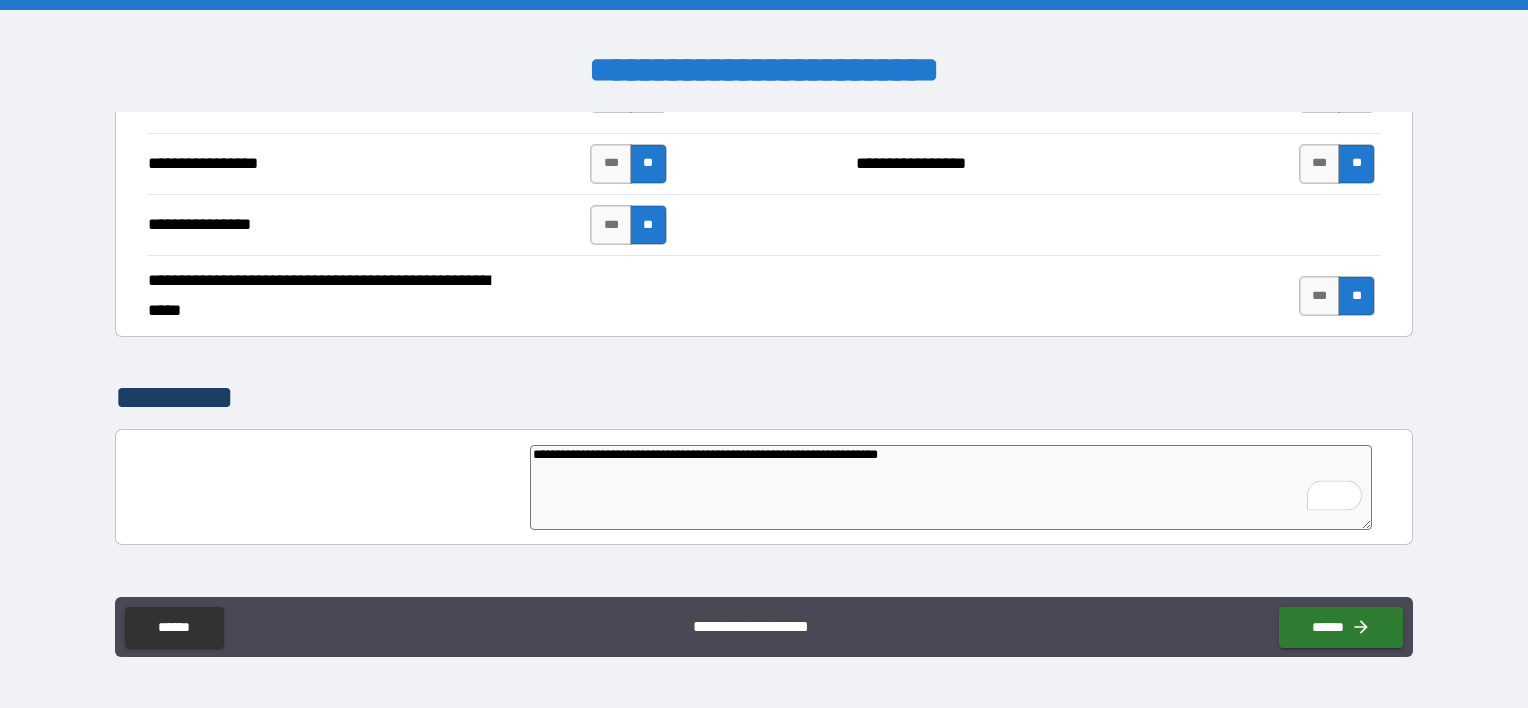 type on "*" 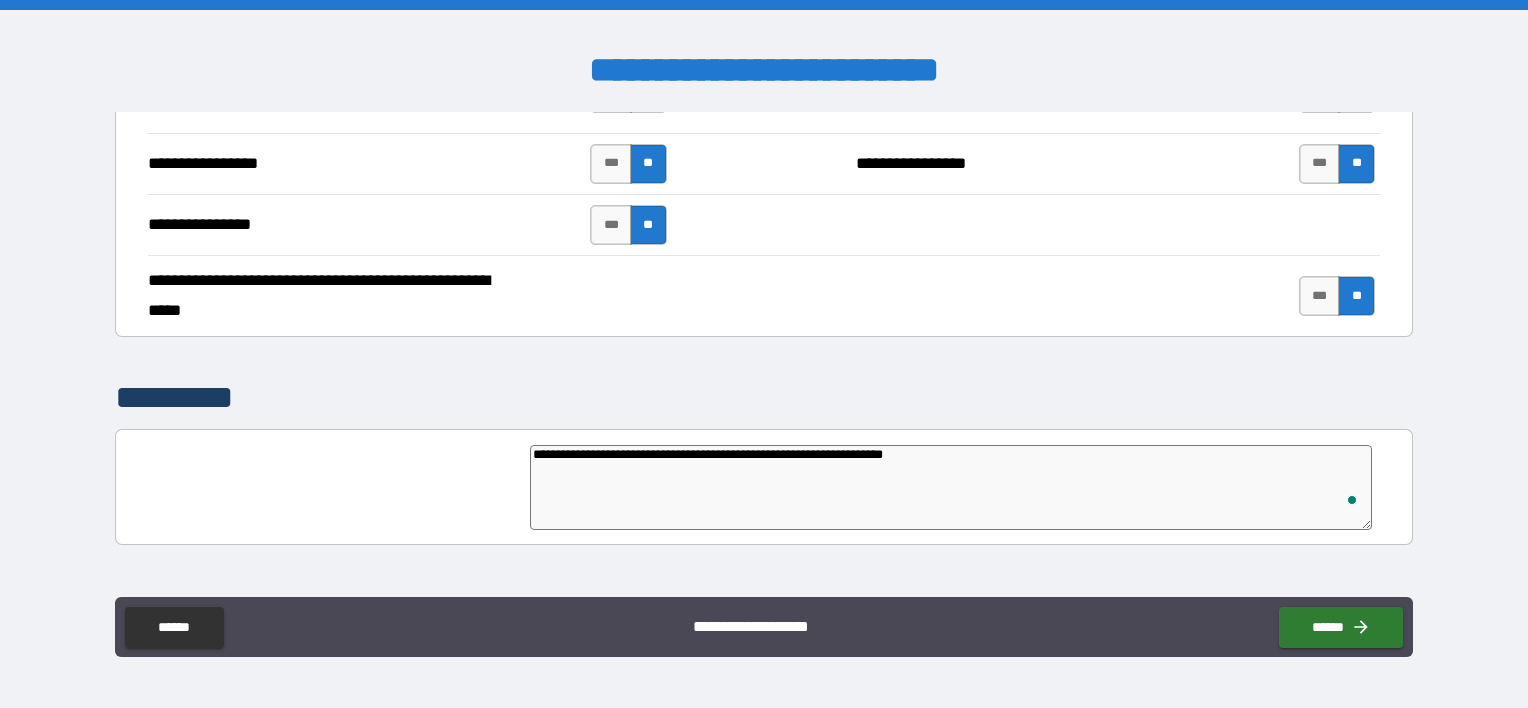 type on "**********" 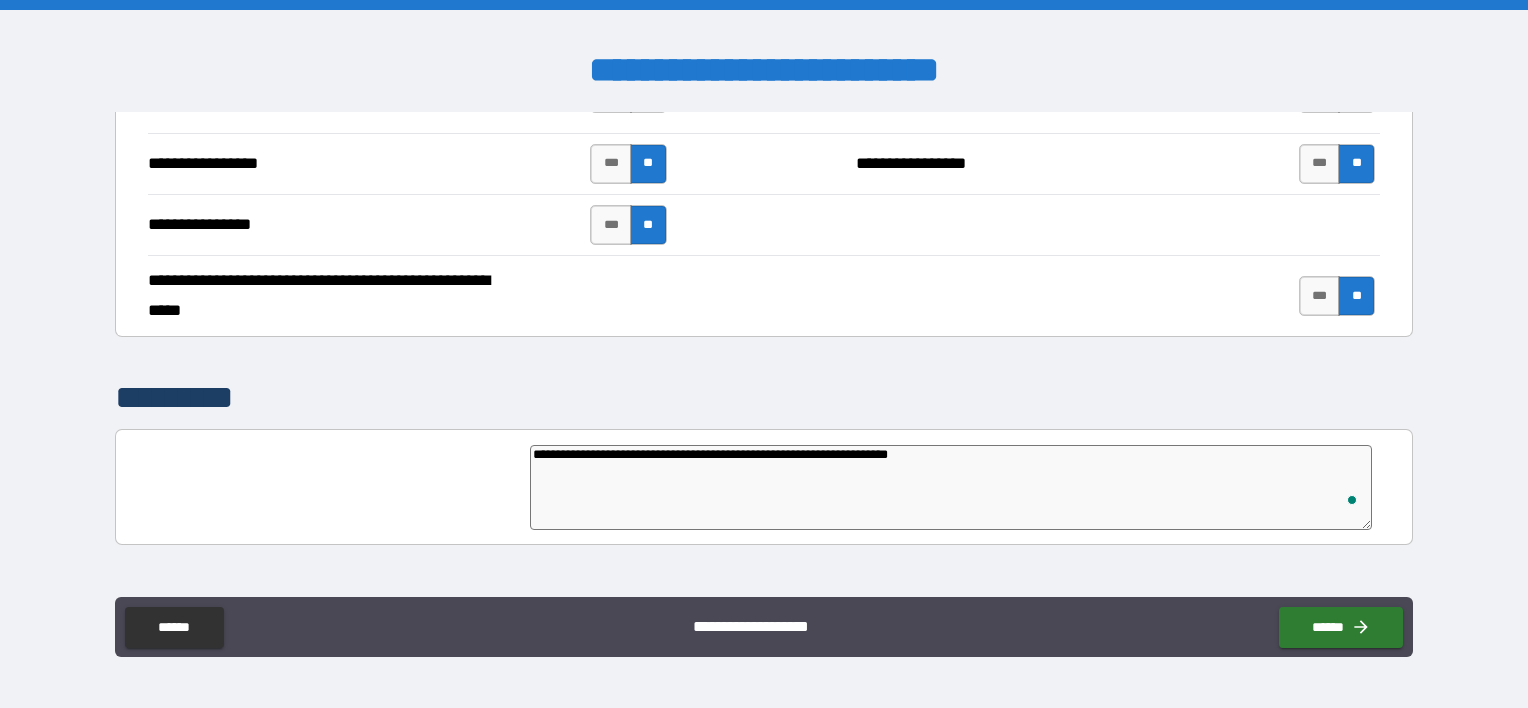 type on "*" 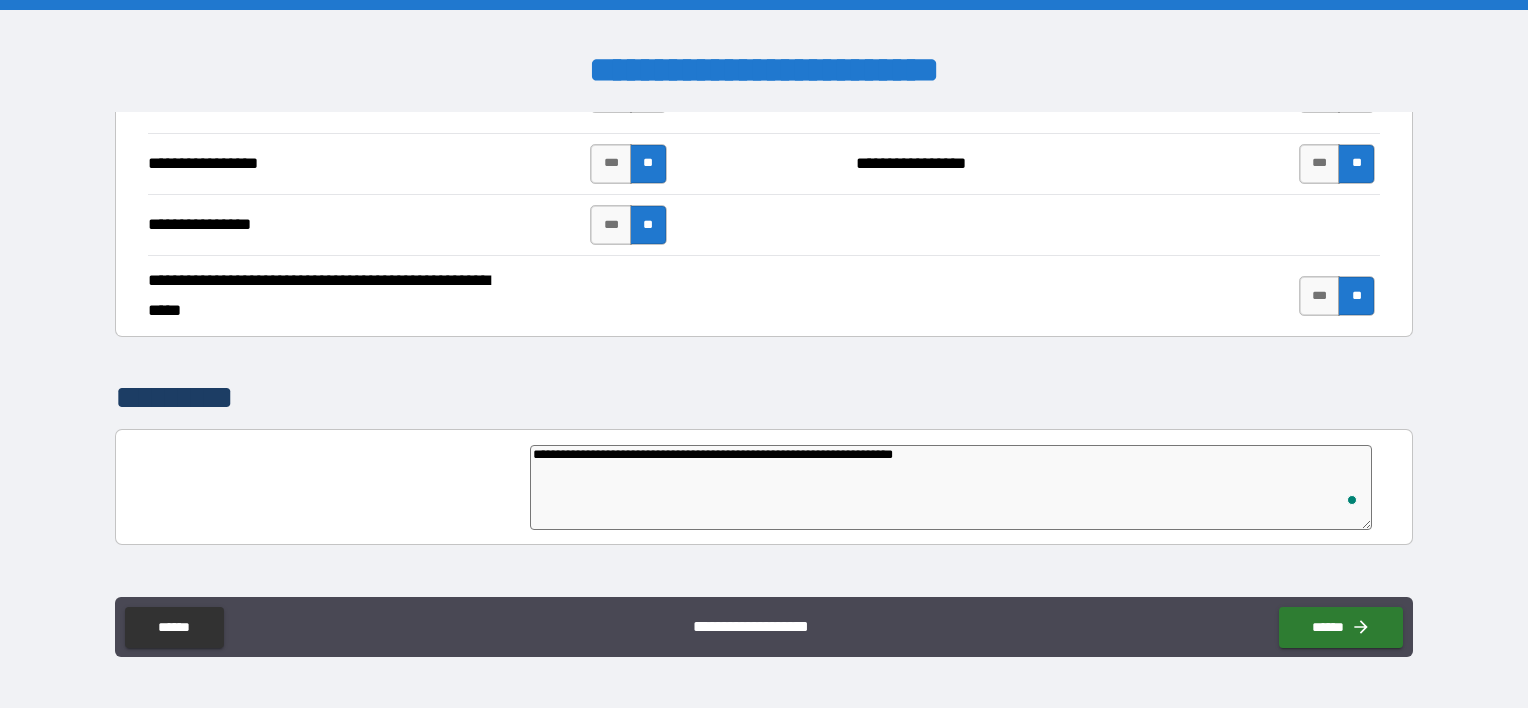 type on "**********" 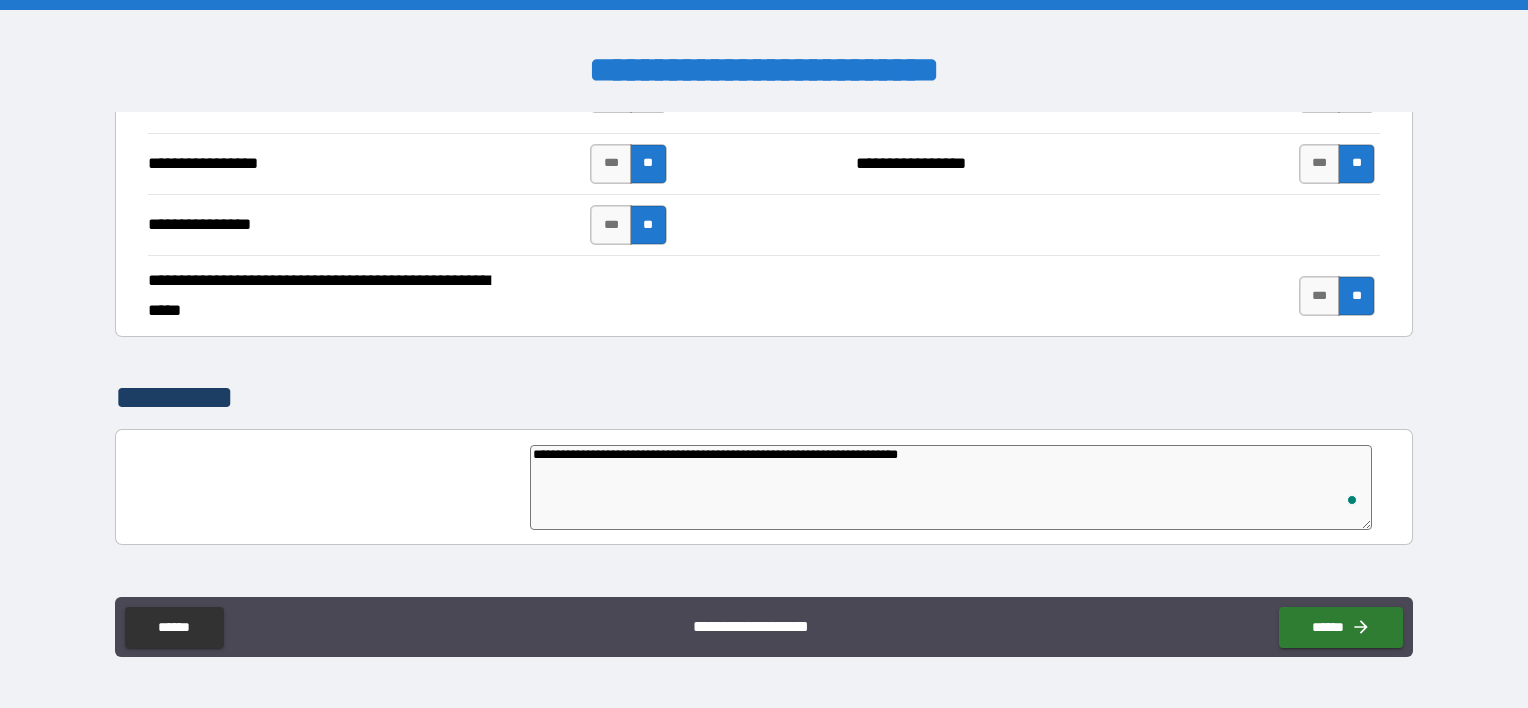 type on "*" 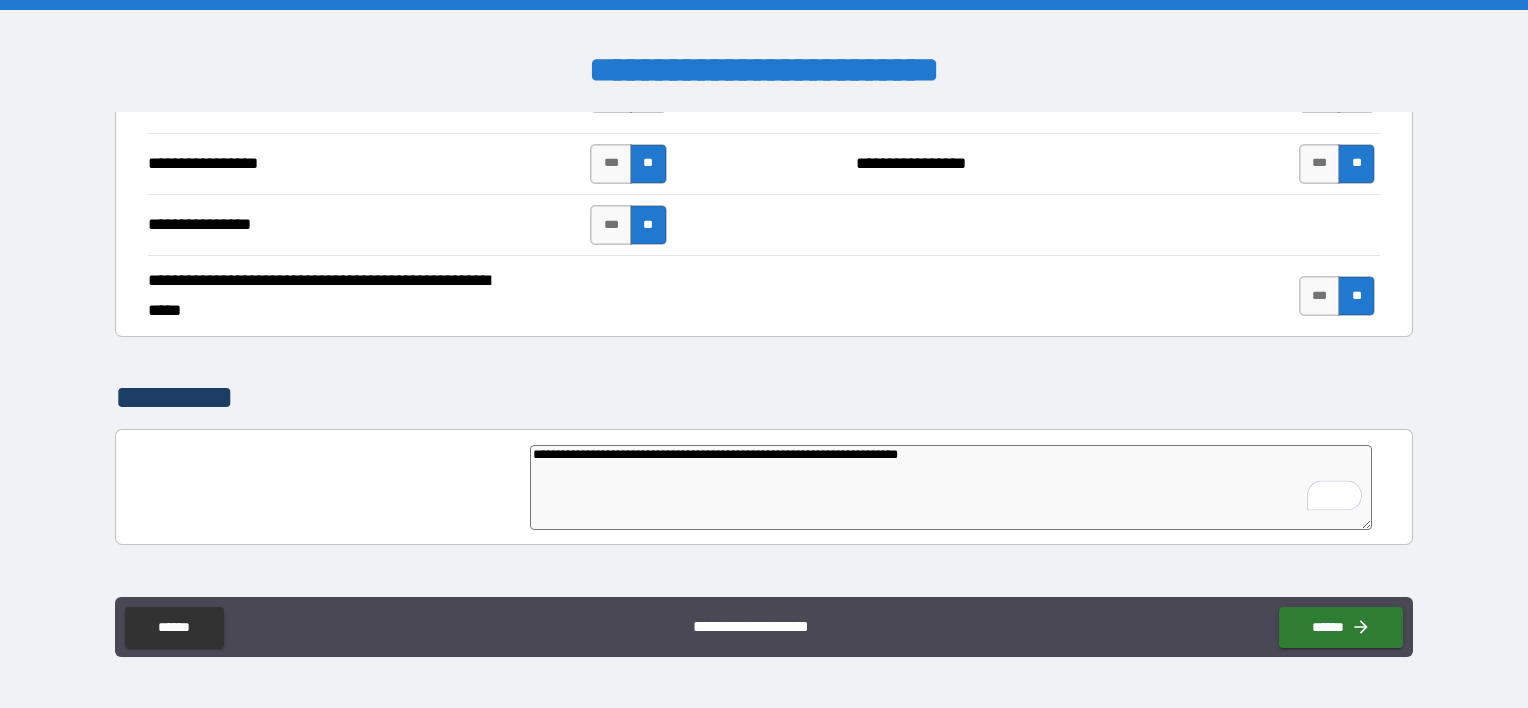 type on "**********" 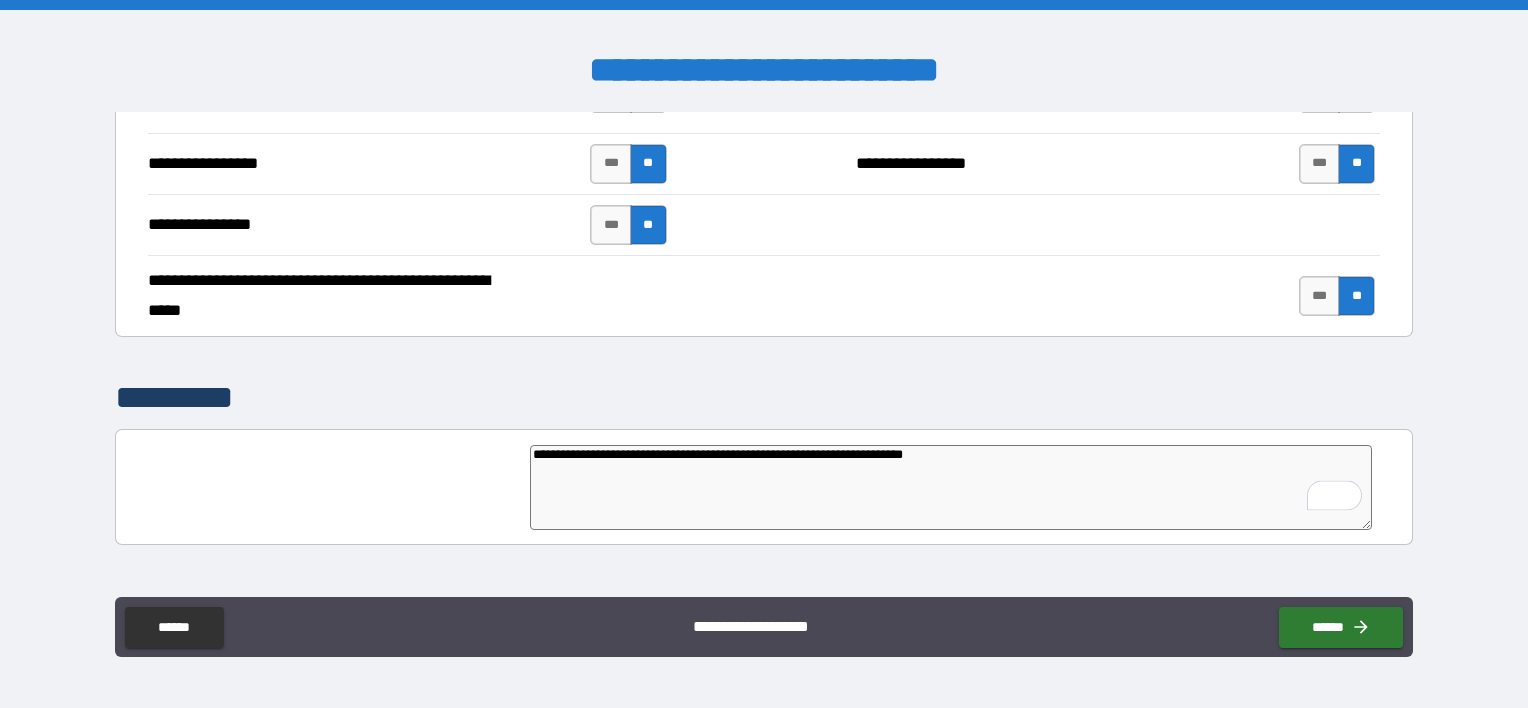 type on "*" 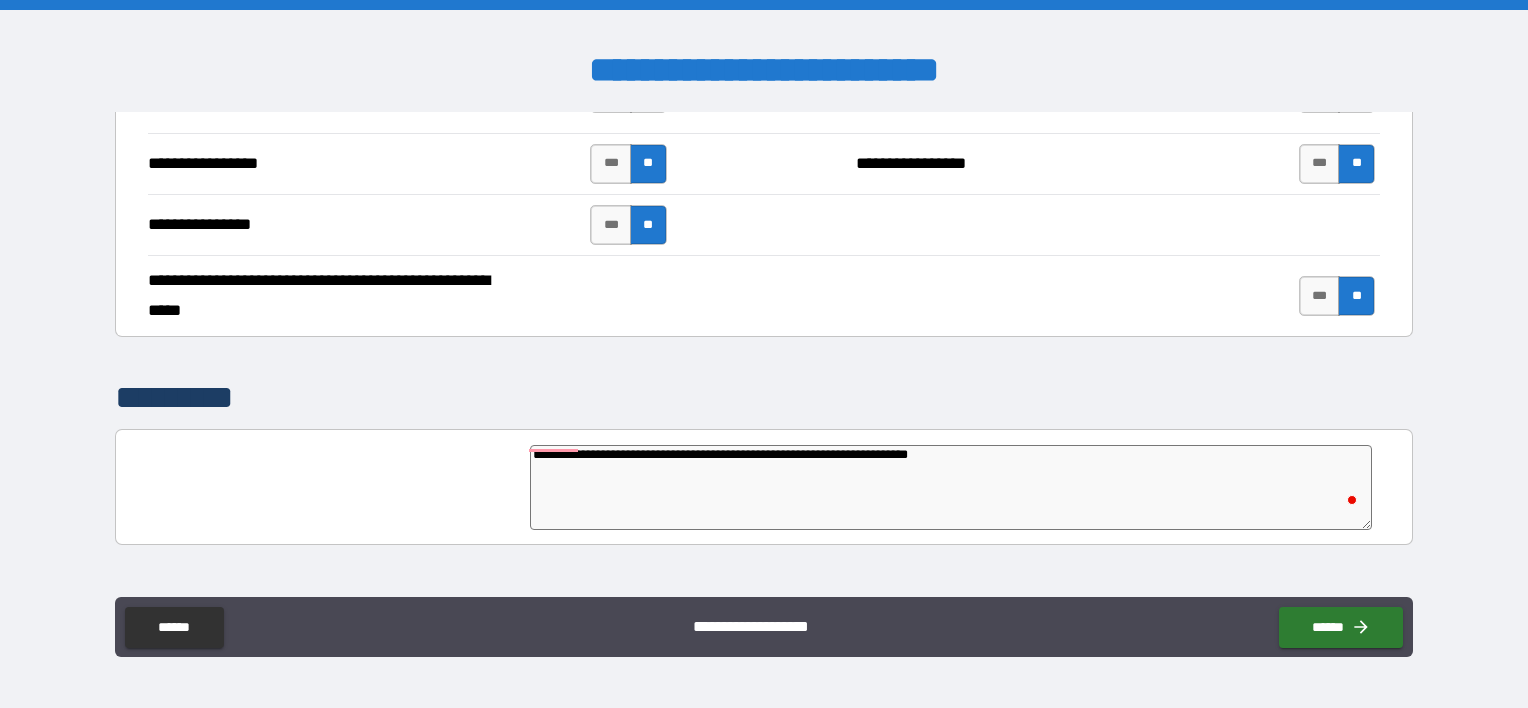 type on "*" 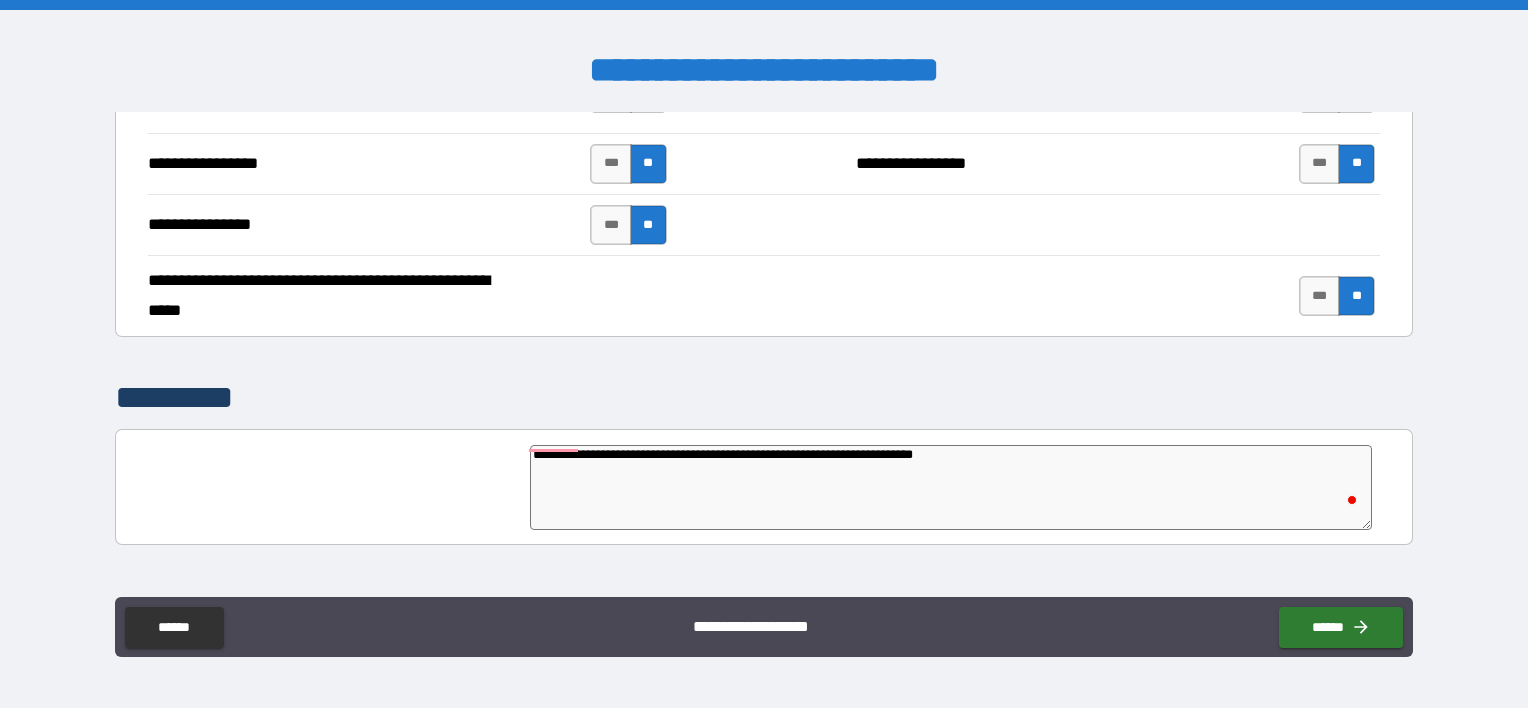 type on "**********" 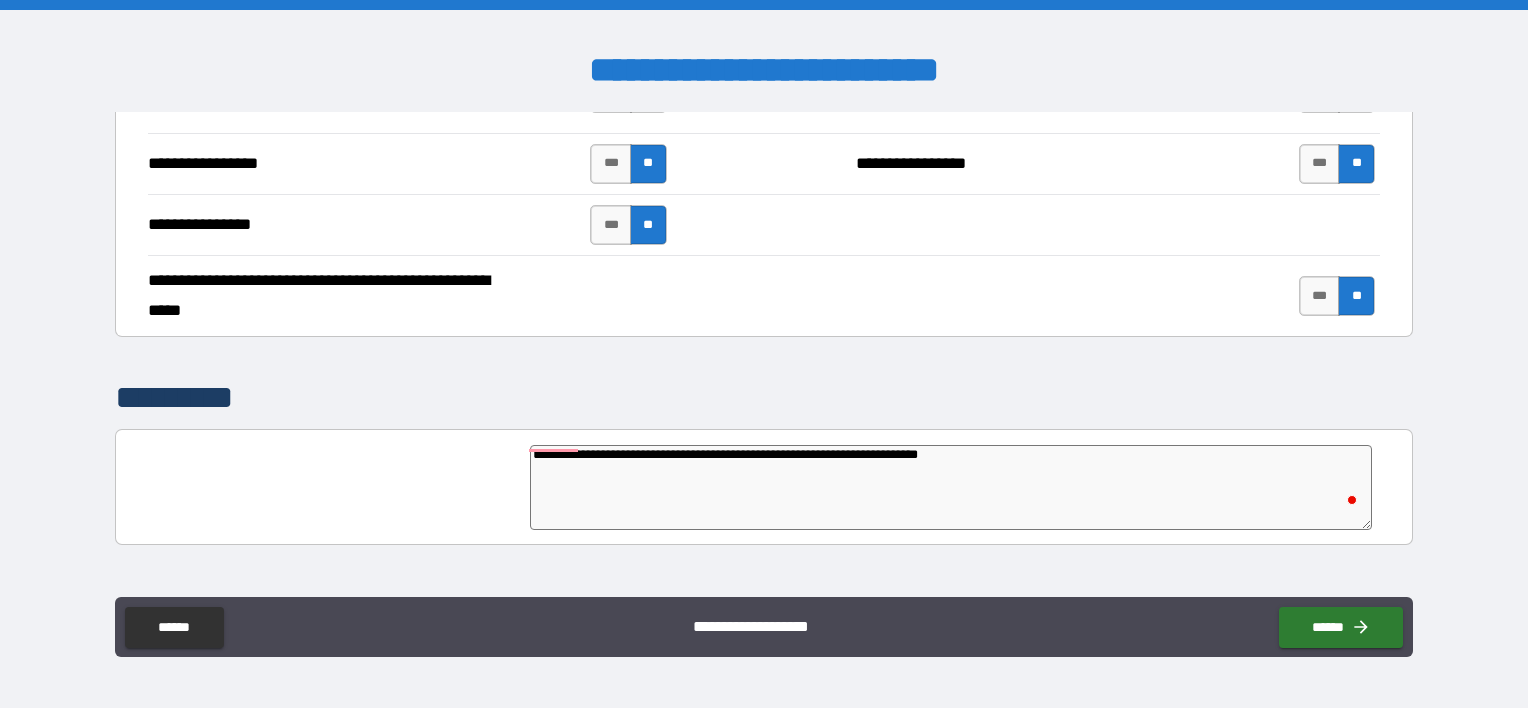 type on "*" 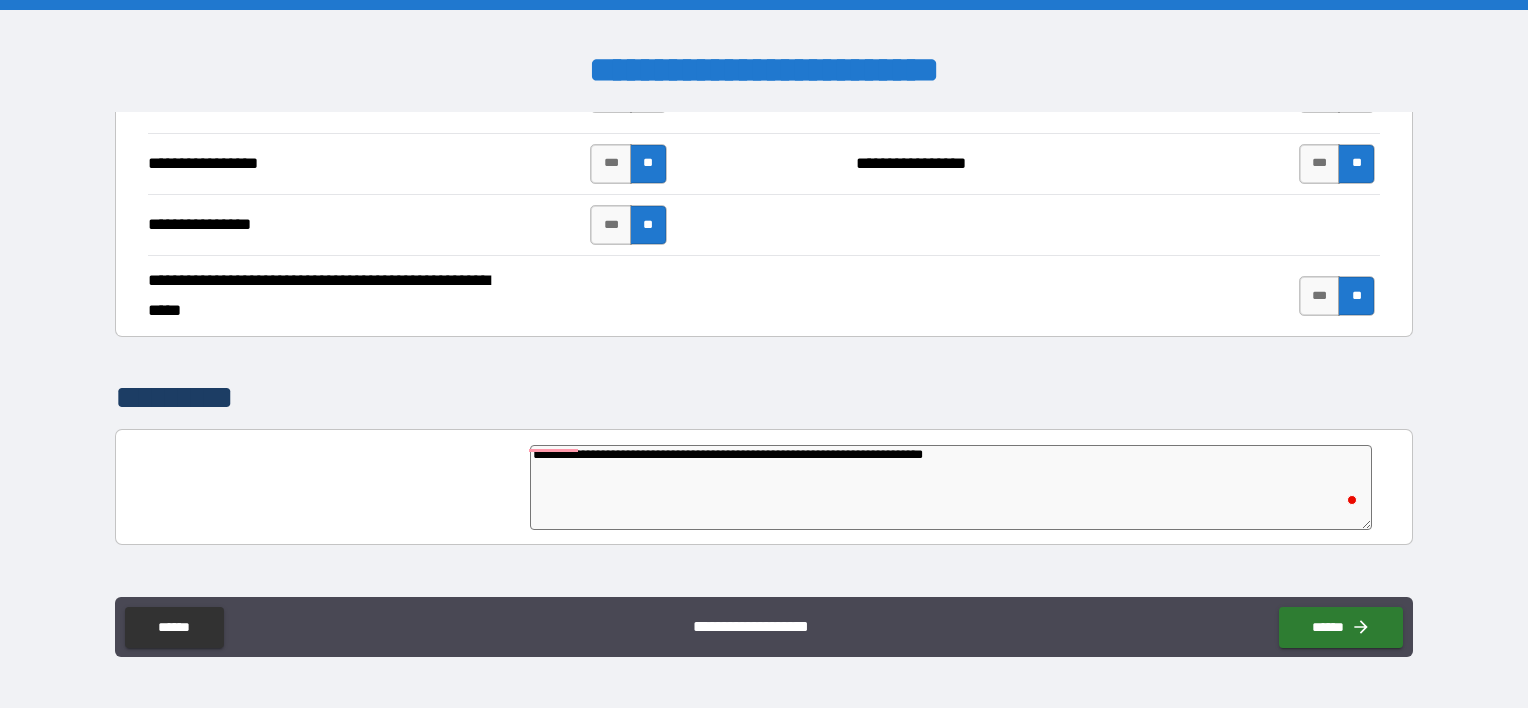 type on "*" 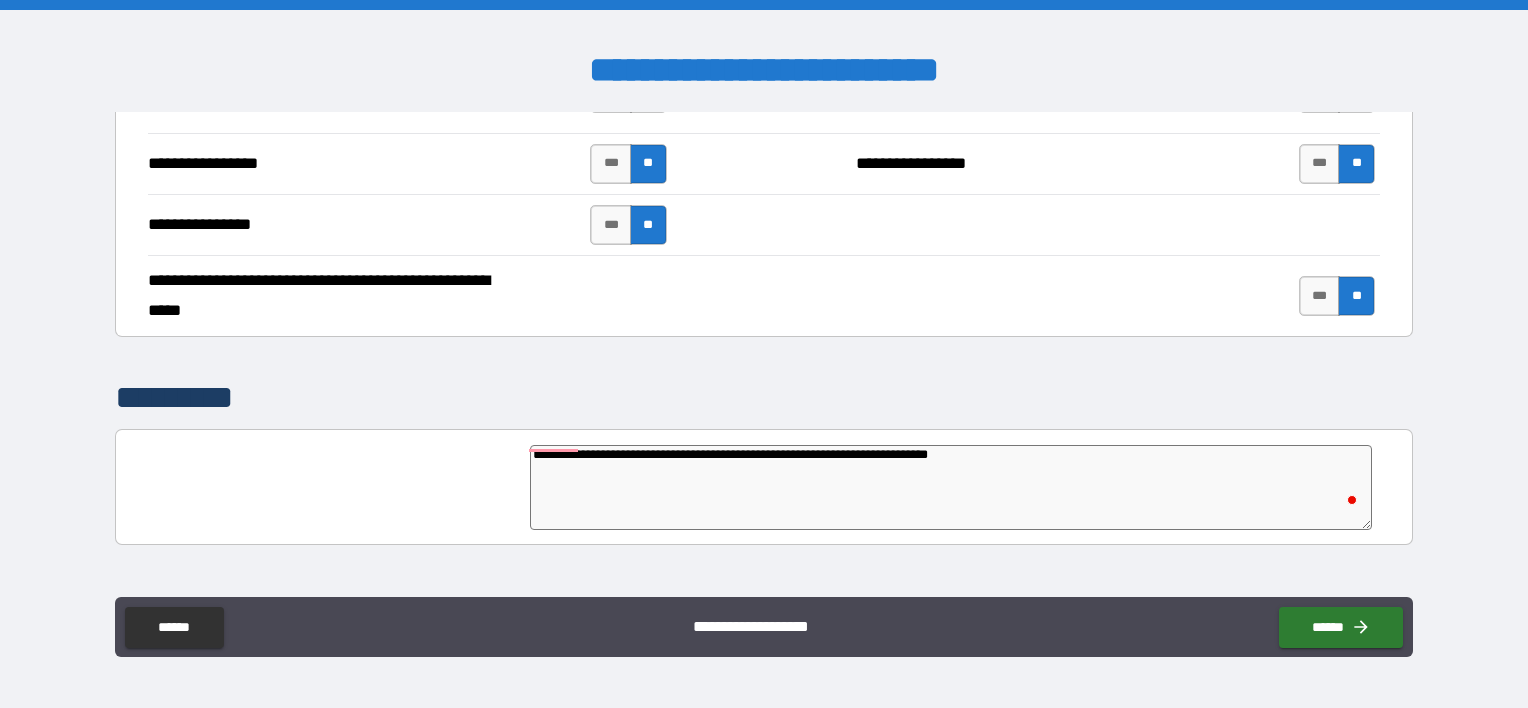 type on "**********" 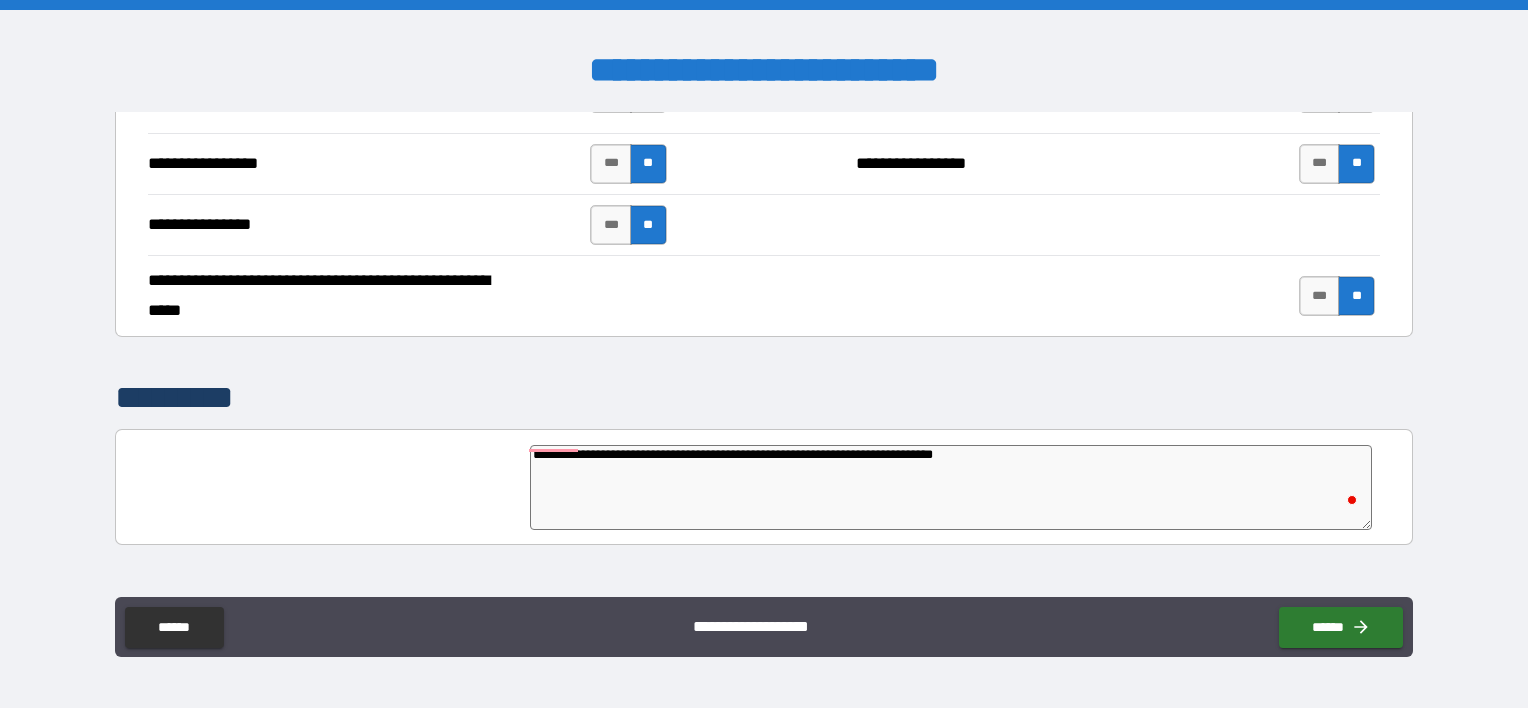 type on "*" 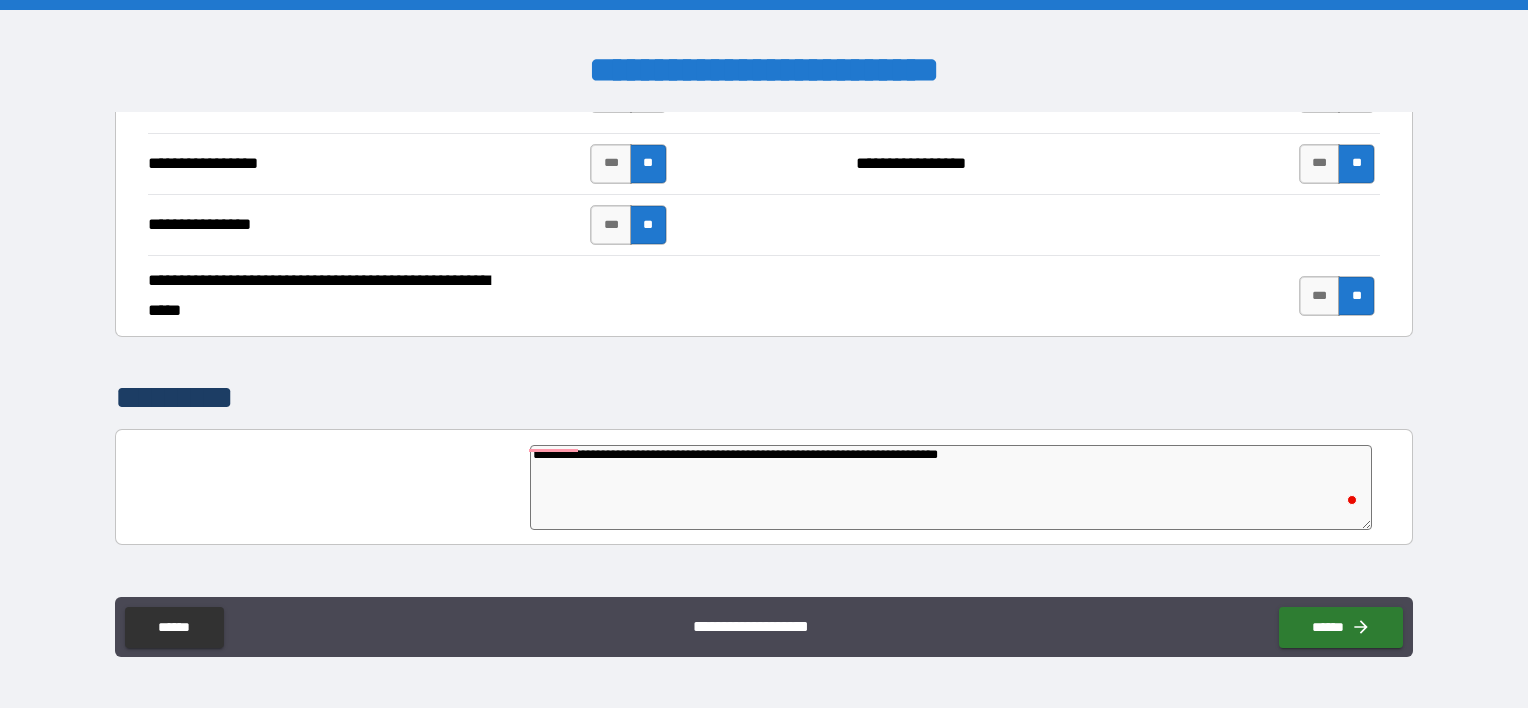 type on "**********" 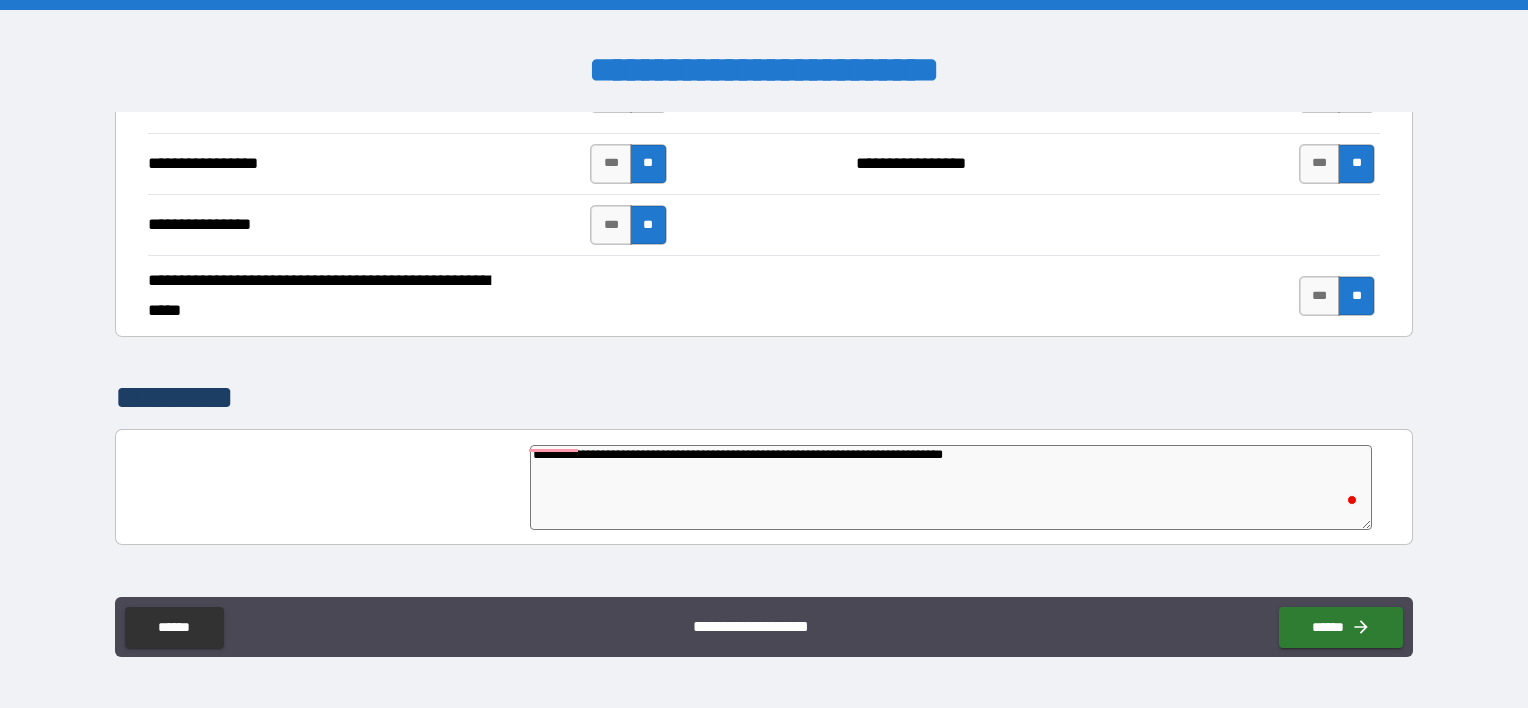 type on "**********" 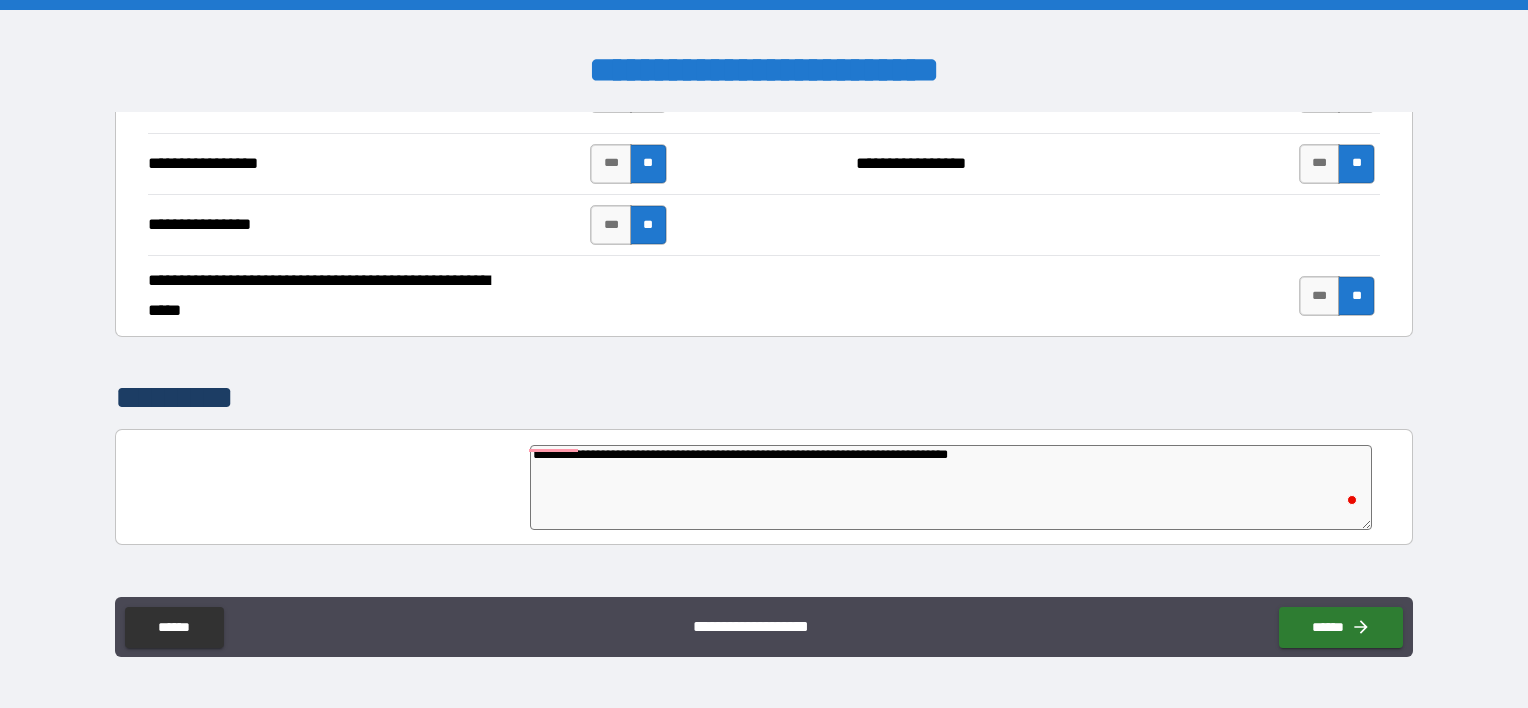 type on "*" 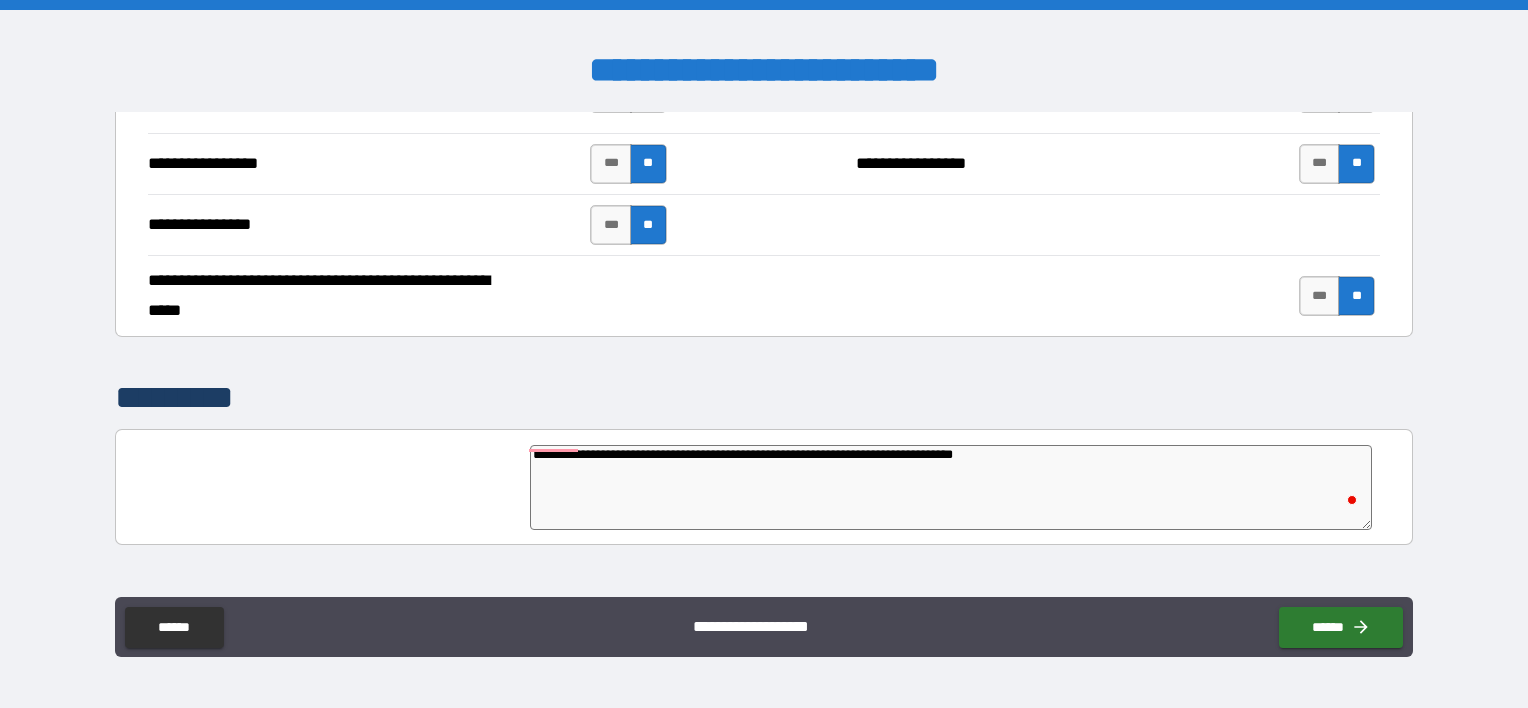 type on "**********" 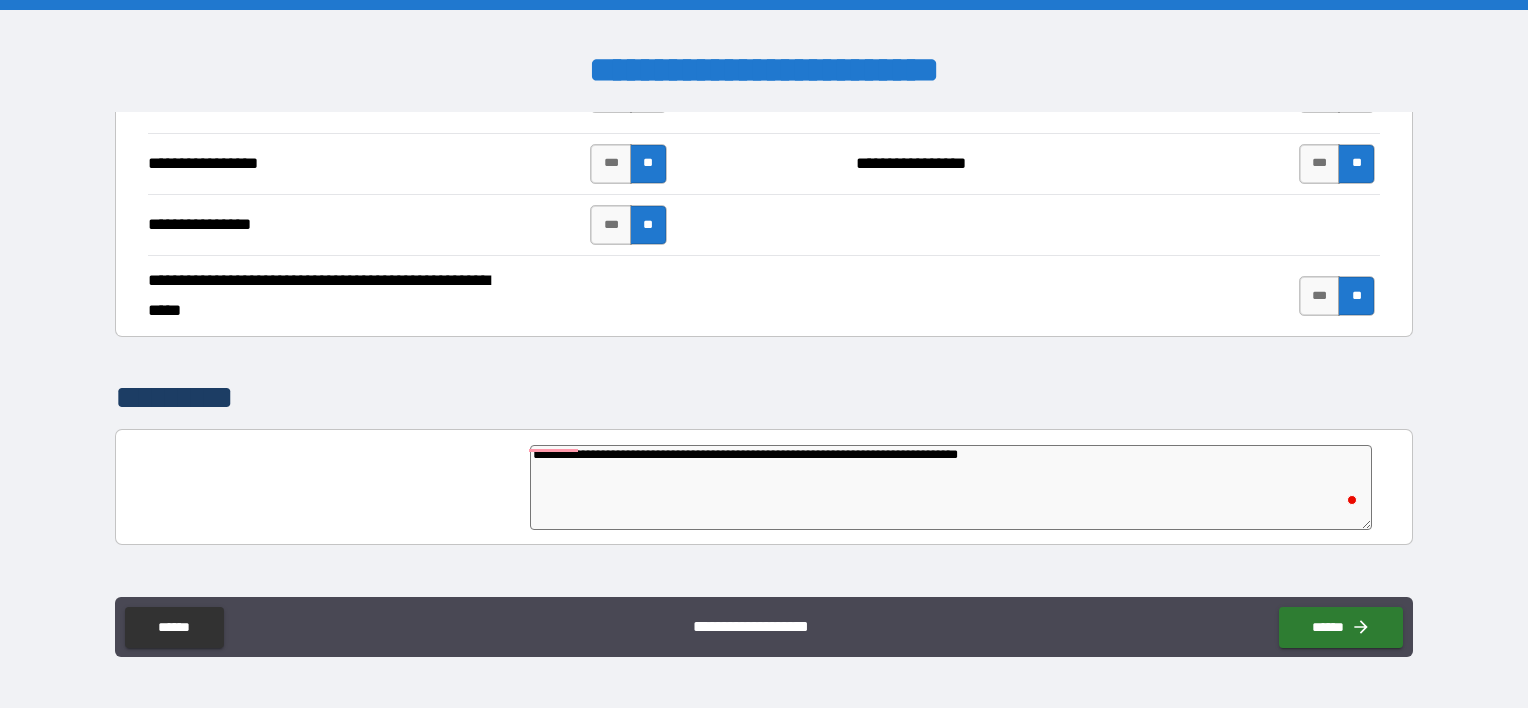 type on "*" 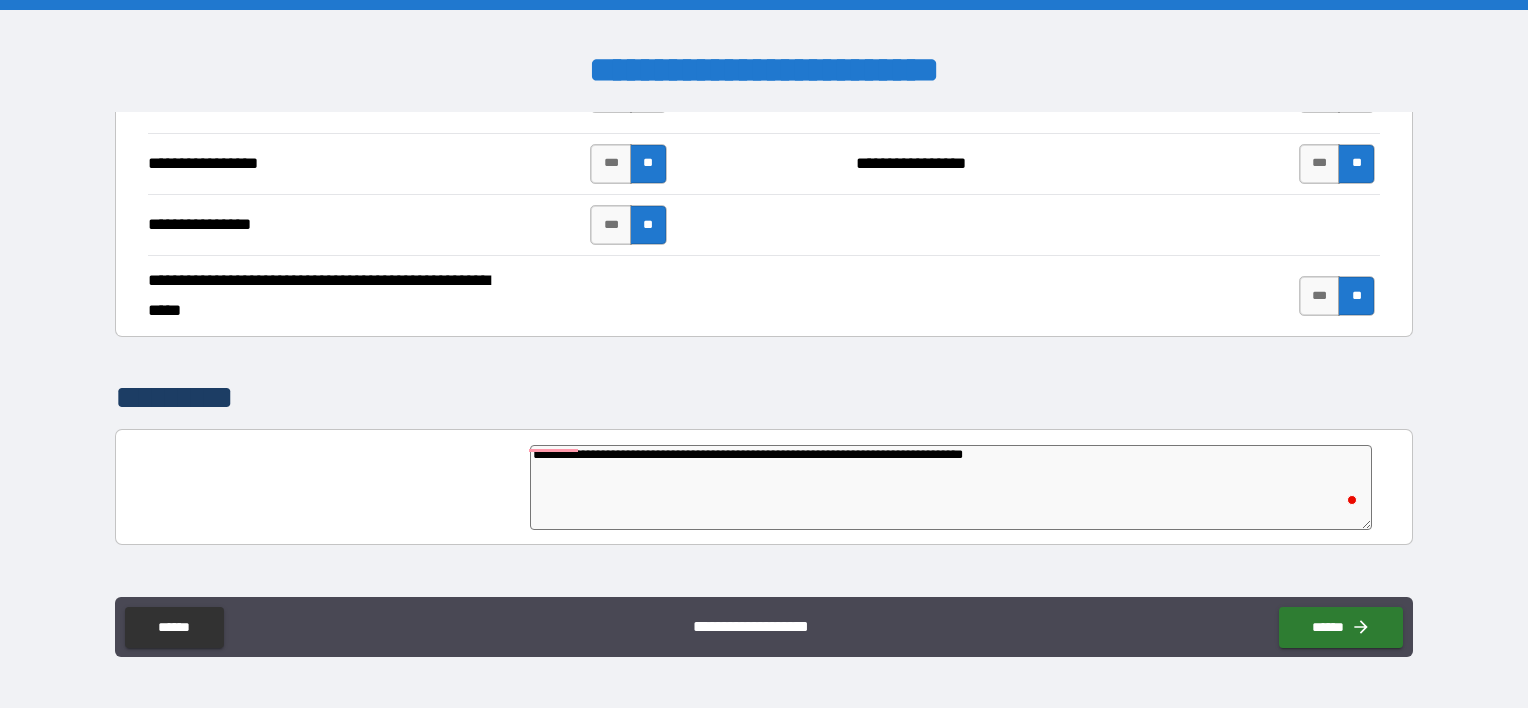 type on "**********" 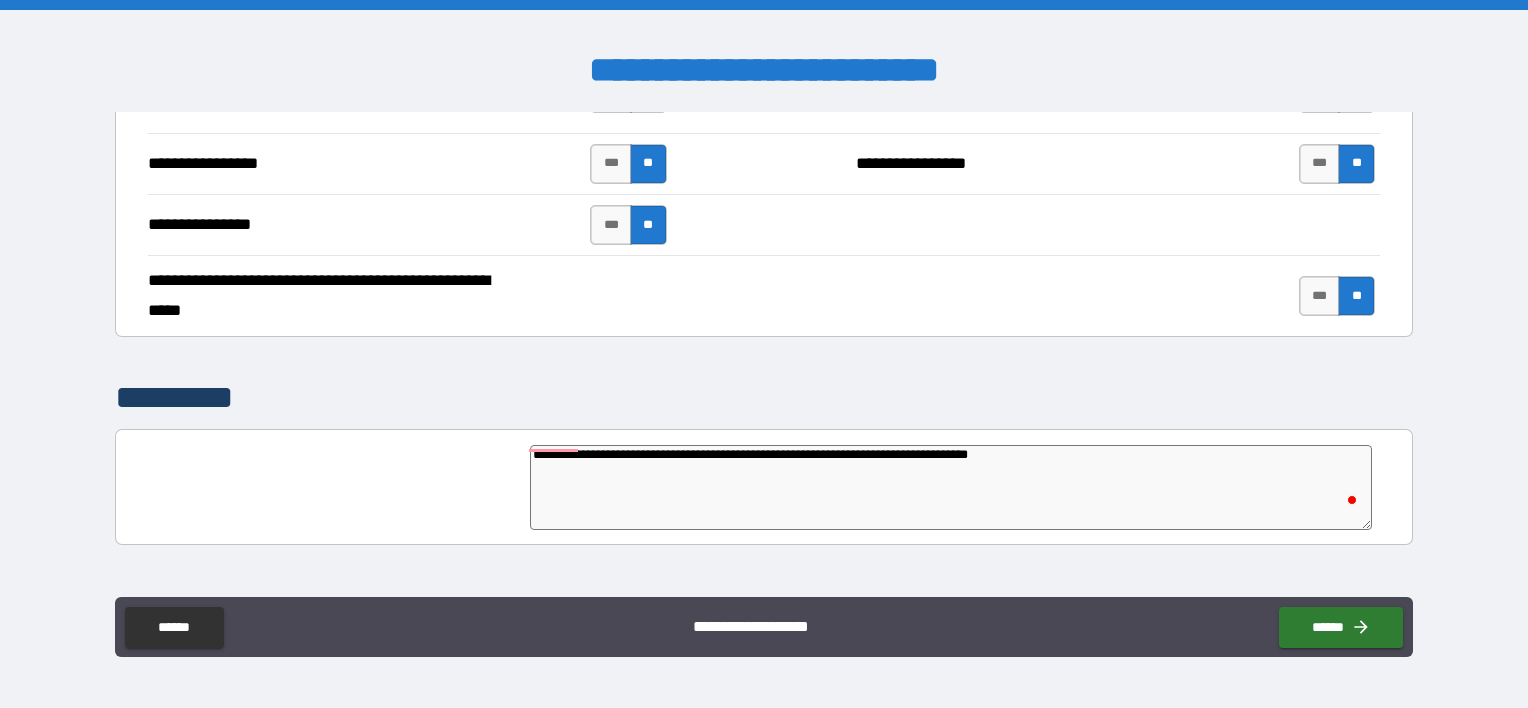 type on "*" 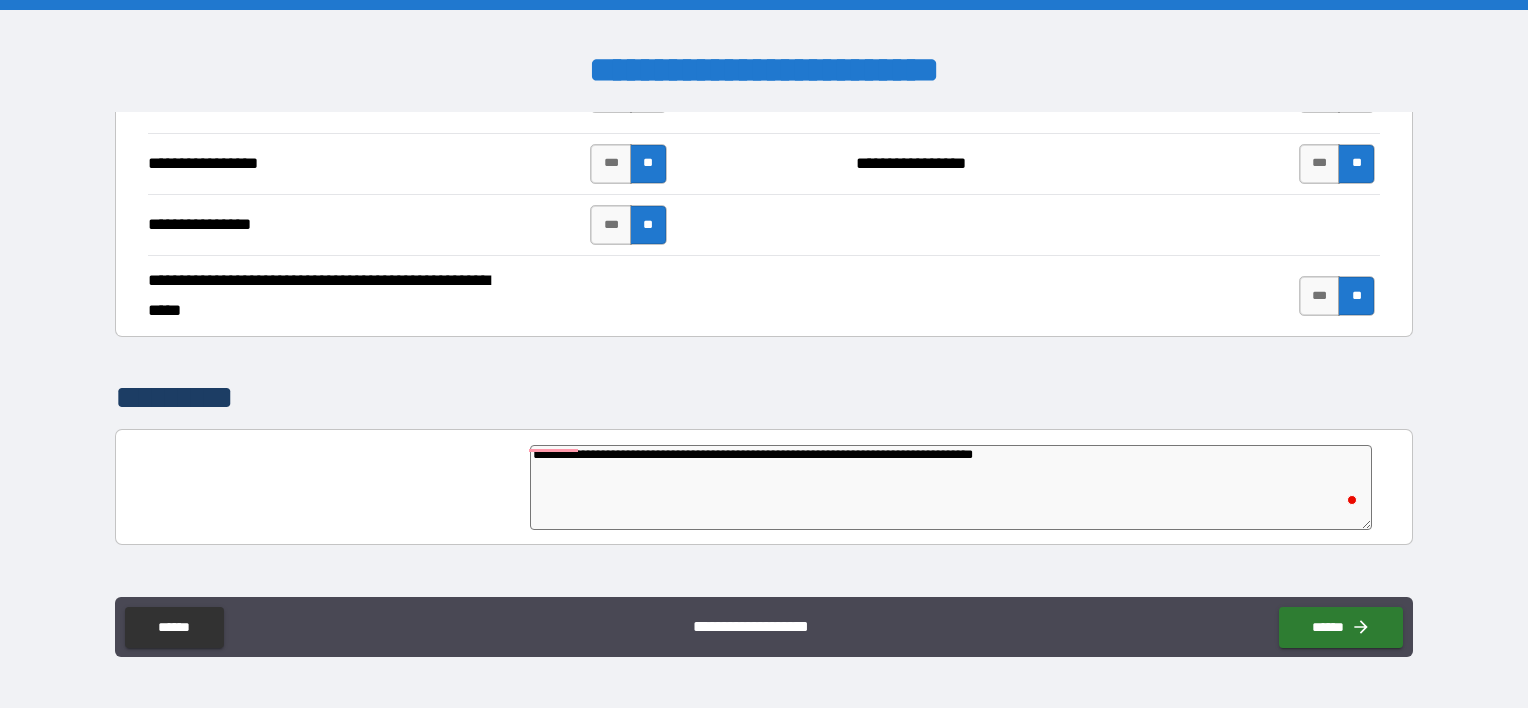 type on "*" 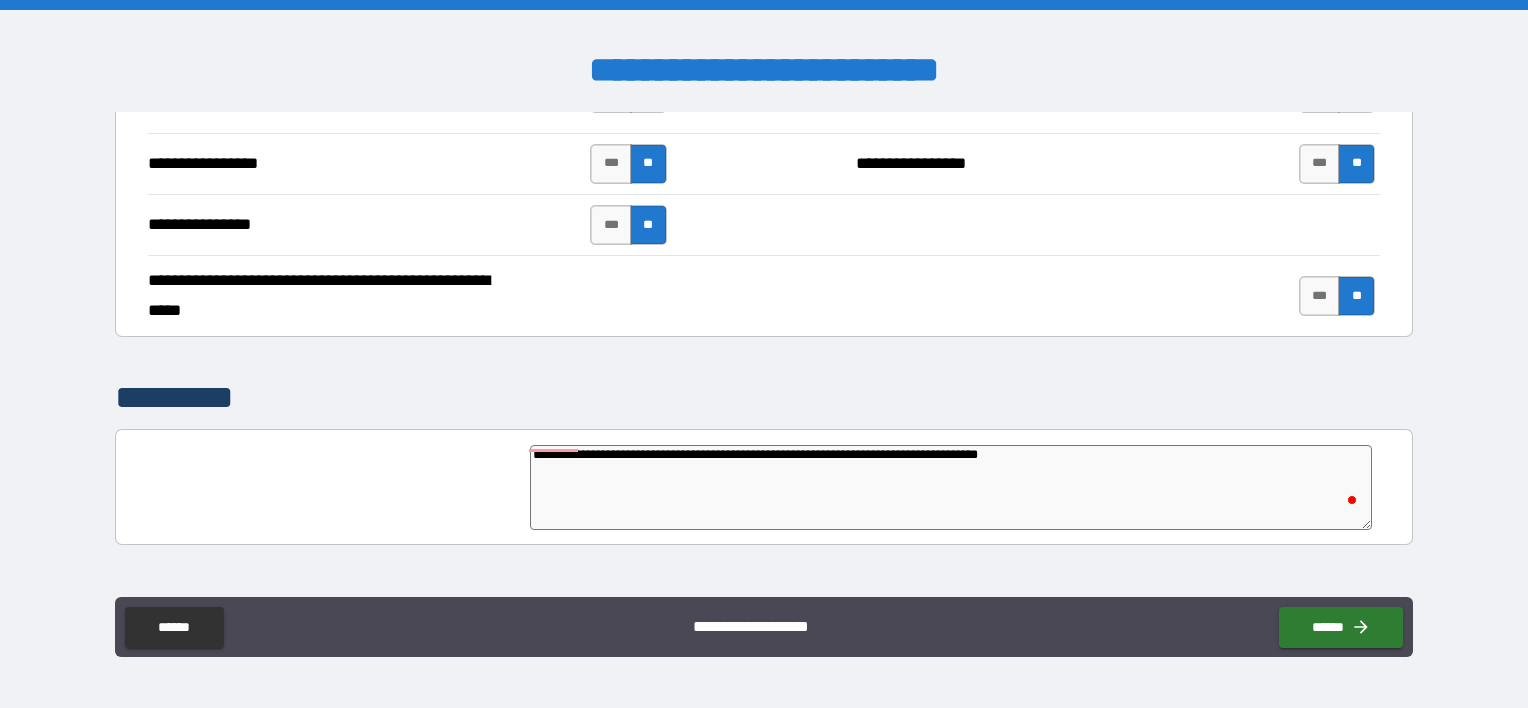 type on "*" 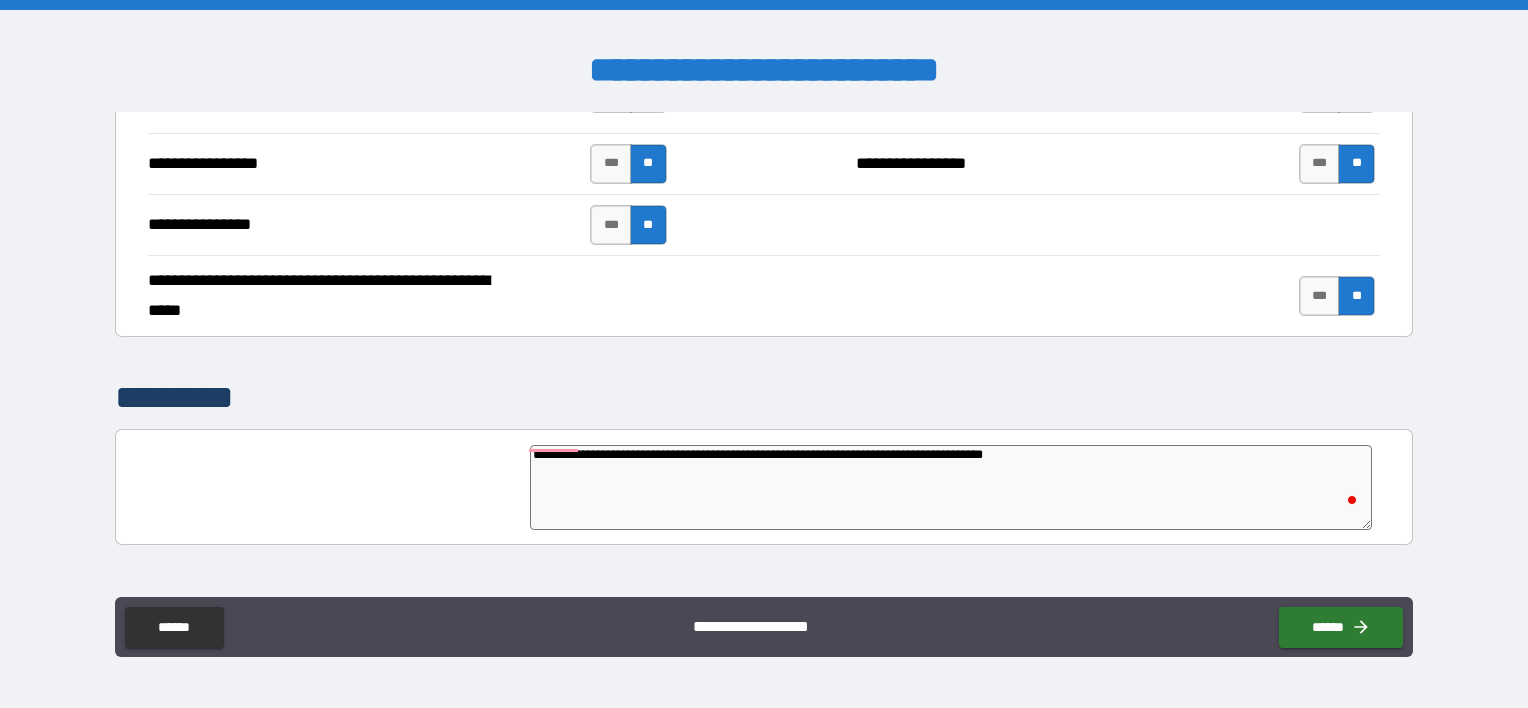 type on "*" 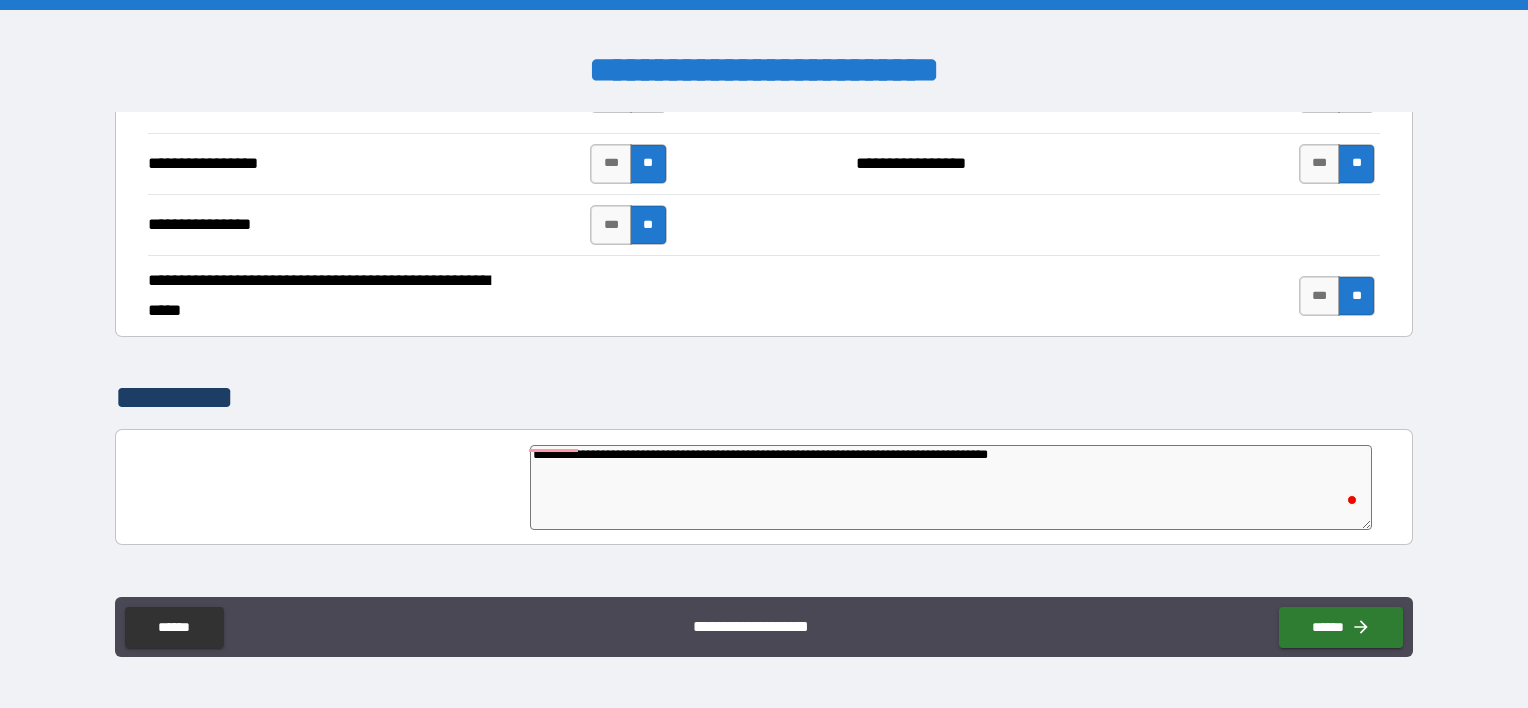 type on "**********" 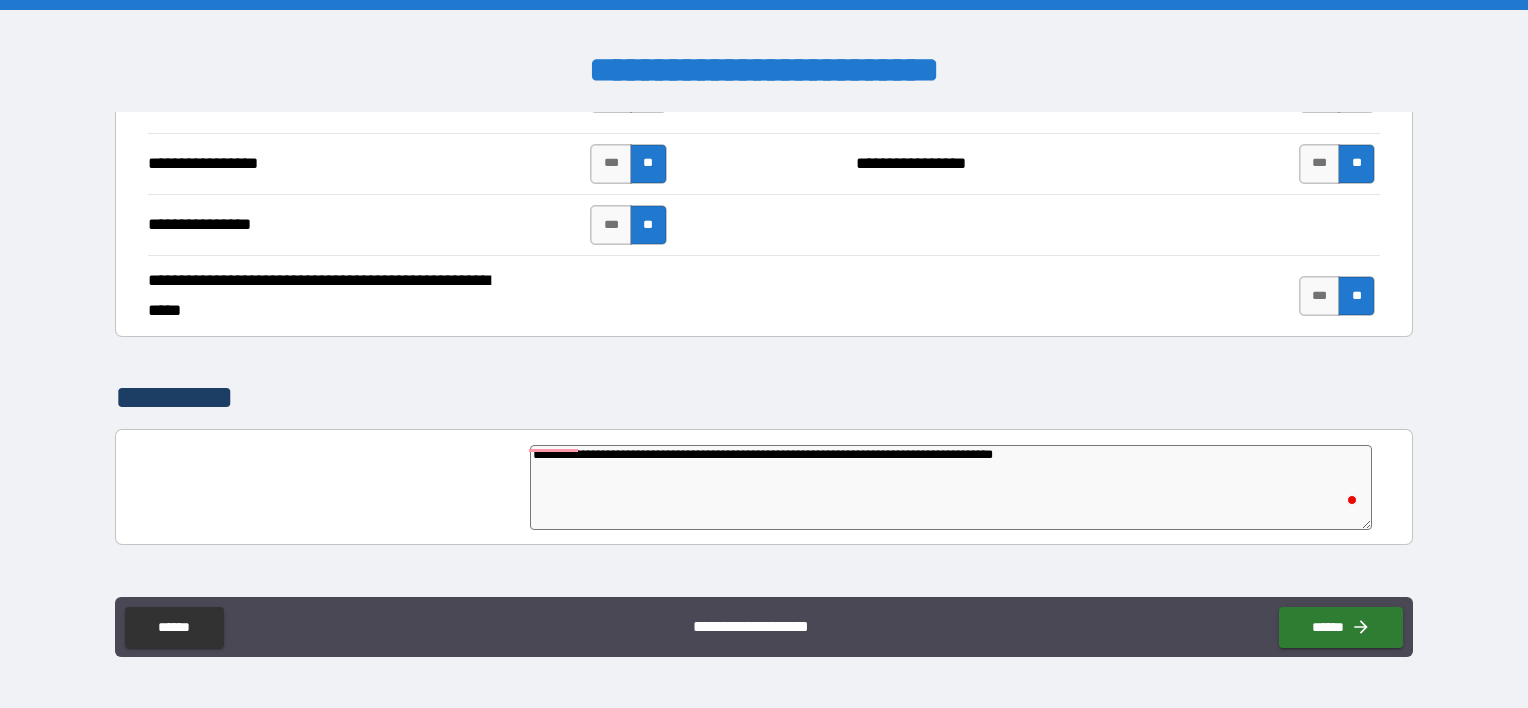 type on "**********" 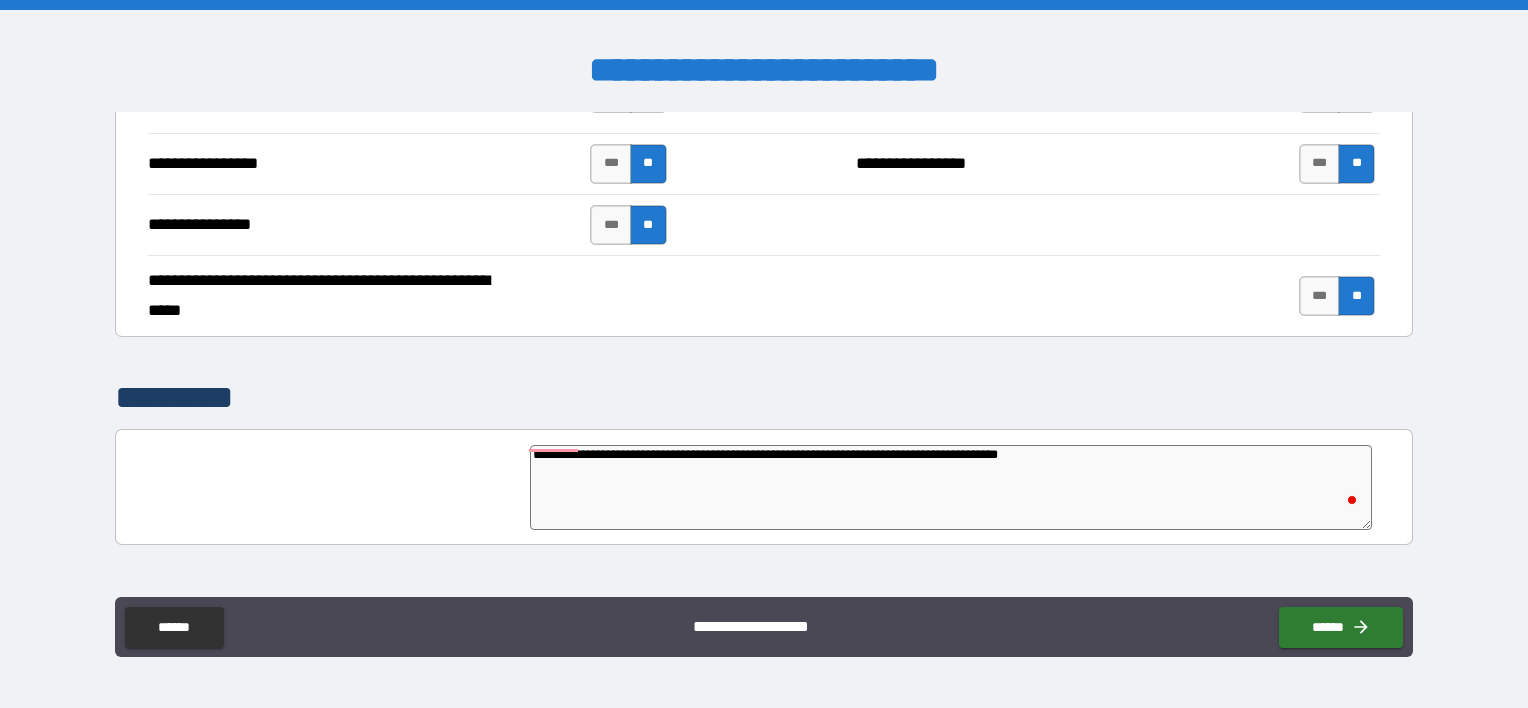 type on "*" 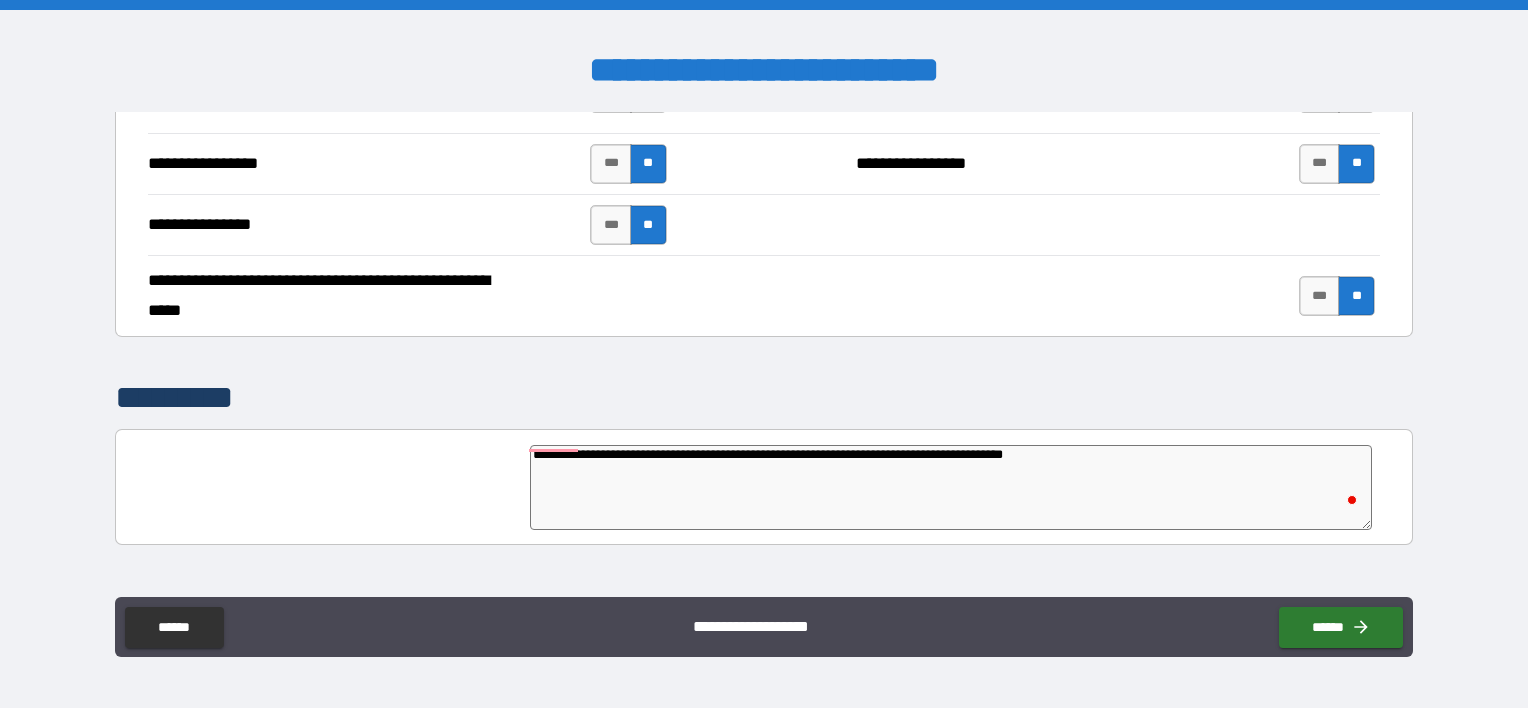 type on "**********" 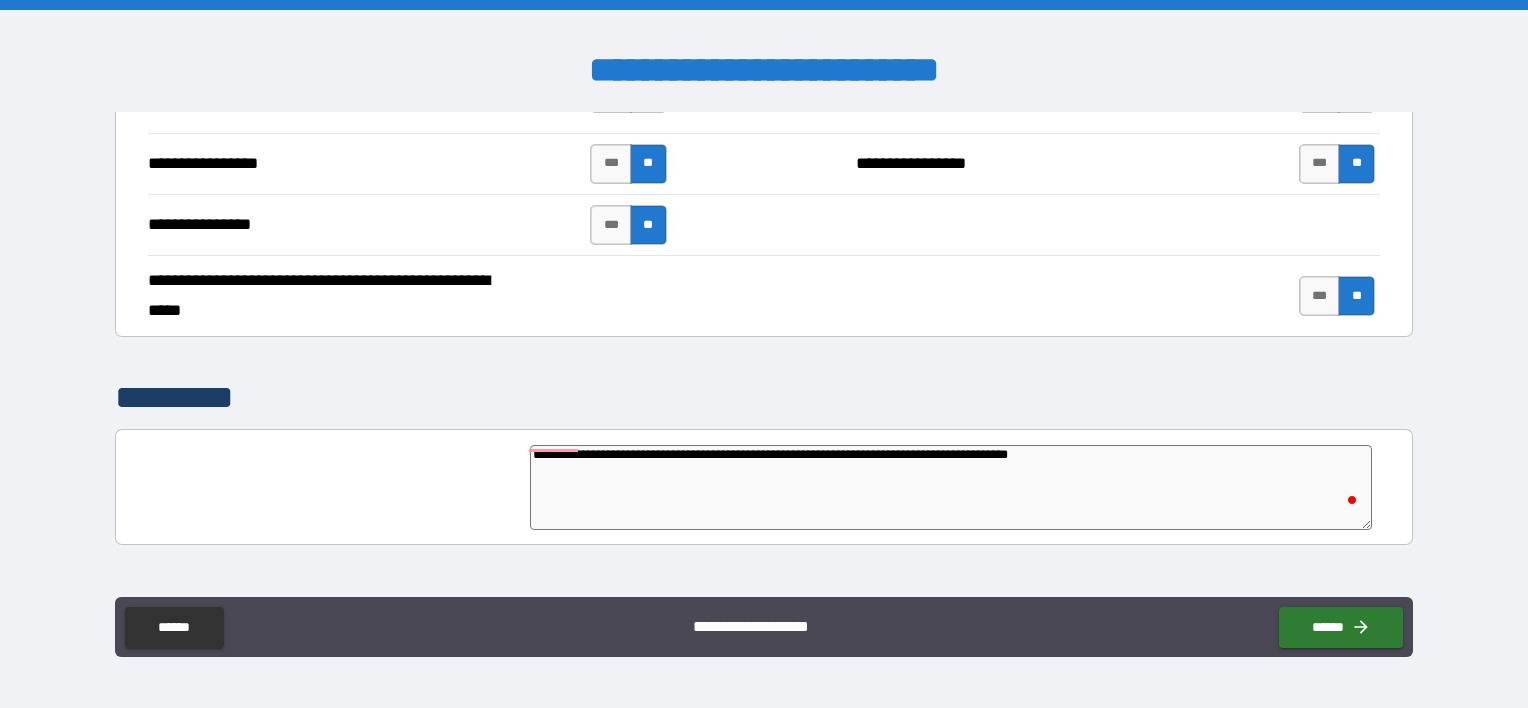 type on "*" 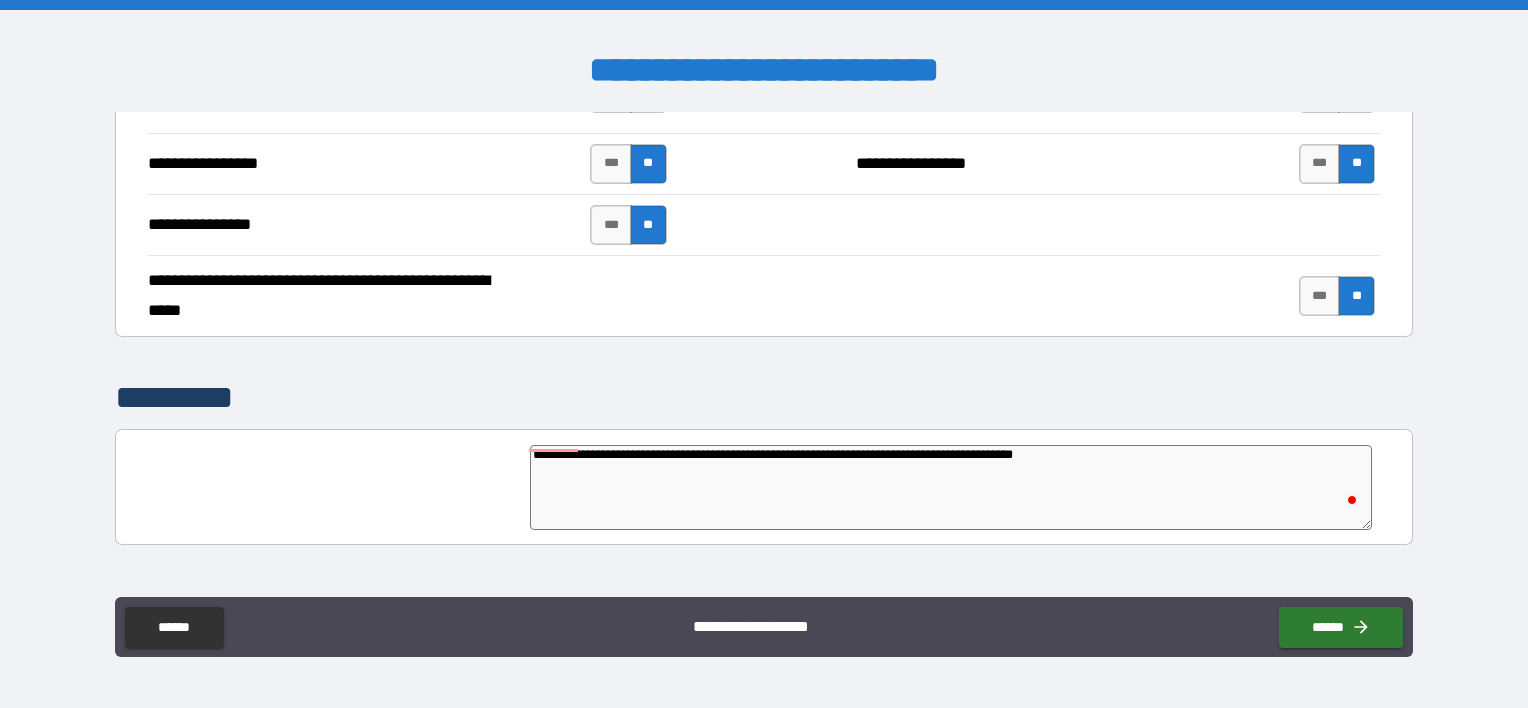 type 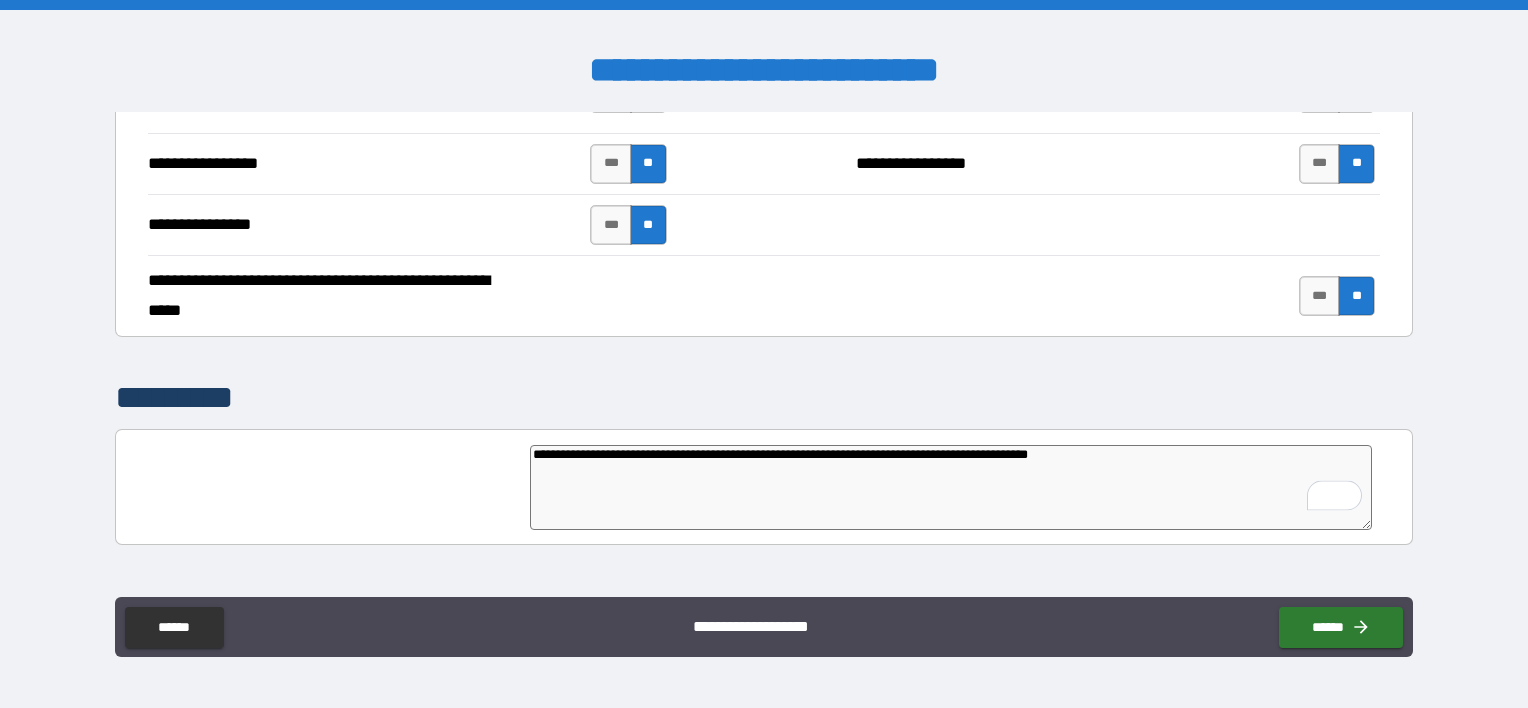 scroll, scrollTop: 4328, scrollLeft: 0, axis: vertical 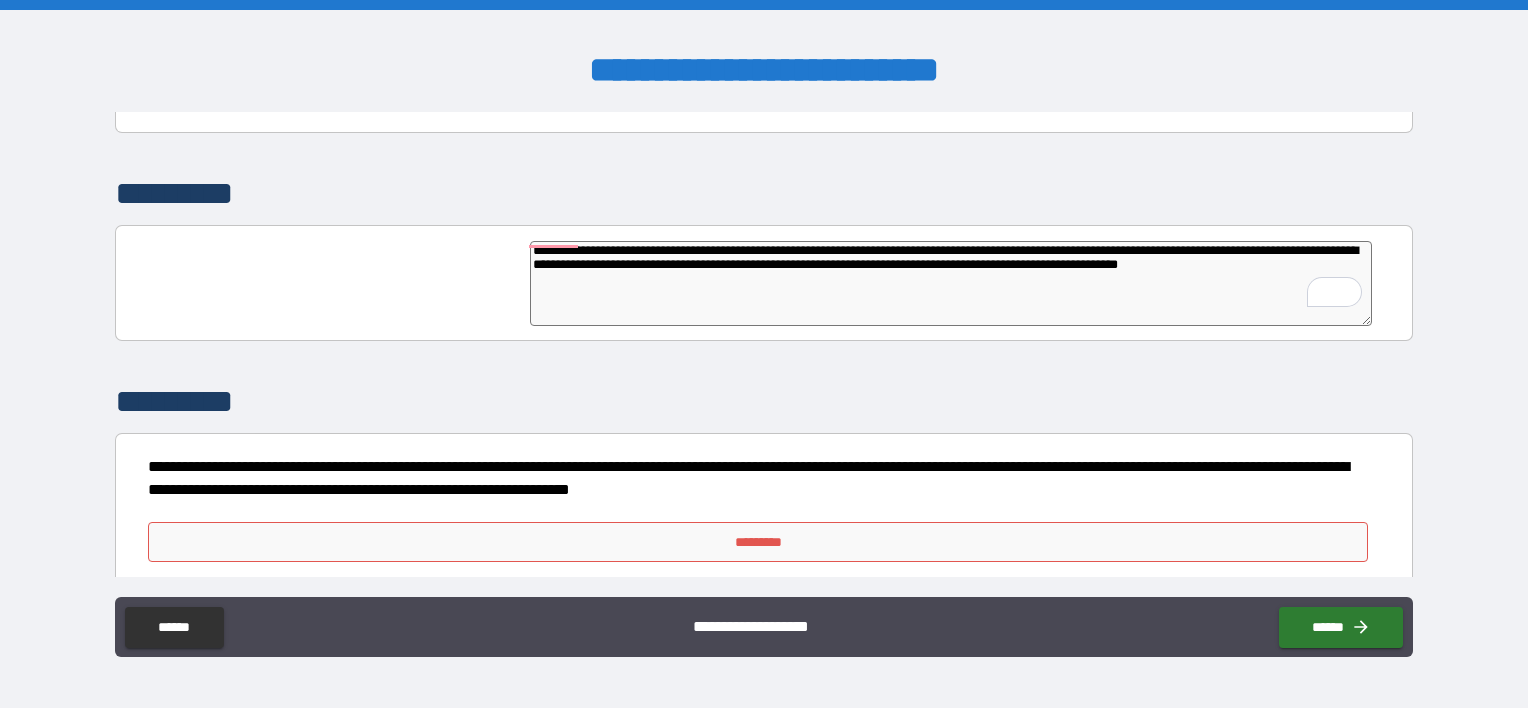 click on "**********" at bounding box center [951, 284] 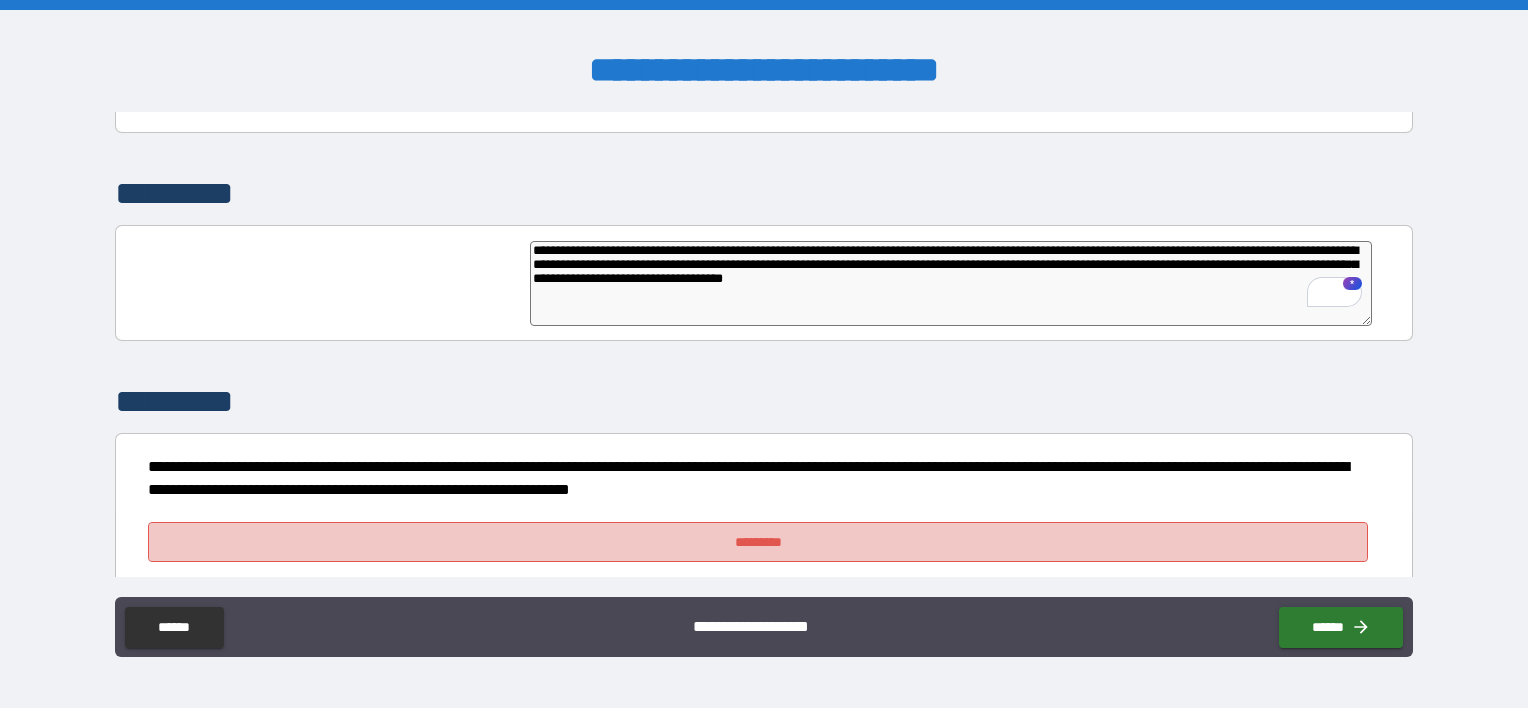 click on "*********" at bounding box center [758, 542] 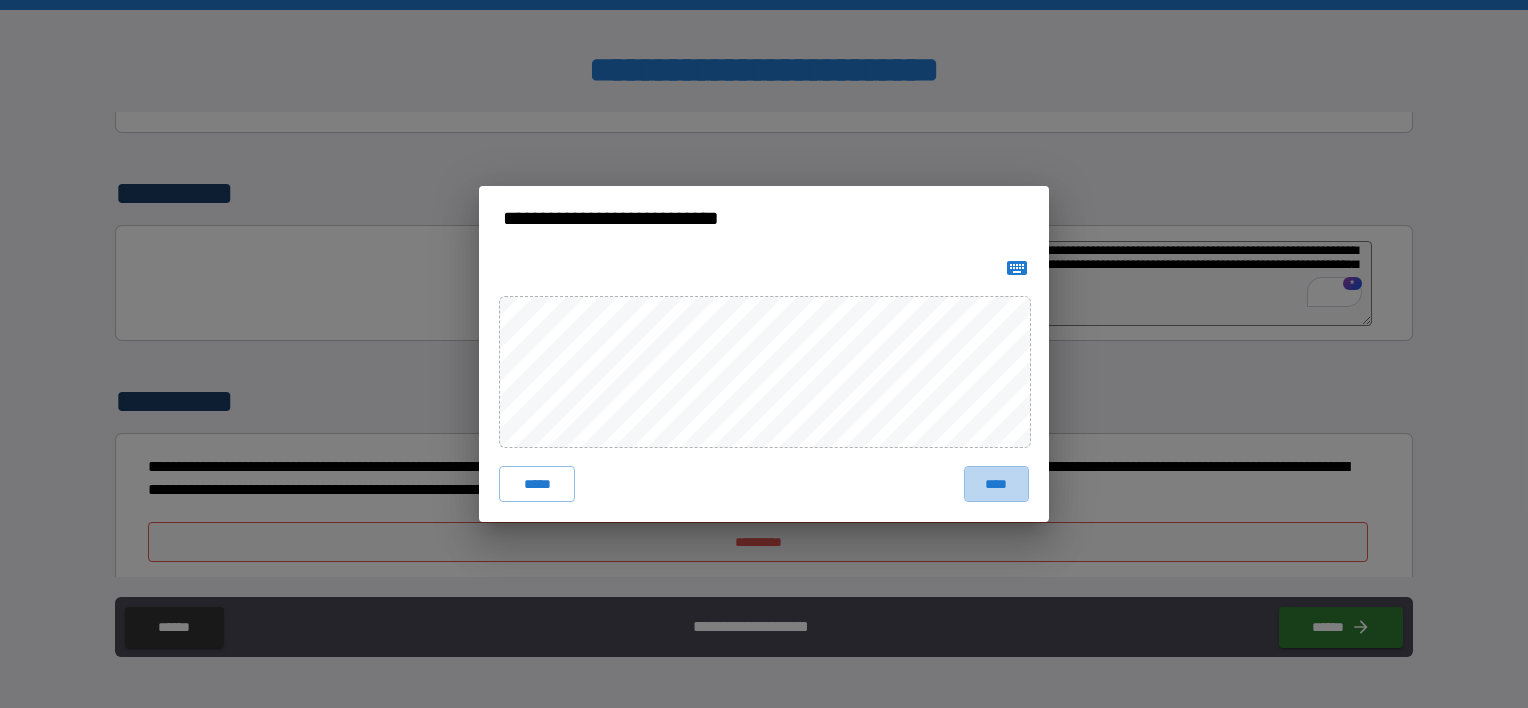 drag, startPoint x: 995, startPoint y: 481, endPoint x: 1012, endPoint y: 484, distance: 17.262676 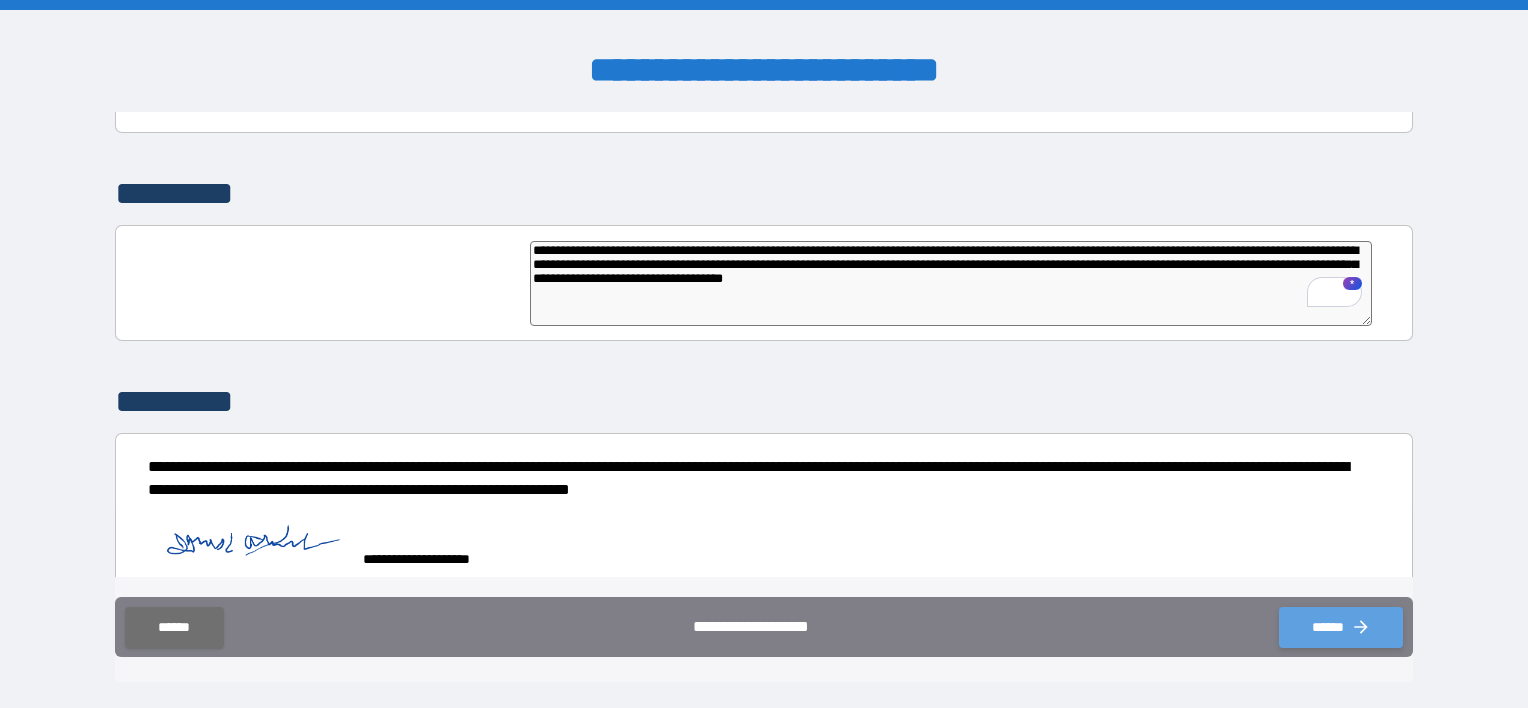 click on "******" at bounding box center (1341, 627) 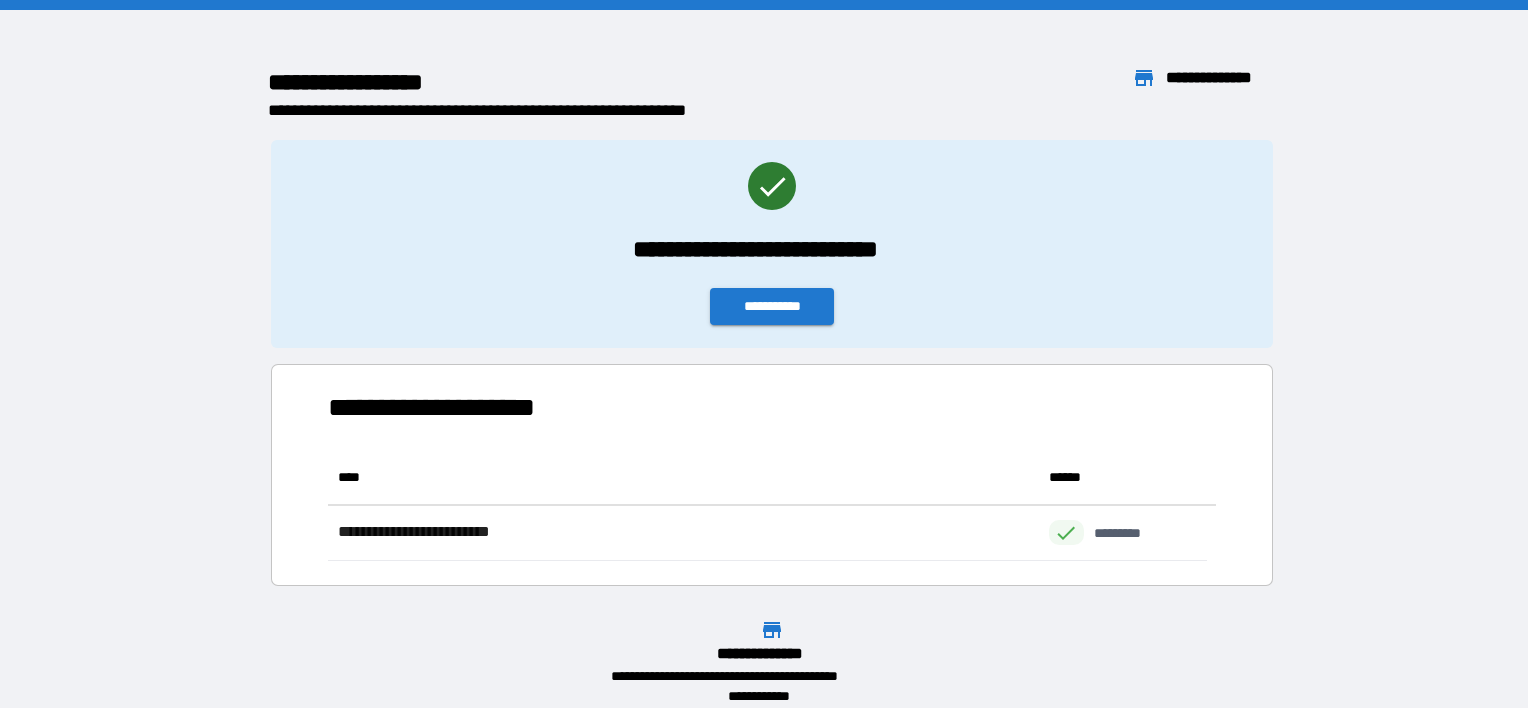 scroll, scrollTop: 16, scrollLeft: 16, axis: both 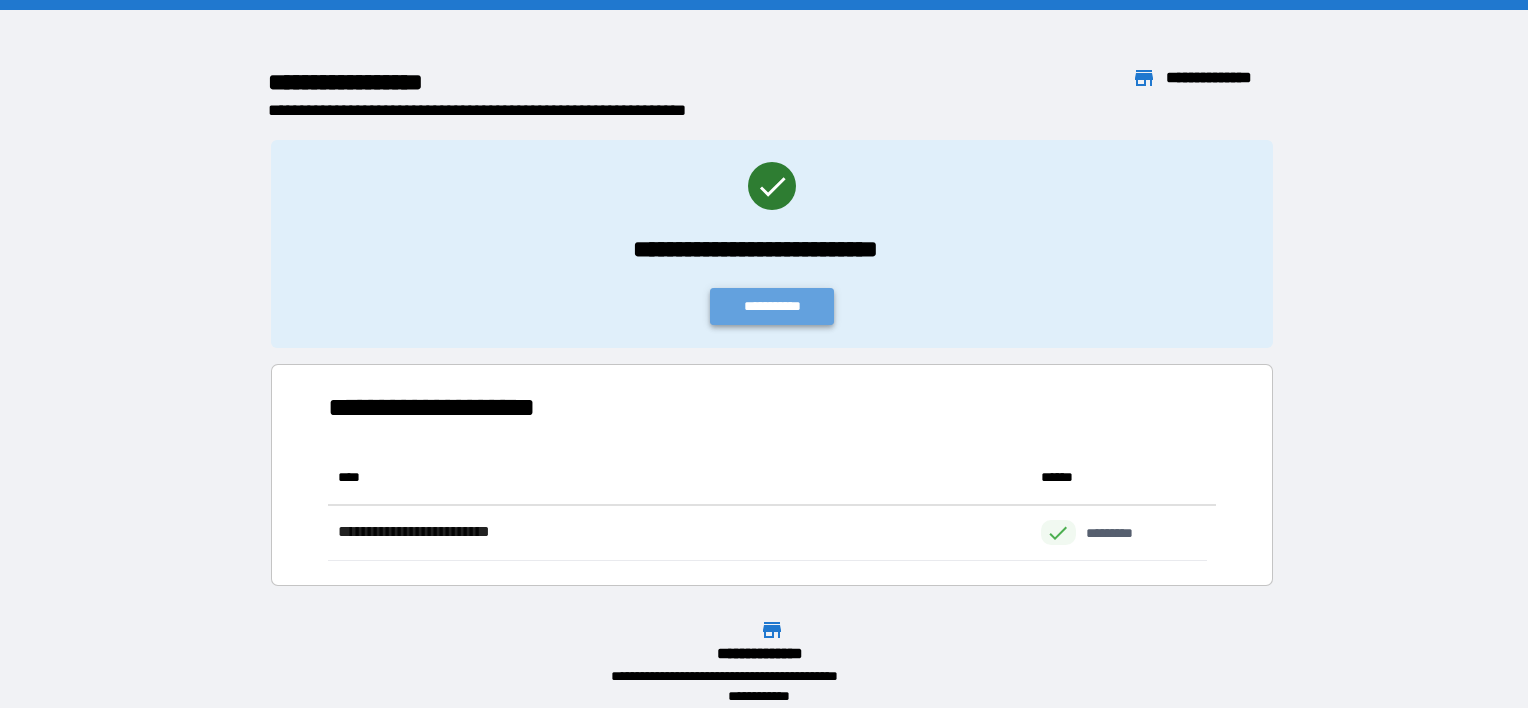 click on "**********" at bounding box center (772, 306) 